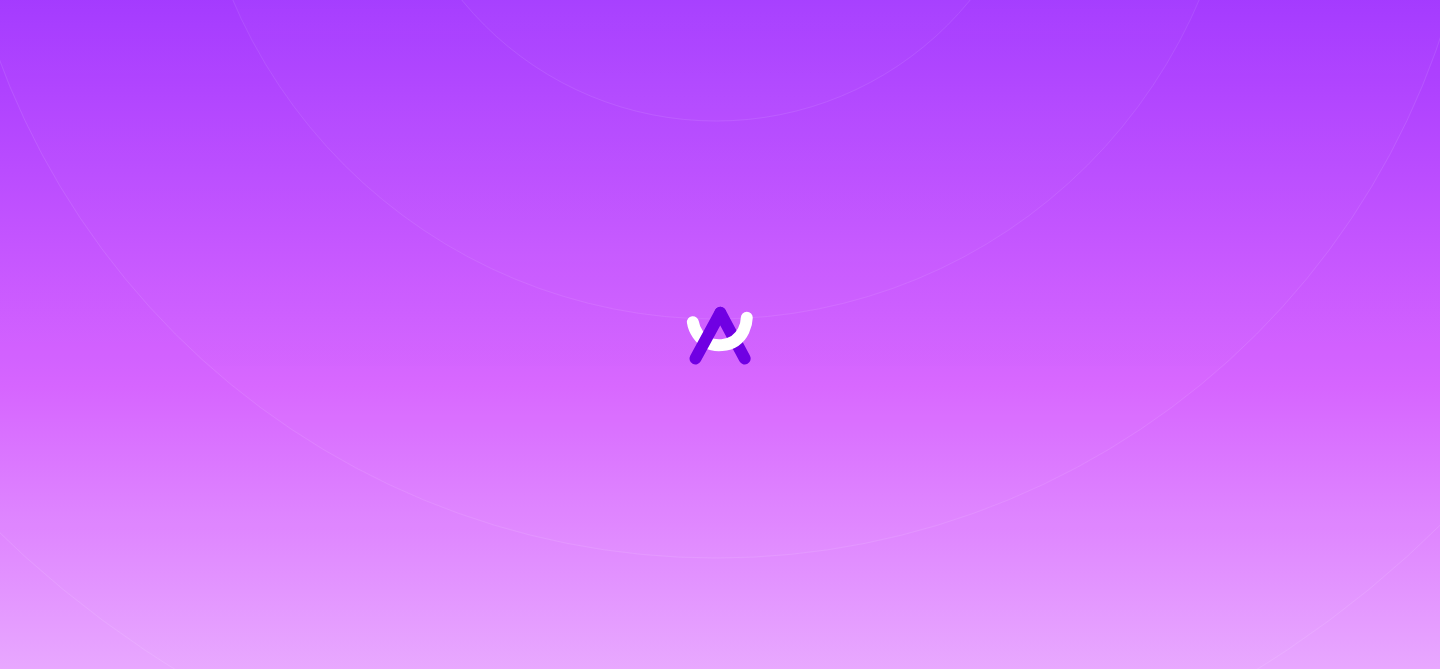 scroll, scrollTop: 0, scrollLeft: 0, axis: both 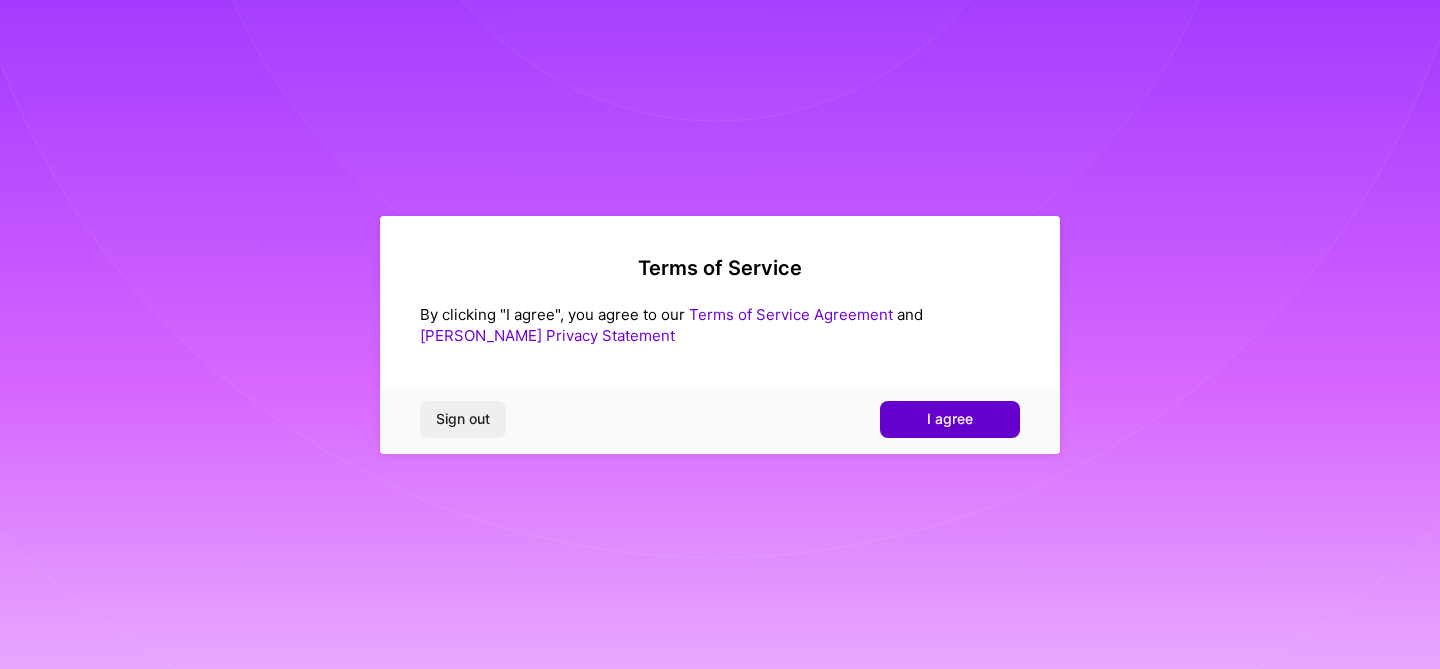 click on "I agree" at bounding box center (950, 419) 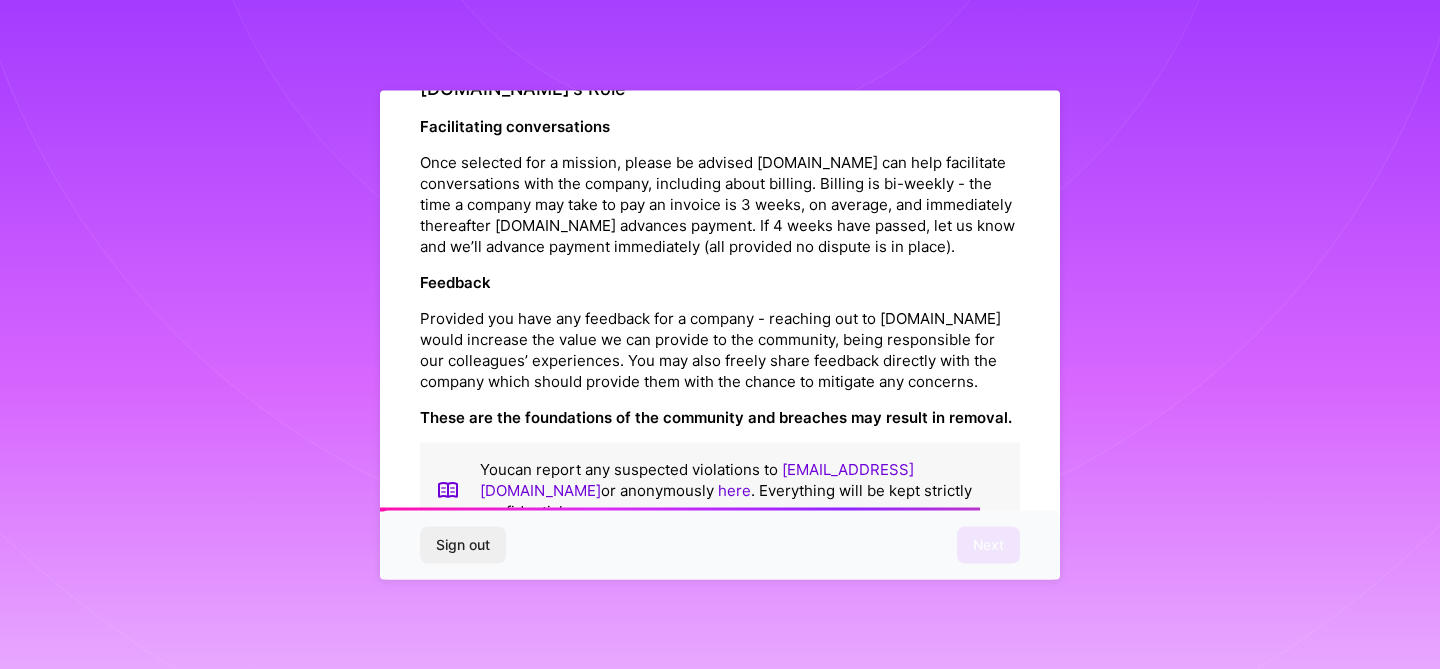 scroll, scrollTop: 2262, scrollLeft: 0, axis: vertical 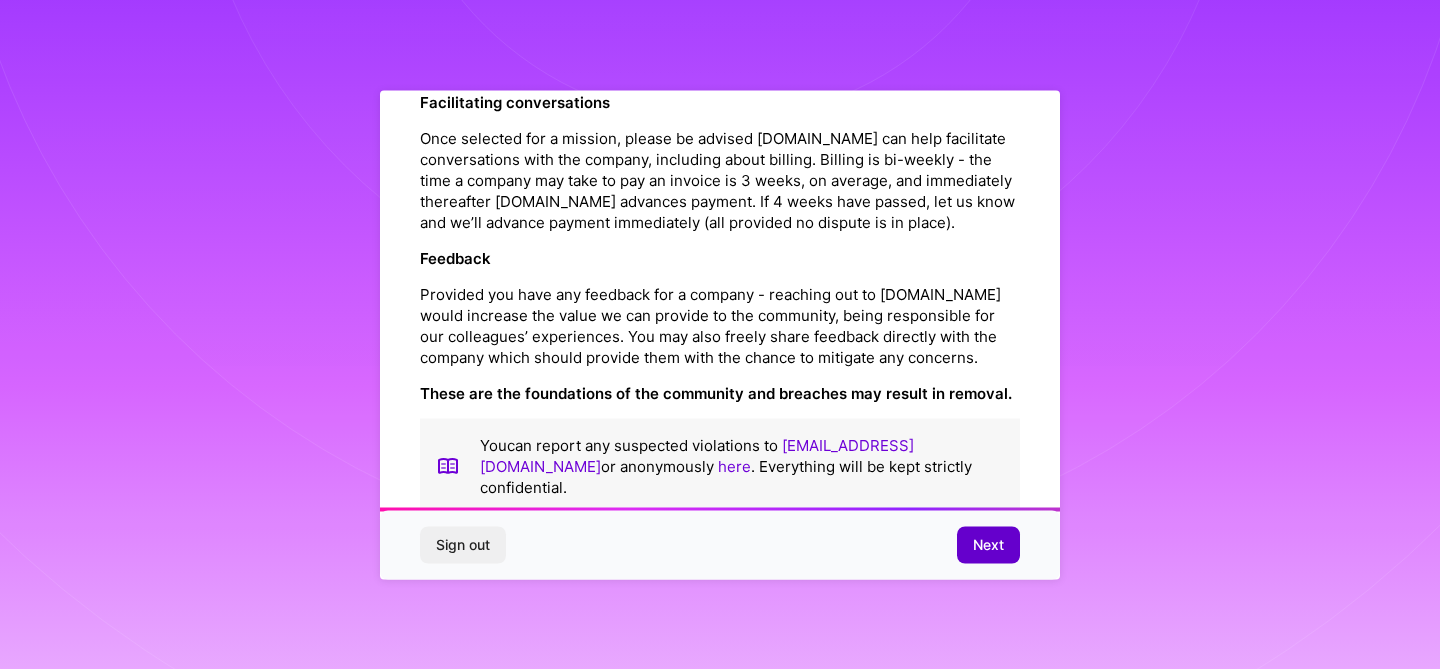 click on "Next" at bounding box center (988, 545) 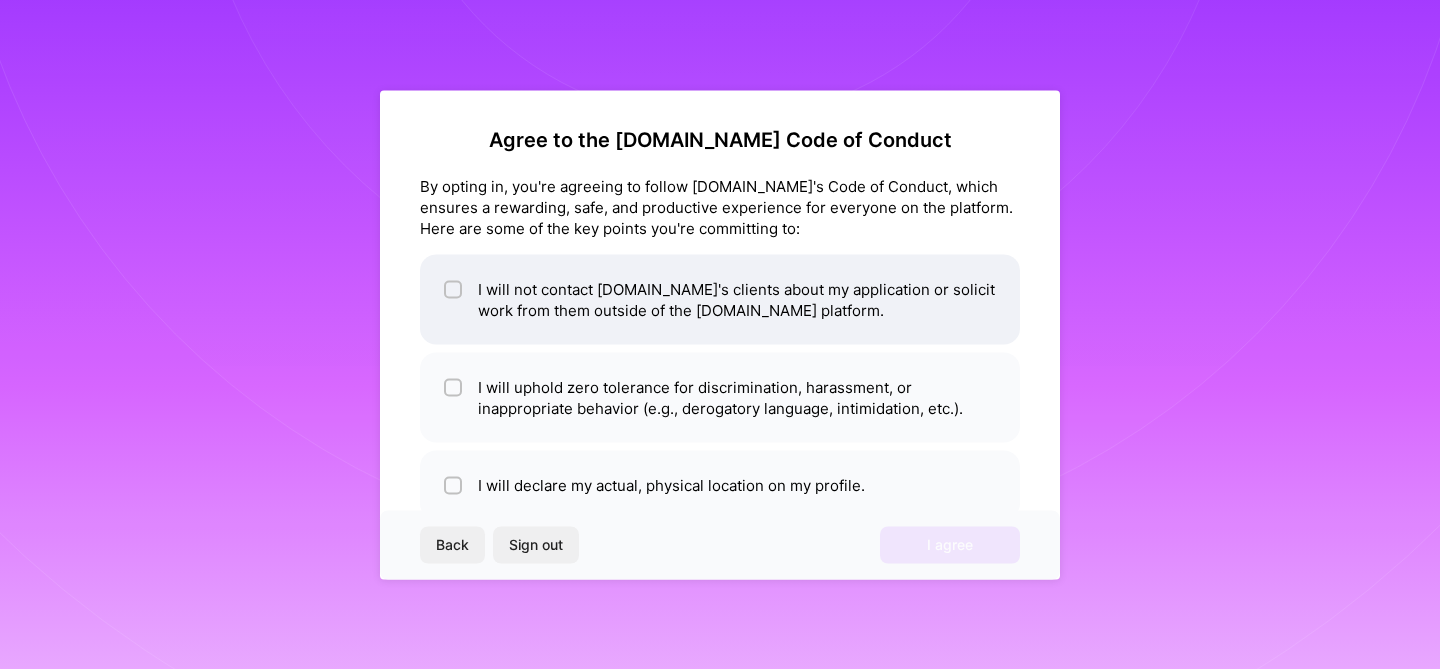 scroll, scrollTop: 1, scrollLeft: 0, axis: vertical 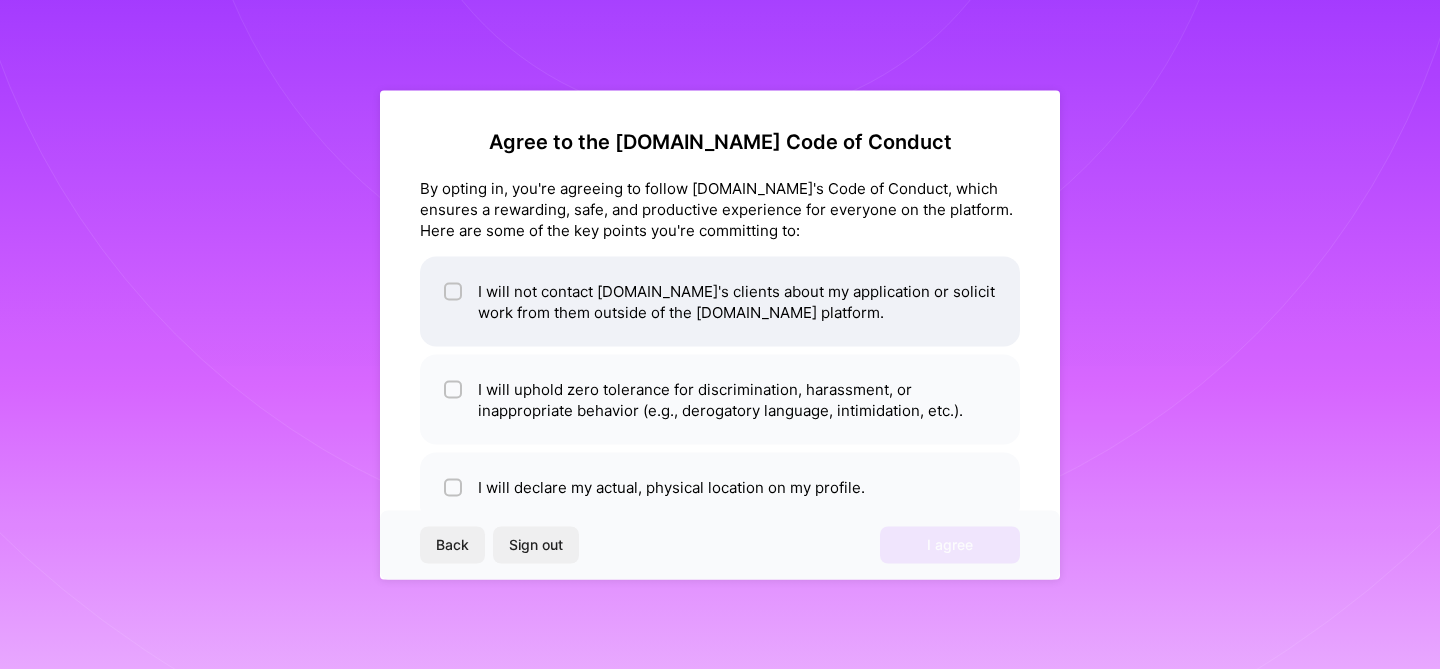 click on "I will not contact [DOMAIN_NAME]'s clients about my application or solicit work from them outside of the [DOMAIN_NAME] platform." at bounding box center [720, 301] 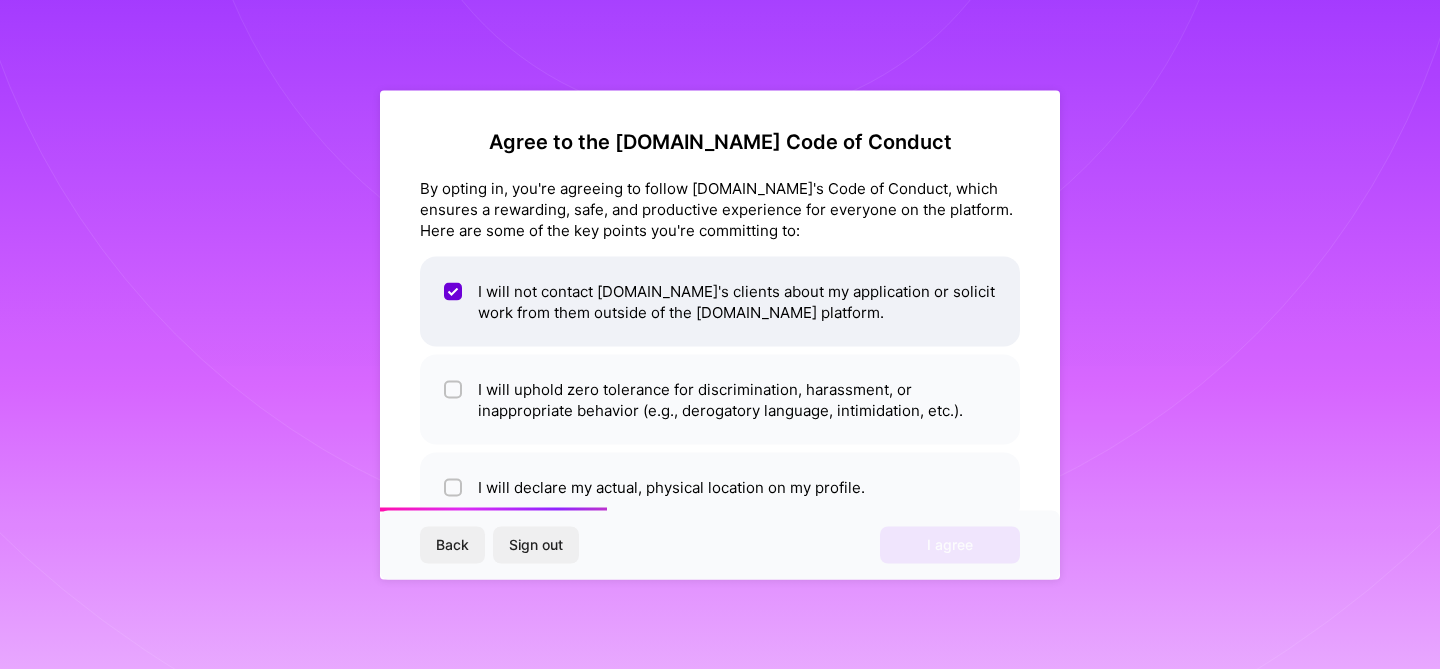 scroll, scrollTop: 51, scrollLeft: 0, axis: vertical 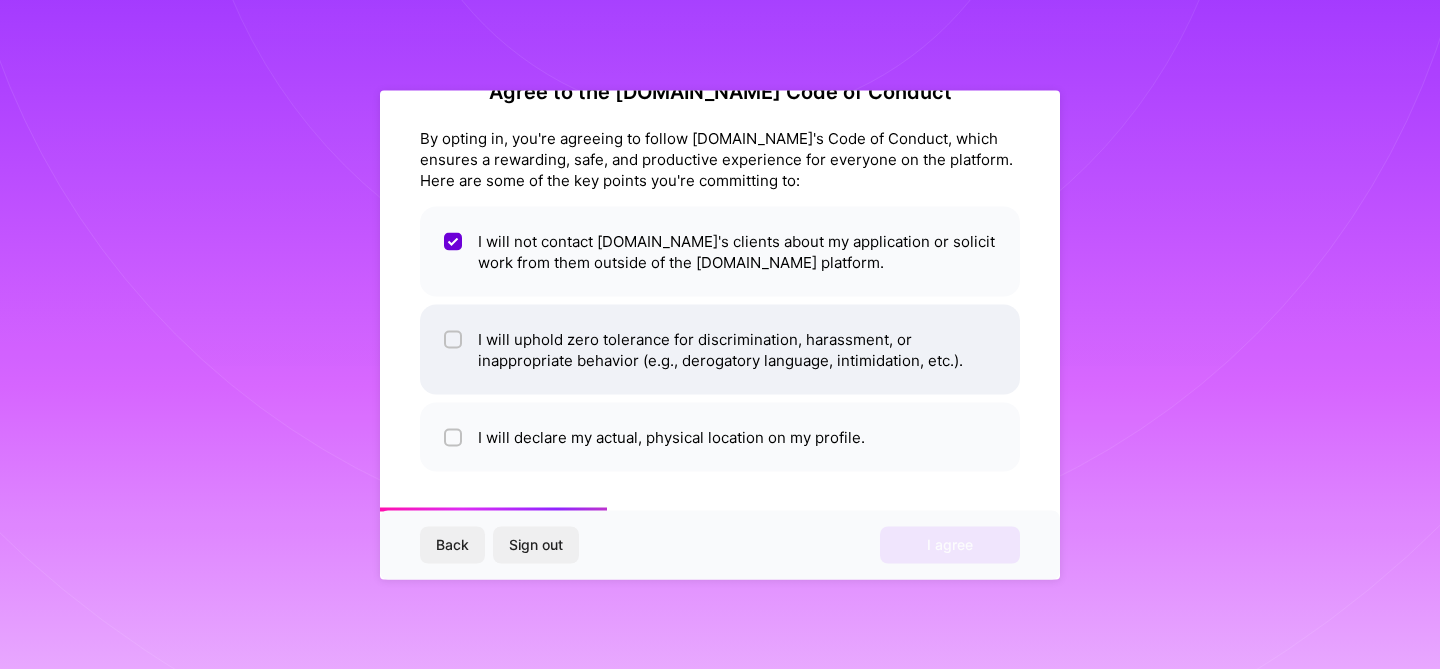 click on "I will uphold zero tolerance for discrimination, harassment, or inappropriate behavior (e.g., derogatory language, intimidation, etc.)." at bounding box center [720, 349] 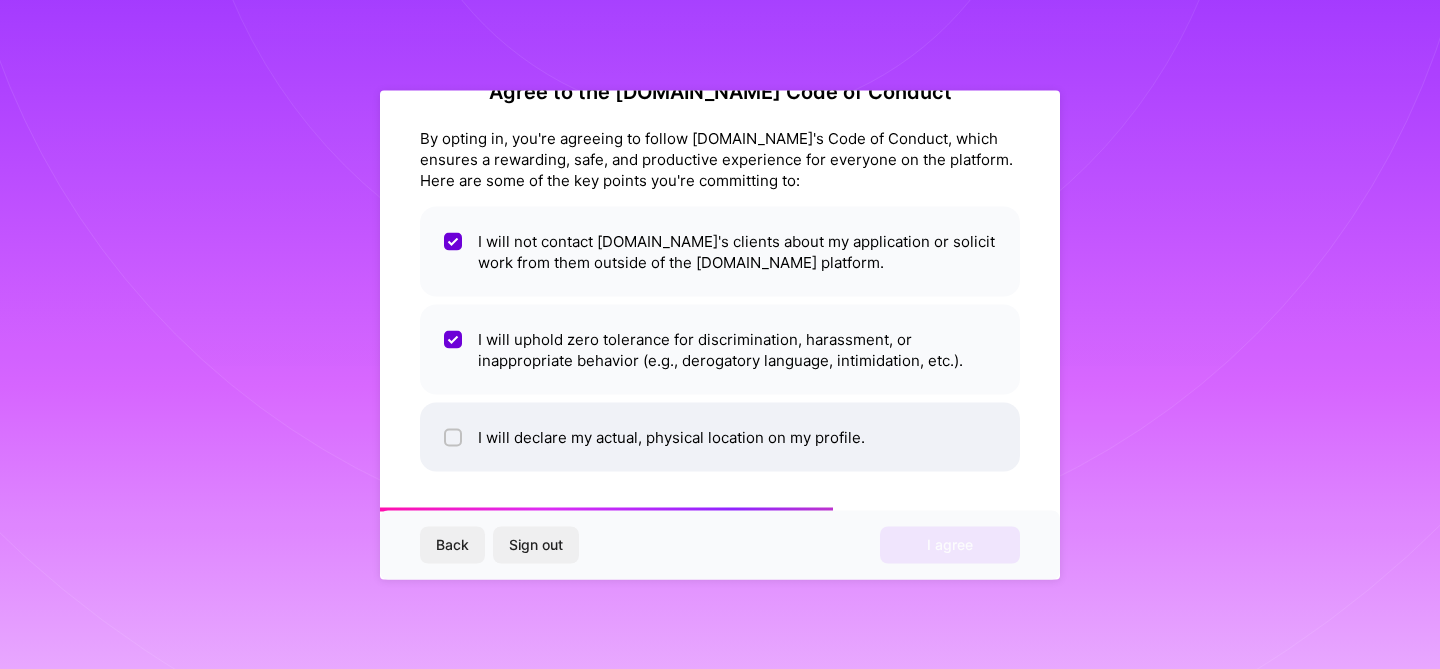 click on "I will declare my actual, physical location on my profile." at bounding box center [720, 436] 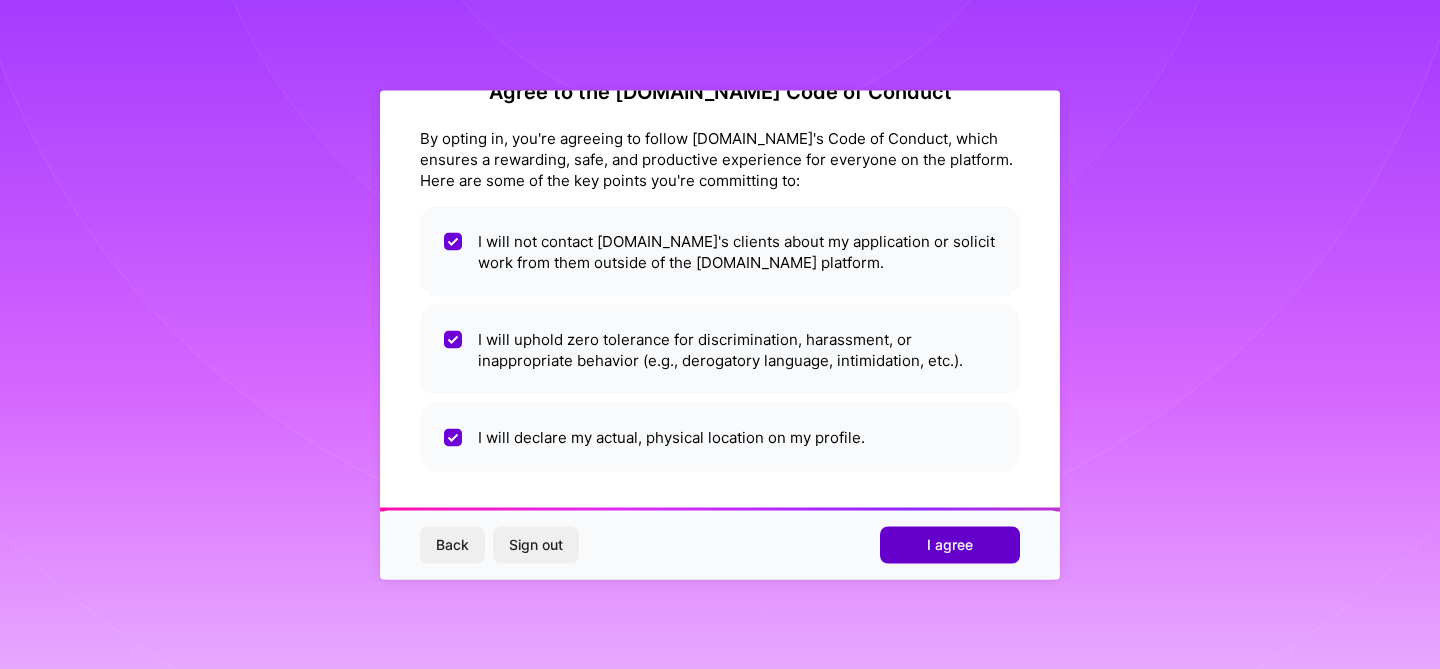 click on "I agree" at bounding box center (950, 545) 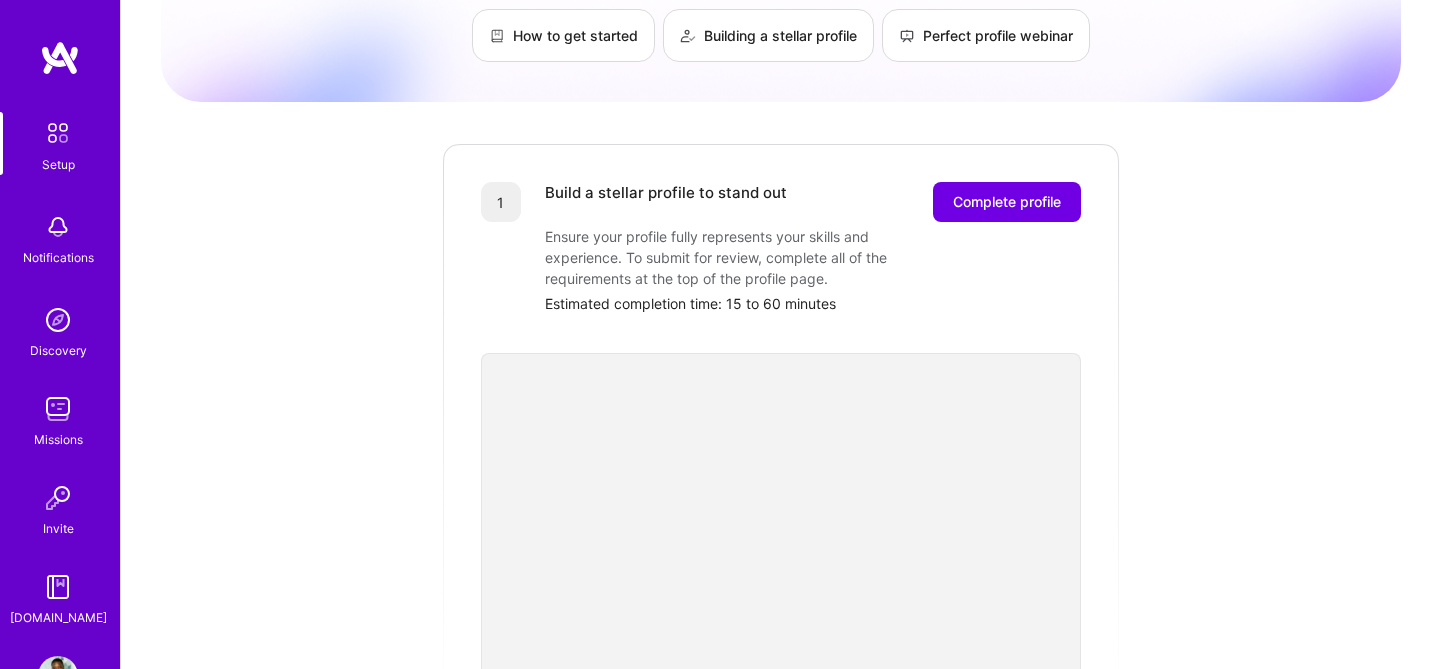 scroll, scrollTop: 136, scrollLeft: 0, axis: vertical 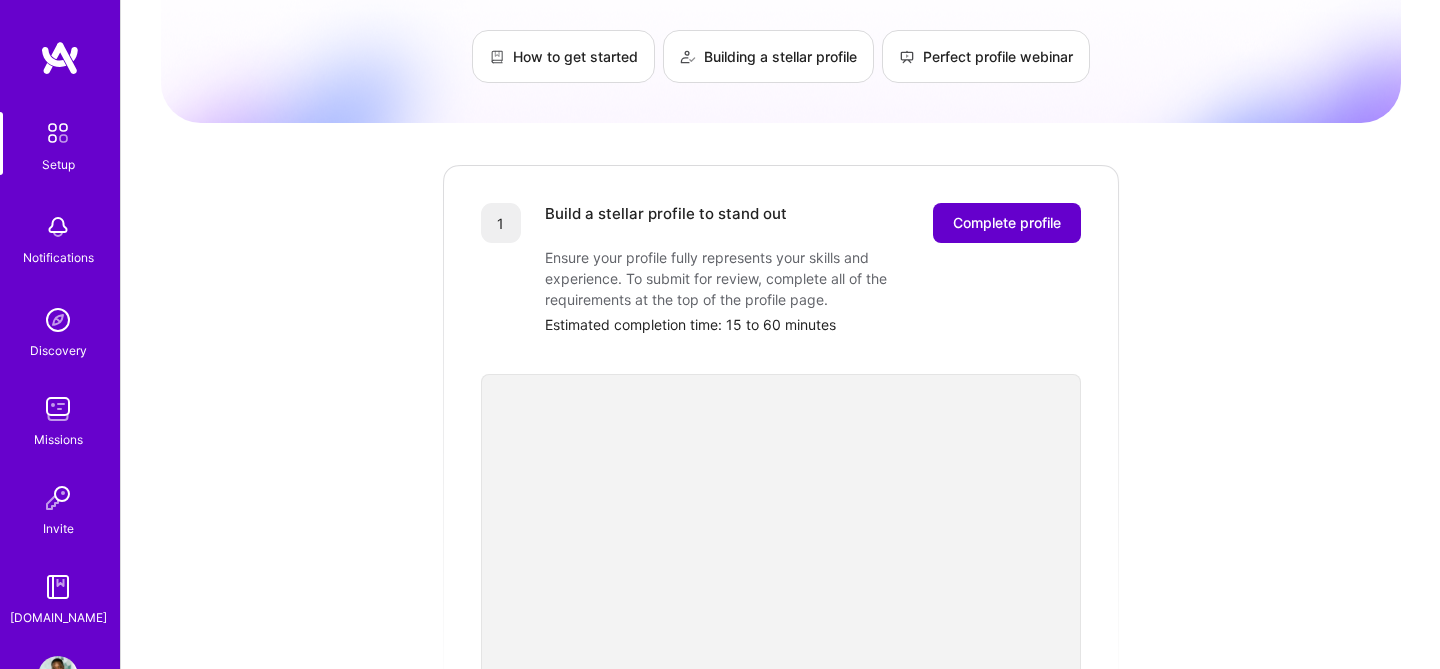 click on "Complete profile" at bounding box center (1007, 223) 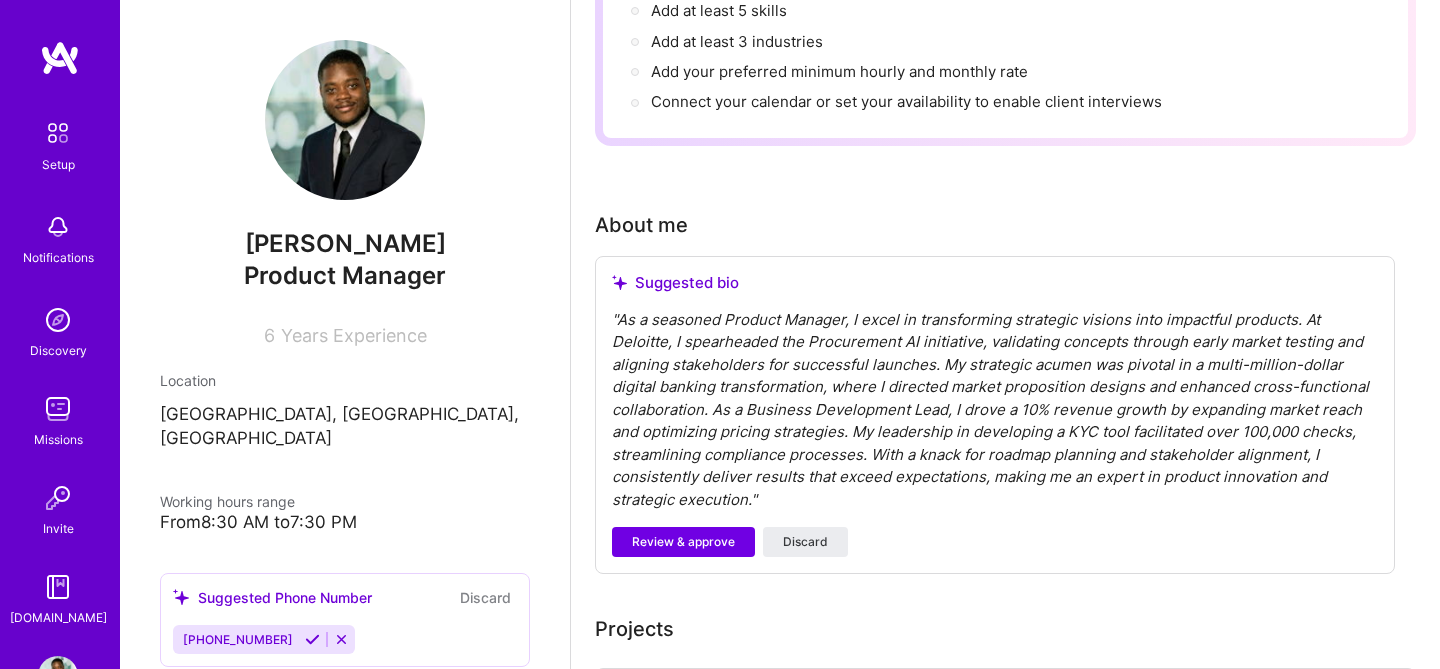 scroll, scrollTop: 367, scrollLeft: 0, axis: vertical 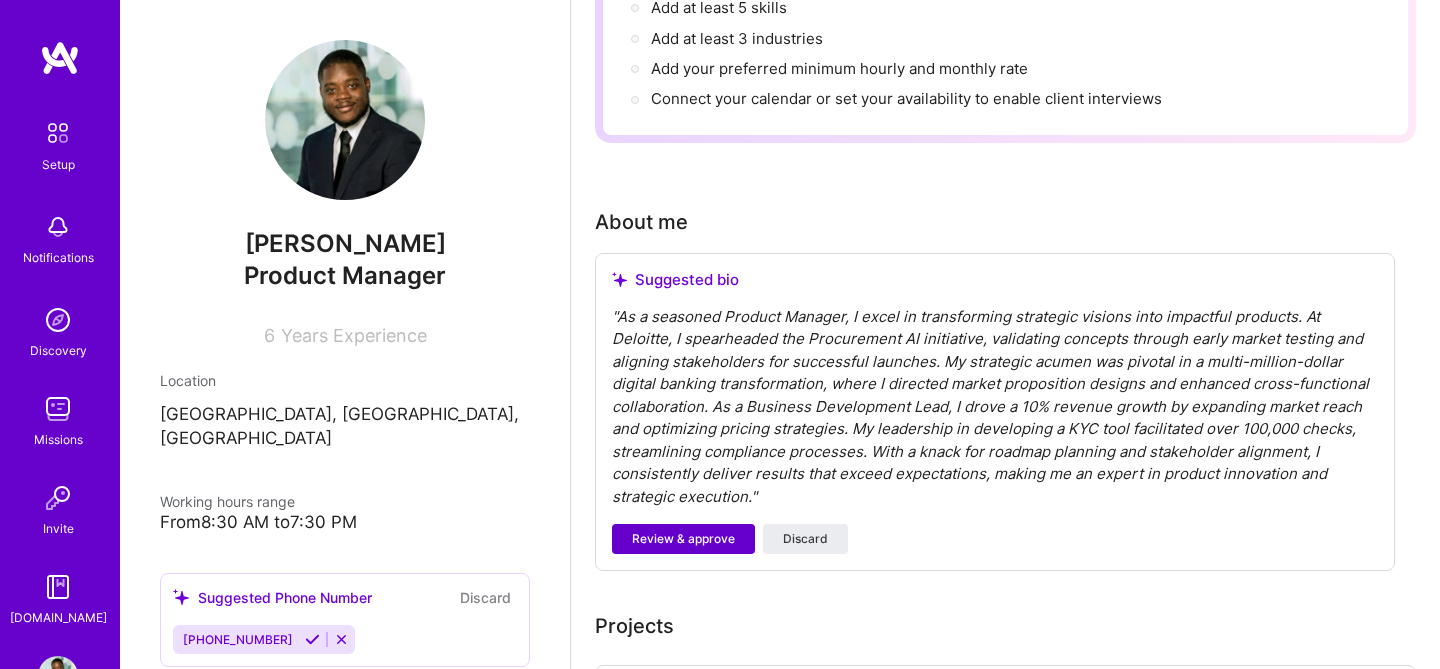 click on "Review & approve" at bounding box center (683, 539) 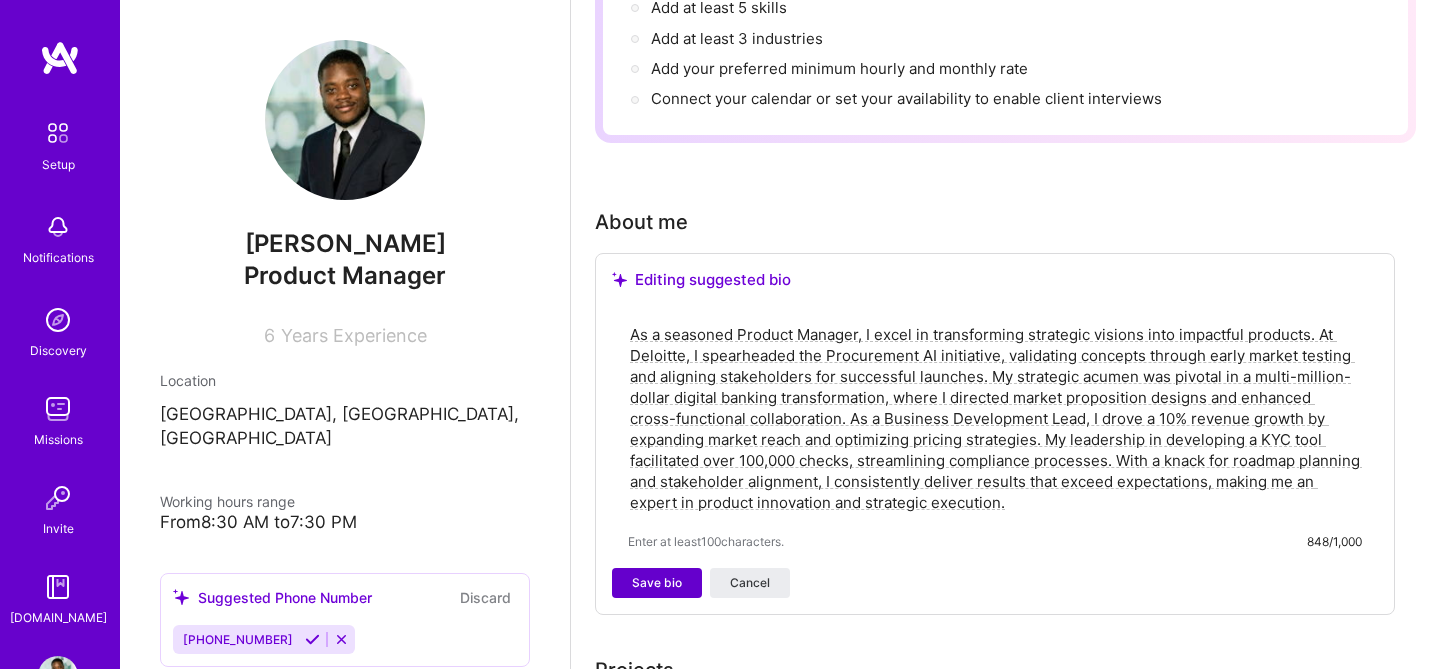 click on "Save bio" at bounding box center [657, 583] 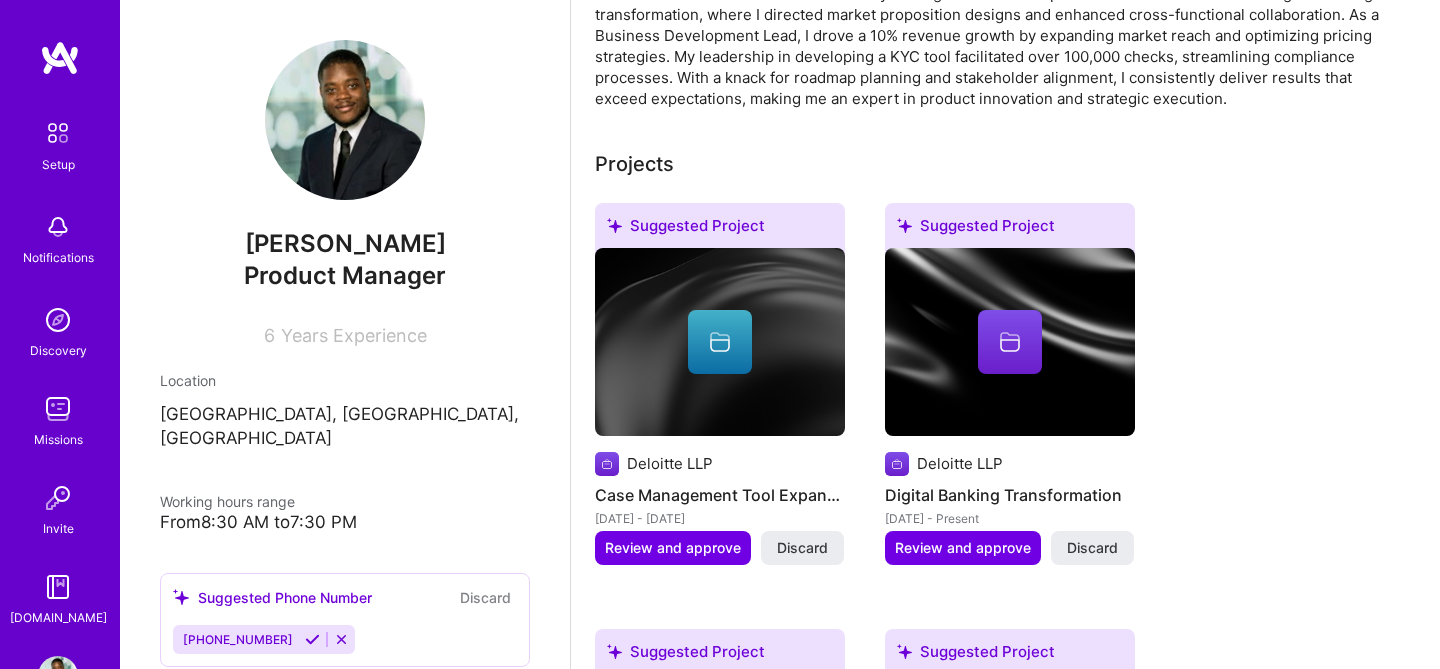scroll, scrollTop: 655, scrollLeft: 0, axis: vertical 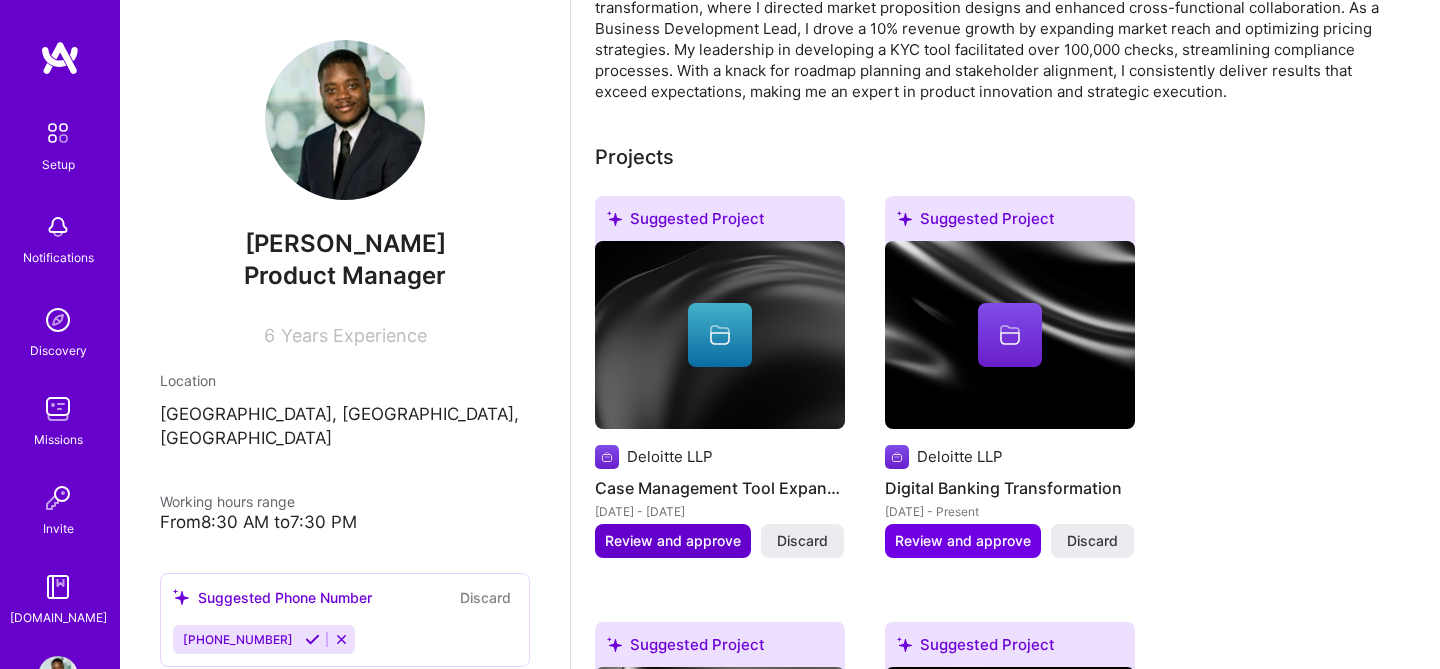 click on "Review and approve" at bounding box center (673, 541) 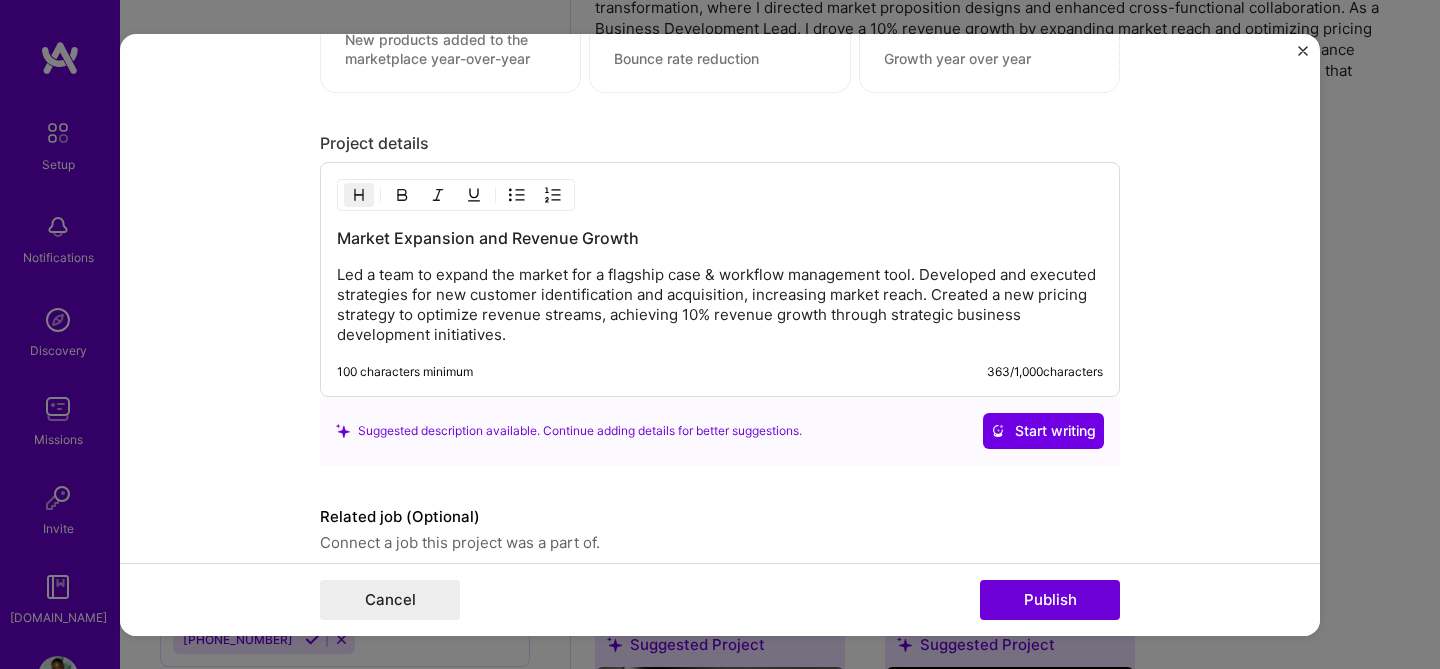 scroll, scrollTop: 1589, scrollLeft: 0, axis: vertical 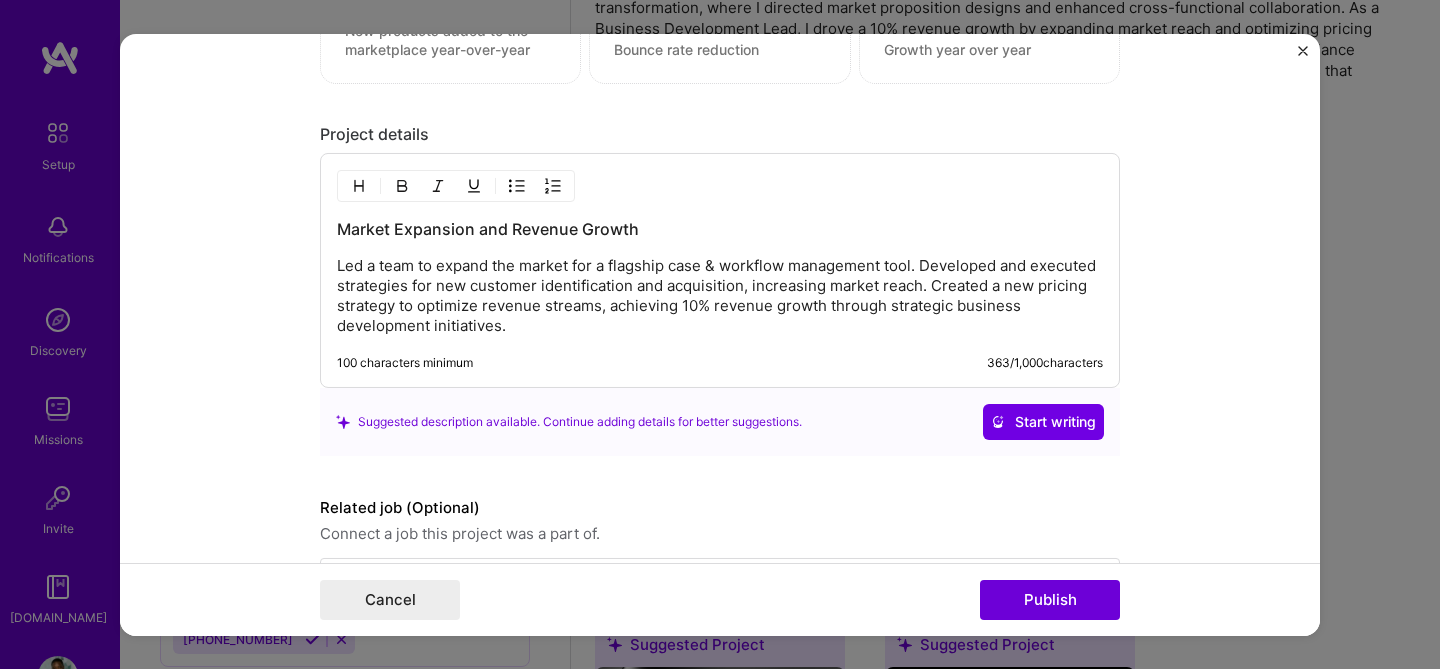 click on "Led a team to expand the market for a flagship case & workflow management tool. Developed and executed strategies for new customer identification and acquisition, increasing market reach. Created a new pricing strategy to optimize revenue streams, achieving 10% revenue growth through strategic business development initiatives." at bounding box center (720, 296) 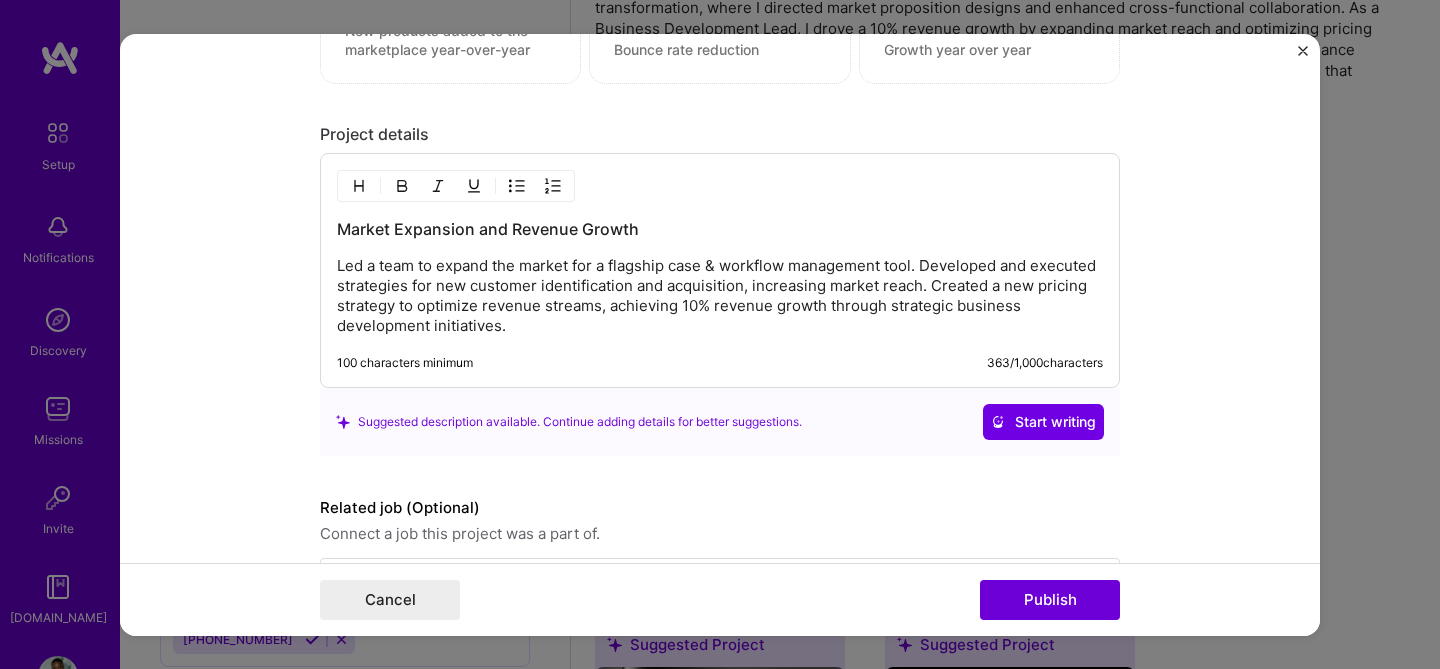 click on "Led a team to expand the market for a flagship case & workflow management tool. Developed and executed strategies for new customer identification and acquisition, increasing market reach. Created a new pricing strategy to optimize revenue streams, achieving 10% revenue growth through strategic business development initiatives." at bounding box center (720, 296) 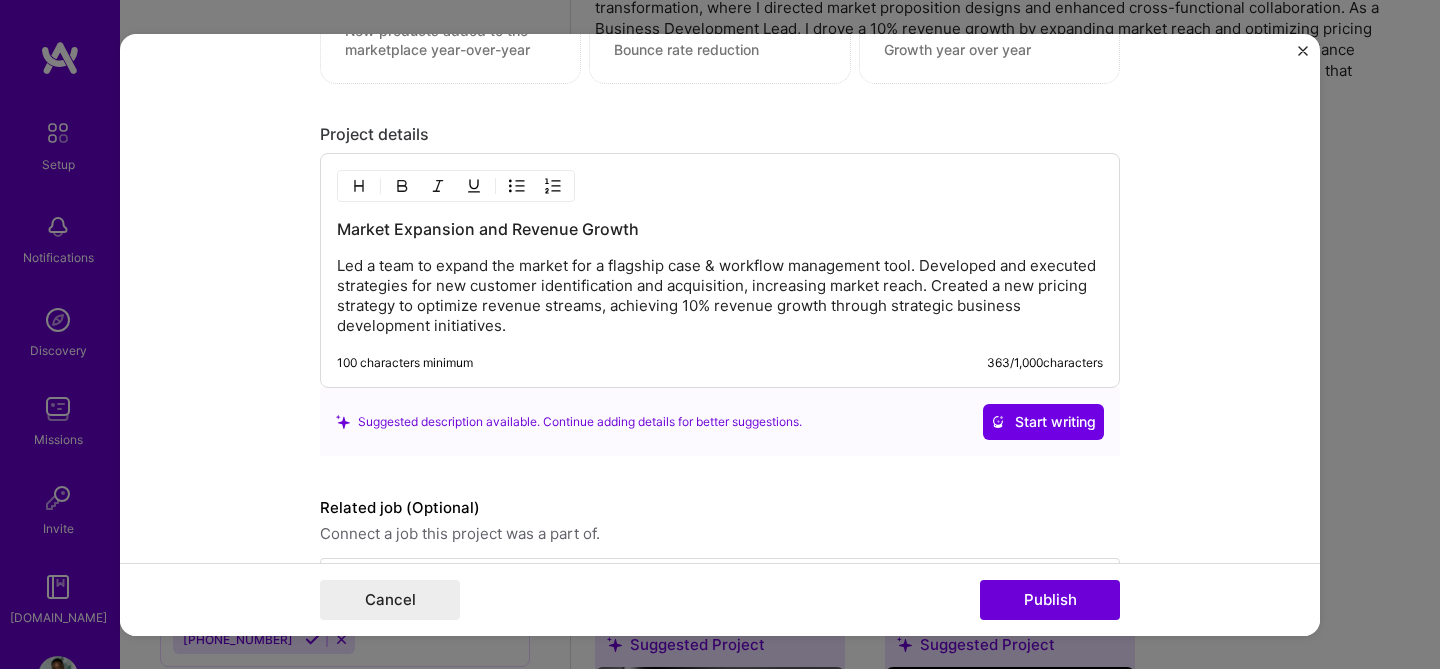 click on "Led a team to expand the market for a flagship case & workflow management tool. Developed and executed strategies for new customer identification and acquisition, increasing market reach. Created a new pricing strategy to optimize revenue streams, achieving 10% revenue growth through strategic business development initiatives." at bounding box center (720, 296) 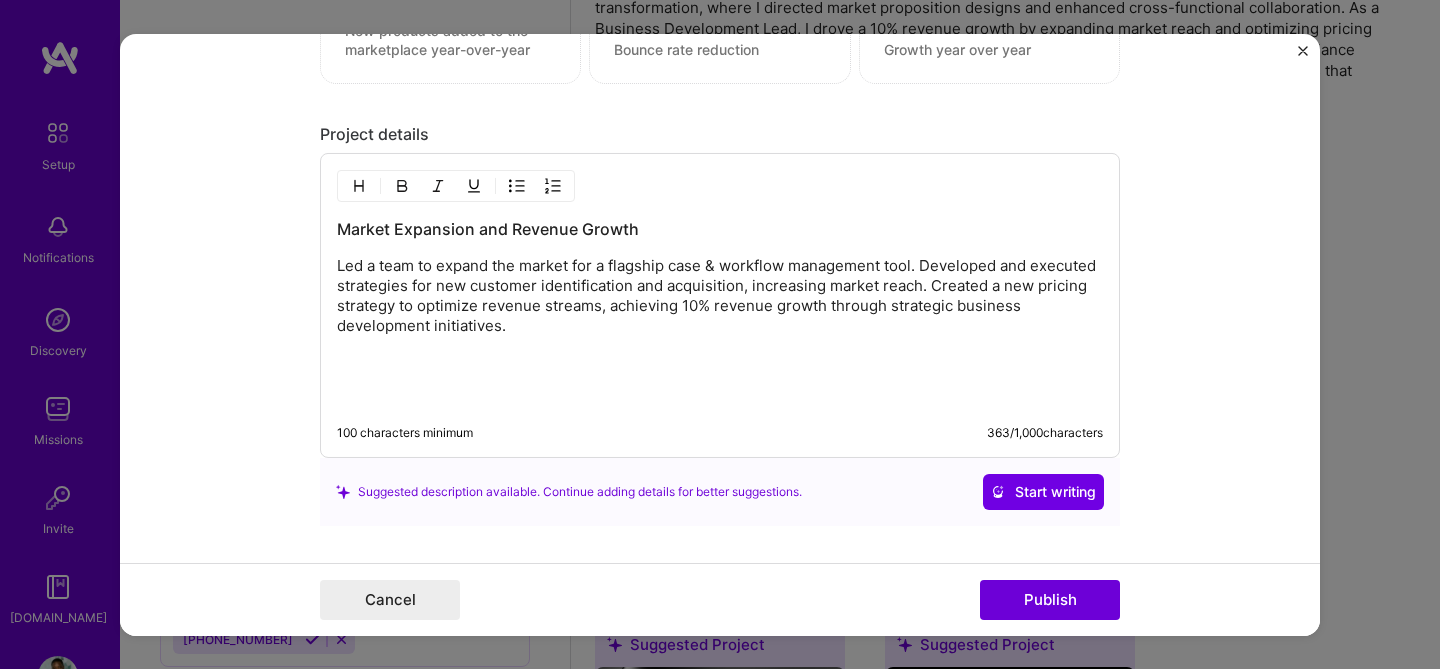 type 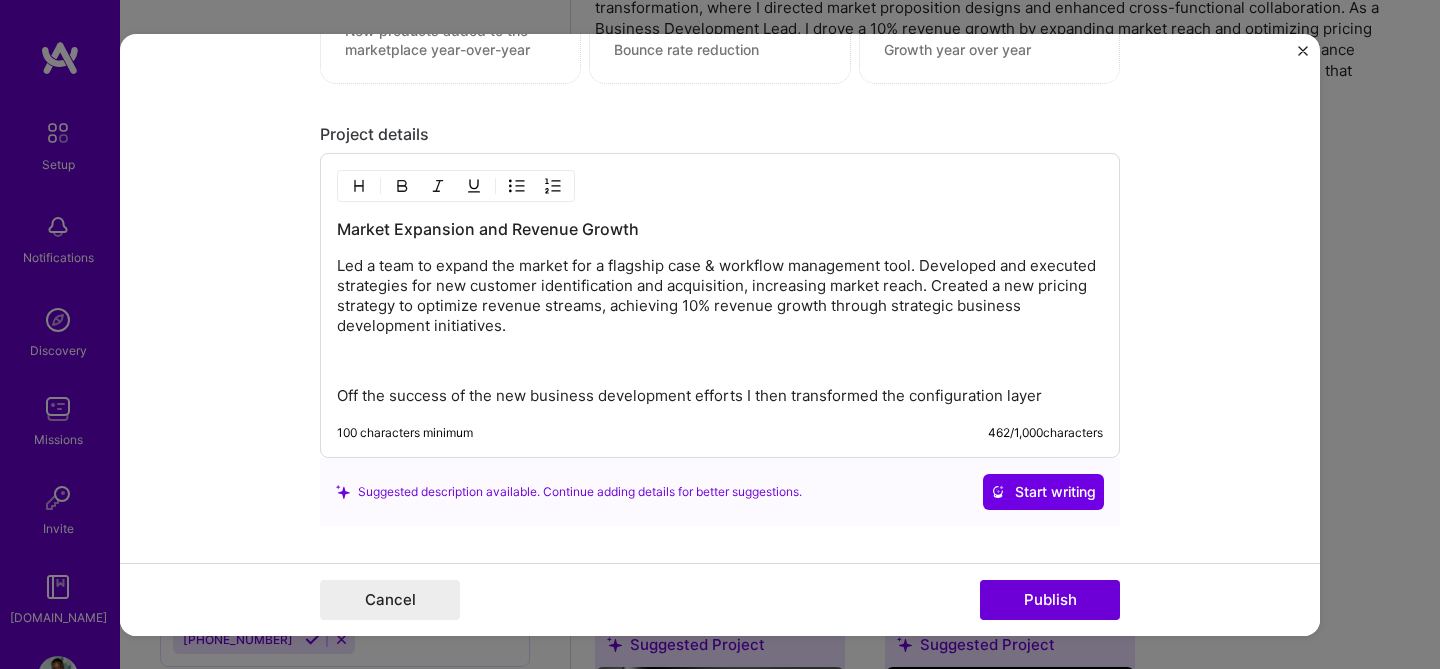click on "Off the success of the new business development efforts I then transformed the configuration layer" at bounding box center (720, 396) 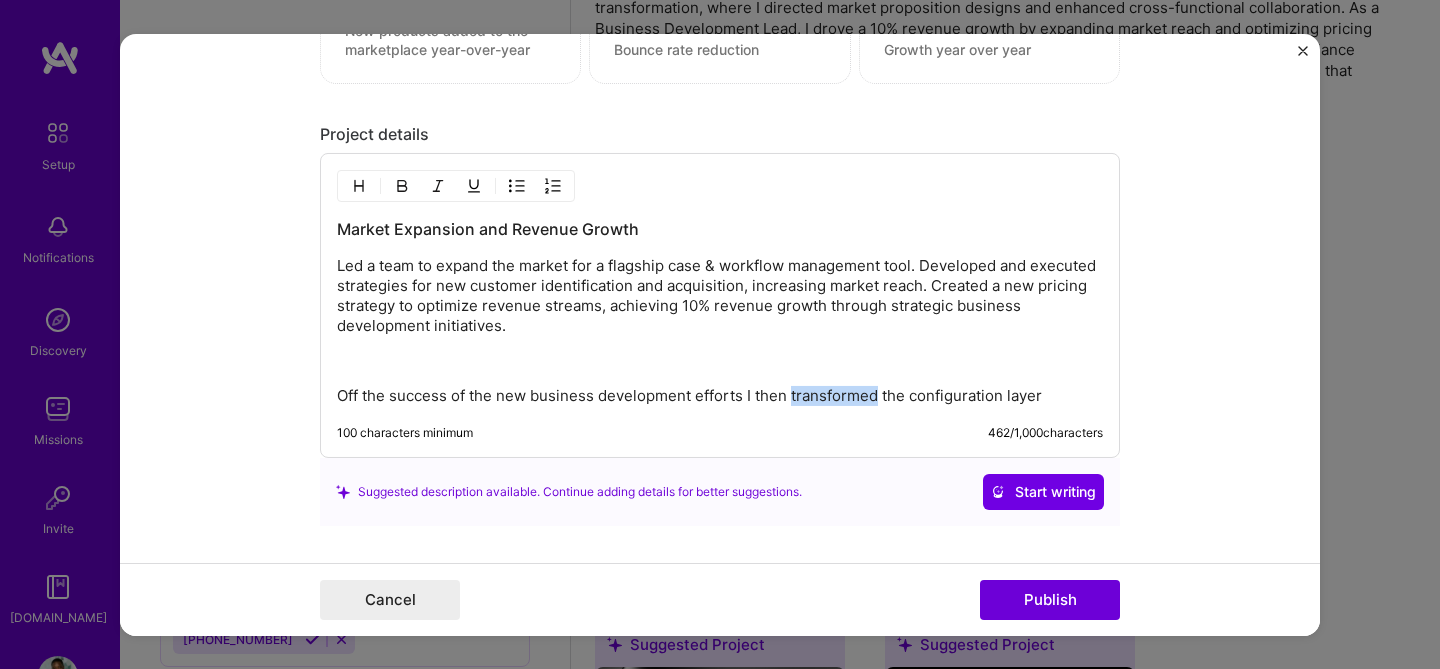 click on "Off the success of the new business development efforts I then transformed the configuration layer" at bounding box center (720, 396) 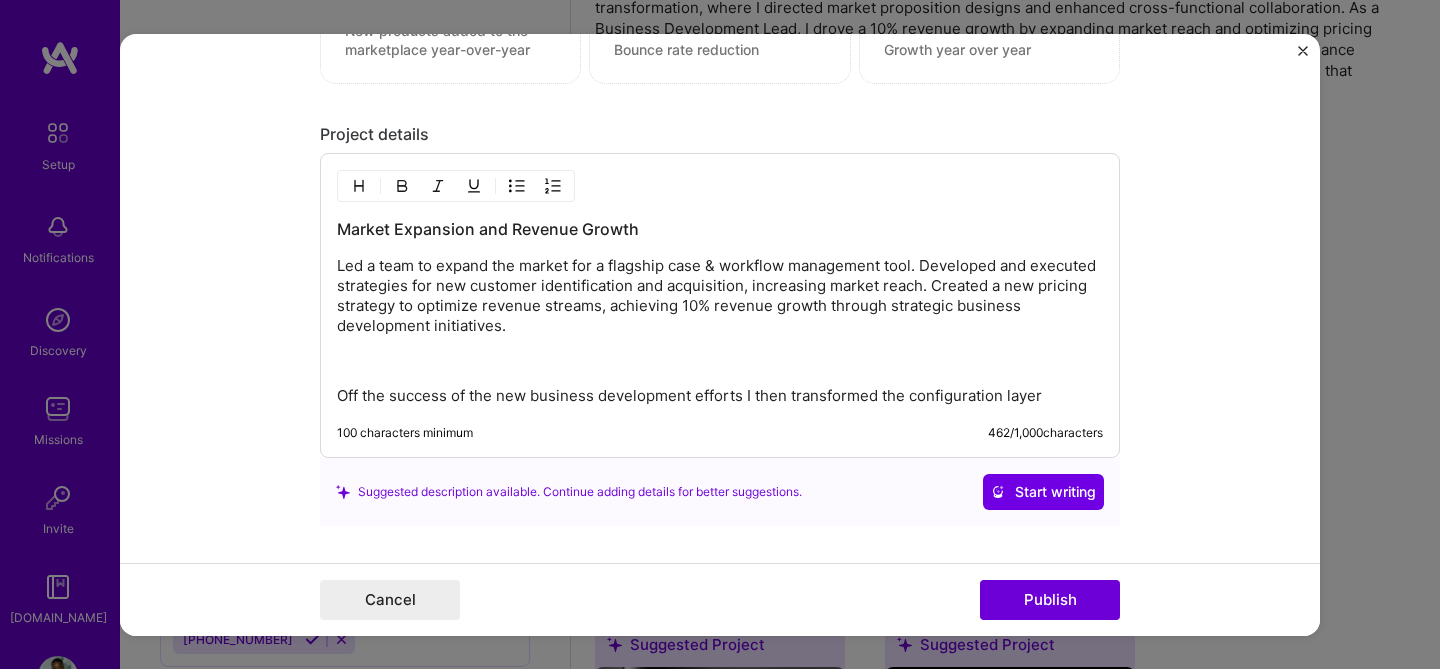 click on "Off the success of the new business development efforts I then transformed the configuration layer" at bounding box center (720, 396) 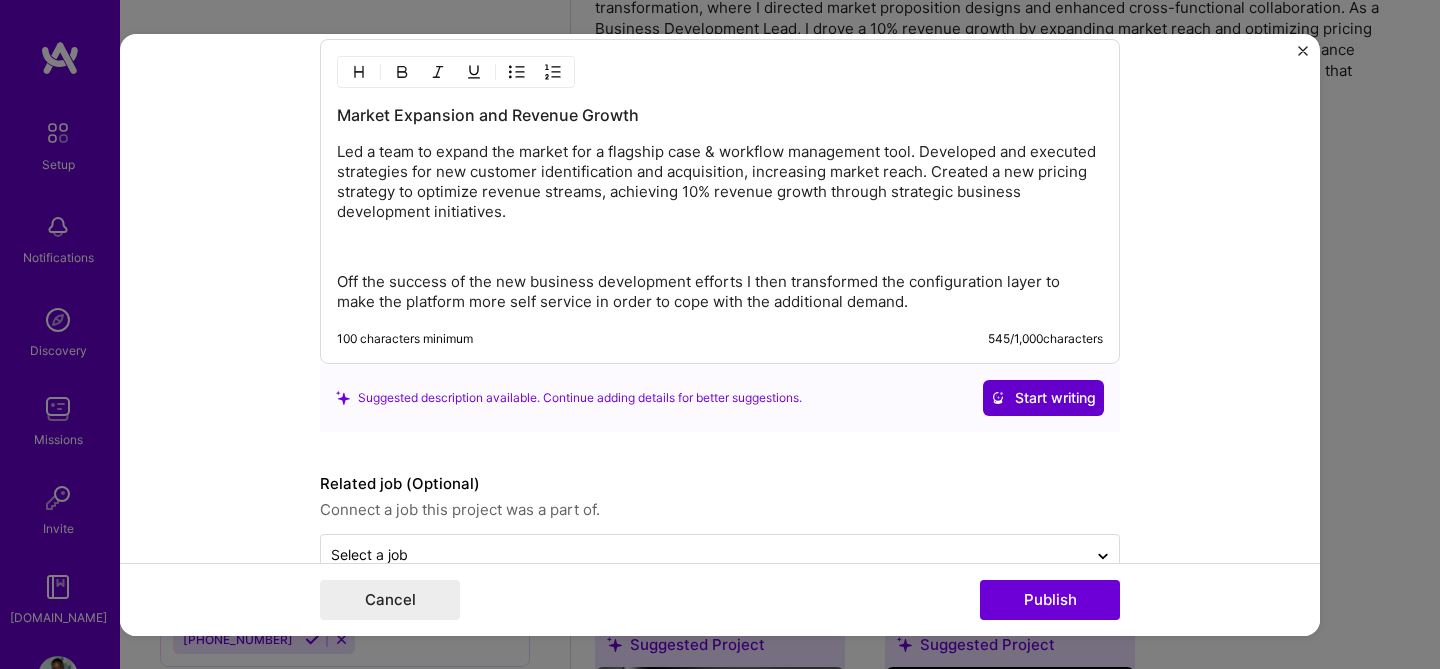 scroll, scrollTop: 1753, scrollLeft: 0, axis: vertical 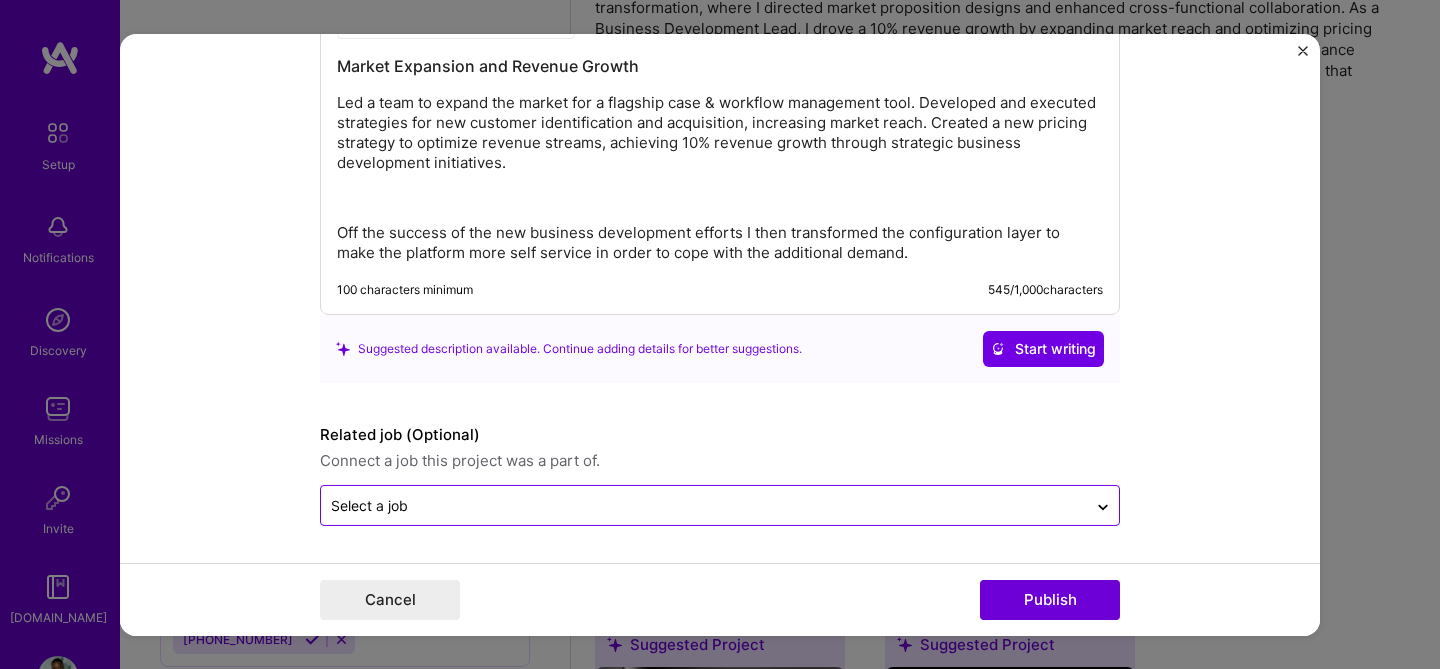 click on "Select a job" at bounding box center [704, 505] 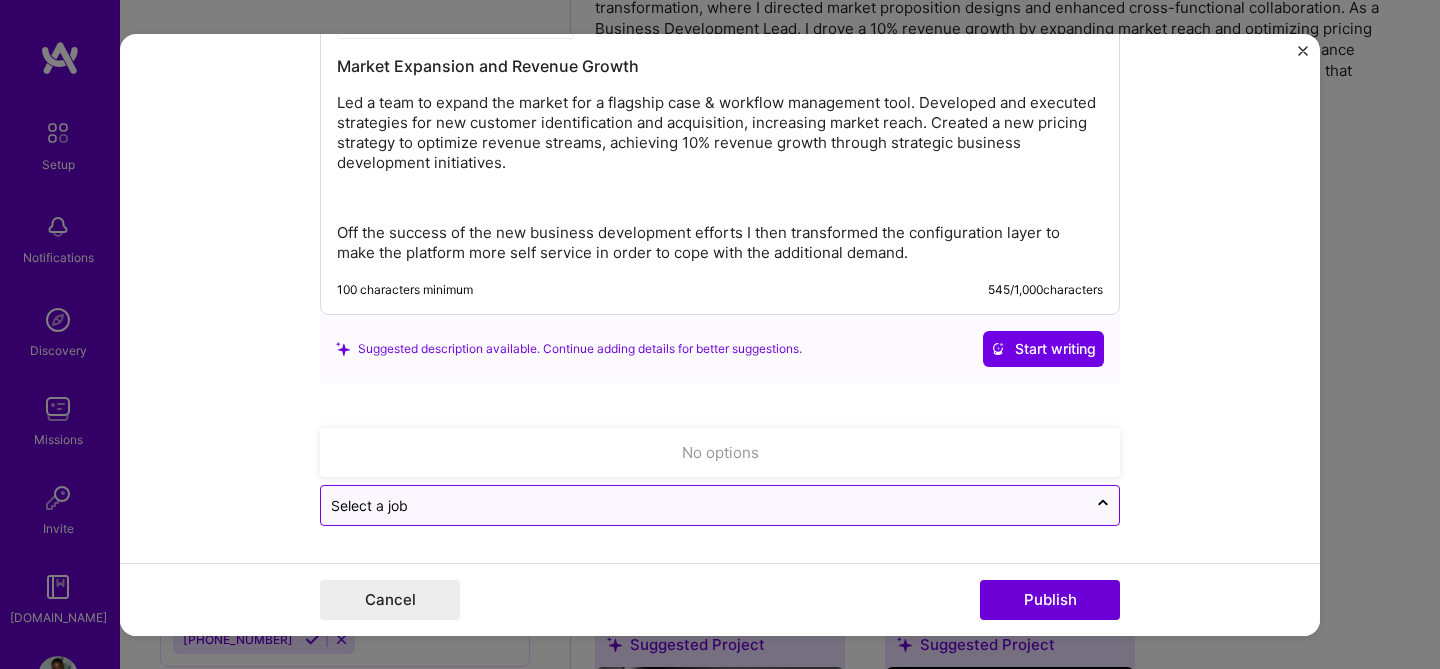 click on "Select a job" at bounding box center (704, 505) 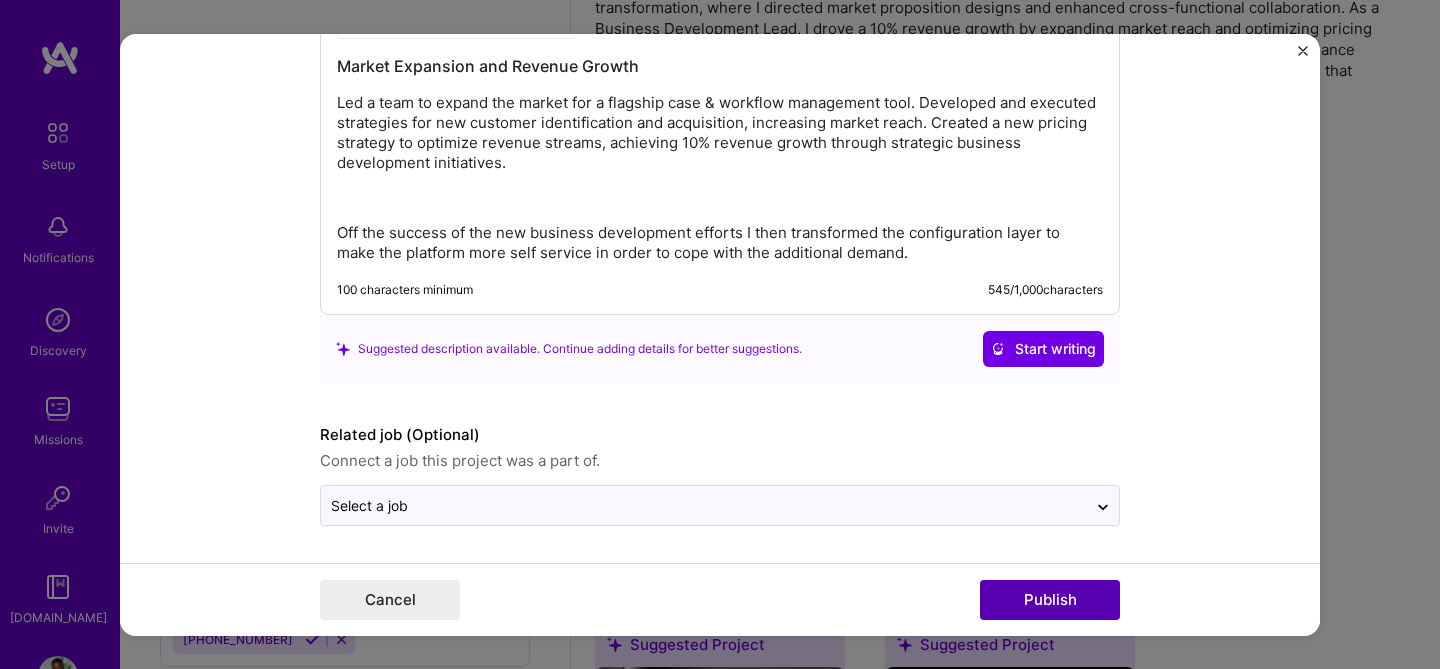 click on "Publish" at bounding box center (1050, 600) 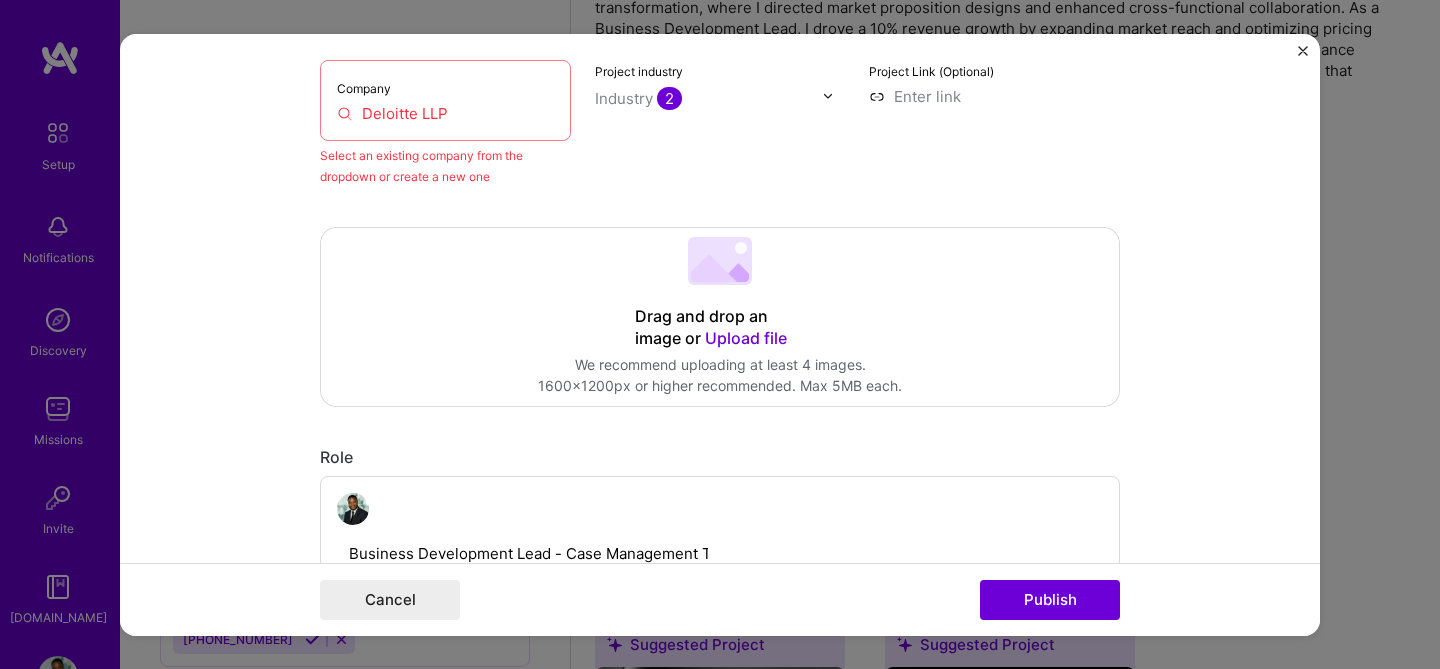 scroll, scrollTop: 131, scrollLeft: 0, axis: vertical 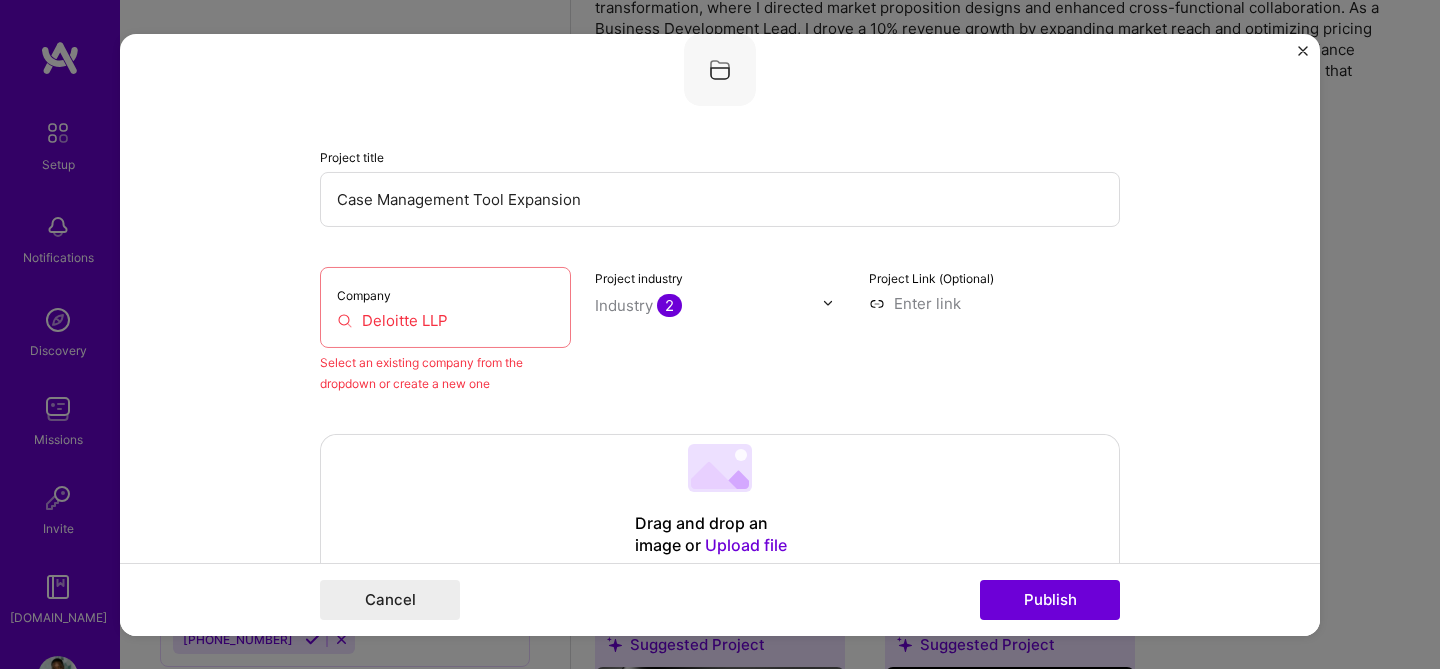click on "Deloitte LLP" at bounding box center (445, 319) 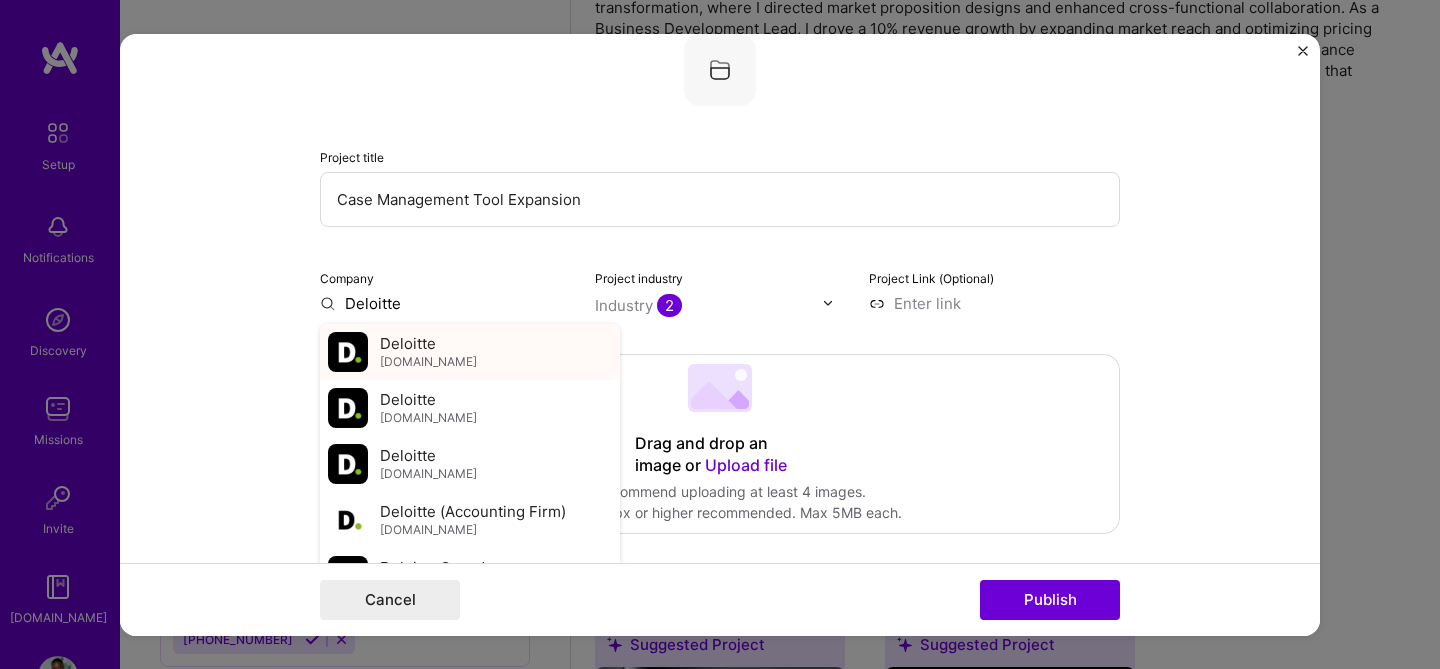 click on "Deloitte [DOMAIN_NAME]" at bounding box center [470, 351] 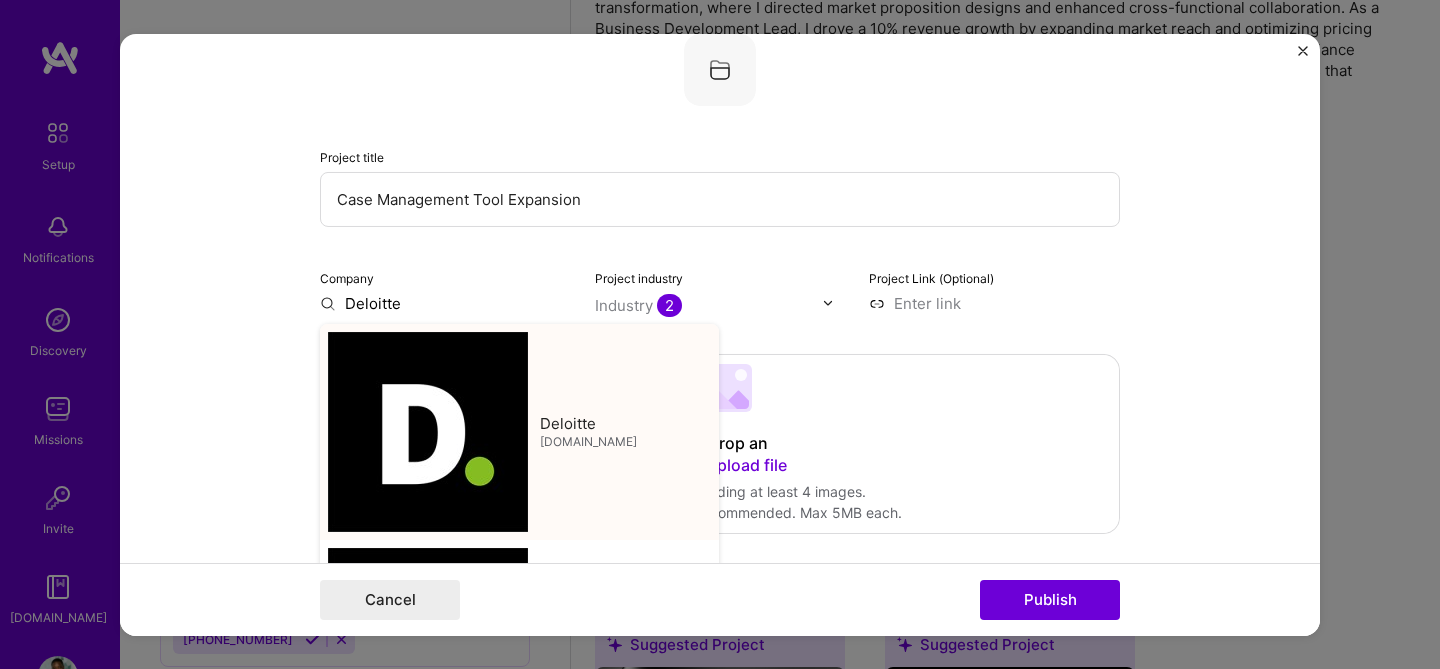 type on "Deloitte" 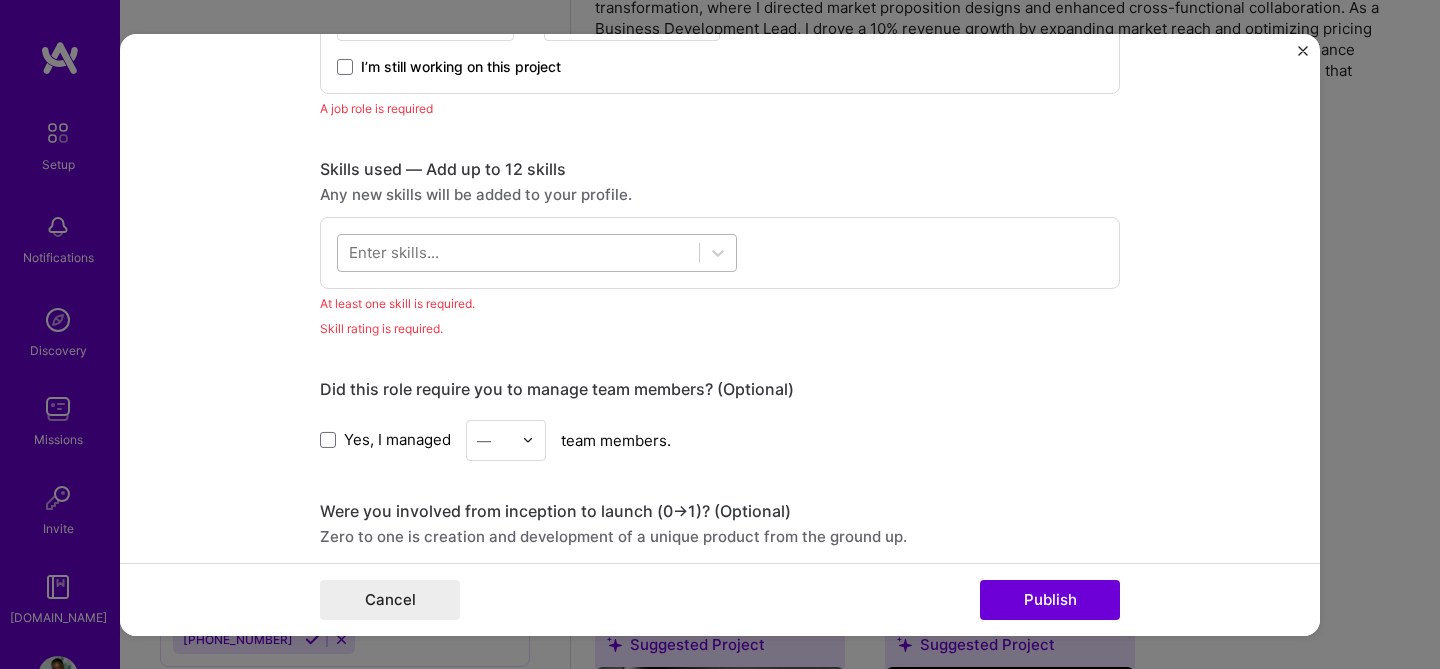 scroll, scrollTop: 832, scrollLeft: 0, axis: vertical 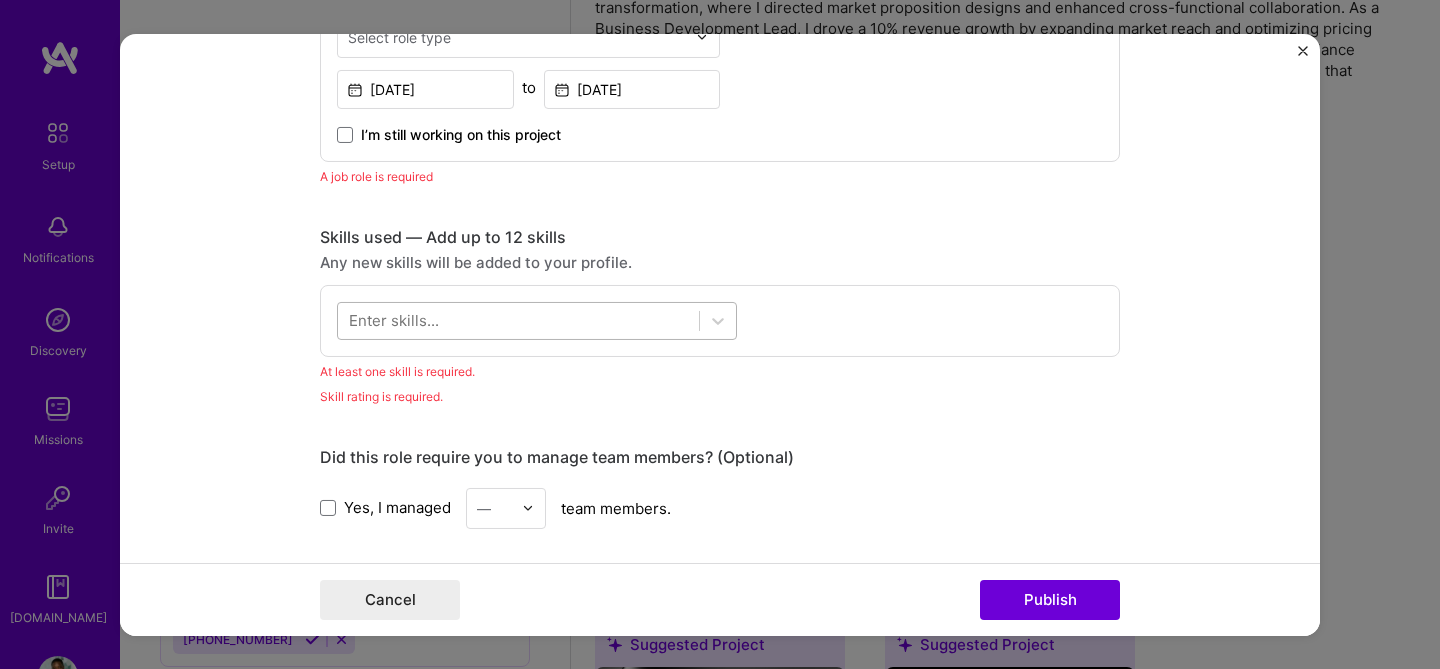 click at bounding box center [518, 320] 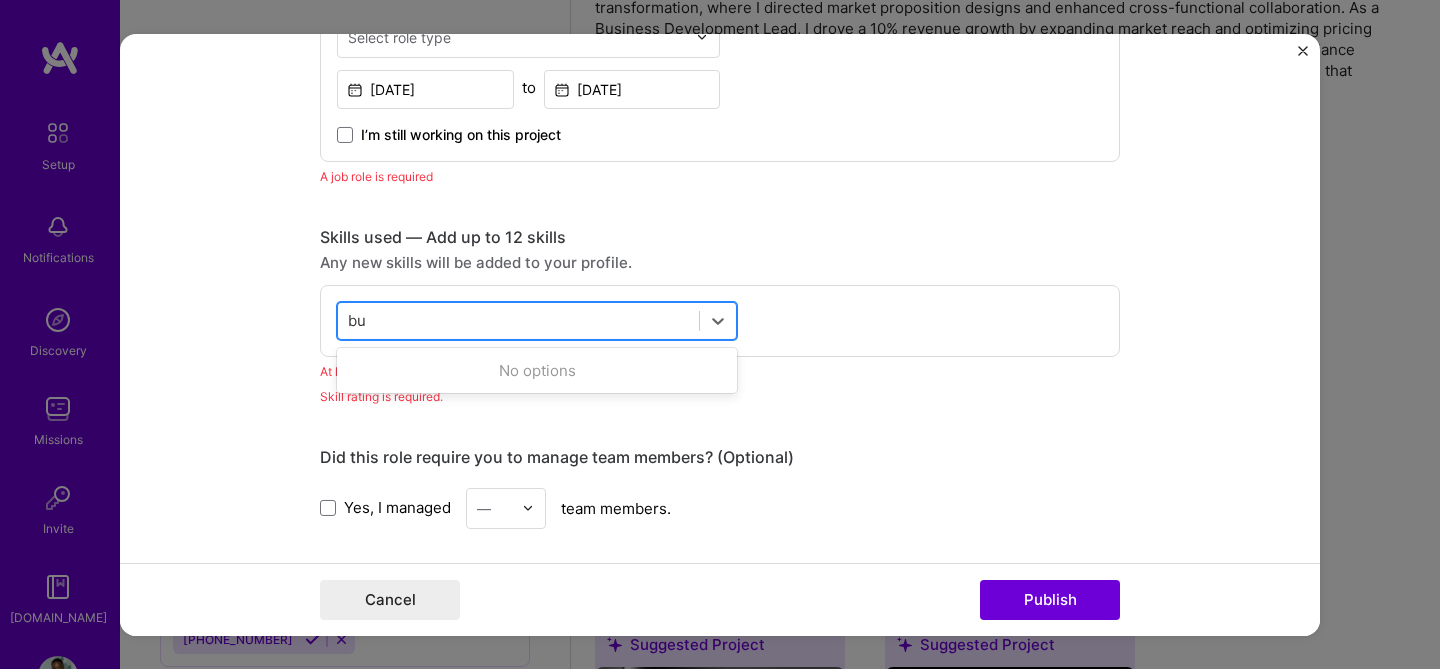 type on "b" 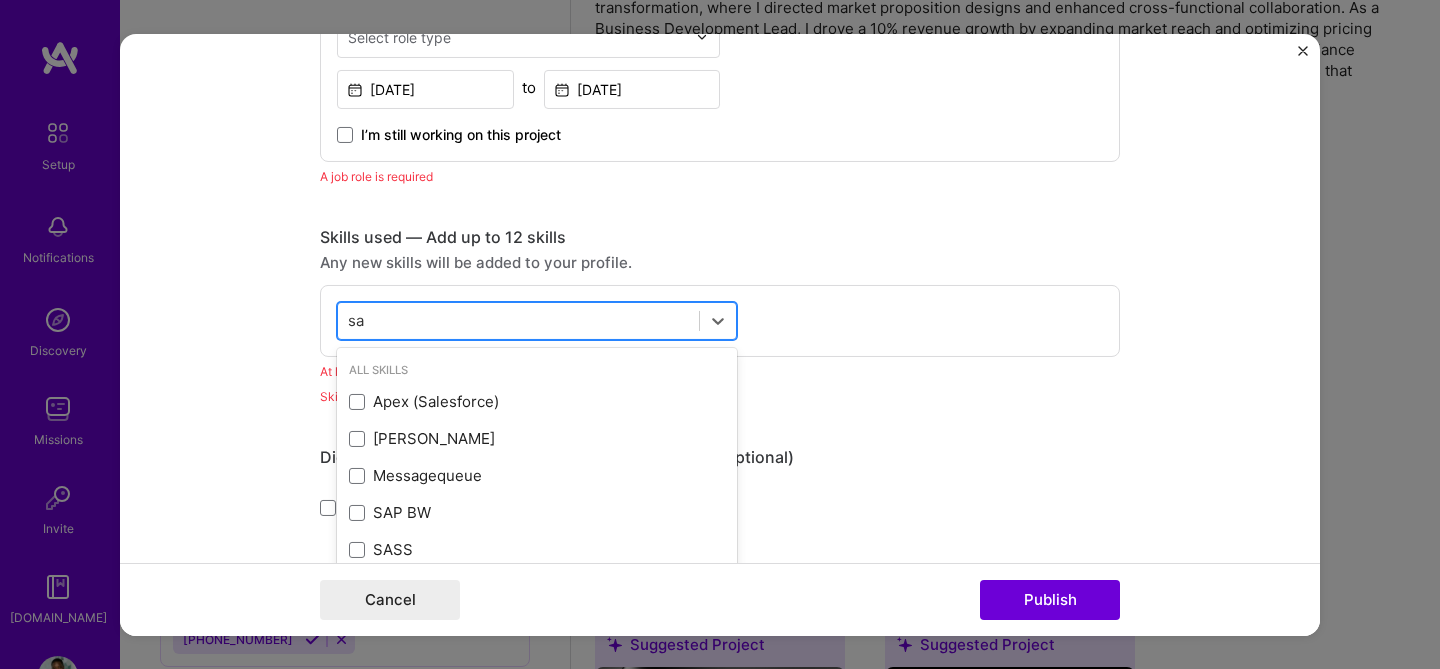 type on "s" 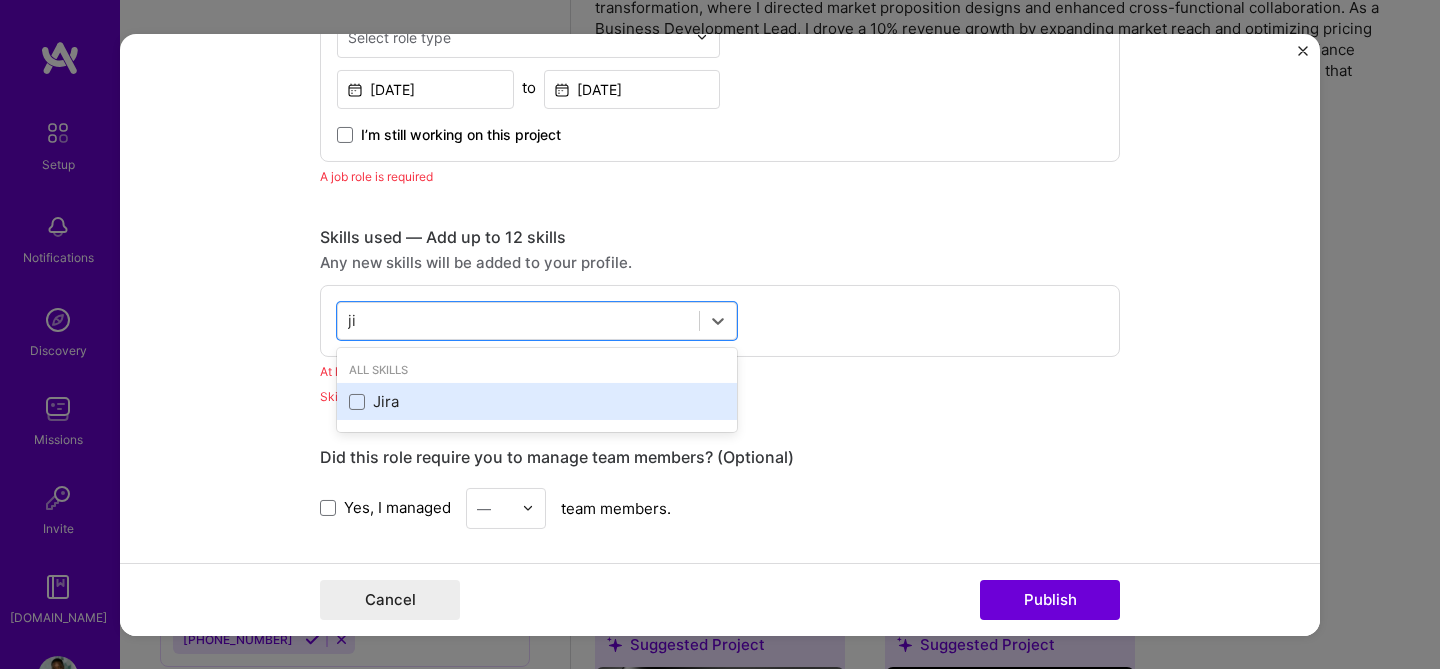 click on "Jira" at bounding box center [537, 401] 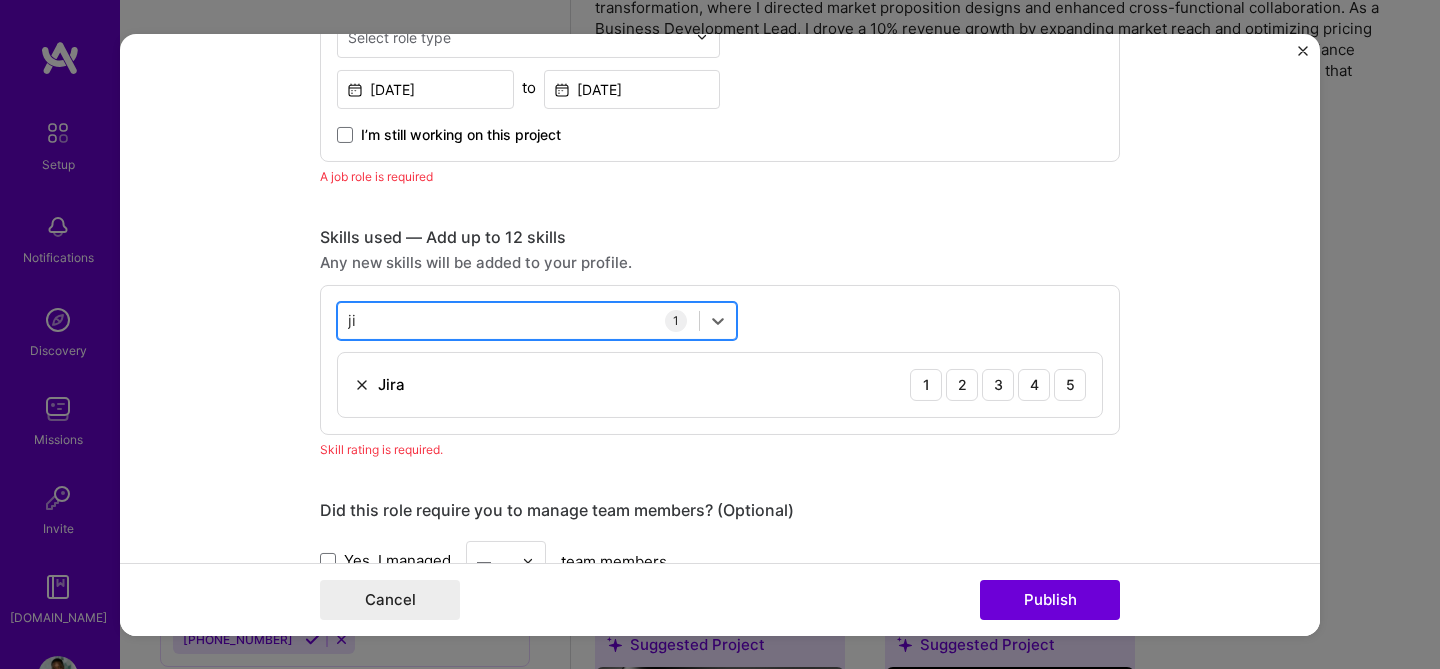 click on "ji ji" at bounding box center (518, 320) 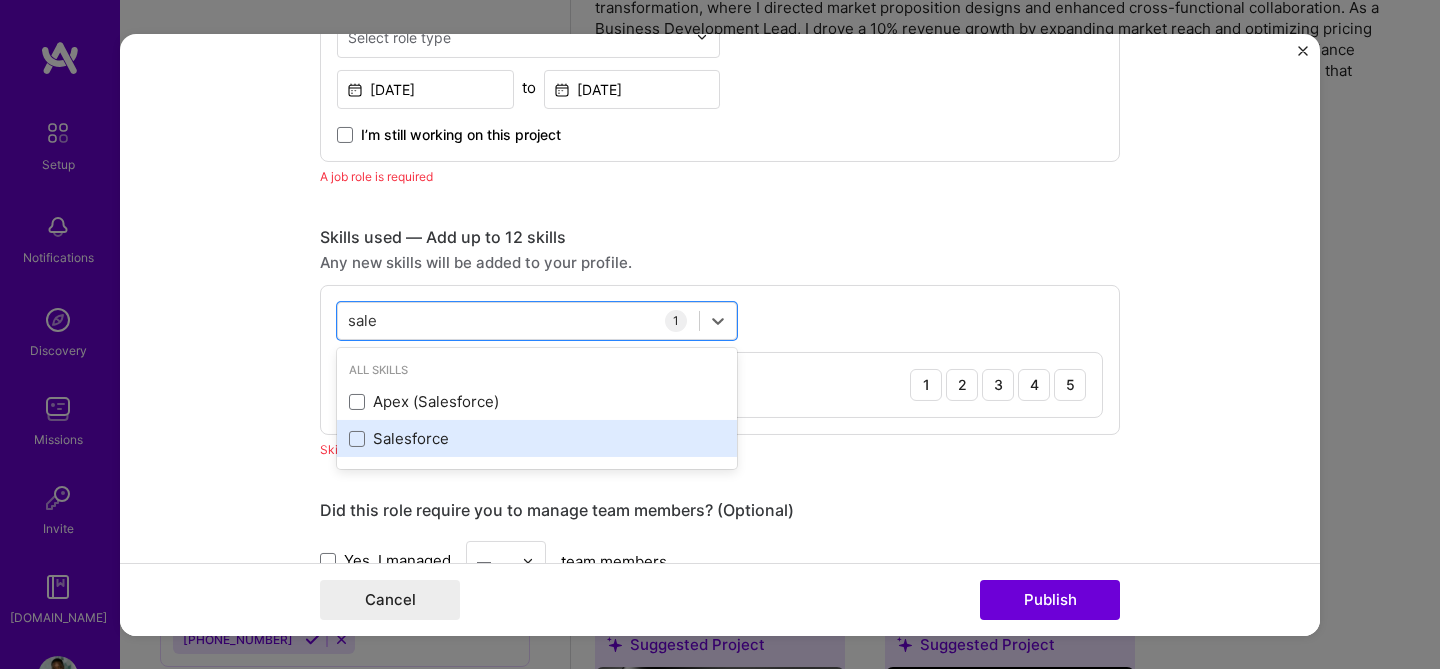 click on "Salesforce" at bounding box center [537, 438] 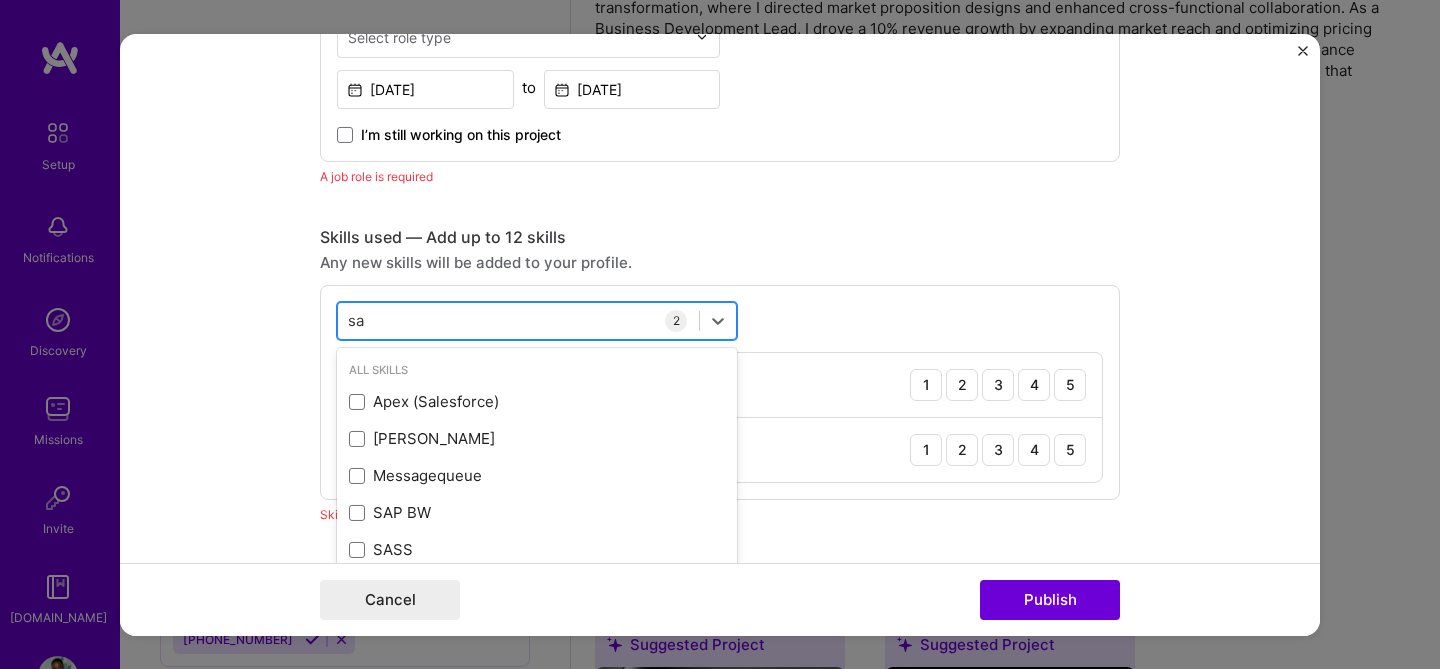 type on "s" 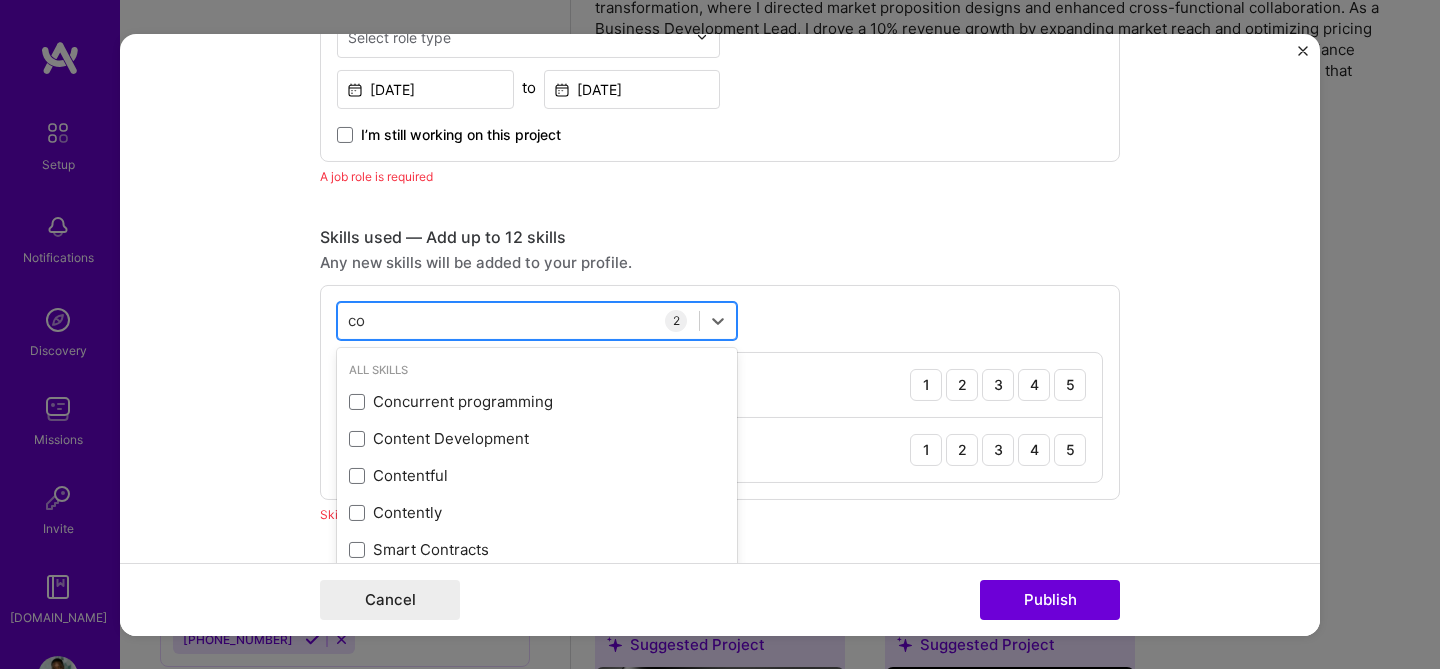 type on "c" 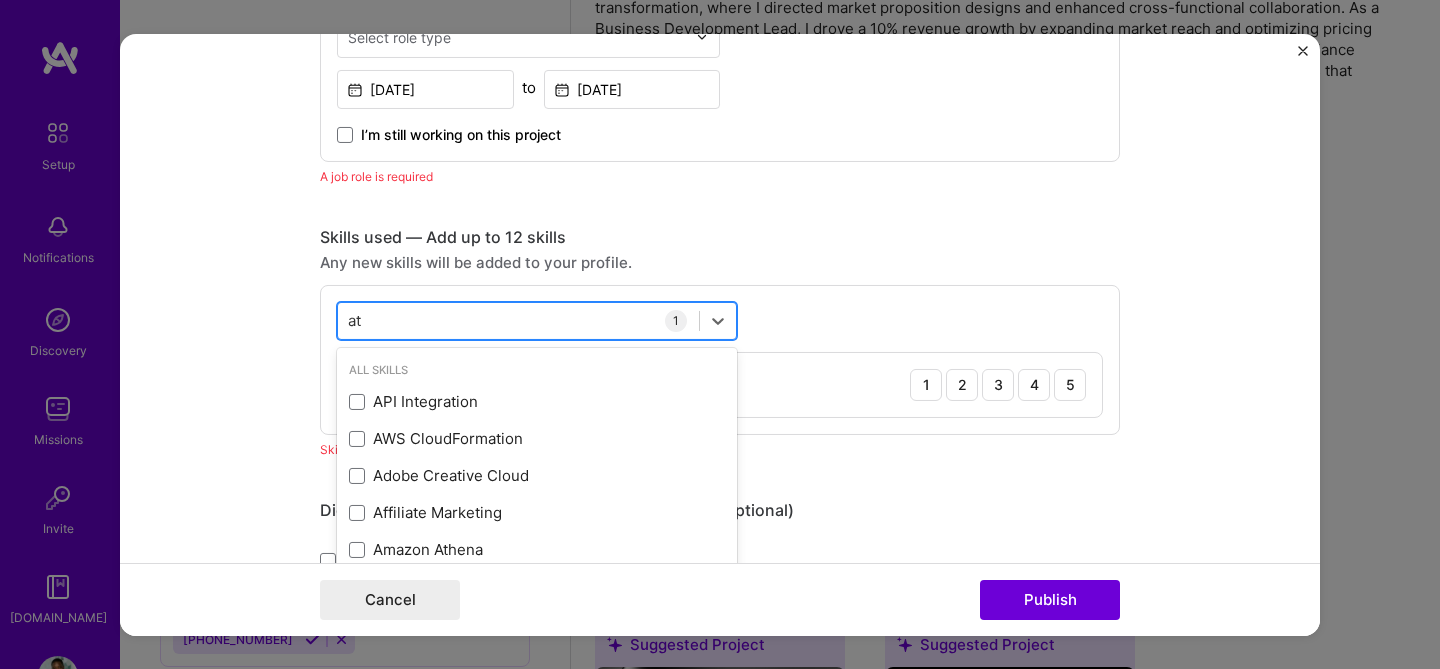 type on "a" 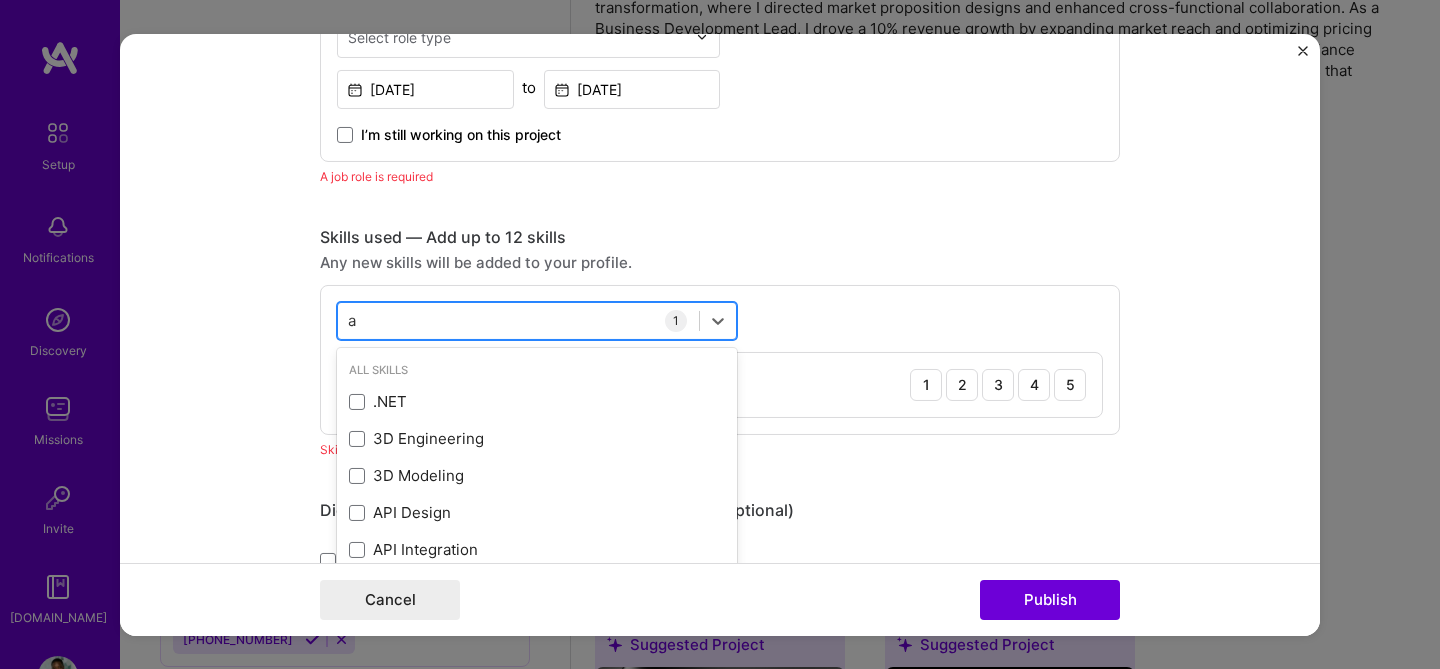 type 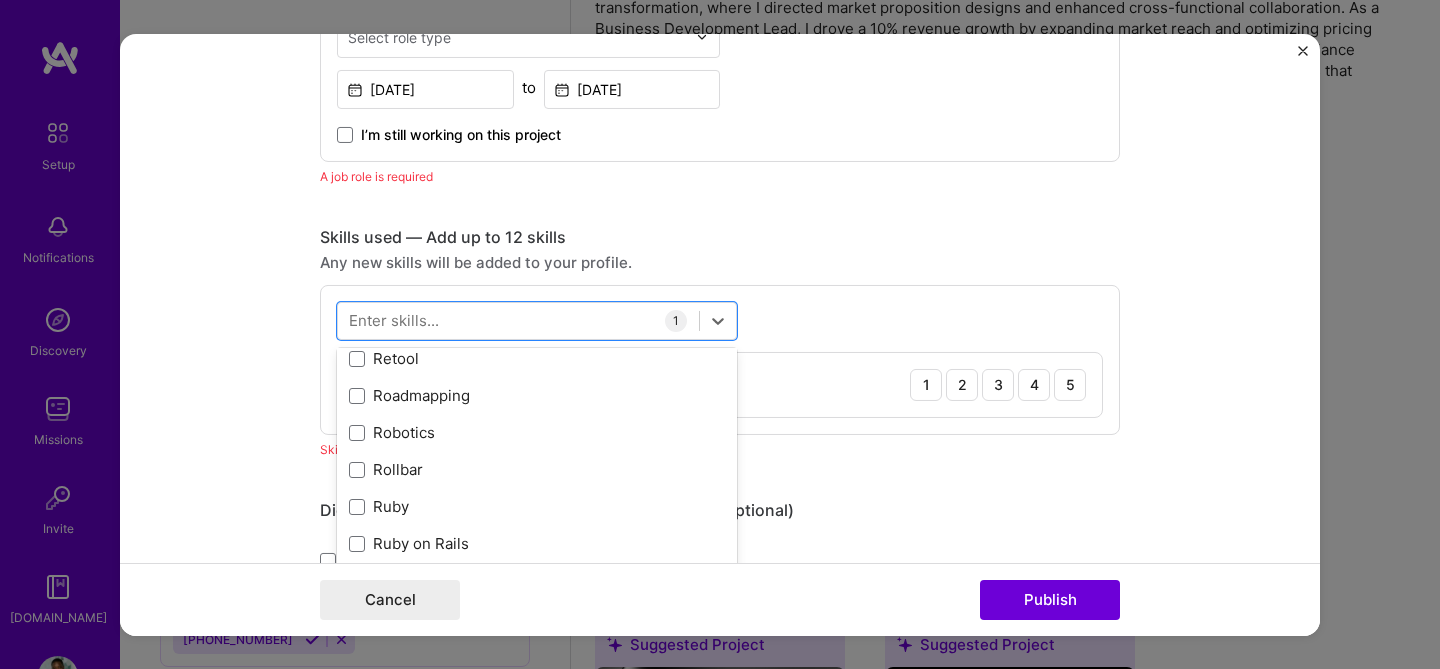 scroll, scrollTop: 10146, scrollLeft: 0, axis: vertical 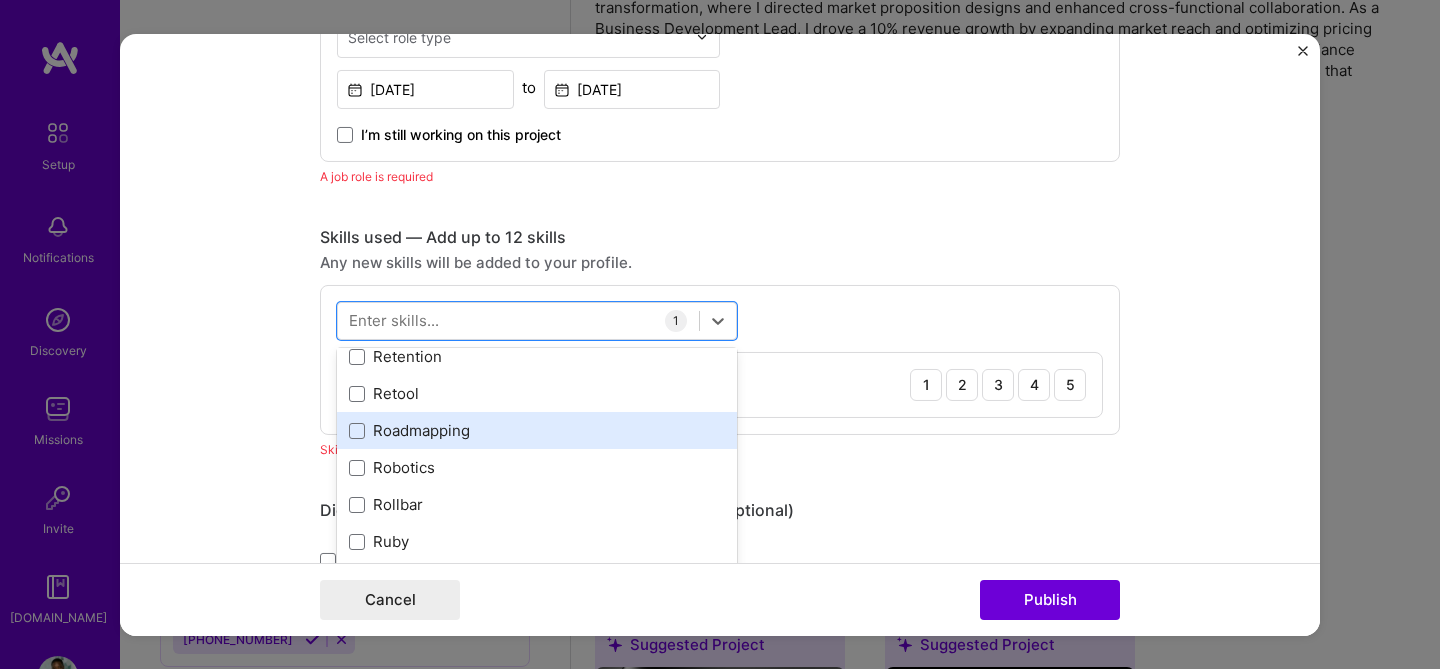 click on "Roadmapping" at bounding box center (537, 430) 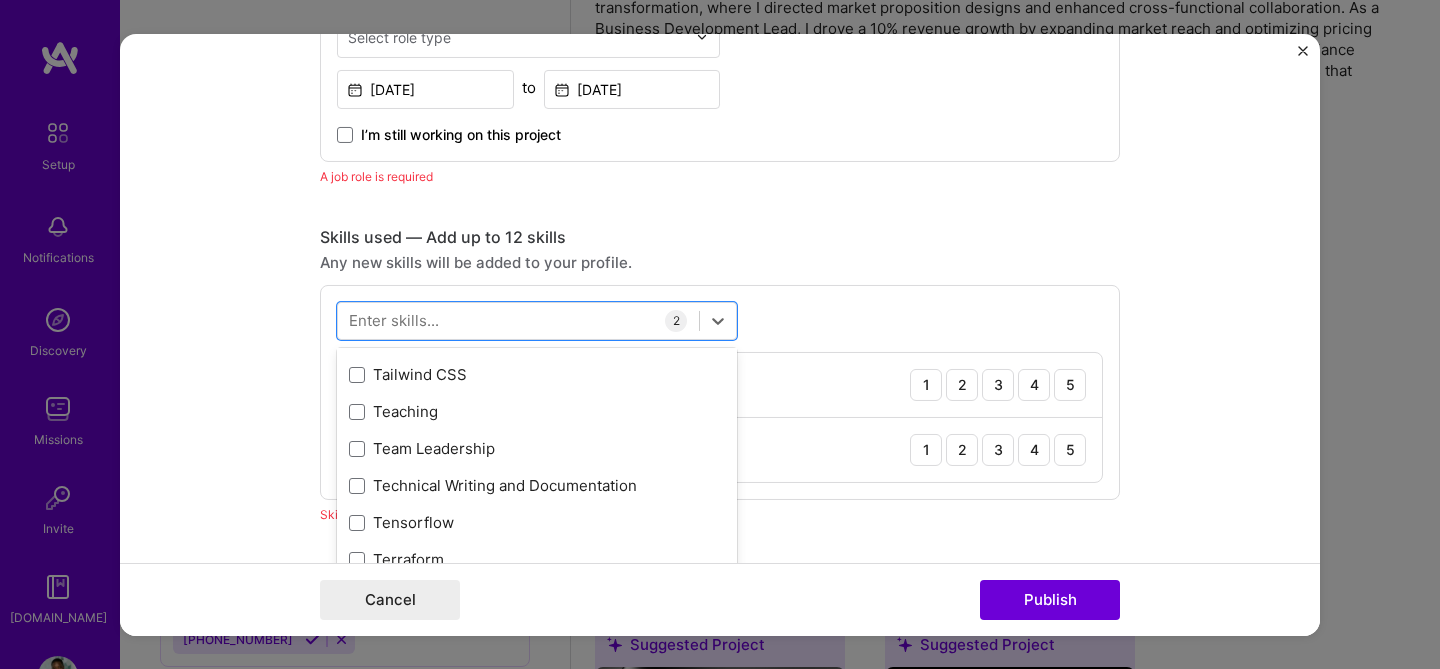 scroll, scrollTop: 12134, scrollLeft: 0, axis: vertical 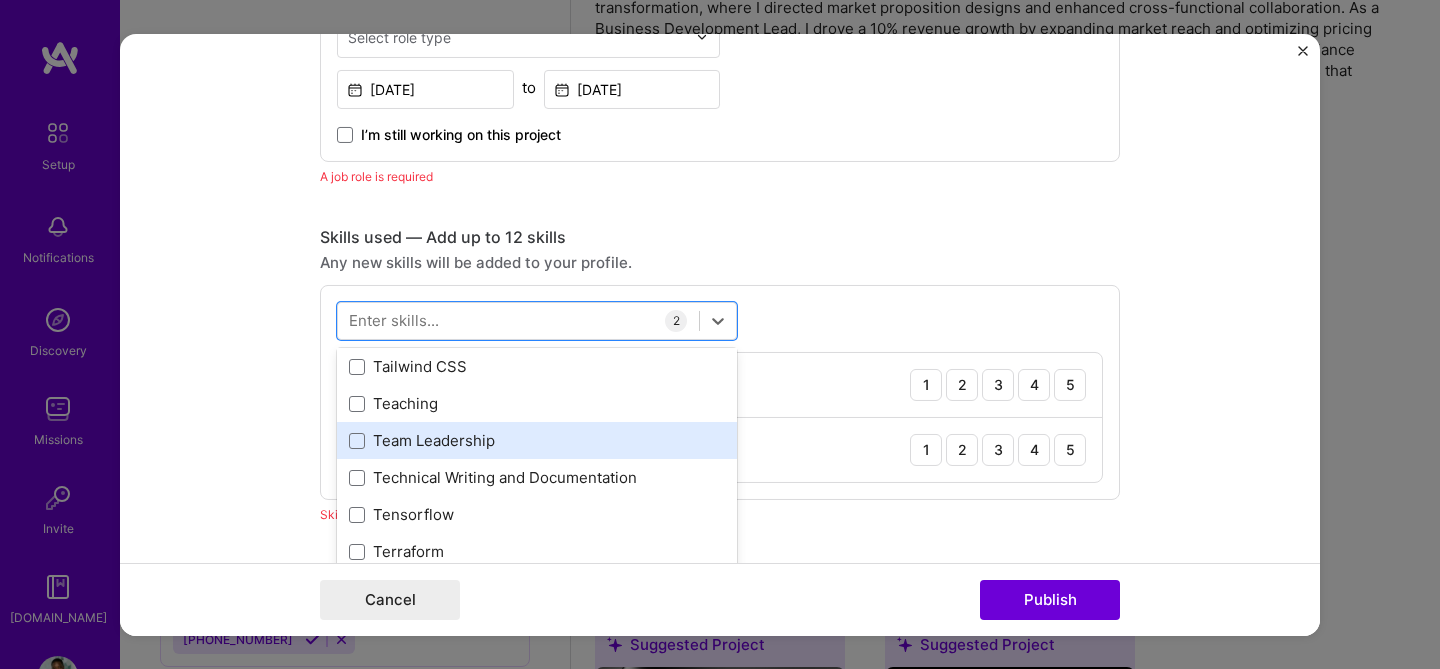 click on "Team Leadership" at bounding box center [537, 440] 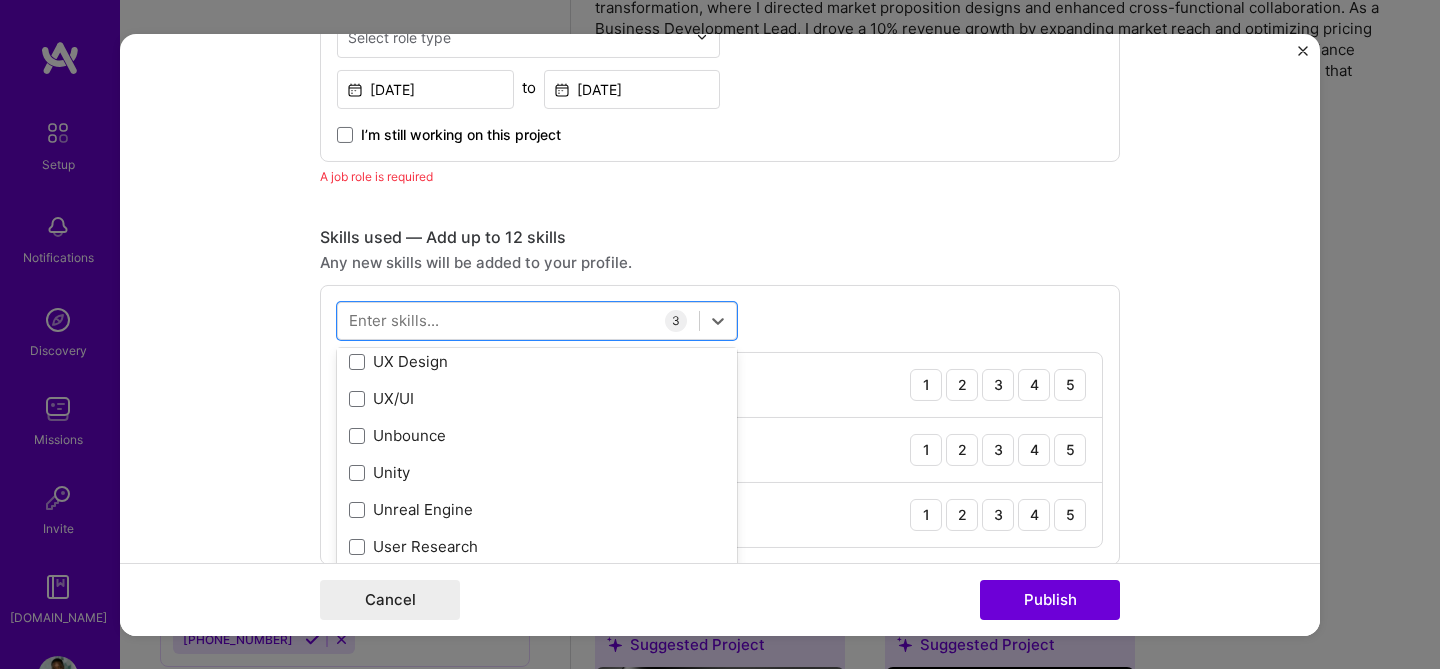 scroll, scrollTop: 12649, scrollLeft: 0, axis: vertical 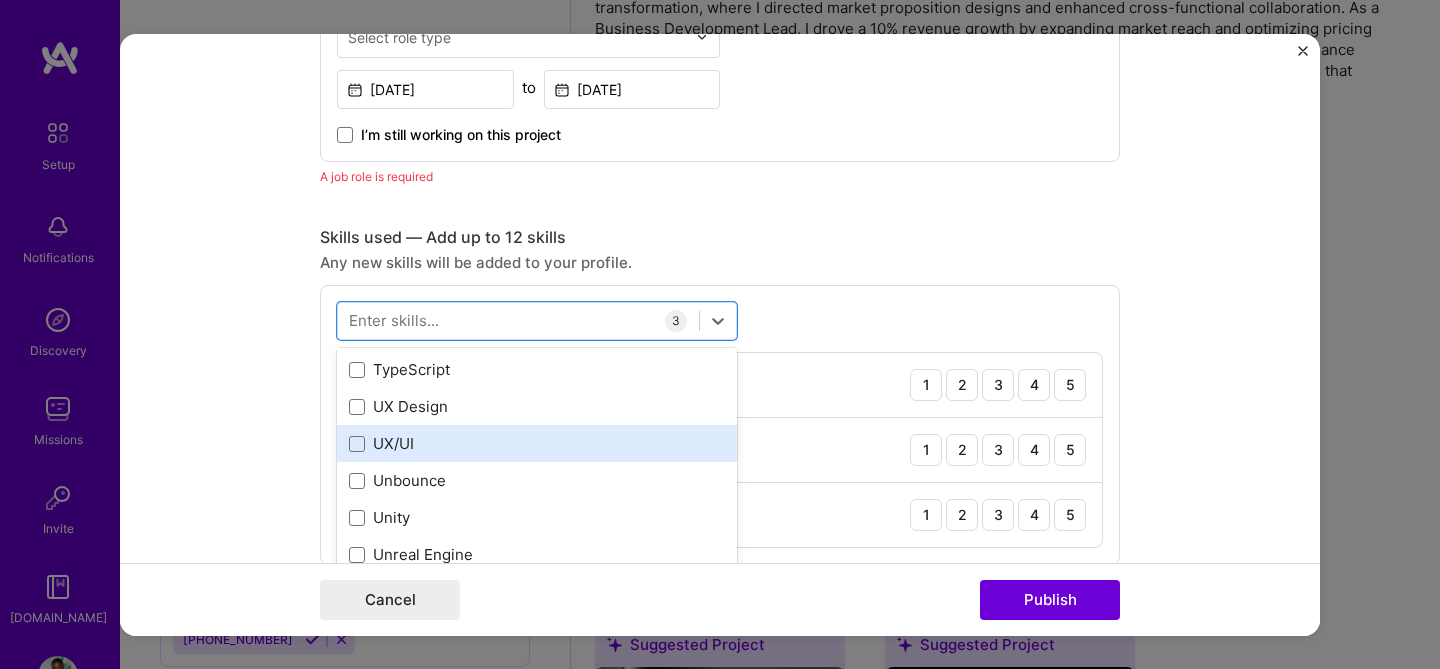 click on "UX/UI" at bounding box center [537, 443] 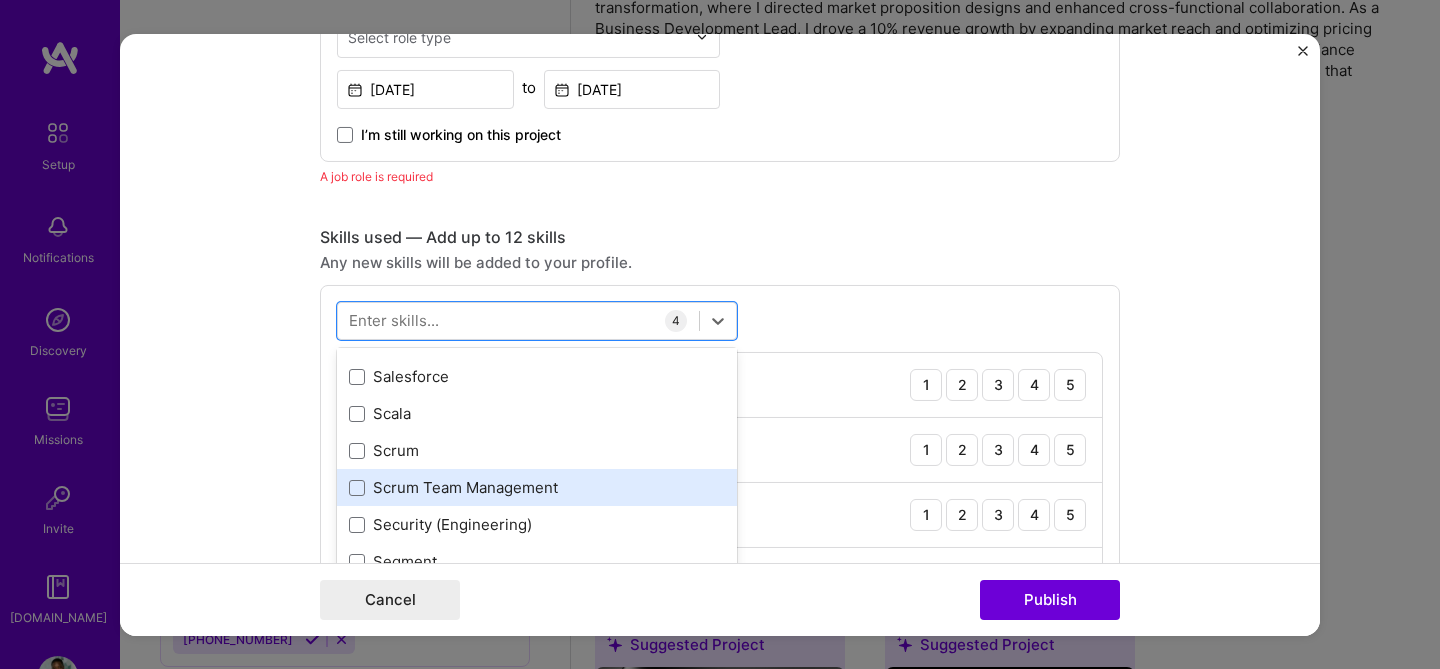 scroll, scrollTop: 10798, scrollLeft: 0, axis: vertical 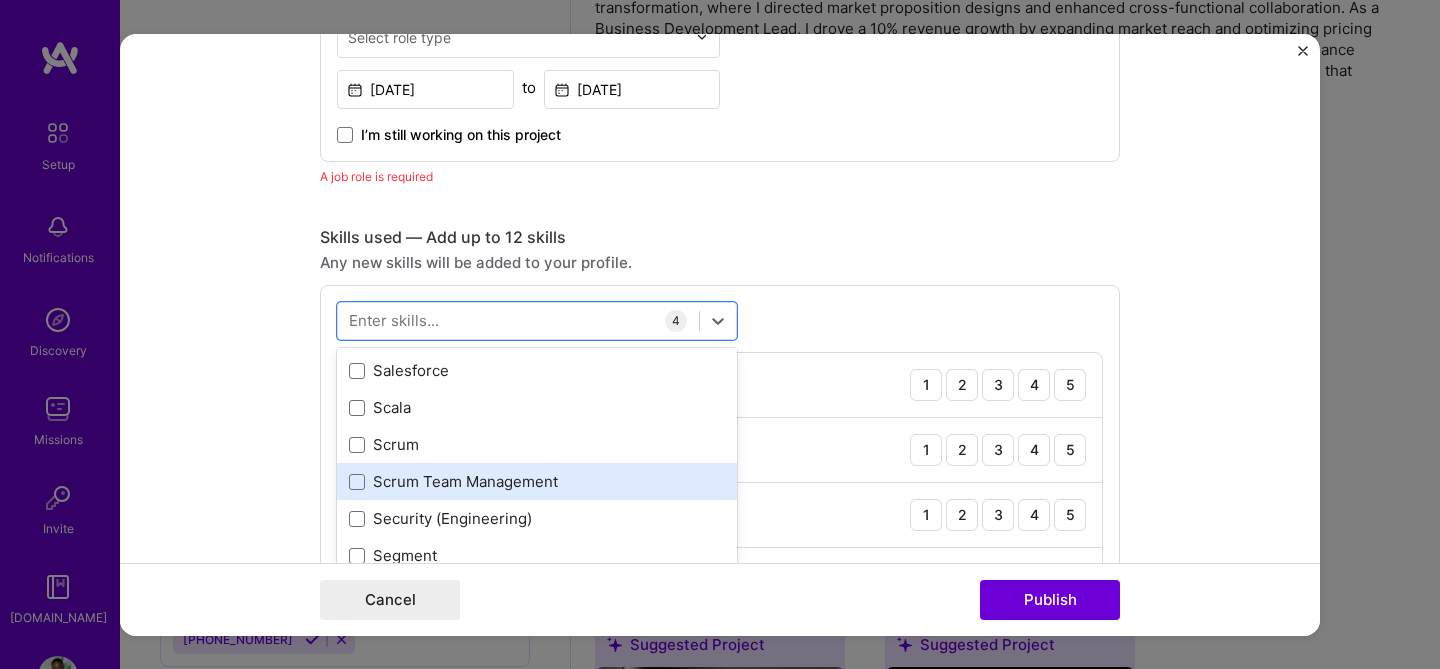 click on "Scrum Team Management" at bounding box center [537, 481] 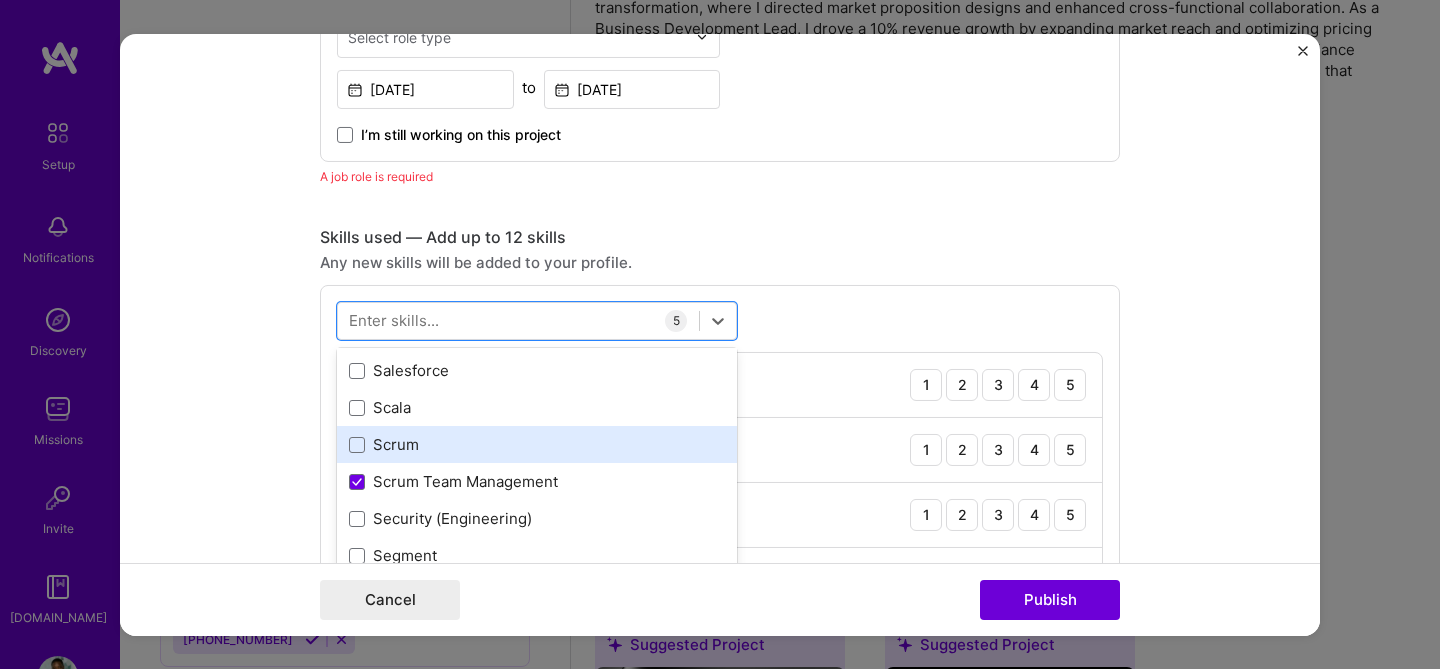 click on "Scrum" at bounding box center [537, 444] 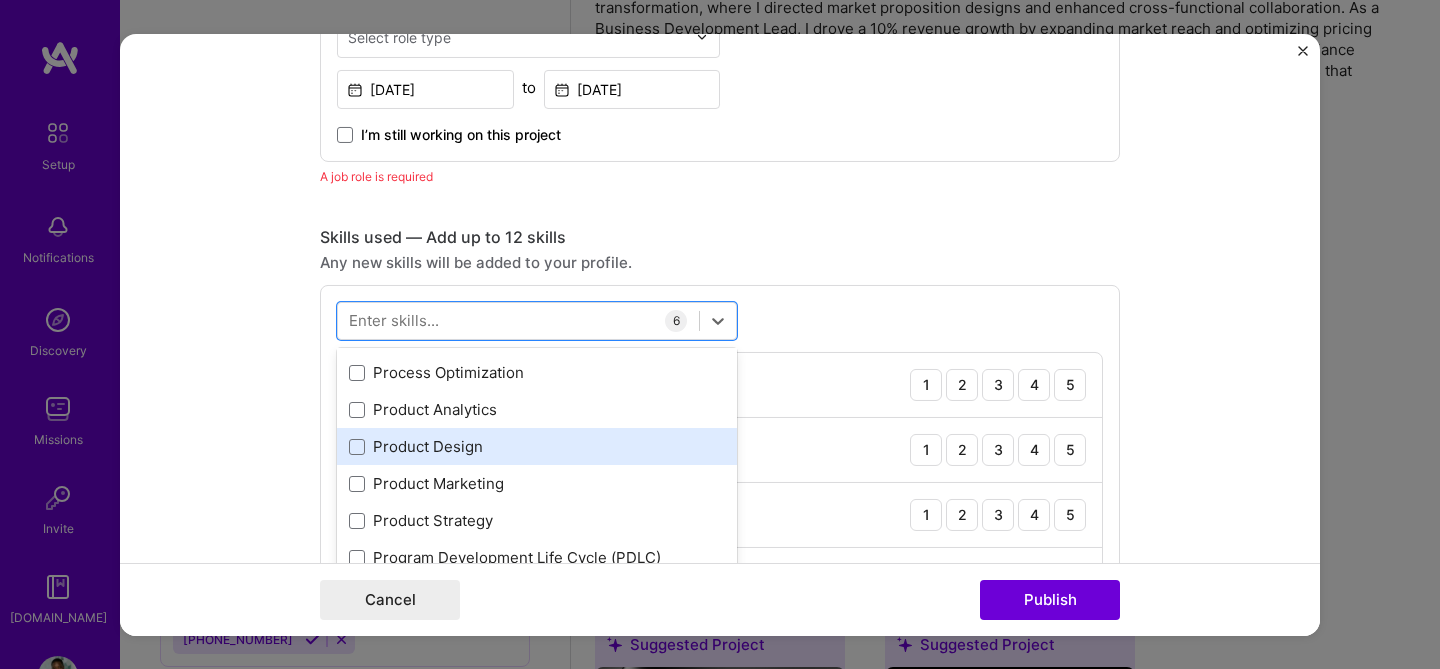 scroll, scrollTop: 9193, scrollLeft: 0, axis: vertical 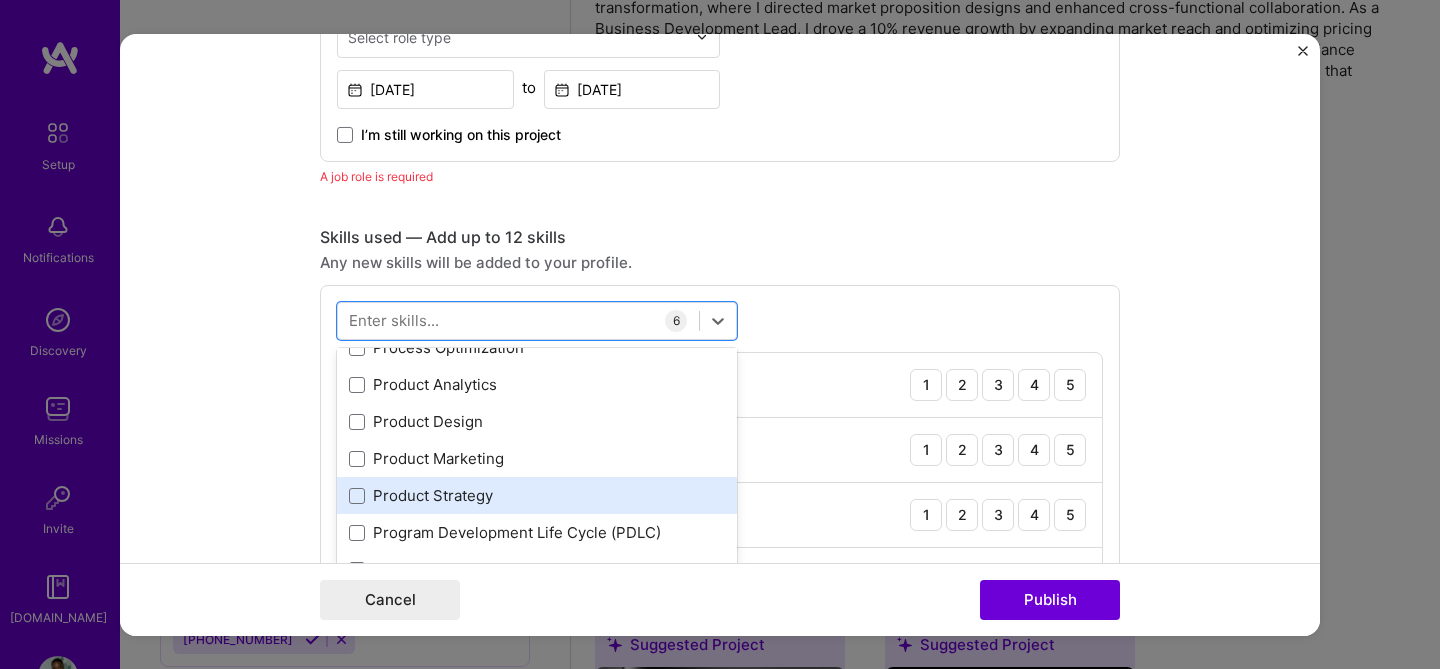 click on "Product Strategy" at bounding box center (537, 495) 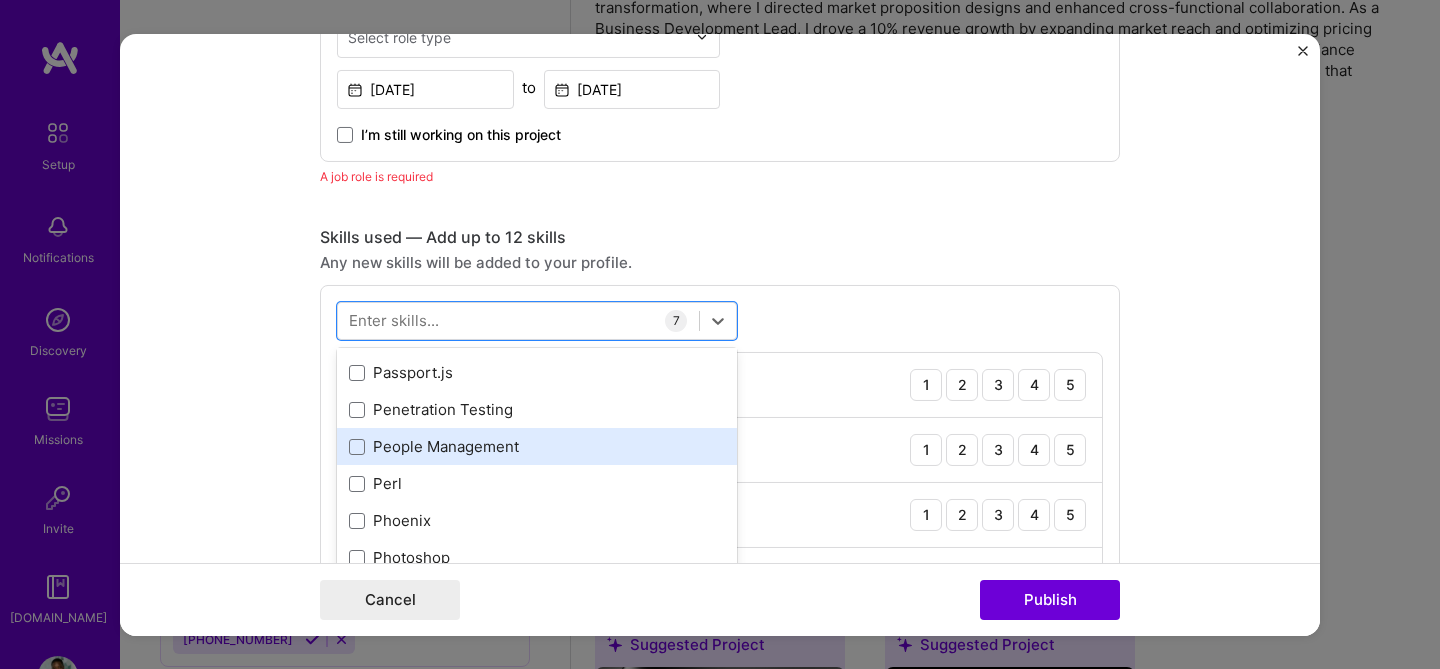 click on "People Management" at bounding box center (537, 446) 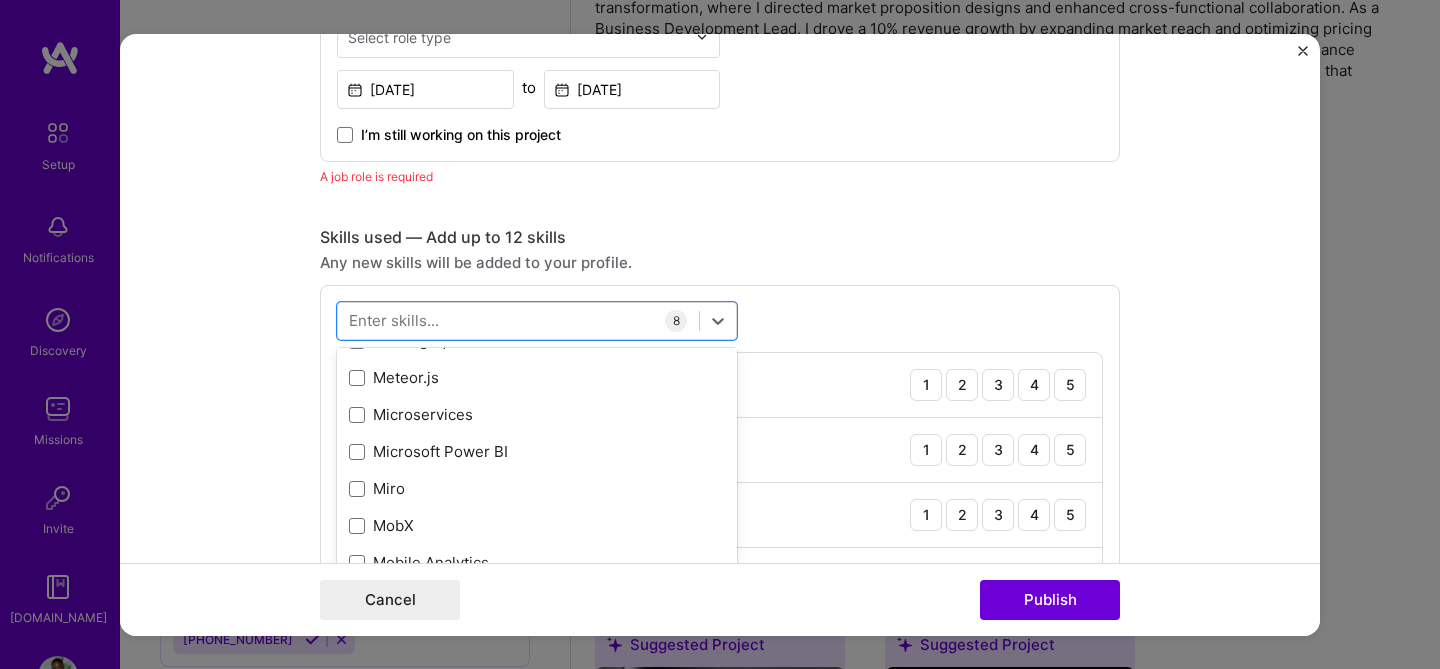 scroll, scrollTop: 7567, scrollLeft: 0, axis: vertical 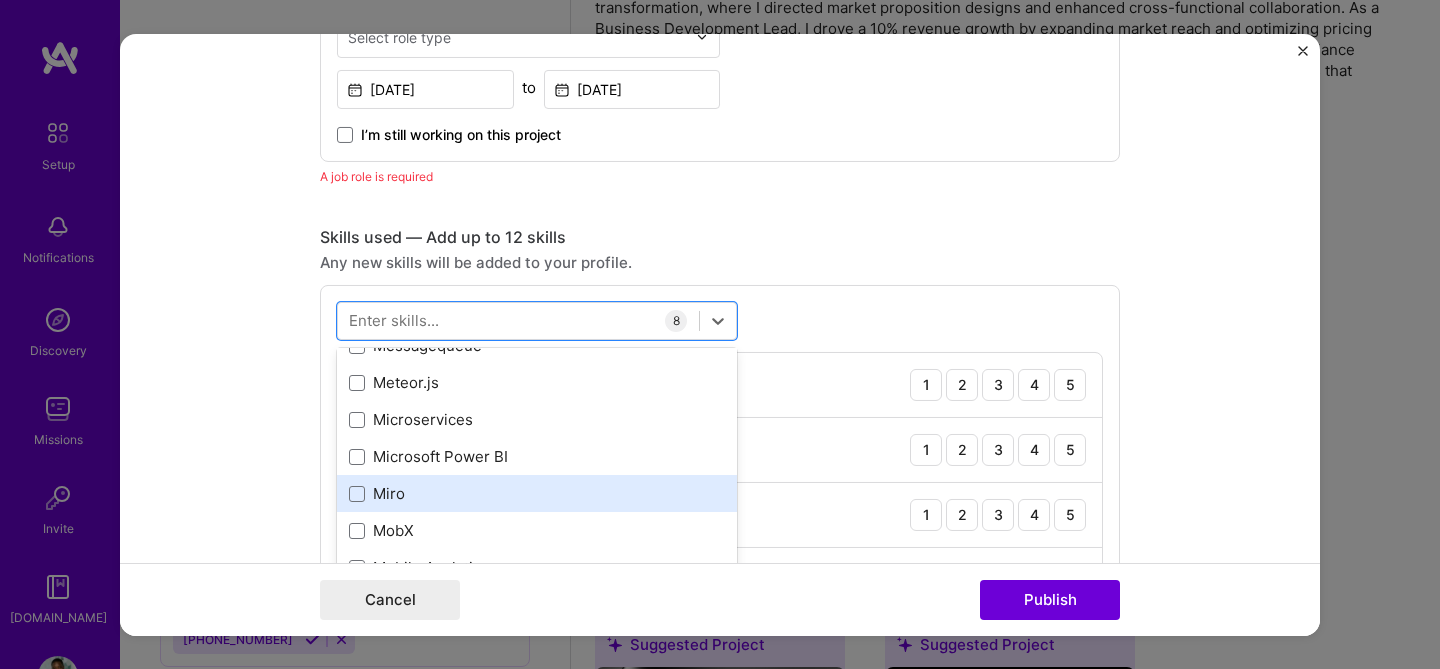 click on "Miro" at bounding box center [537, 493] 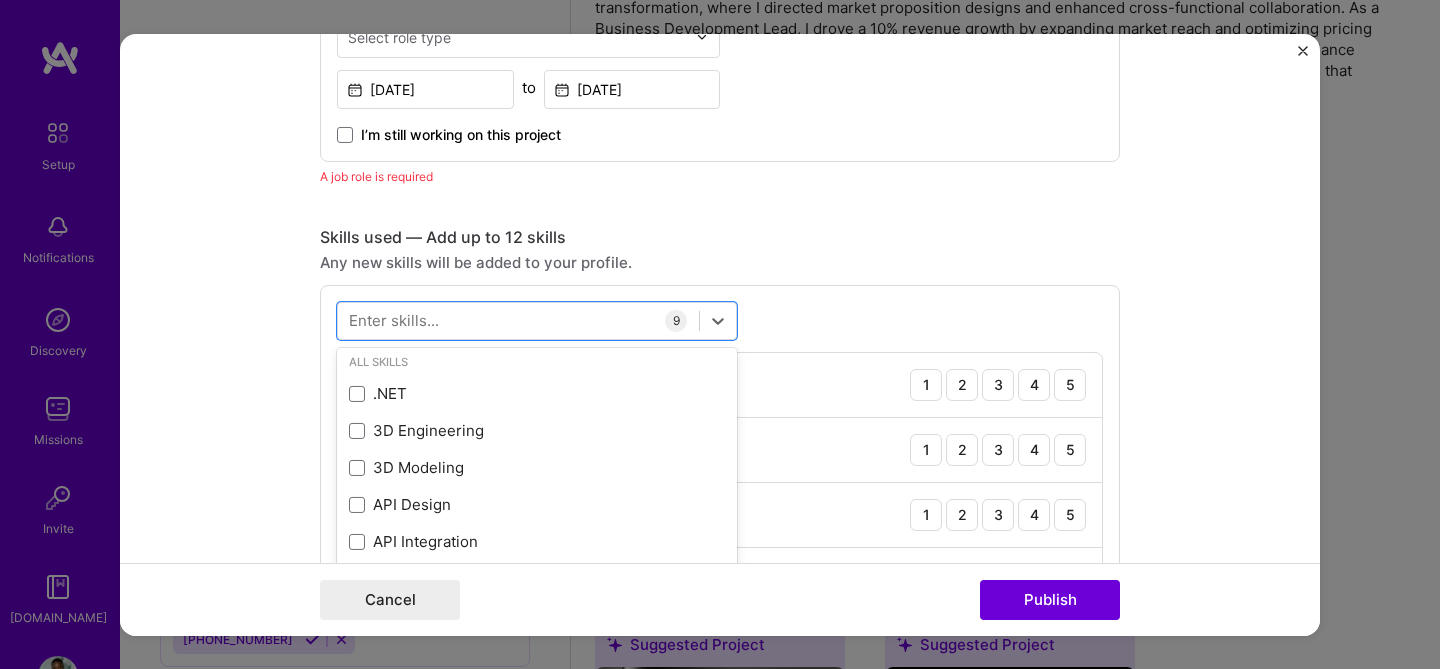 scroll, scrollTop: 0, scrollLeft: 0, axis: both 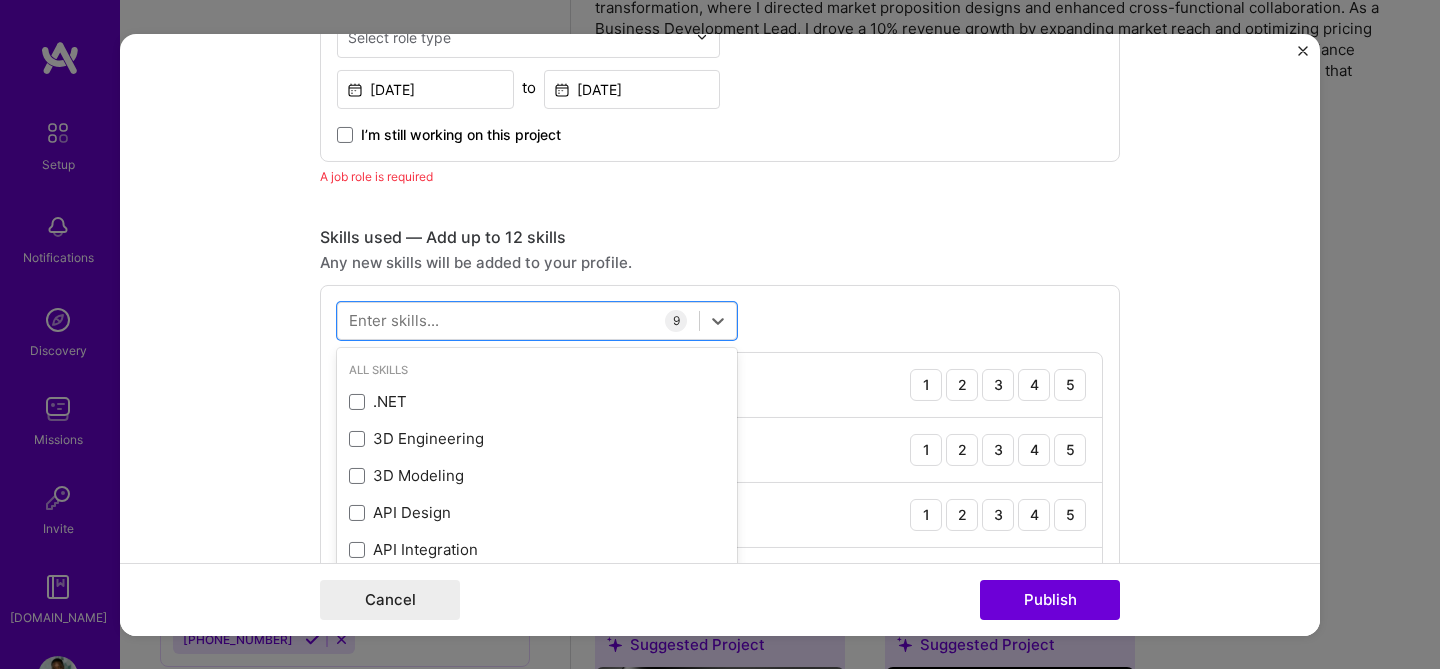 click on "option Miro, selected. option 3D Modeling focused, 0 of 2. 378 results available. Use Up and Down to choose options, press Enter to select the currently focused option, press Escape to exit the menu, press Tab to select the option and exit the menu. All Skills .NET 3D Engineering 3D Modeling API Design API Integration APNS ARM [DOMAIN_NAME] AWS AWS Aurora AWS BETA AWS CDK AWS CloudFormation AWS Lambda AWS Neptune AWS RDS Ada Adobe Creative Cloud Adobe Experience Manager Affiliate Marketing Agile Agora Airflow Airtable Algorithm Design Amazon Athena Amplitude Analytics Android Angular Angular.js Ansible Apache [PERSON_NAME] Apex (Salesforce) Apollo App Clip (iOS) ArangoDB Artifactory Artificial Intelligence (AI) Assembly [DOMAIN_NAME] [PERSON_NAME] Authentication Automated Testing Azure BLE (Bluetooth) Babylon.js Backbone.js Backlog Prioritization BigQuery Blockchain / Crypto Blog Bloomreach Bootstrap JS Boto3 Brand Strategy C C# C++ CI/CD CMS COBOL CSS CUDA Capacitor [PERSON_NAME] CircleCl Clojure Coaching Coffeescript Computer Vision F#" at bounding box center (720, 619) 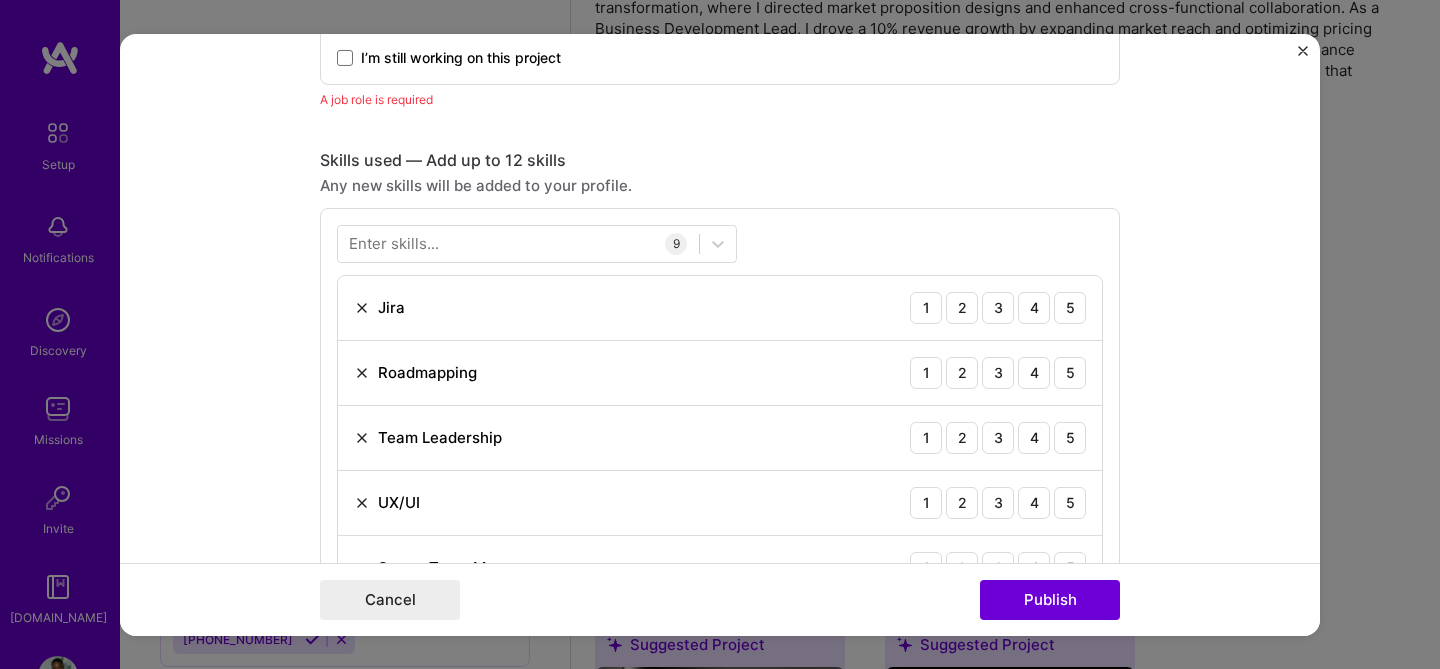 scroll, scrollTop: 911, scrollLeft: 0, axis: vertical 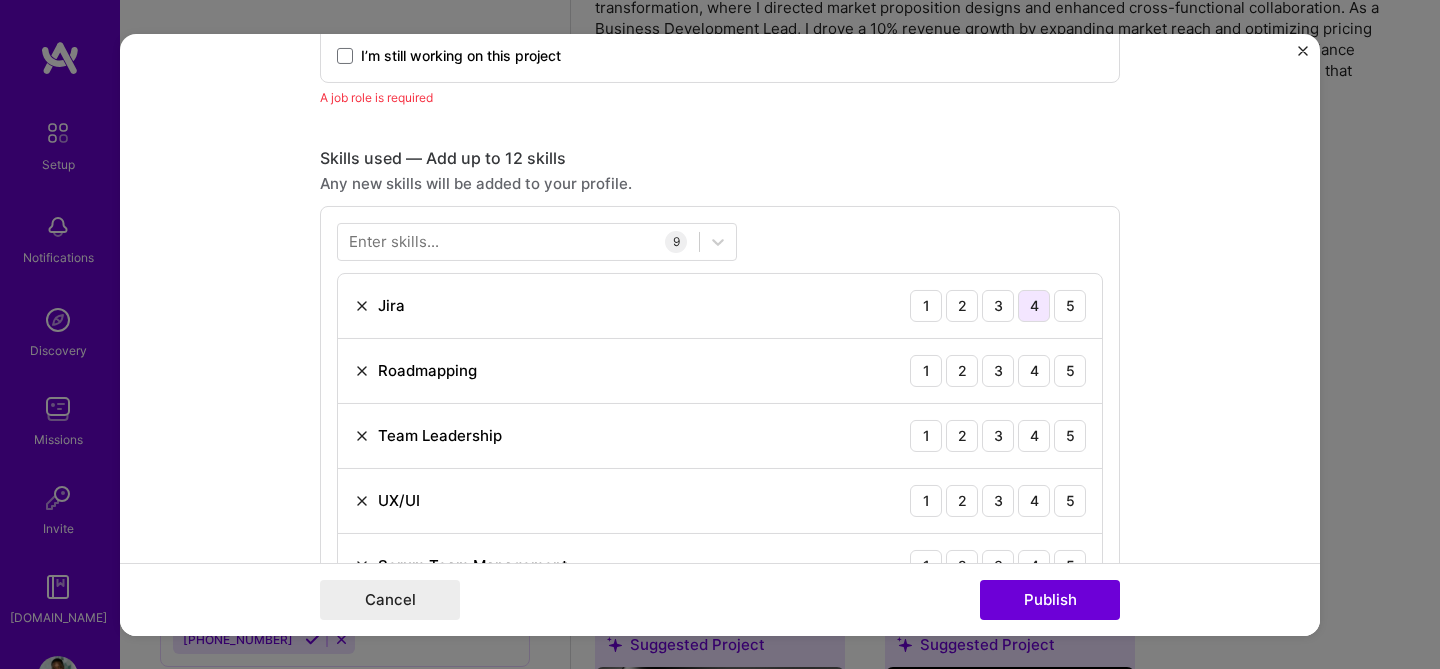 click on "4" at bounding box center [1034, 305] 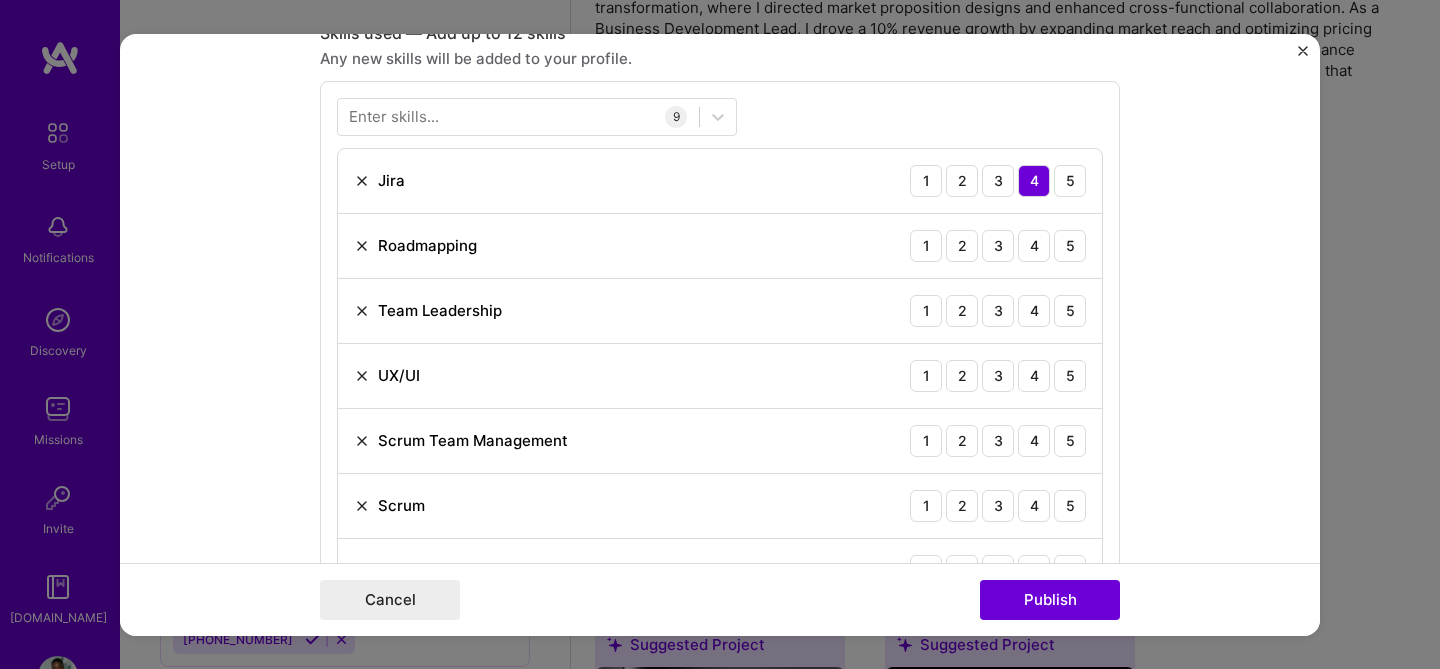 scroll, scrollTop: 1037, scrollLeft: 0, axis: vertical 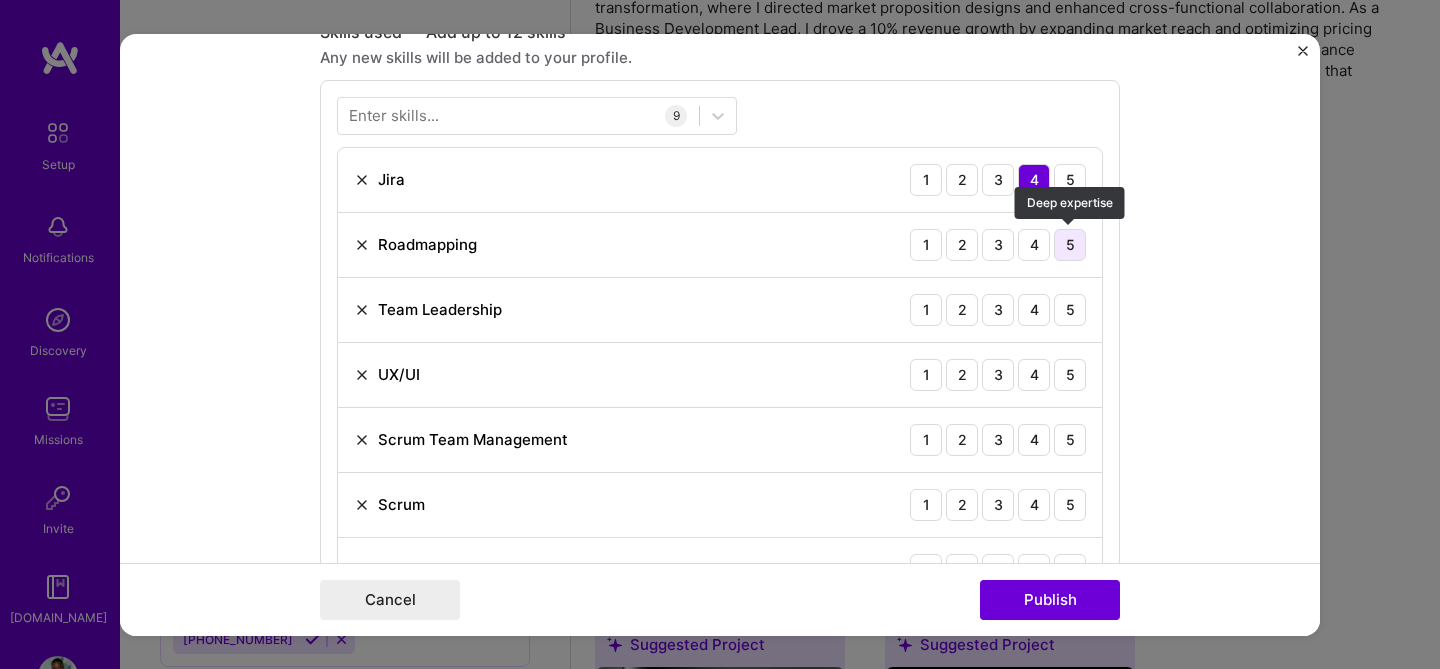 click on "5" at bounding box center [1070, 244] 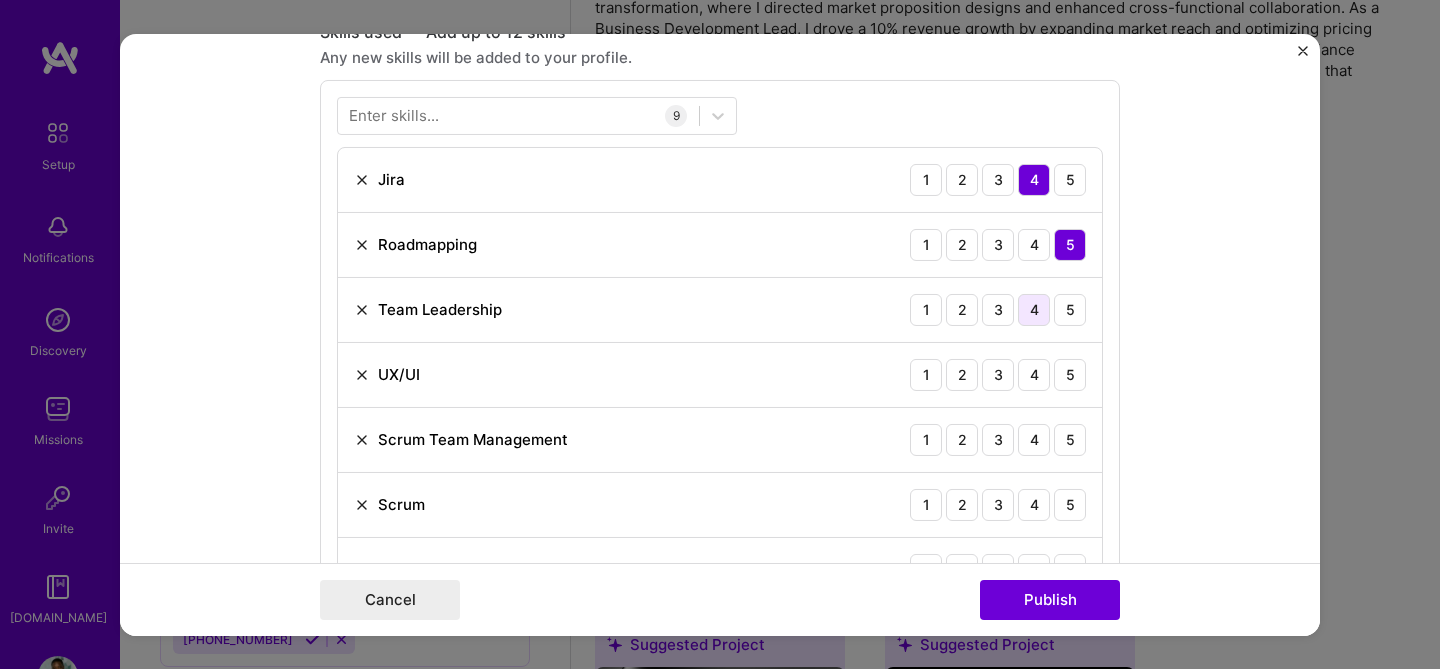 click on "4" at bounding box center [1034, 309] 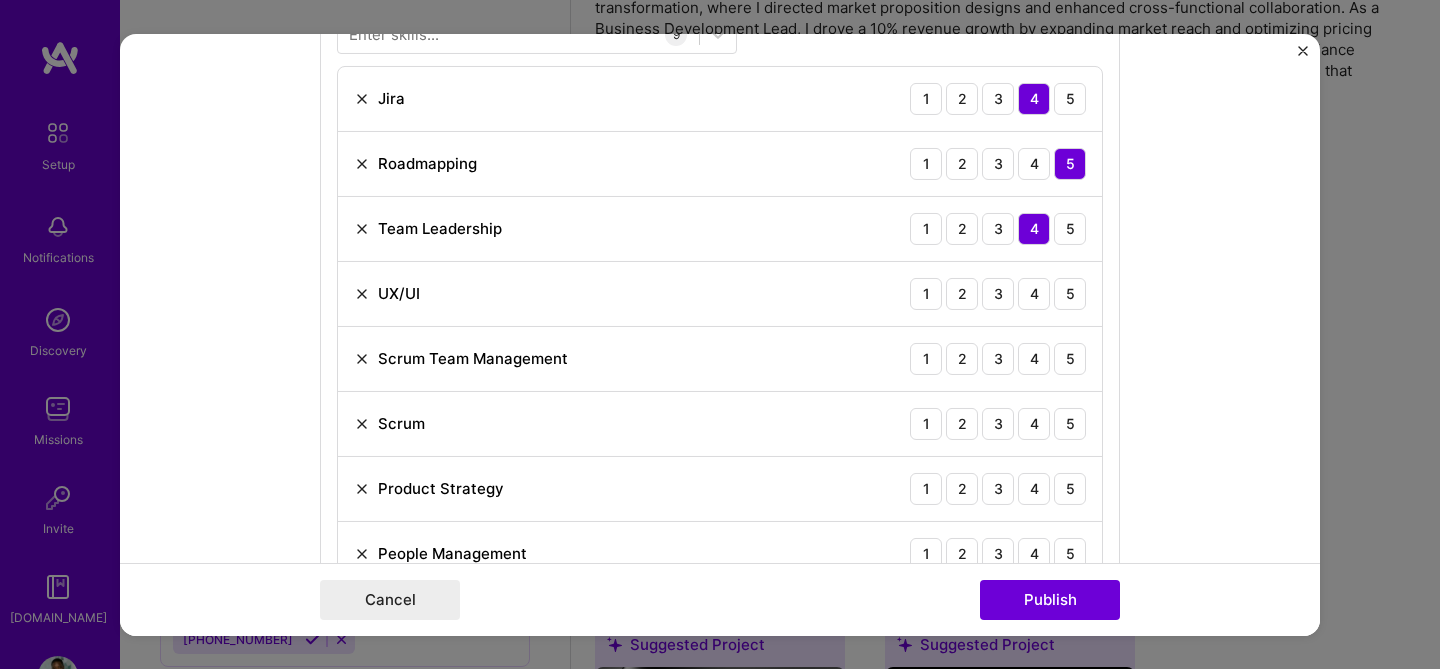 scroll, scrollTop: 1136, scrollLeft: 0, axis: vertical 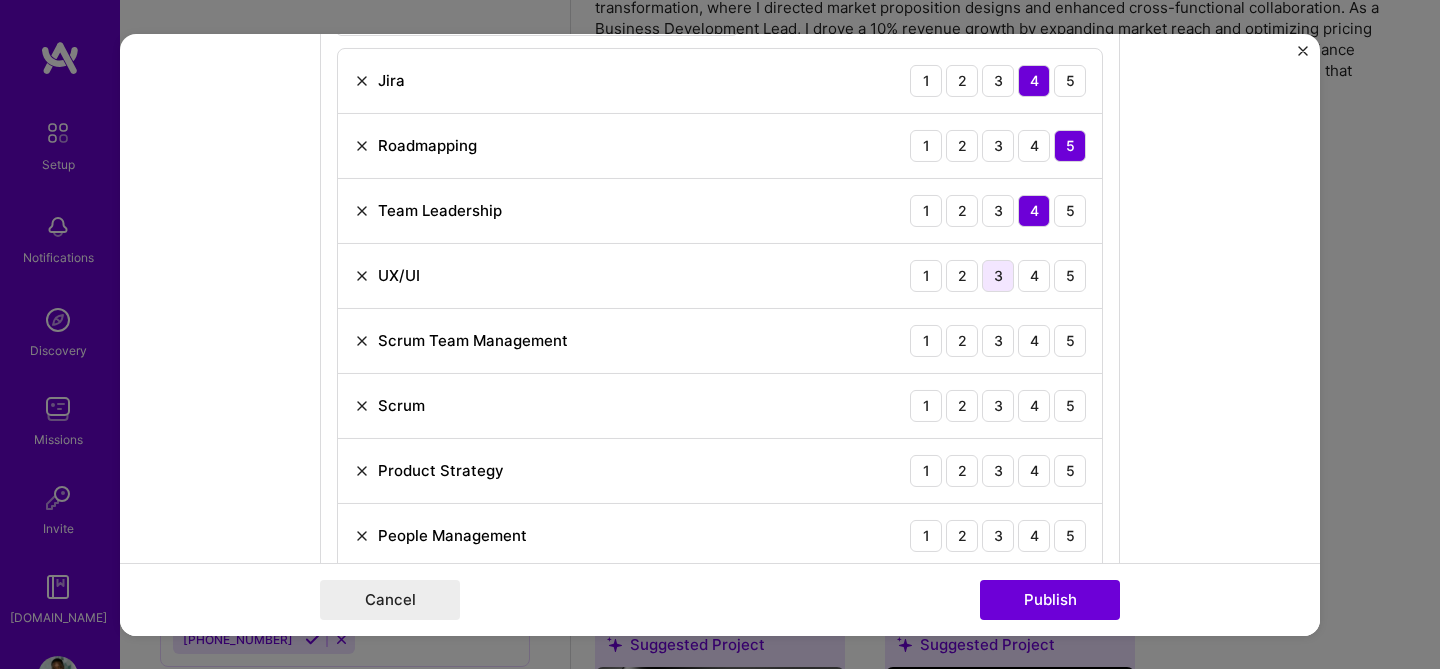 click on "3" at bounding box center [998, 275] 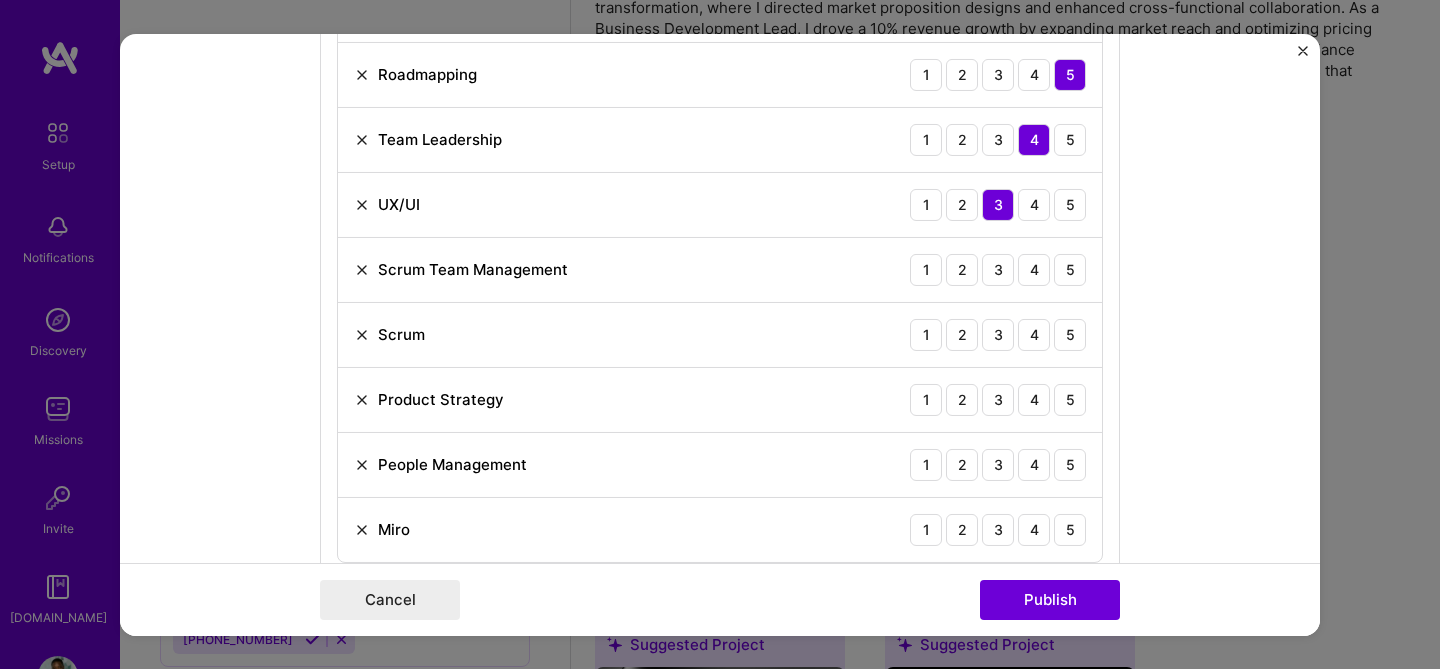 scroll, scrollTop: 1250, scrollLeft: 0, axis: vertical 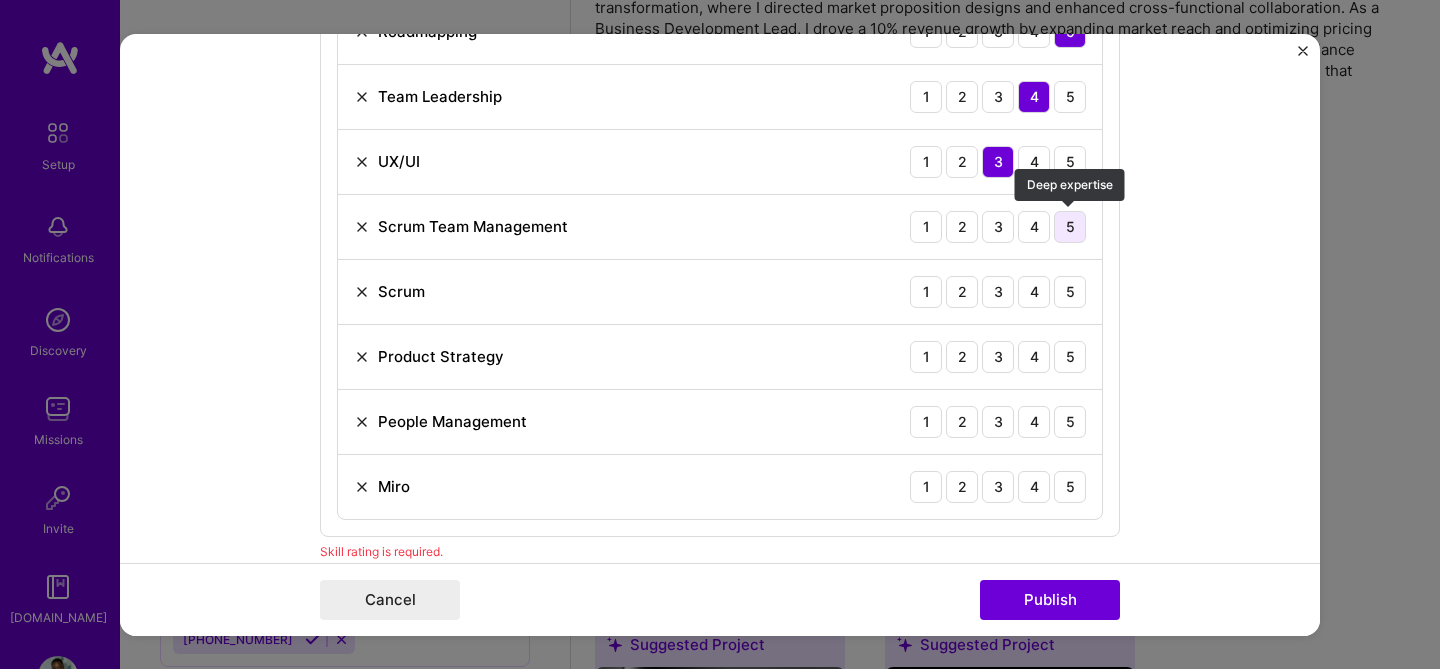 click on "5" at bounding box center [1070, 226] 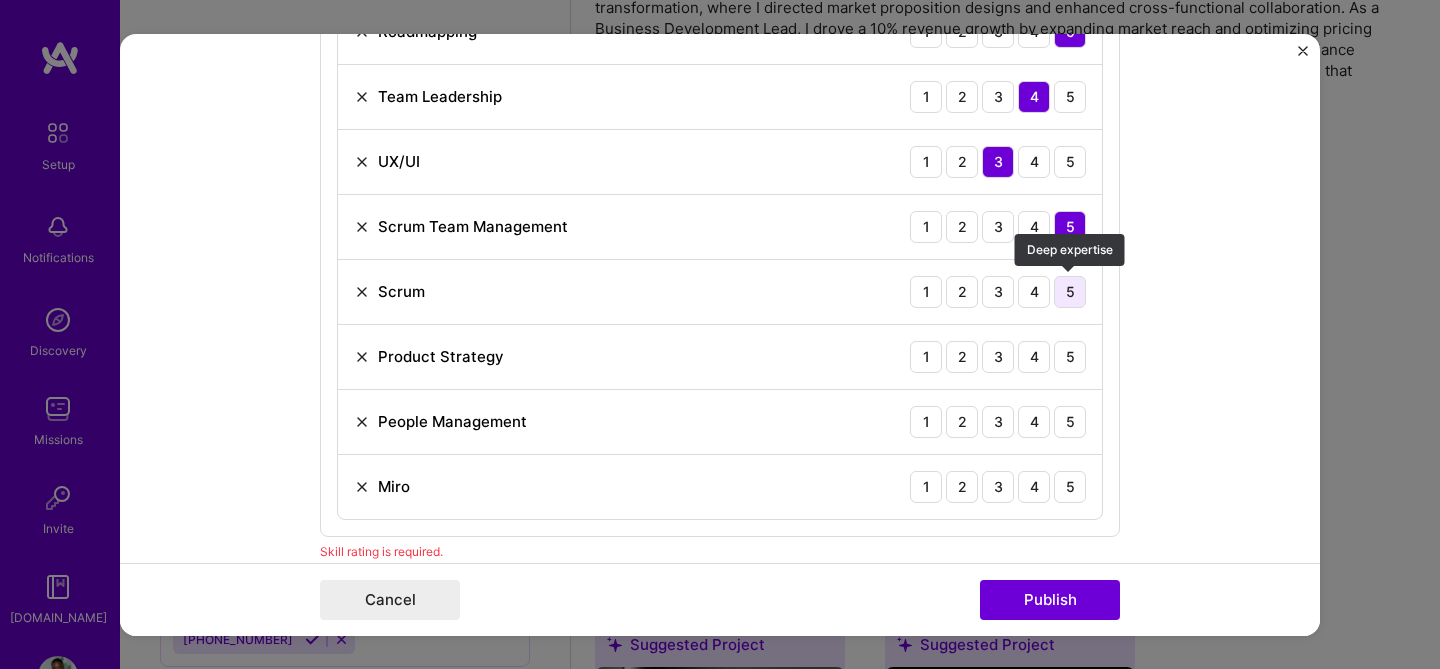 click on "5" at bounding box center [1070, 291] 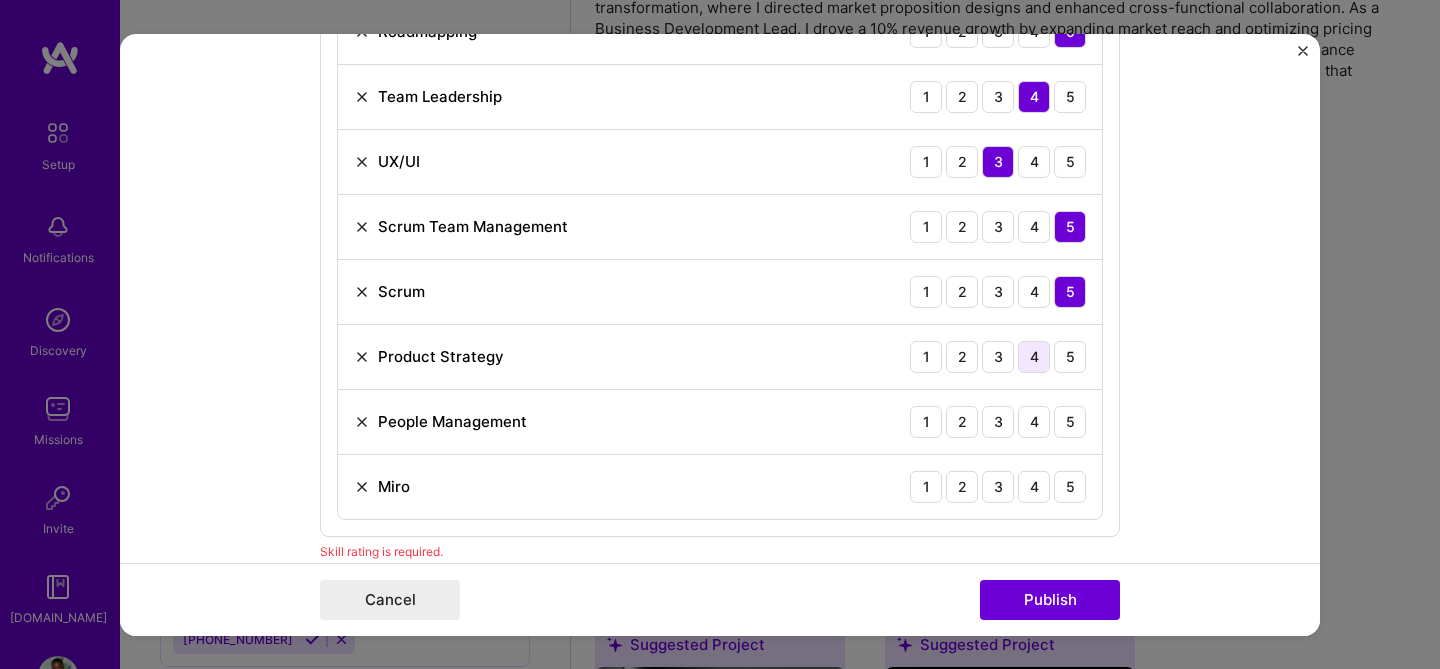 click on "4" at bounding box center (1034, 356) 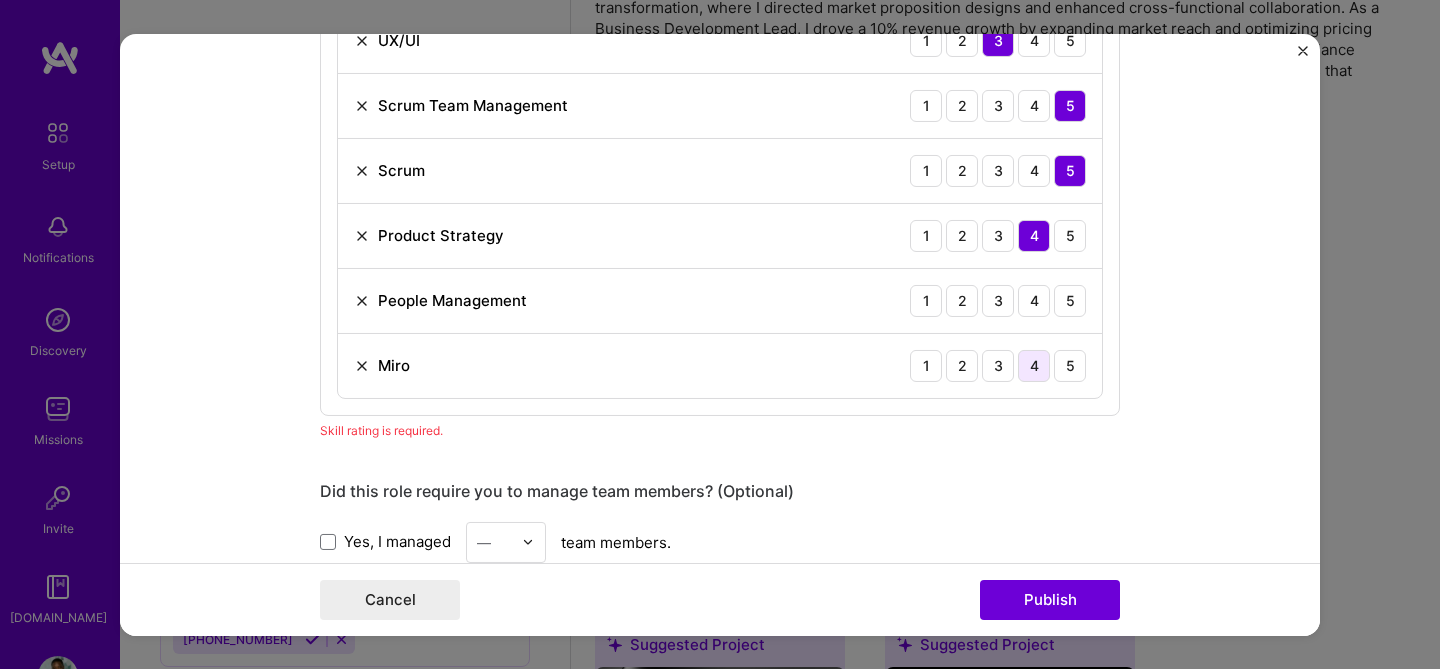 scroll, scrollTop: 1374, scrollLeft: 0, axis: vertical 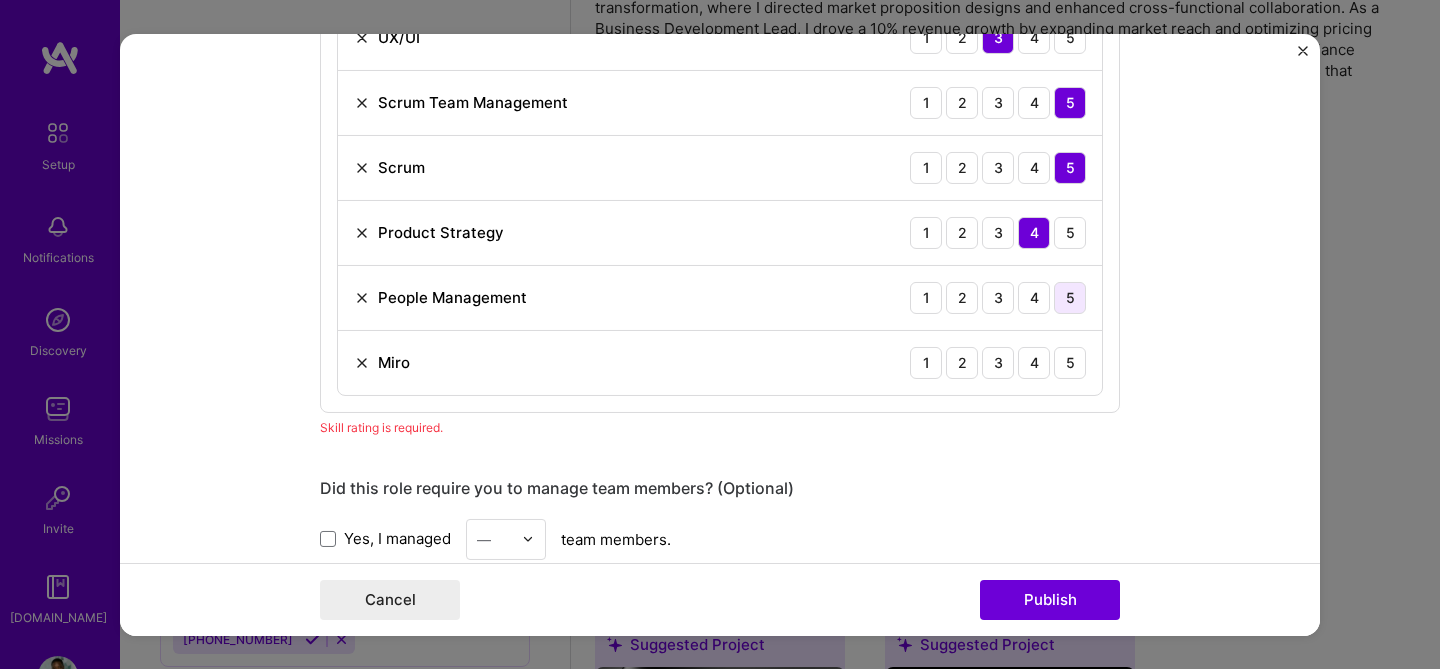 click on "5" at bounding box center [1070, 297] 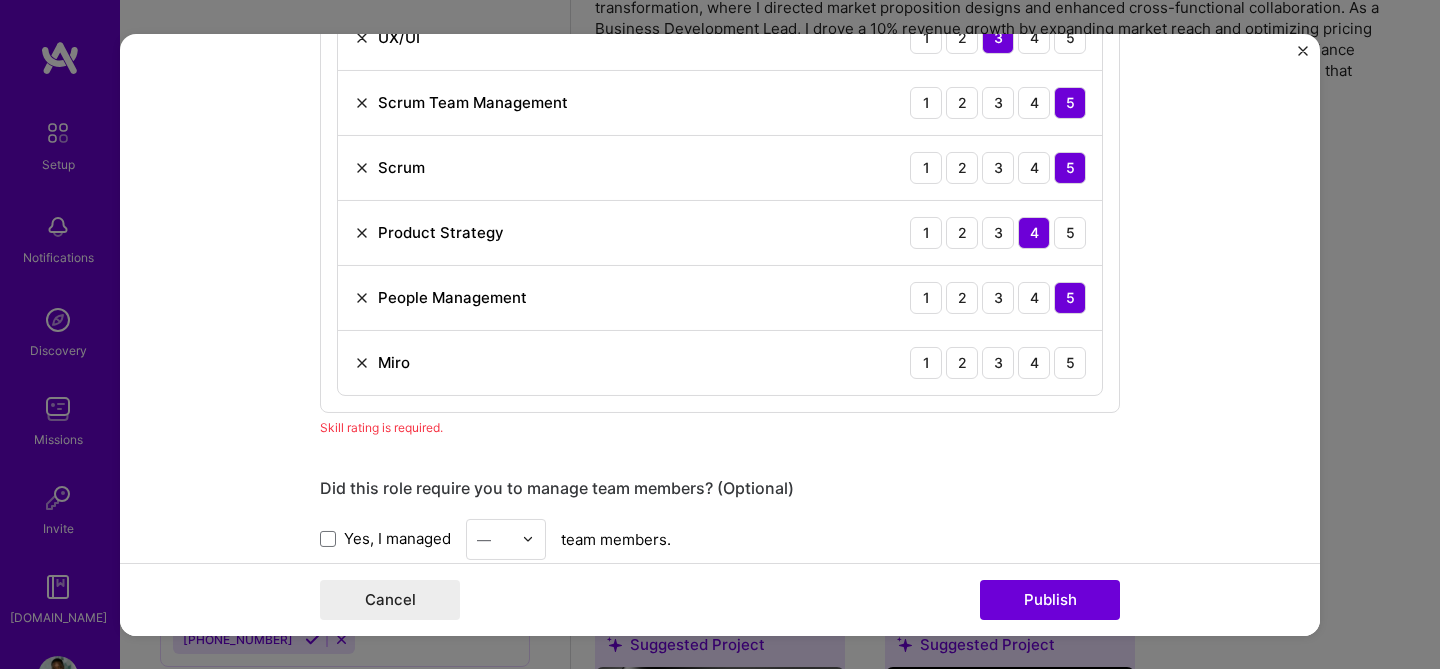 click on "Miro 1 2 3 4 5" at bounding box center (720, 362) 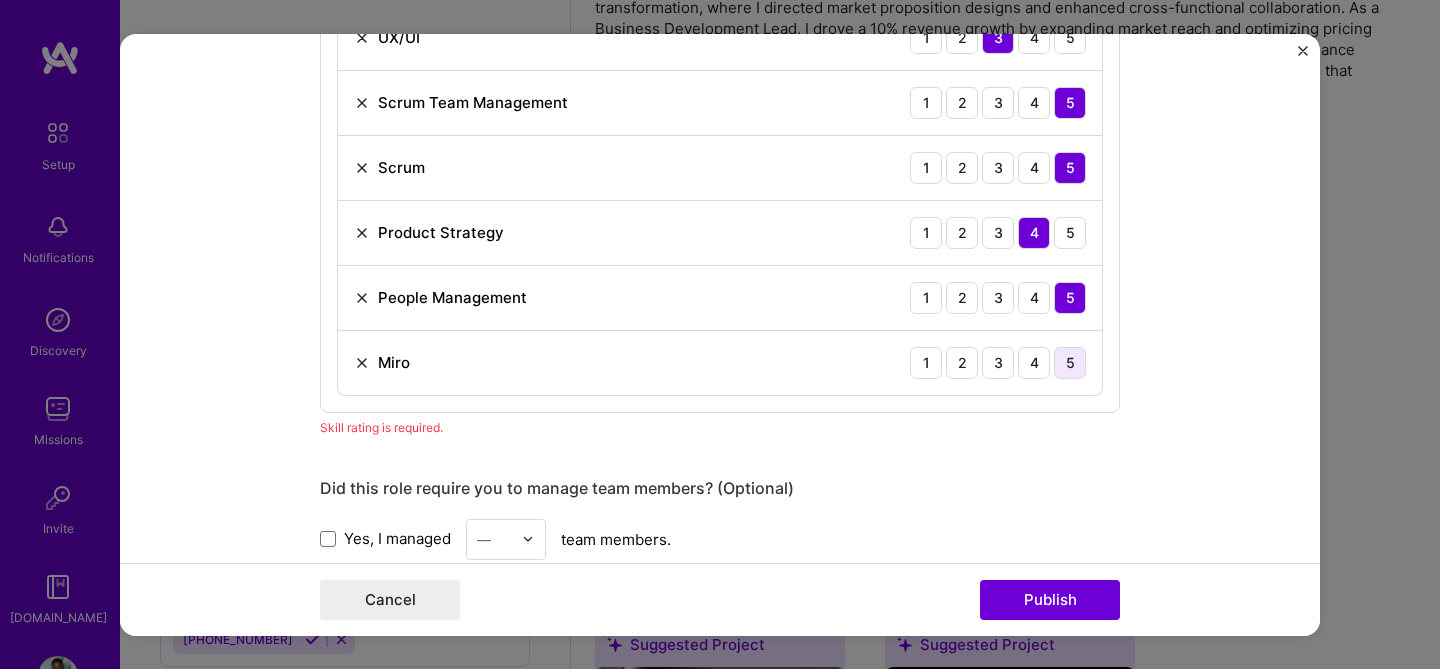 click on "5" at bounding box center [1070, 362] 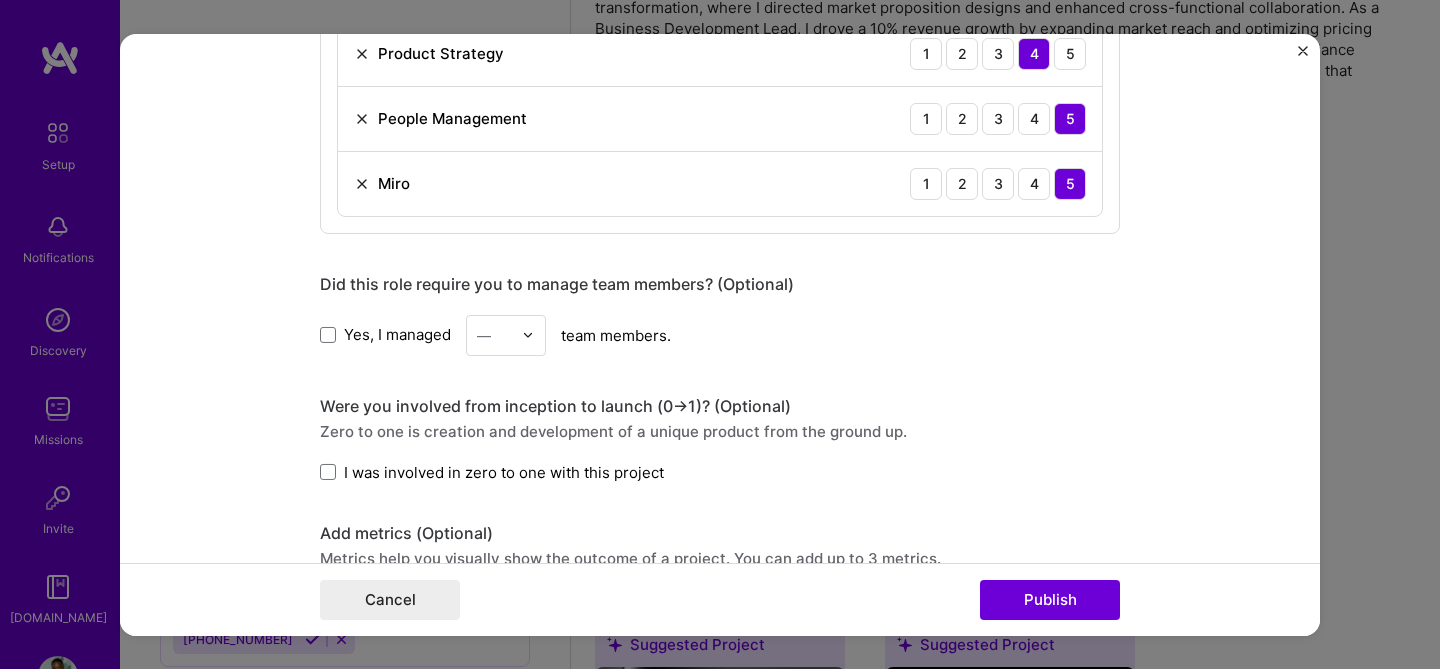 scroll, scrollTop: 1563, scrollLeft: 0, axis: vertical 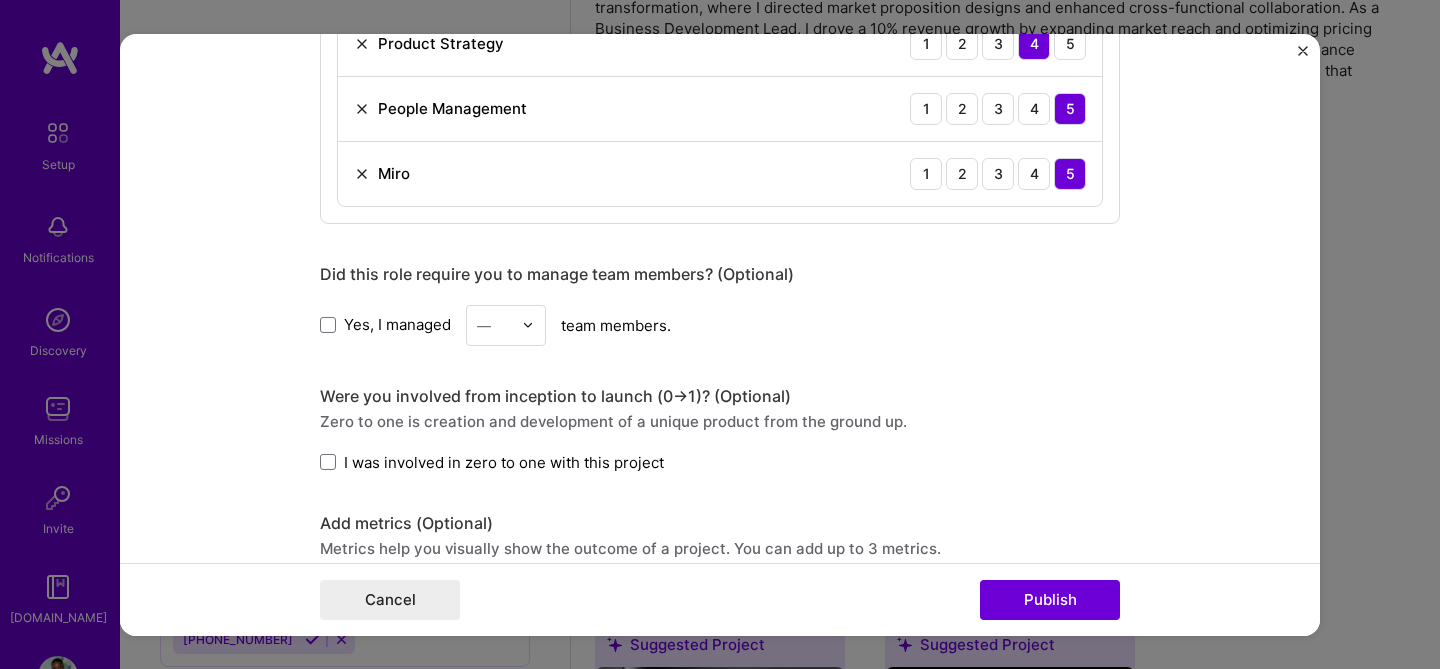 click on "Yes, I managed" at bounding box center [397, 324] 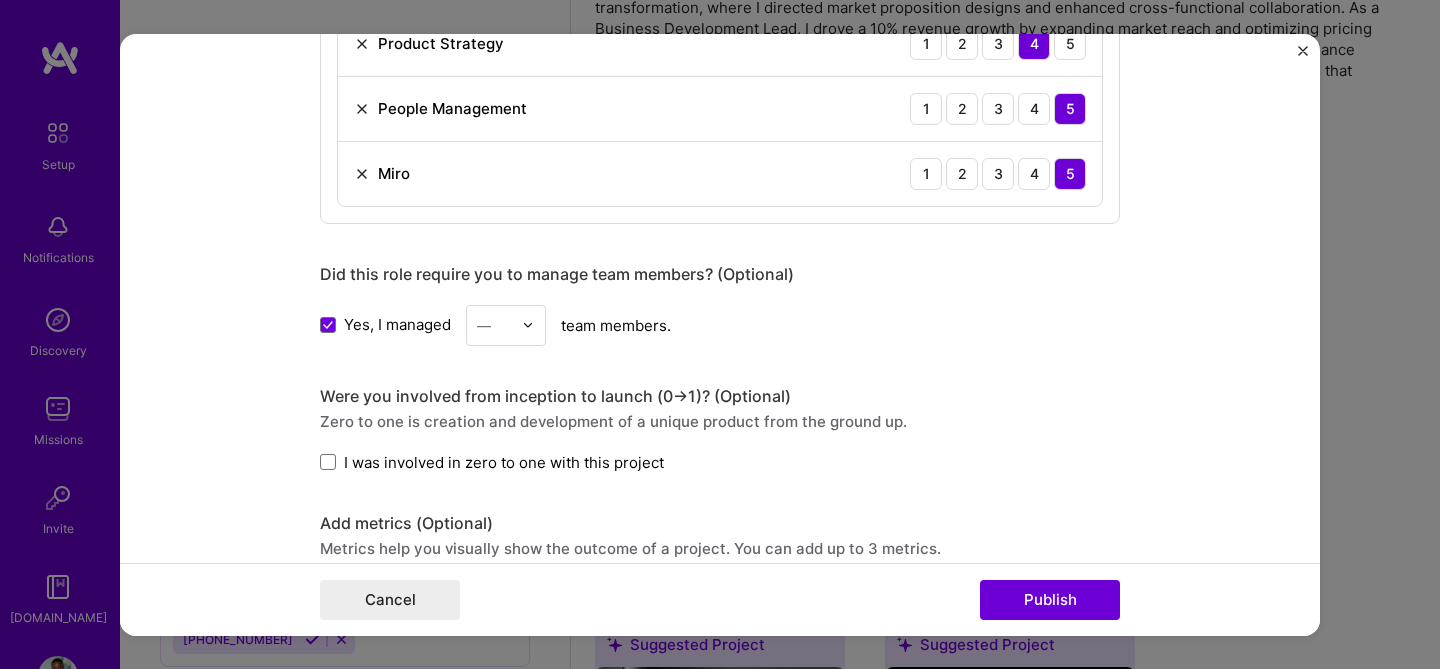 click at bounding box center (494, 324) 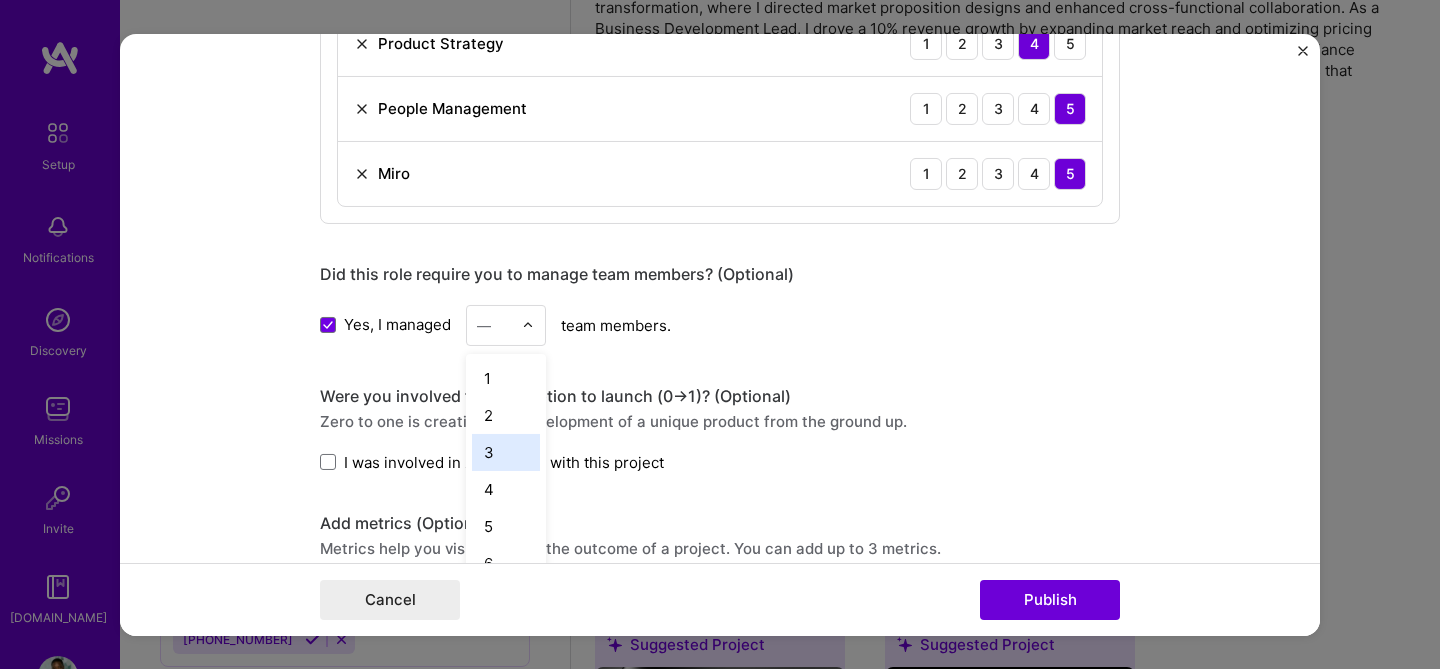 click on "3" at bounding box center [506, 451] 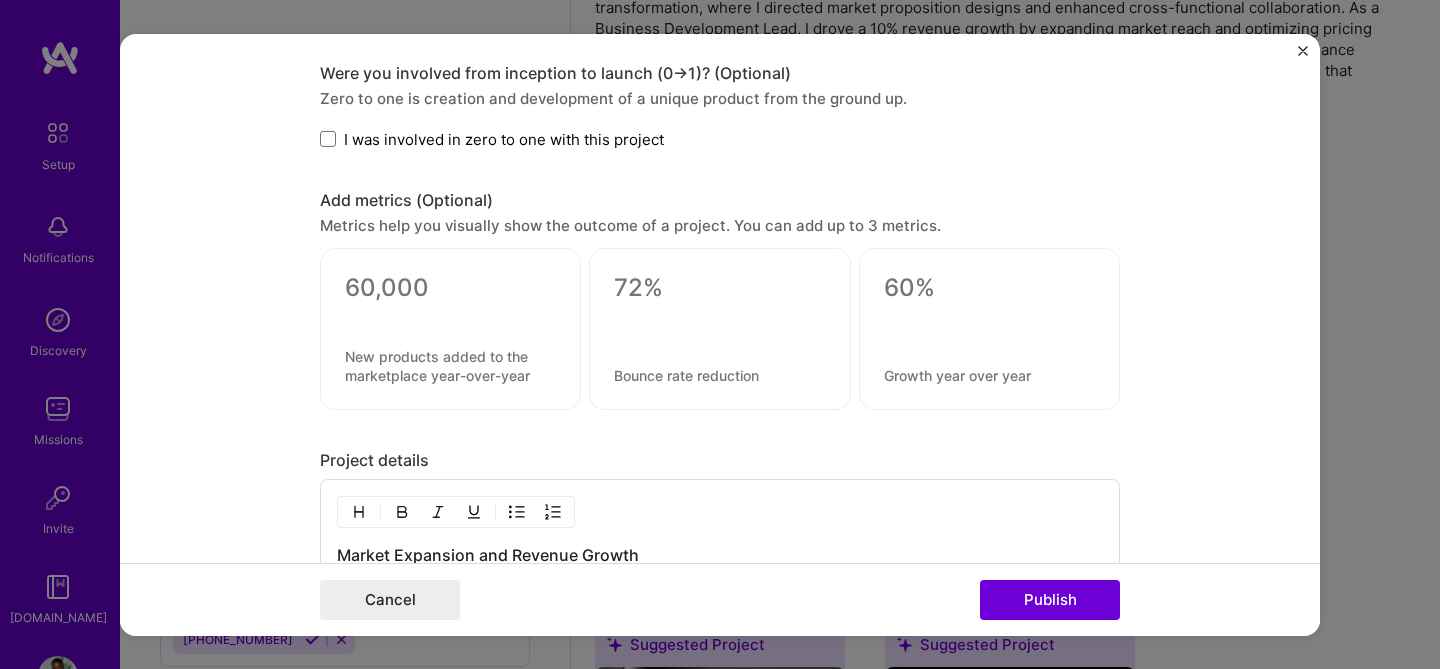 scroll, scrollTop: 1887, scrollLeft: 0, axis: vertical 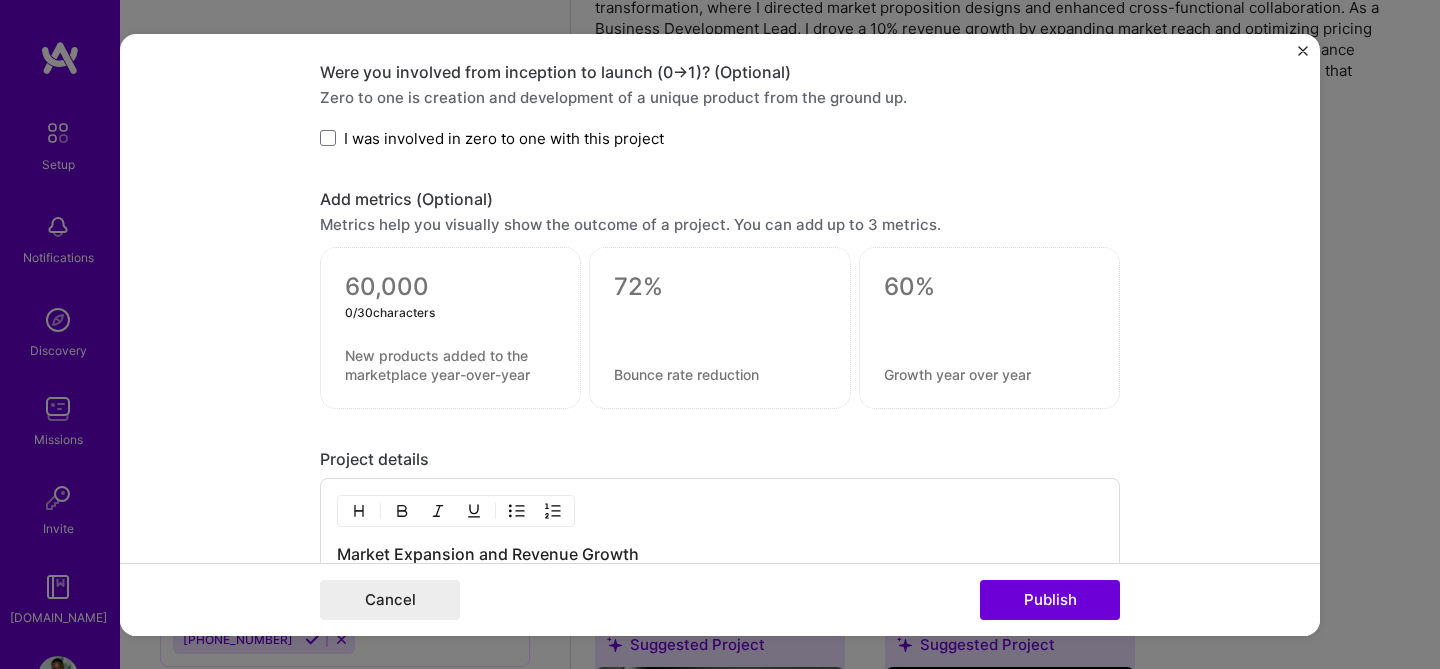 click at bounding box center [450, 287] 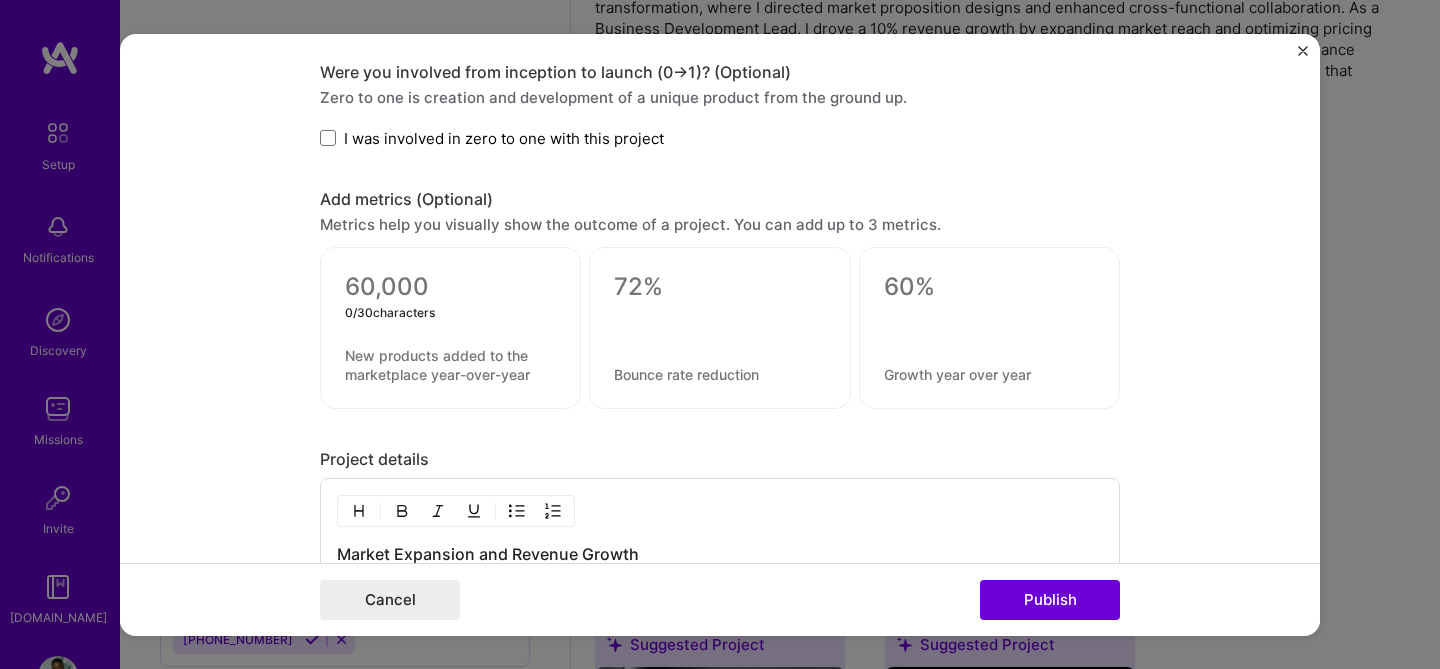 click at bounding box center (719, 287) 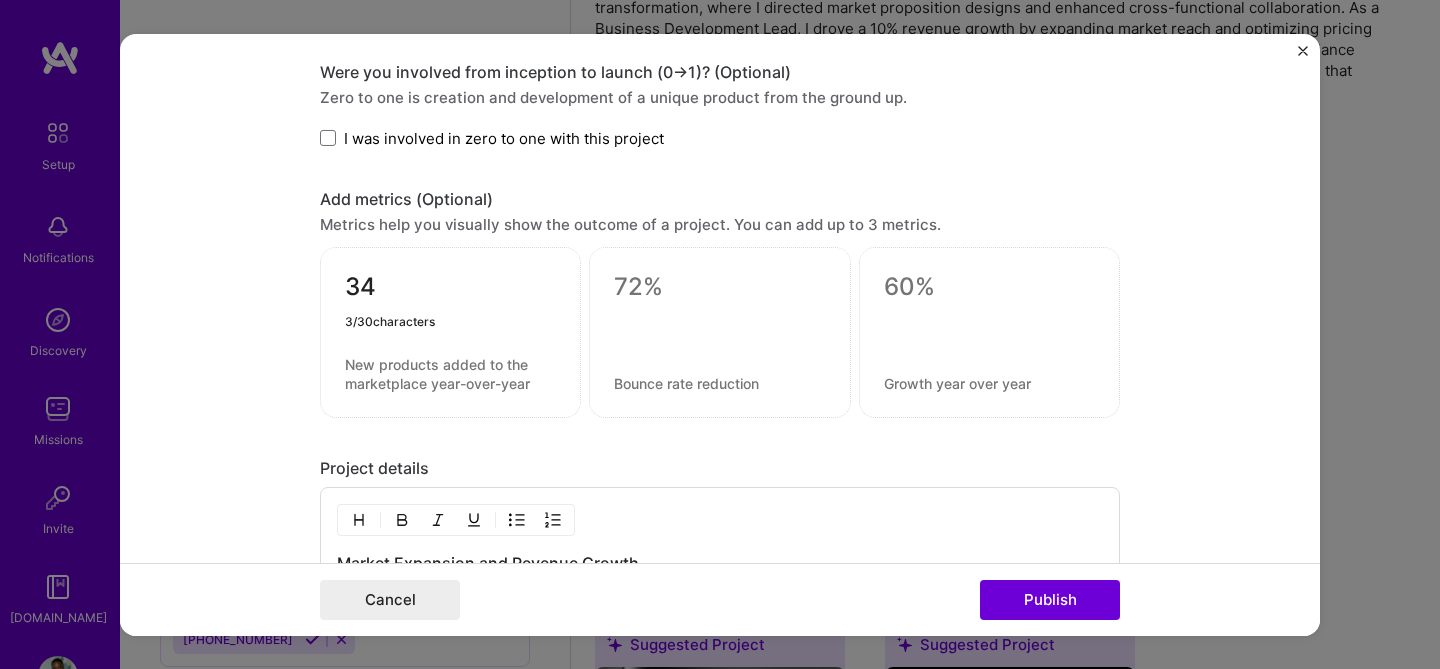 type on "3" 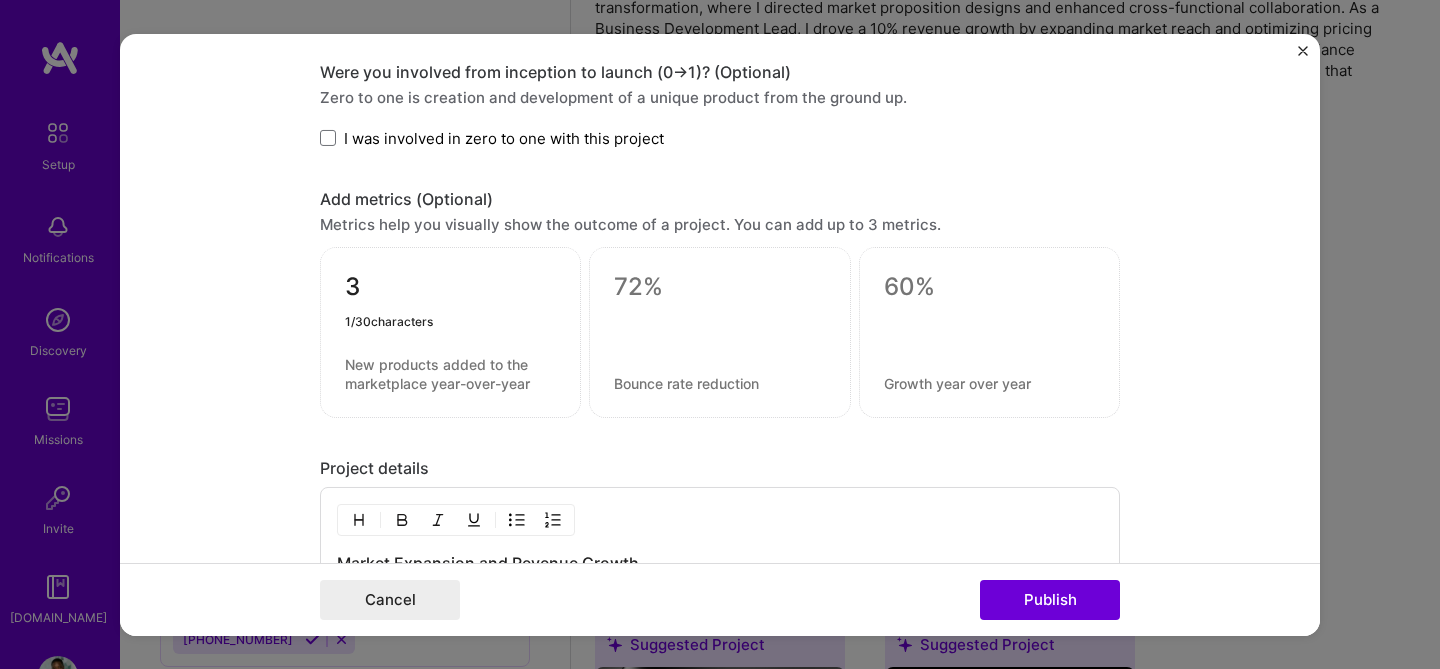 type 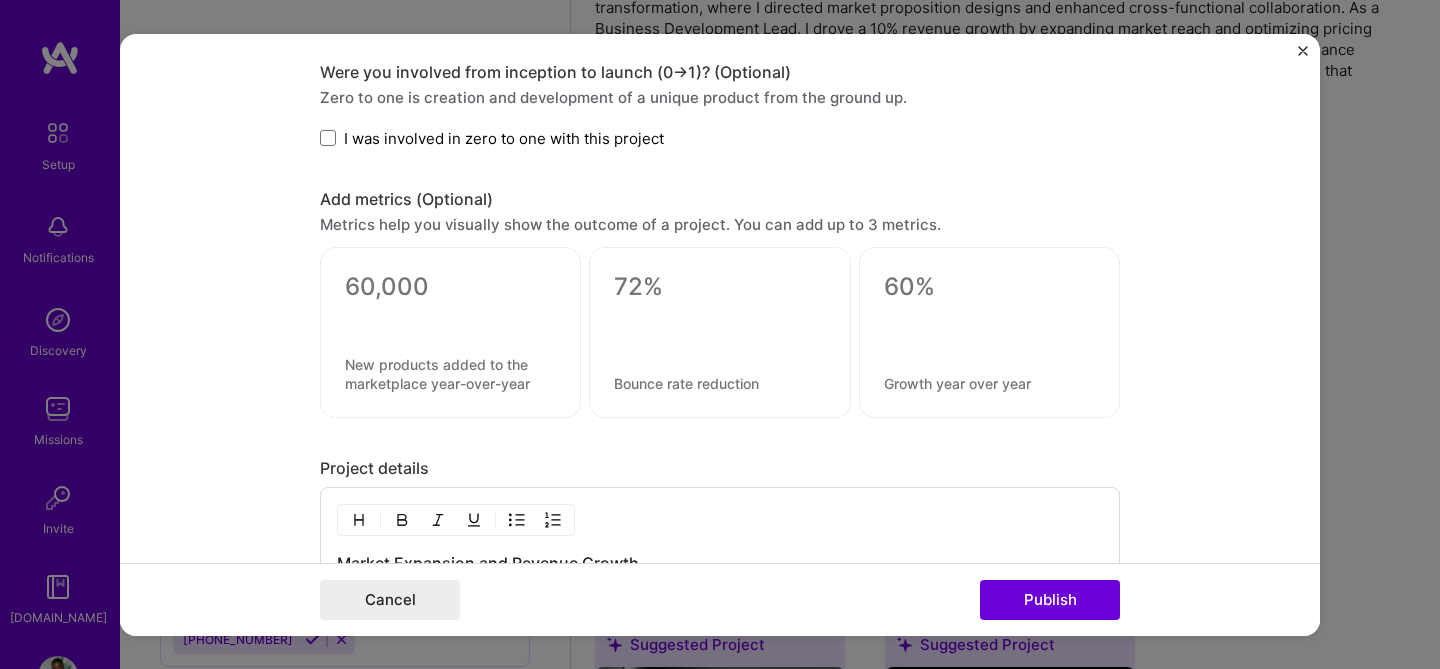 click on "Editing suggested project This project is suggested based on your LinkedIn, resume or [DOMAIN_NAME] activity. Project title Case Management Tool Expansion Company Deloitte
Project industry Industry 2 Project Link (Optional)
Drag and drop an image or   Upload file Upload file We recommend uploading at least 4 images. 1600x1200px or higher recommended. Max 5MB each. Role Business Development Lead - Case Management Tool Select role type [DATE]
to [DATE]
I’m still working on this project A job role  is required Skills used — Add up to 12 skills Any new skills will be added to your profile. Enter skills... 9 Jira 1 2 3 4 5 Roadmapping 1 2 3 4 5 Team Leadership 1 2 3 4 5 UX/UI 1 2 3 4 5 Scrum Team Management 1 2 3 4 5 Scrum 1 2 3 4 5 Product Strategy 1 2 3 4 5 People Management 1 2 3 4 5 Miro 1 2 3 4 5 Did this role require you to manage team members? (Optional) Yes, I managed 3 ->   /" at bounding box center (720, 334) 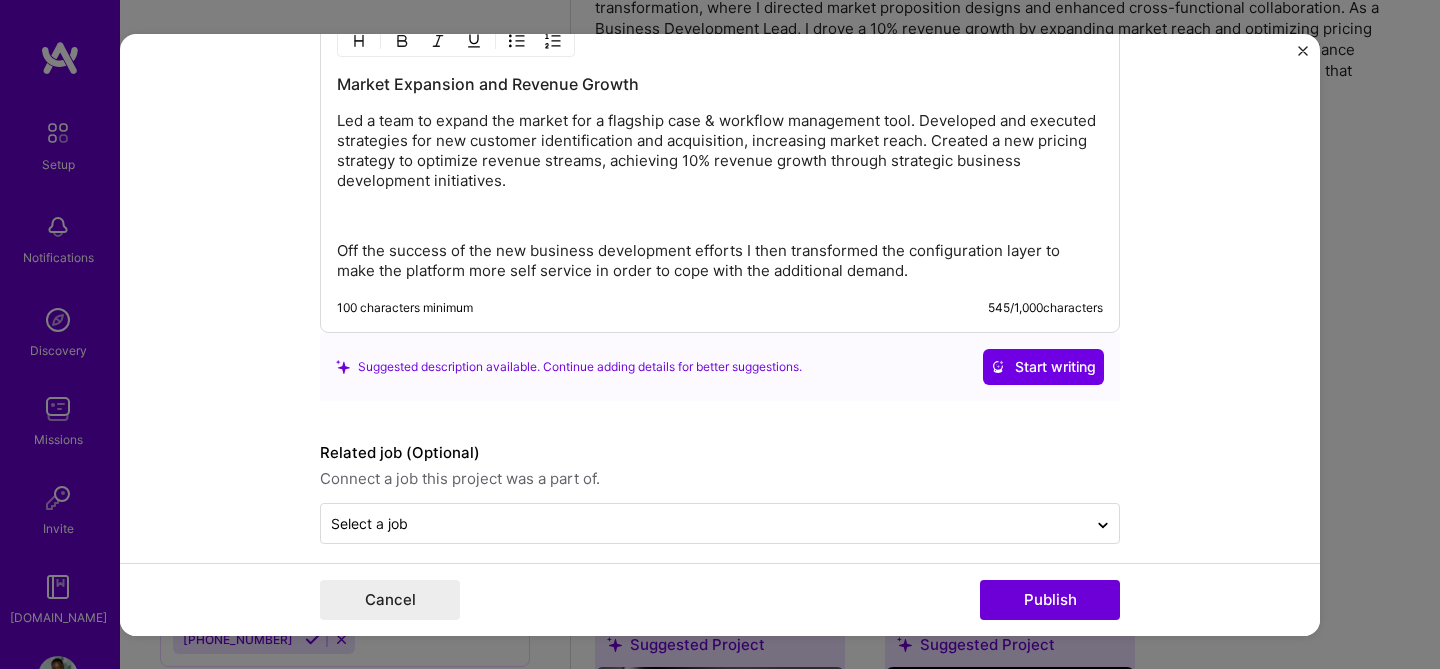 scroll, scrollTop: 2385, scrollLeft: 0, axis: vertical 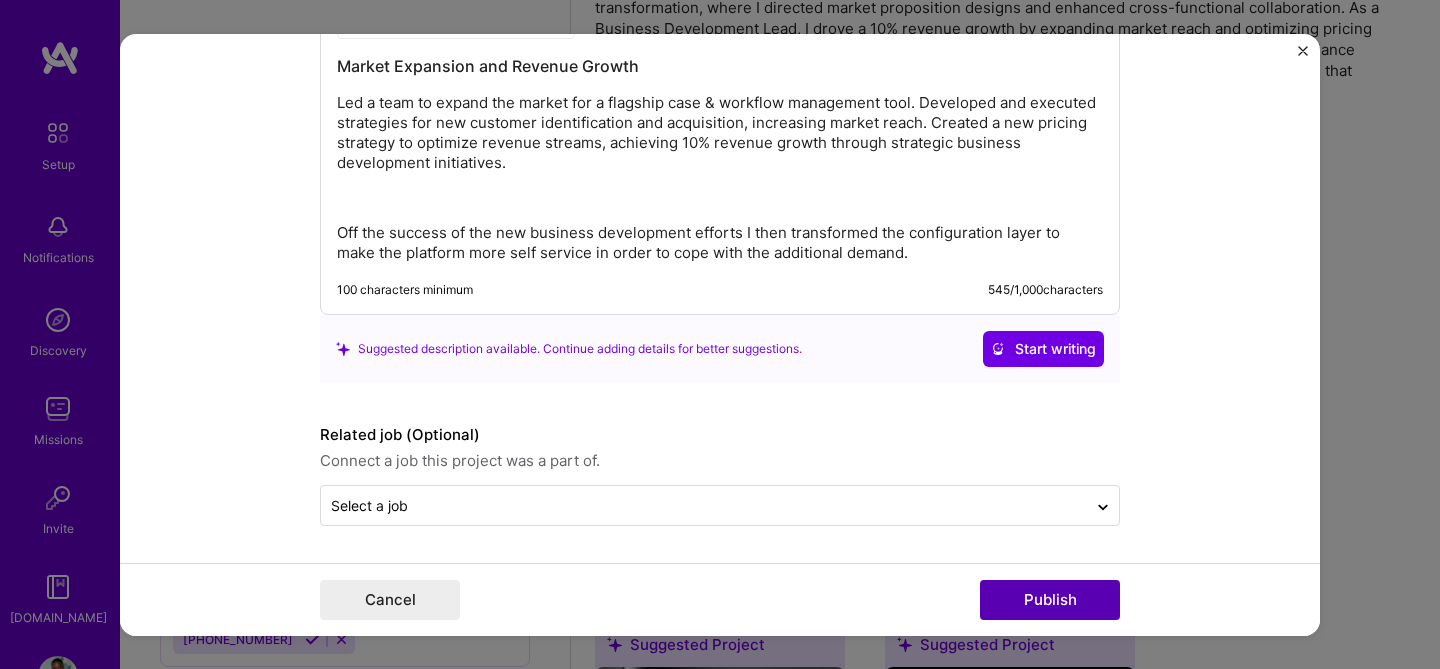 type on "25" 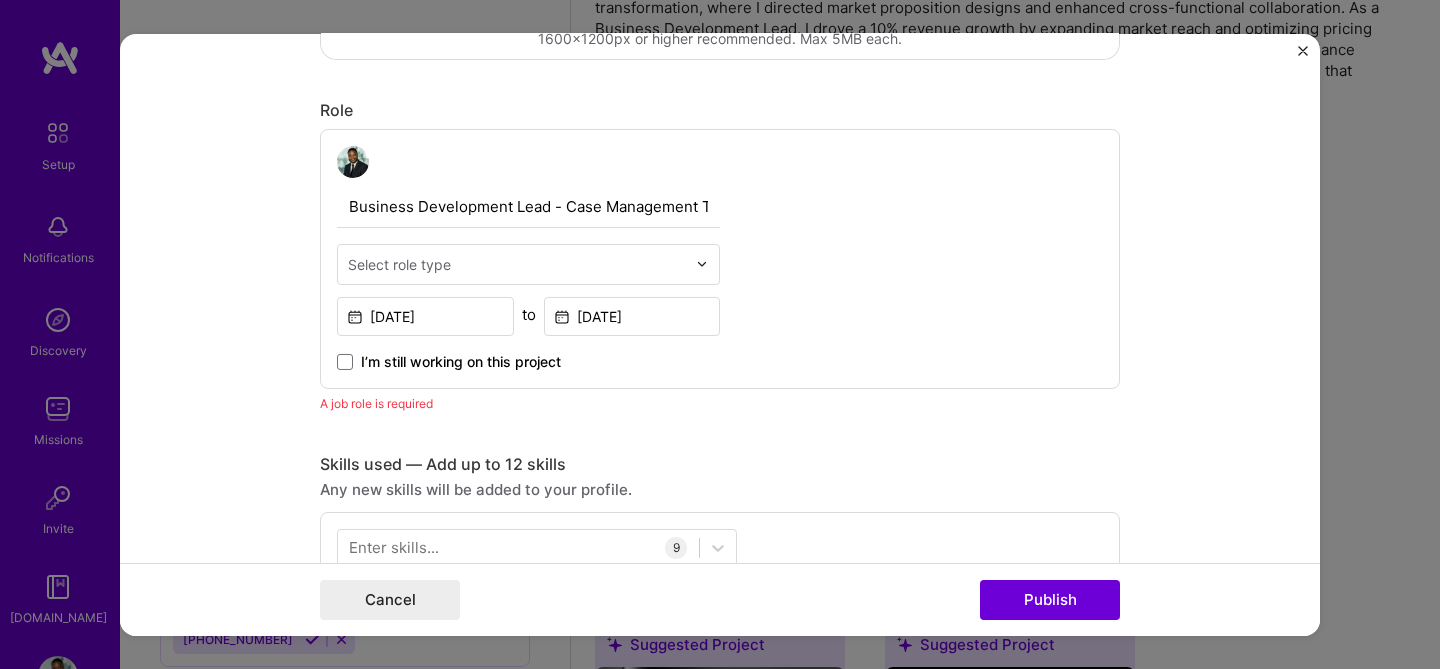 scroll, scrollTop: 563, scrollLeft: 0, axis: vertical 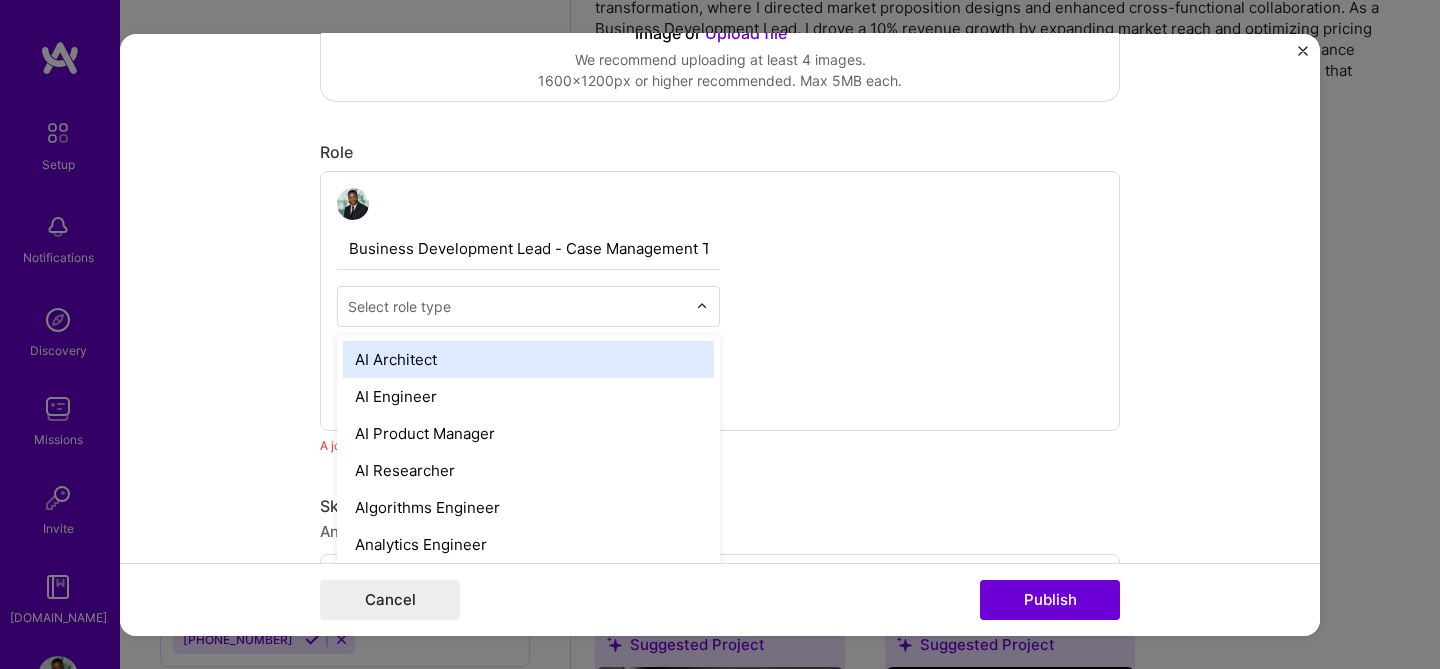 click at bounding box center [517, 305] 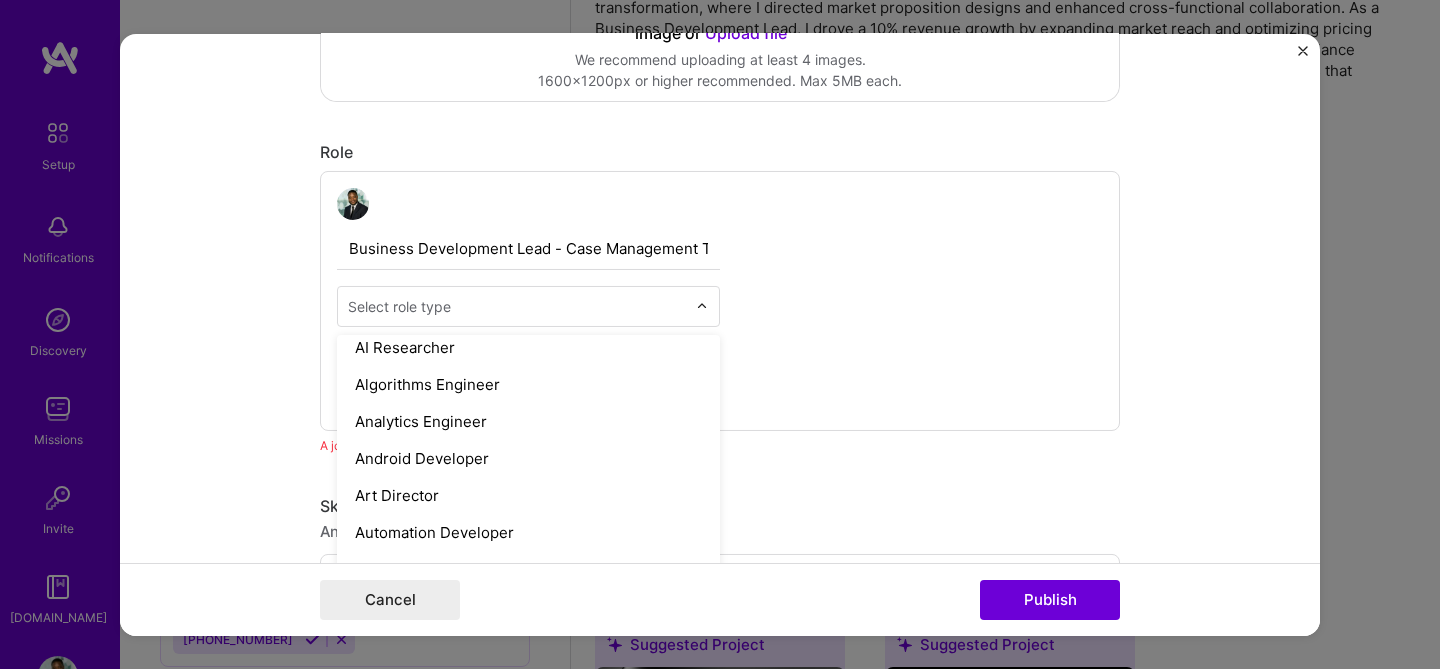 scroll, scrollTop: 0, scrollLeft: 0, axis: both 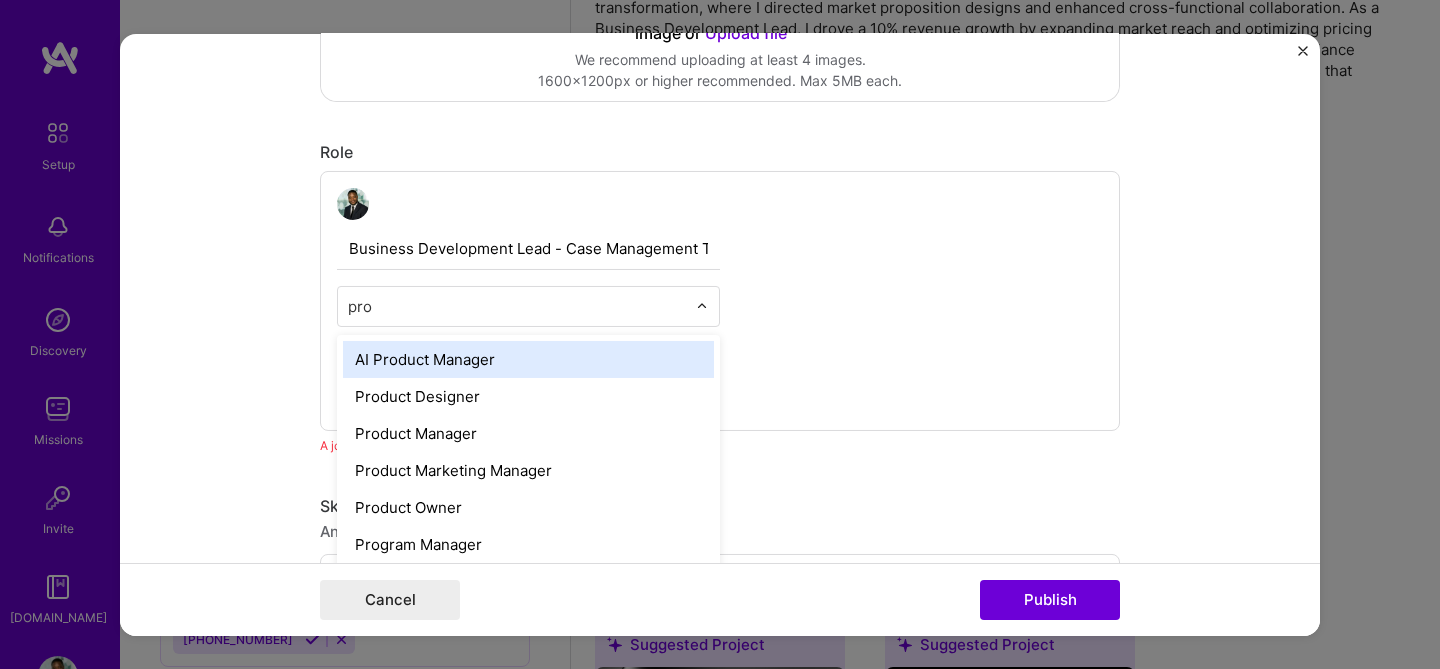 type on "prod" 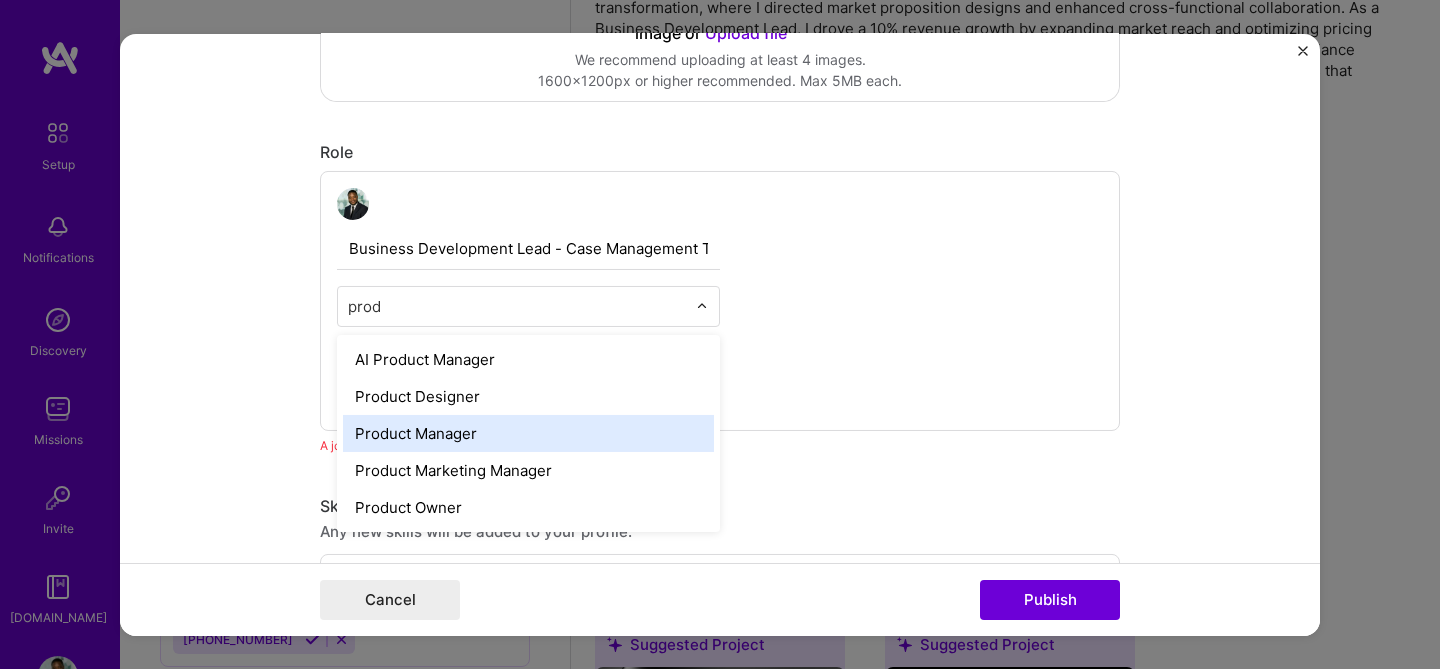 click on "Product Manager" at bounding box center [528, 432] 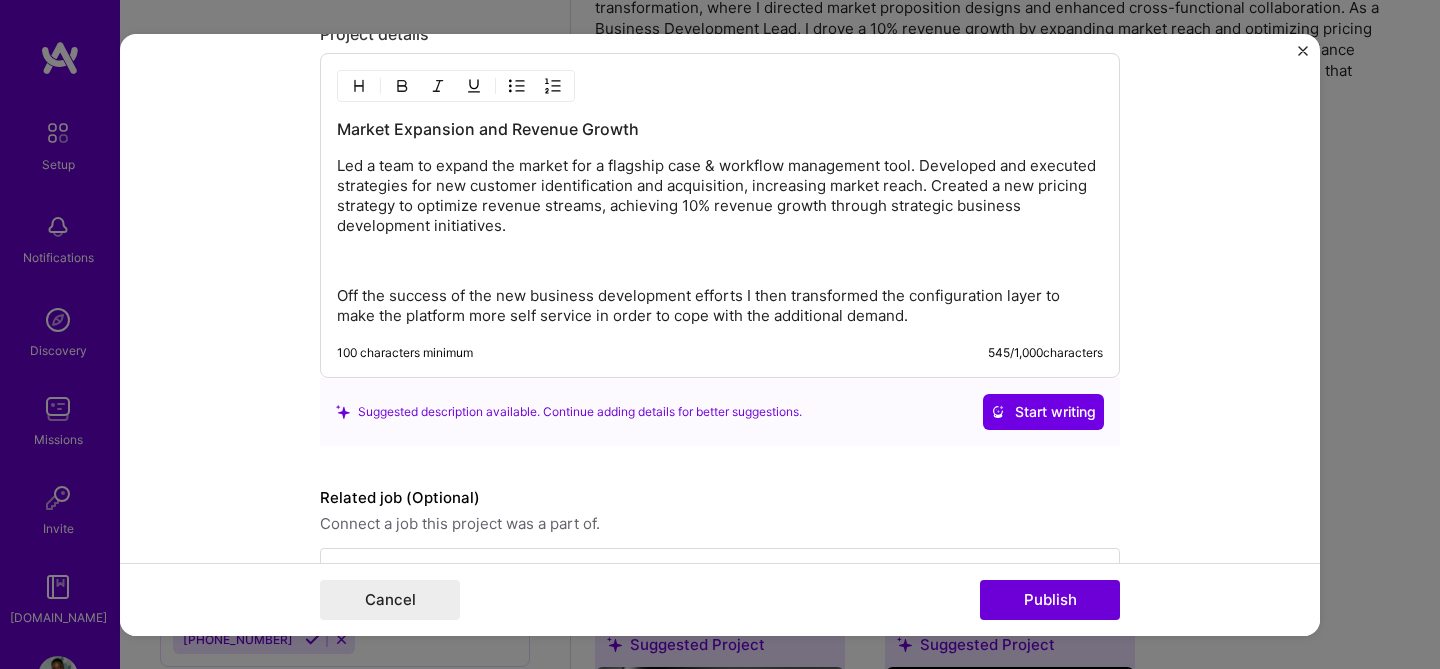 scroll, scrollTop: 2385, scrollLeft: 0, axis: vertical 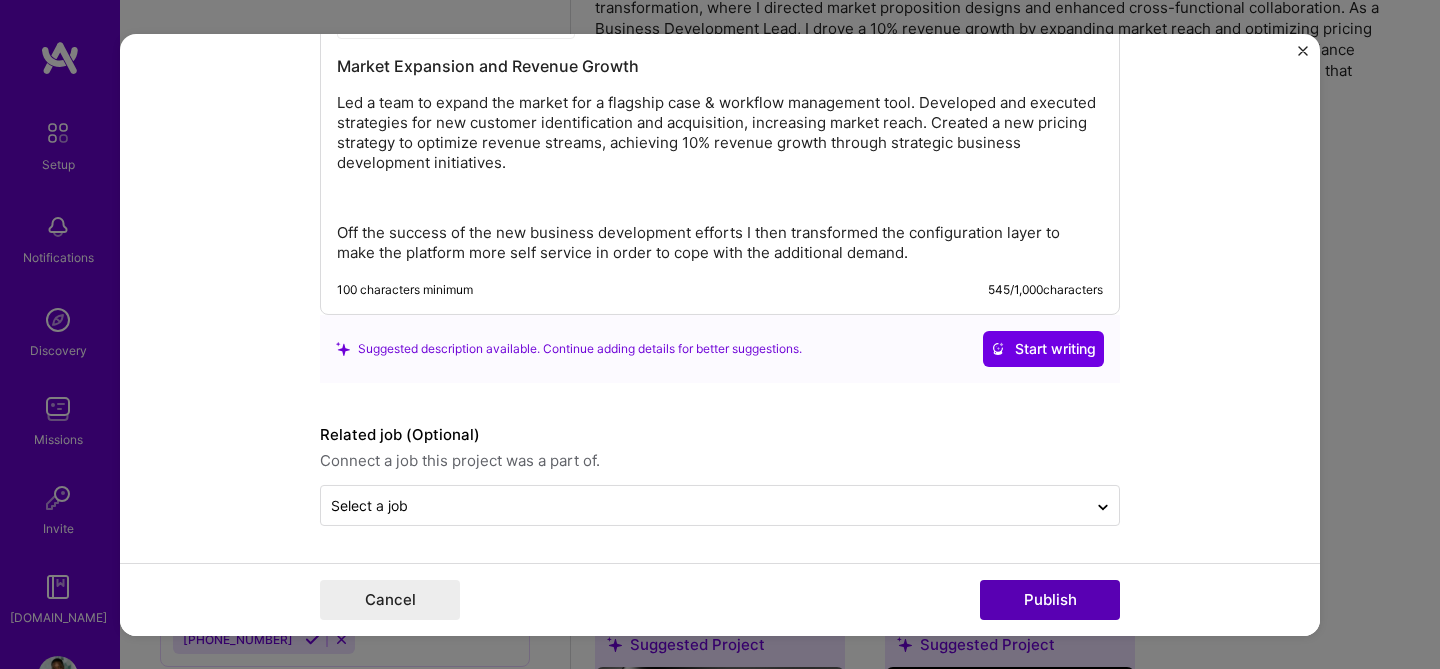 click on "Publish" at bounding box center (1050, 600) 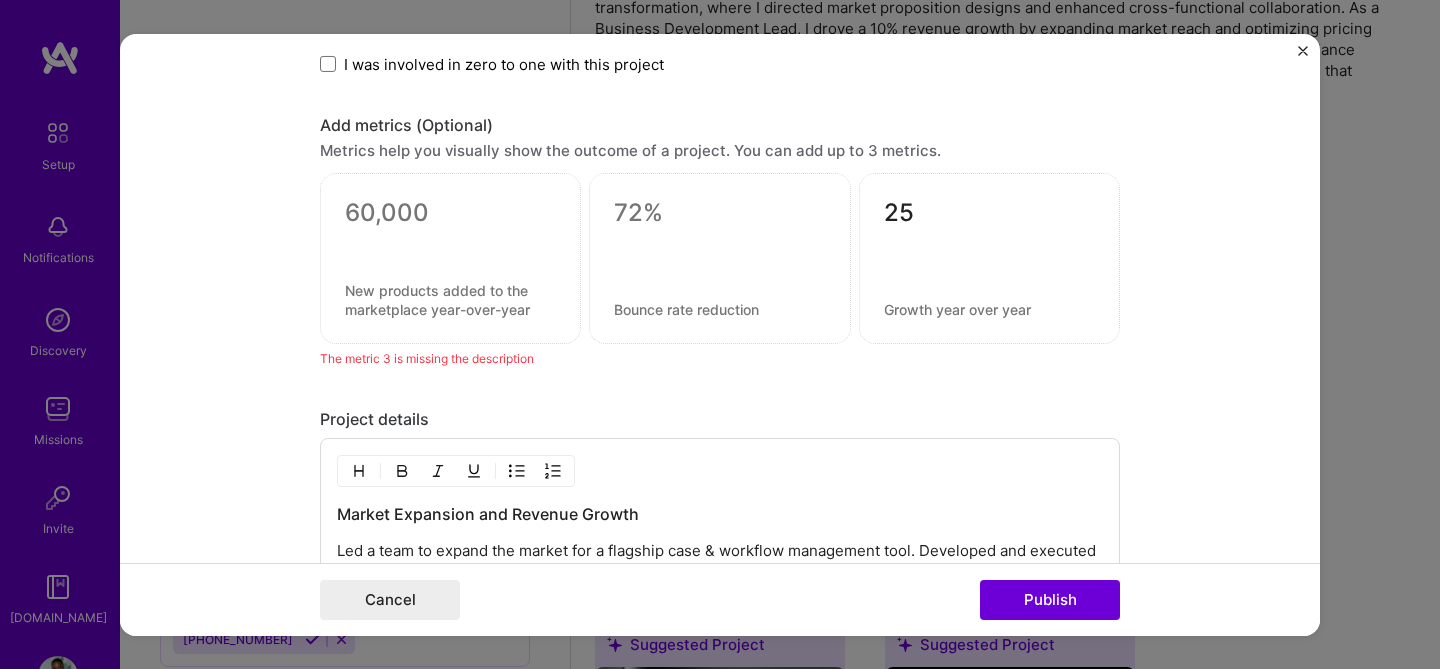 scroll, scrollTop: 1930, scrollLeft: 0, axis: vertical 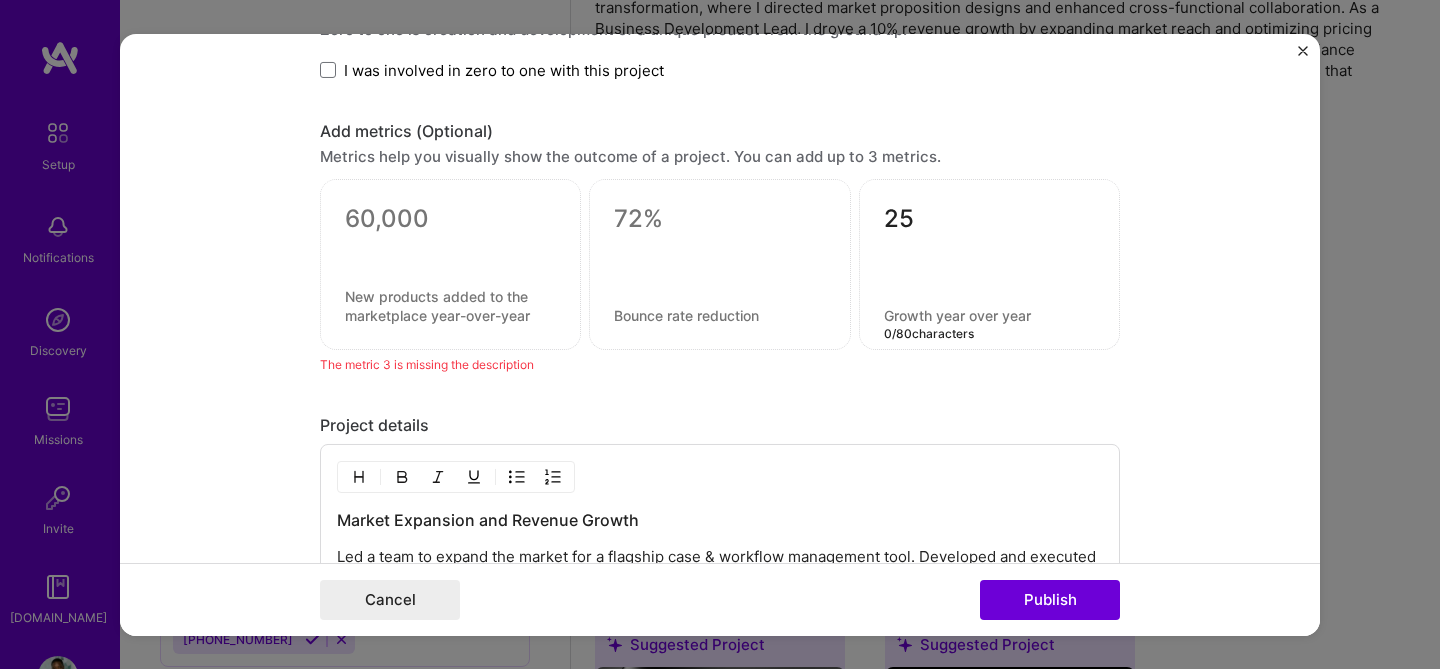 click at bounding box center (989, 315) 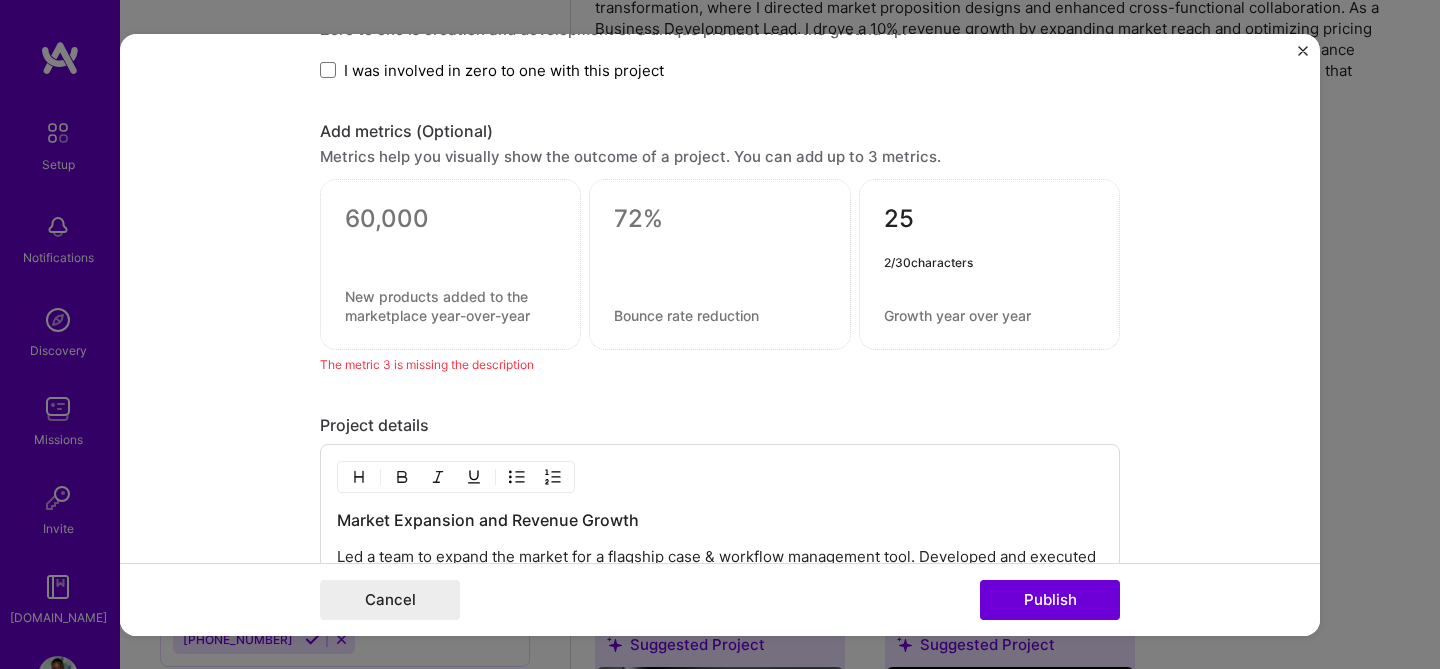 click on "25" at bounding box center [989, 223] 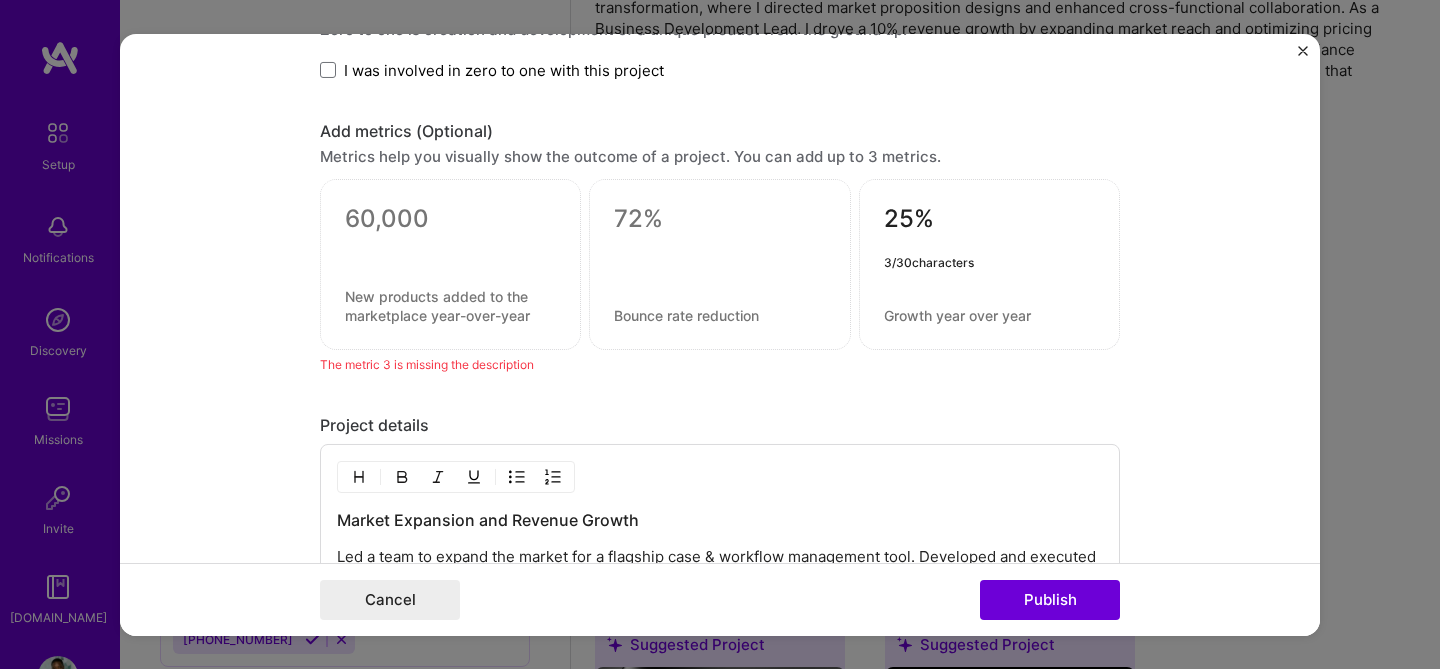 type on "25%" 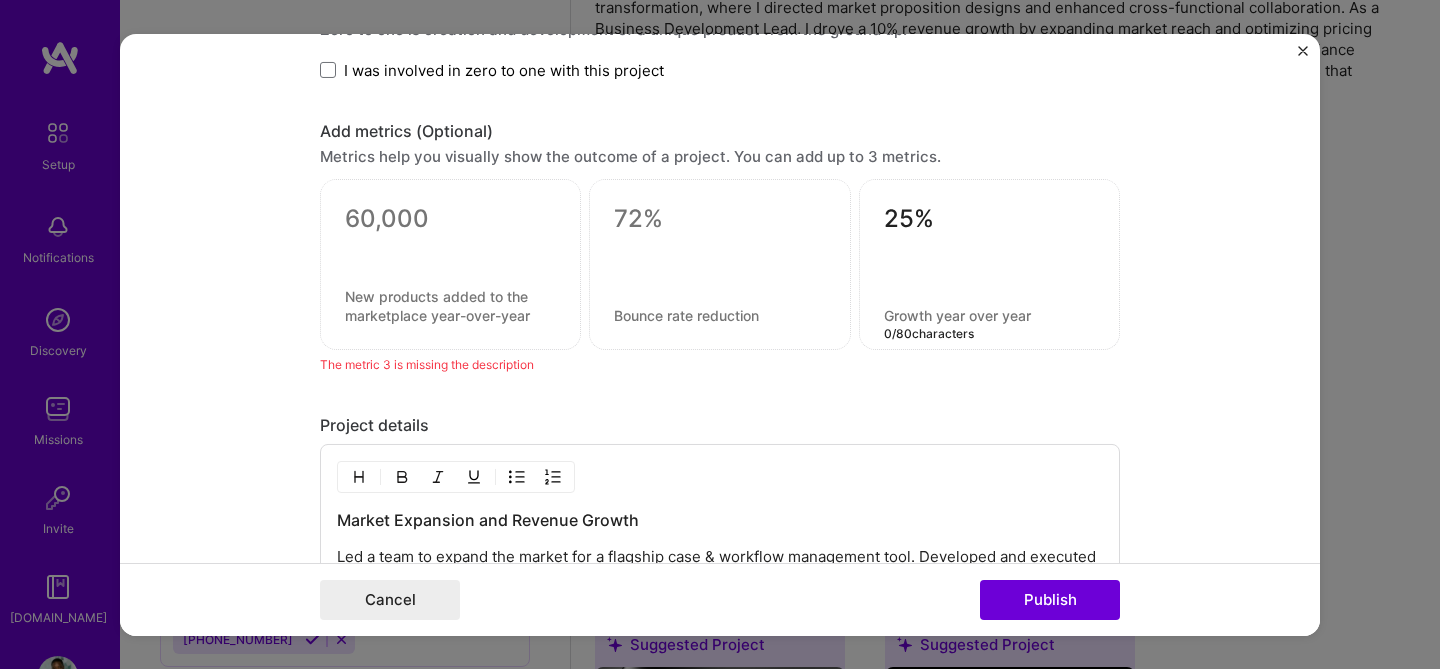click at bounding box center [989, 315] 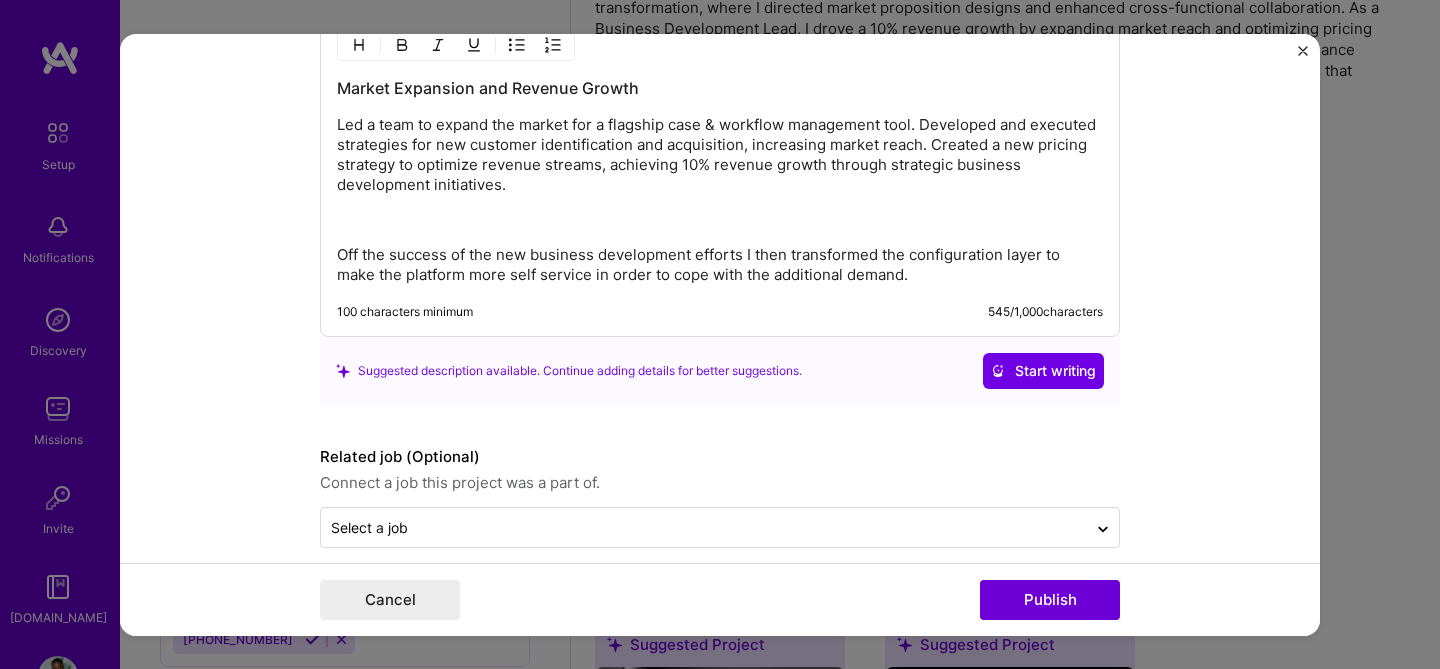 scroll, scrollTop: 2385, scrollLeft: 0, axis: vertical 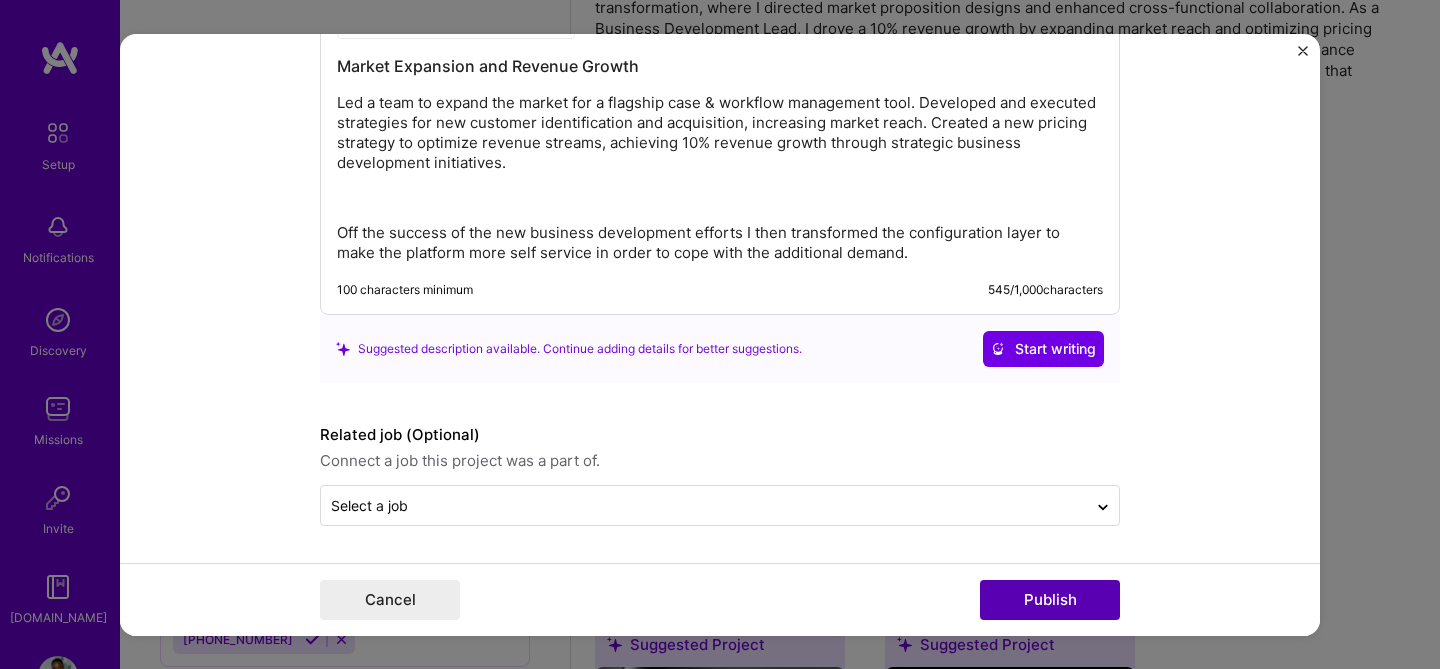 type on "Growth YoY" 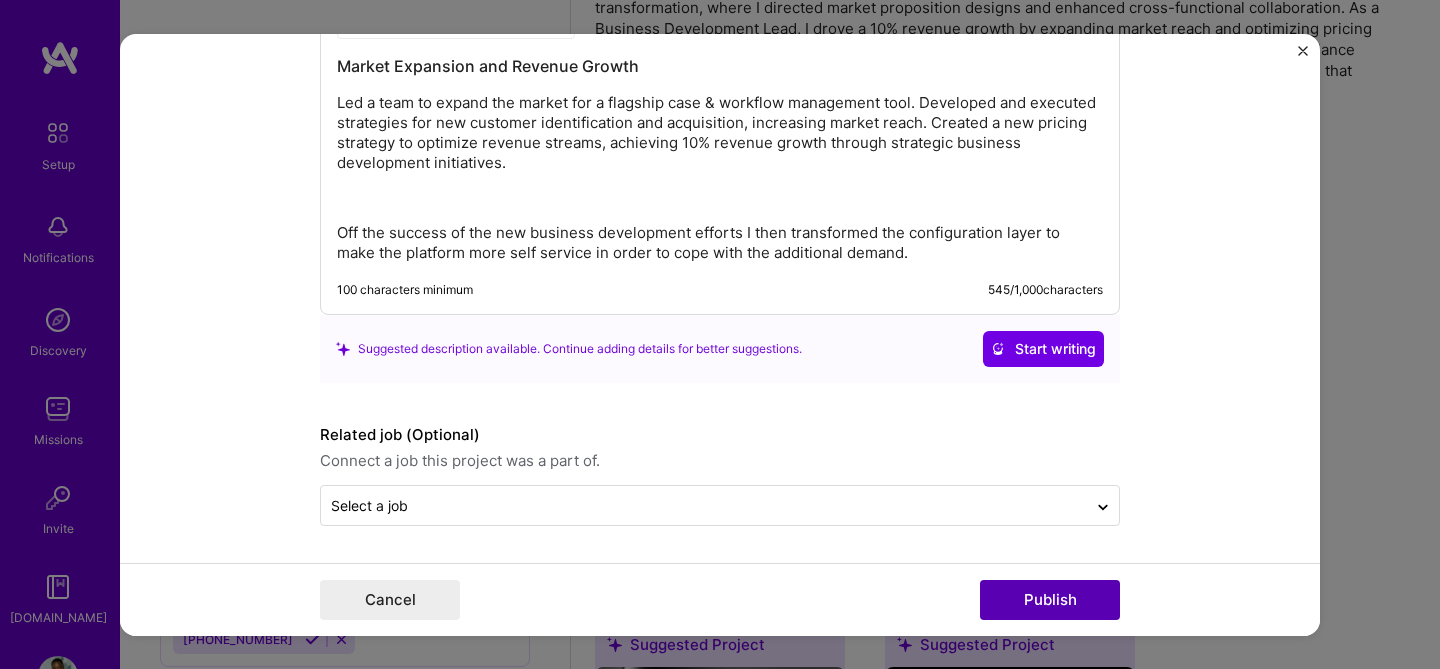 click on "Publish" at bounding box center (1050, 600) 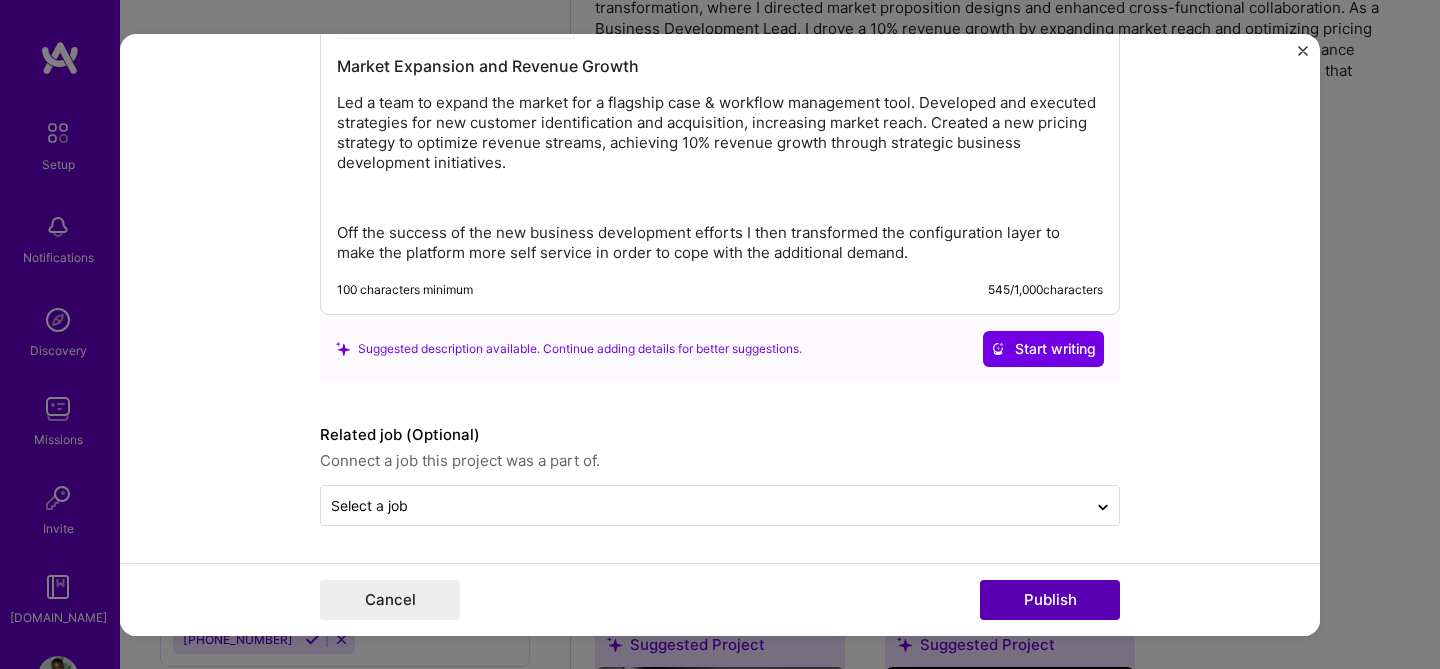 scroll, scrollTop: 2269, scrollLeft: 0, axis: vertical 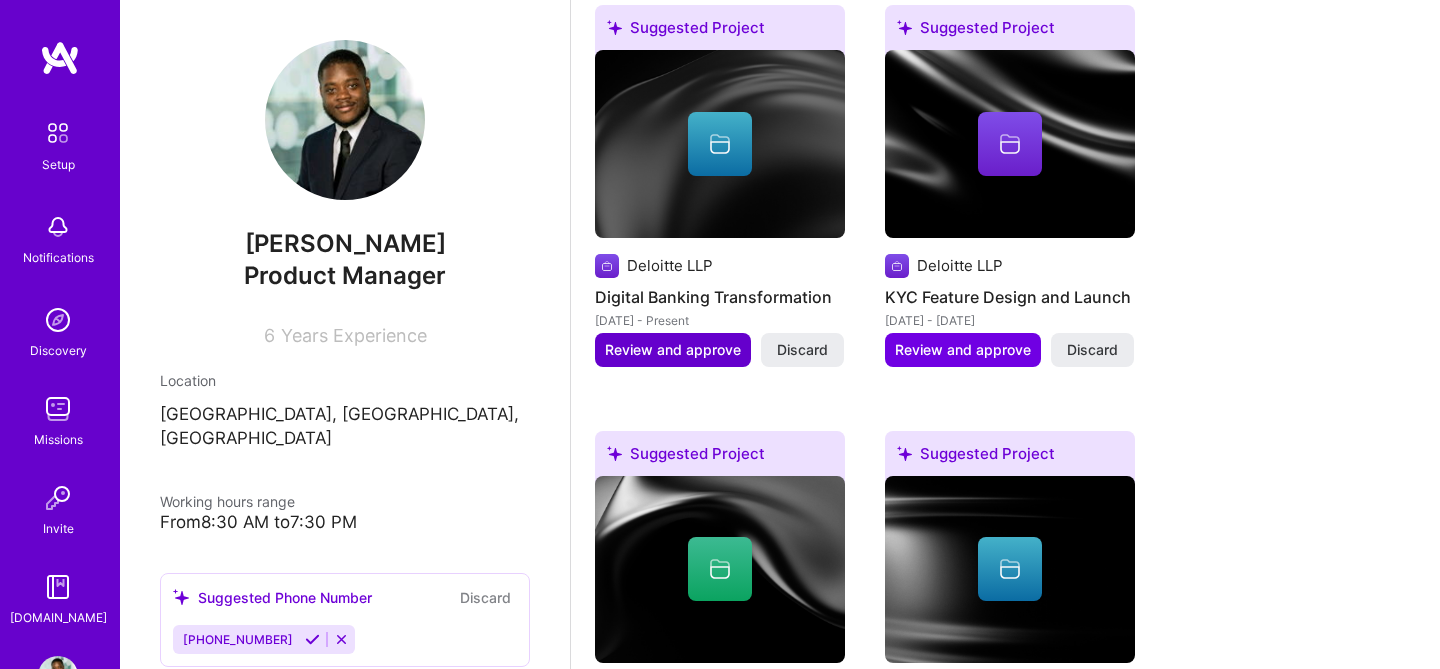 click on "Review and approve" at bounding box center [673, 350] 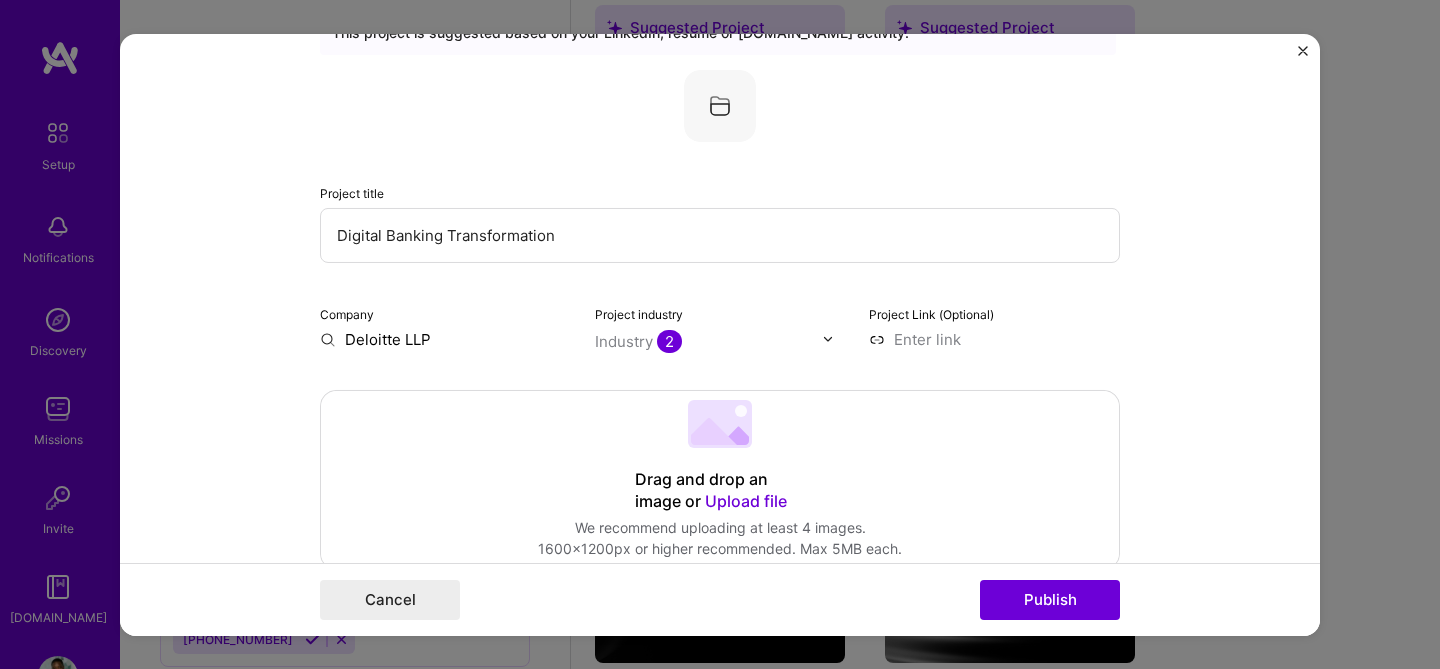 scroll, scrollTop: 101, scrollLeft: 0, axis: vertical 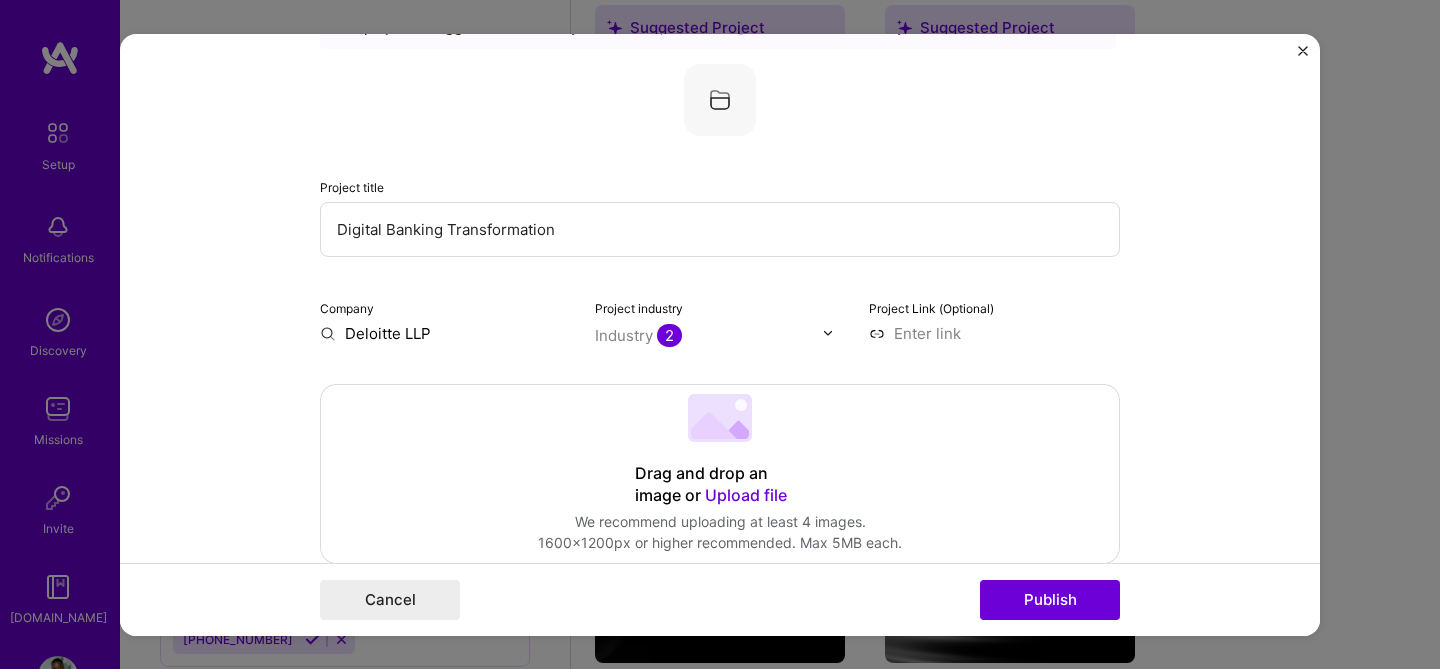 click on "Deloitte LLP" at bounding box center (445, 332) 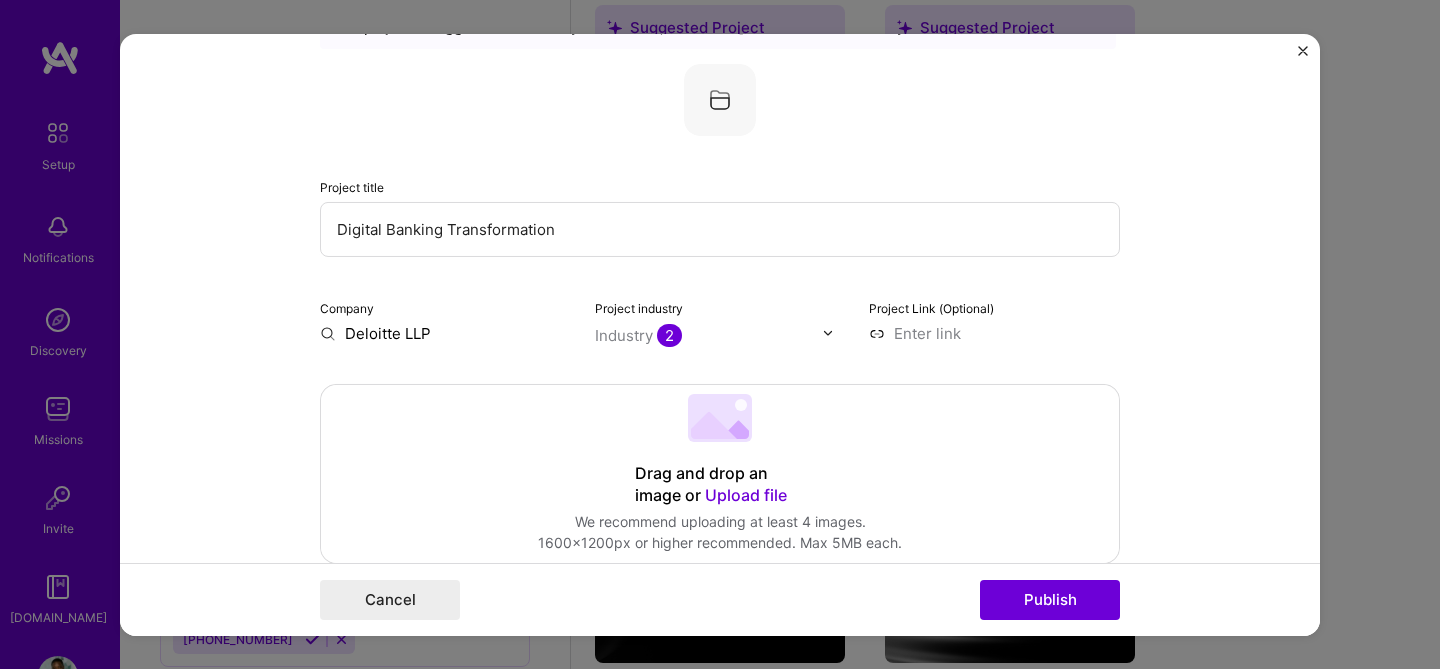 click on "Editing suggested project This project is suggested based on your LinkedIn, resume or [DOMAIN_NAME] activity. Project title Digital Banking Transformation Company Deloitte LLP
Project industry Industry 2 Project Link (Optional)
Drag and drop an image or   Upload file Upload file We recommend uploading at least 4 images. 1600x1200px or higher recommended. Max 5MB each. Role Senior Product Manager – Digital Banking Initiative Select role type [DATE]
to
I’m still working on this project Skills used — Add up to 12 skills Any new skills will be added to your profile. Enter skills... Did this role require you to manage team members? (Optional) Yes, I managed — team members. Were you involved from inception to launch (0  ->  1)? (Optional) Zero to one is creation and development of a unique product from the ground up. I was involved in zero to one with this project Add metrics (Optional) Project details   100 characters minimum" at bounding box center (720, 1039) 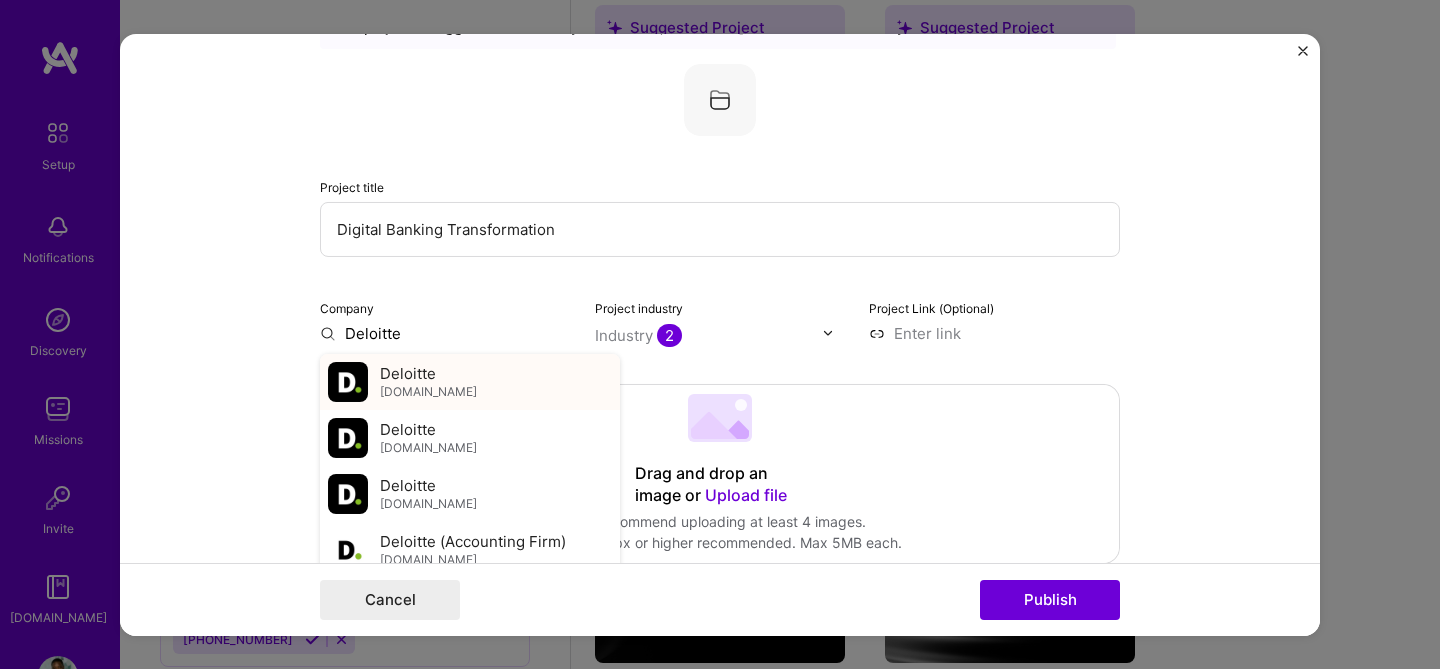 type on "Deloitte" 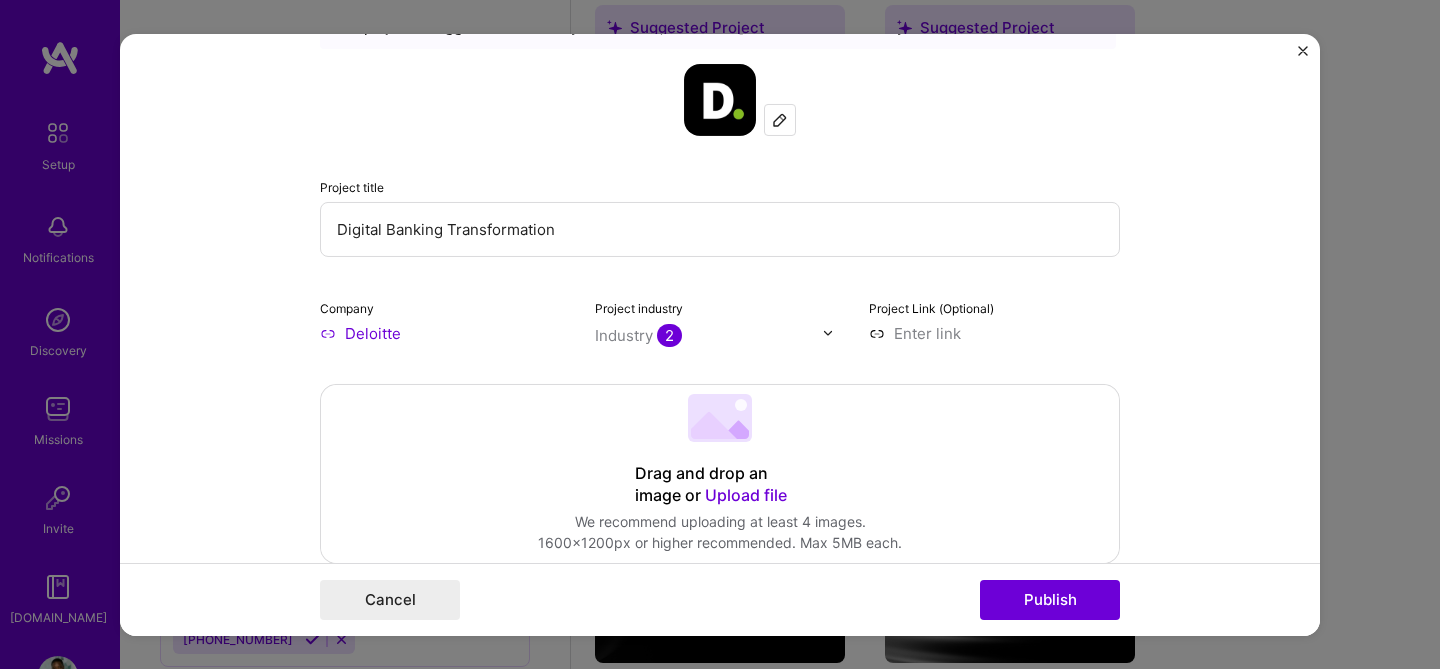 click on "Industry 2" at bounding box center (709, 334) 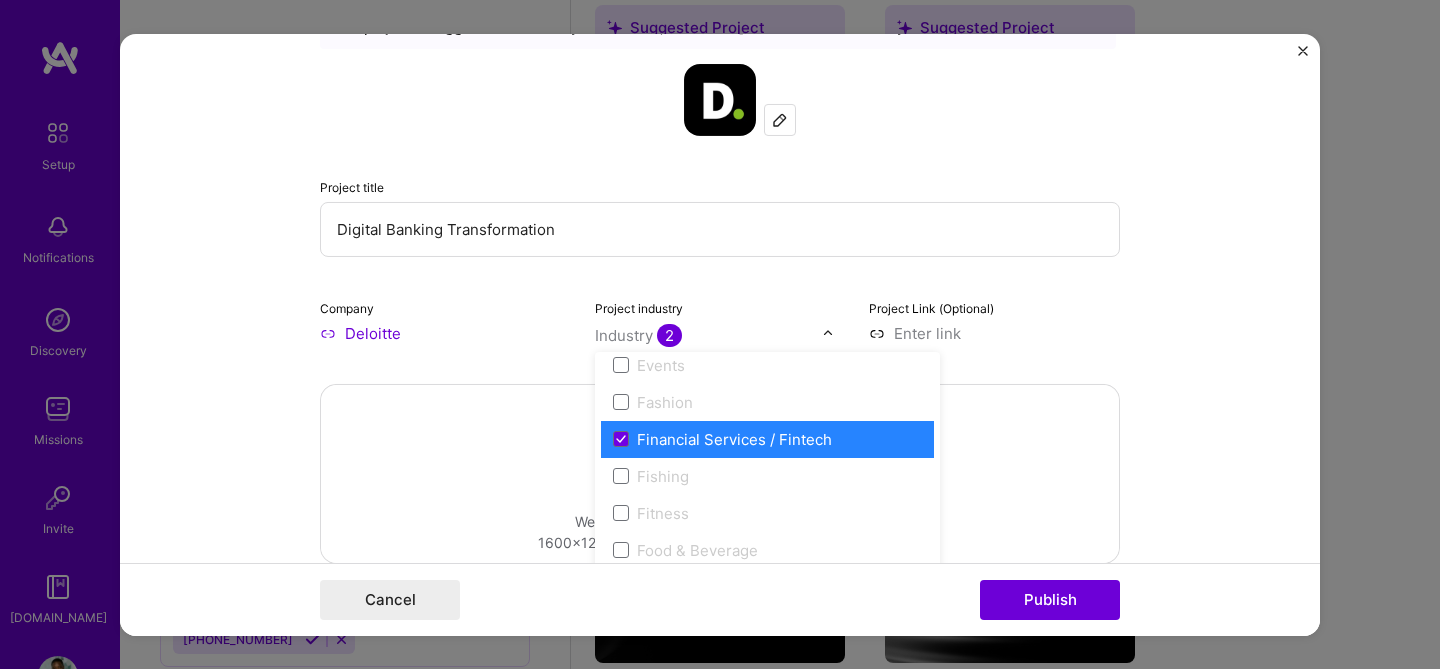 scroll, scrollTop: 2056, scrollLeft: 0, axis: vertical 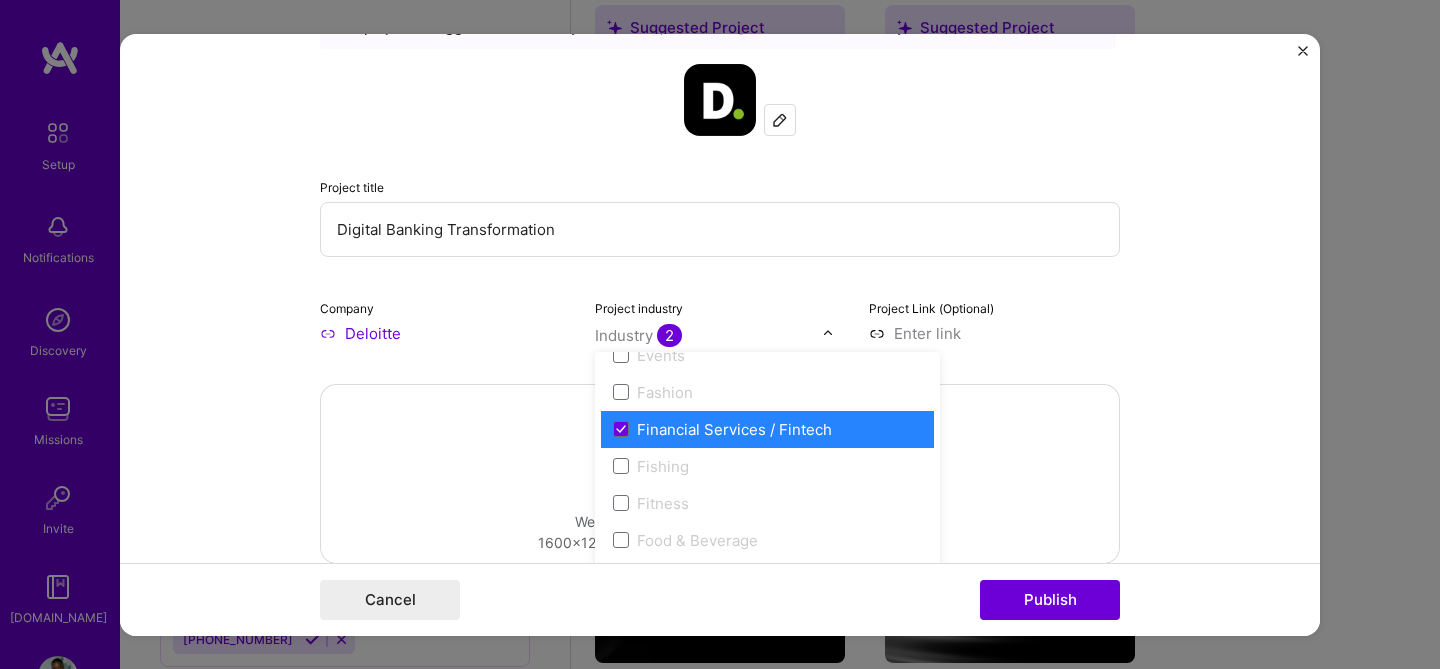 click on "Editing suggested project This project is suggested based on your LinkedIn, resume or [DOMAIN_NAME] activity. Project title Digital Banking Transformation Company Deloitte
Project industry option Financial Services / Fintech focused, 58 of 120. 120 results available. Use Up and Down to choose options, press Enter to select the currently focused option, press Escape to exit the menu, press Tab to select the option and exit the menu. Industry 2 3D Printing AR / VR / XR Accounting Advertising & AdTech Aerospace Agriculture / AgTech Airlines / Aviation Architecture / Interior Design Art & Museums Artifical Intelligence / Machine Learning Arts / Culture Augmented & Virtual Reality (AR/VR) Automotive Automotive & Self Driving Cars Aviation B2B B2B2C B2C BPA / RPA Banking Beauty Big Data BioTech Blockchain CMS CPG CRM Cannabis Charity & Nonprofit Circular Economy CivTech Climate Tech Cloud Services Coaching Community Tech Construction Consulting Consumer Electronics Crowdfunding Crypto Customer Success DTC HR" at bounding box center [720, 334] 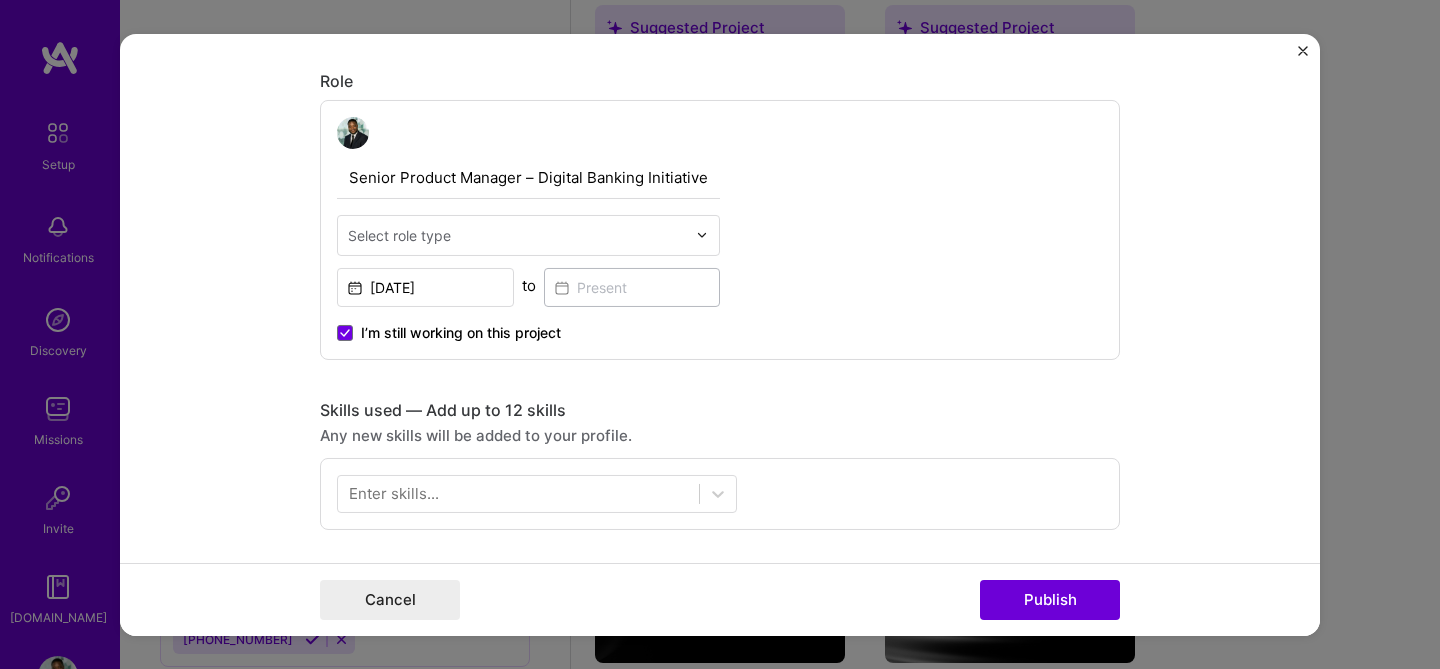 scroll, scrollTop: 644, scrollLeft: 0, axis: vertical 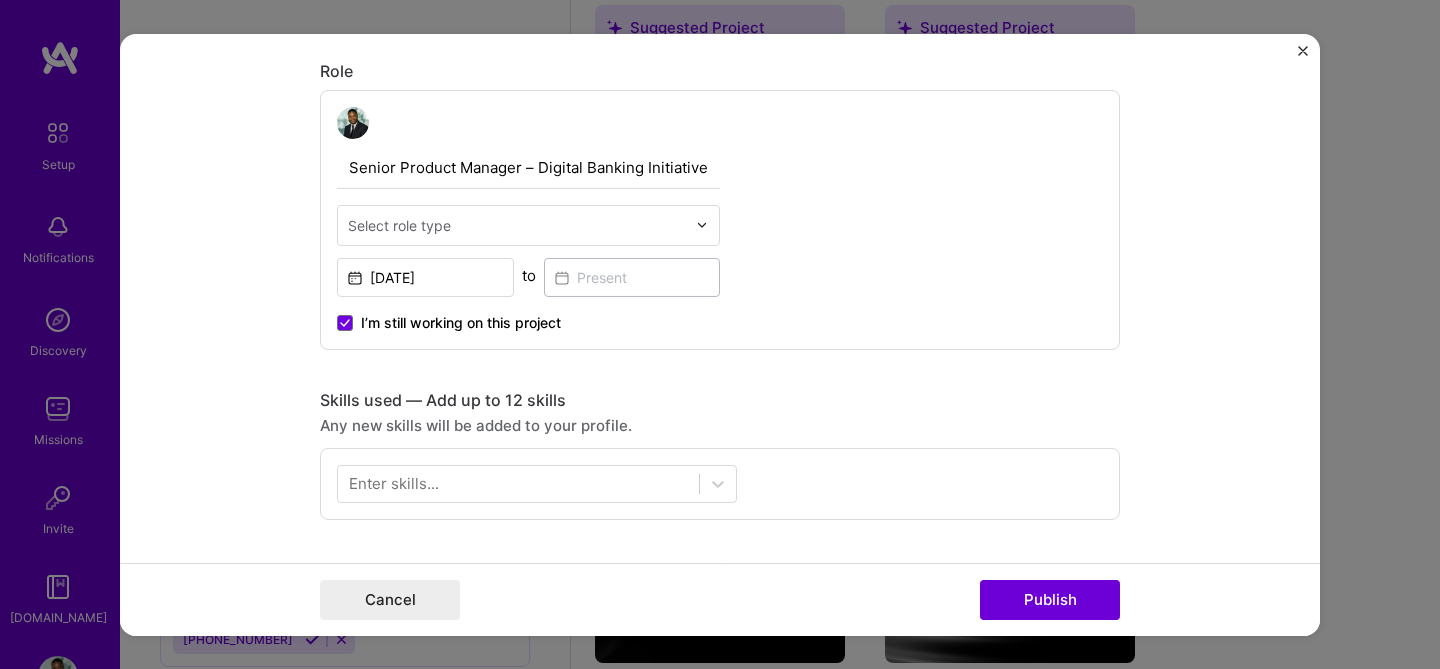 click at bounding box center (517, 224) 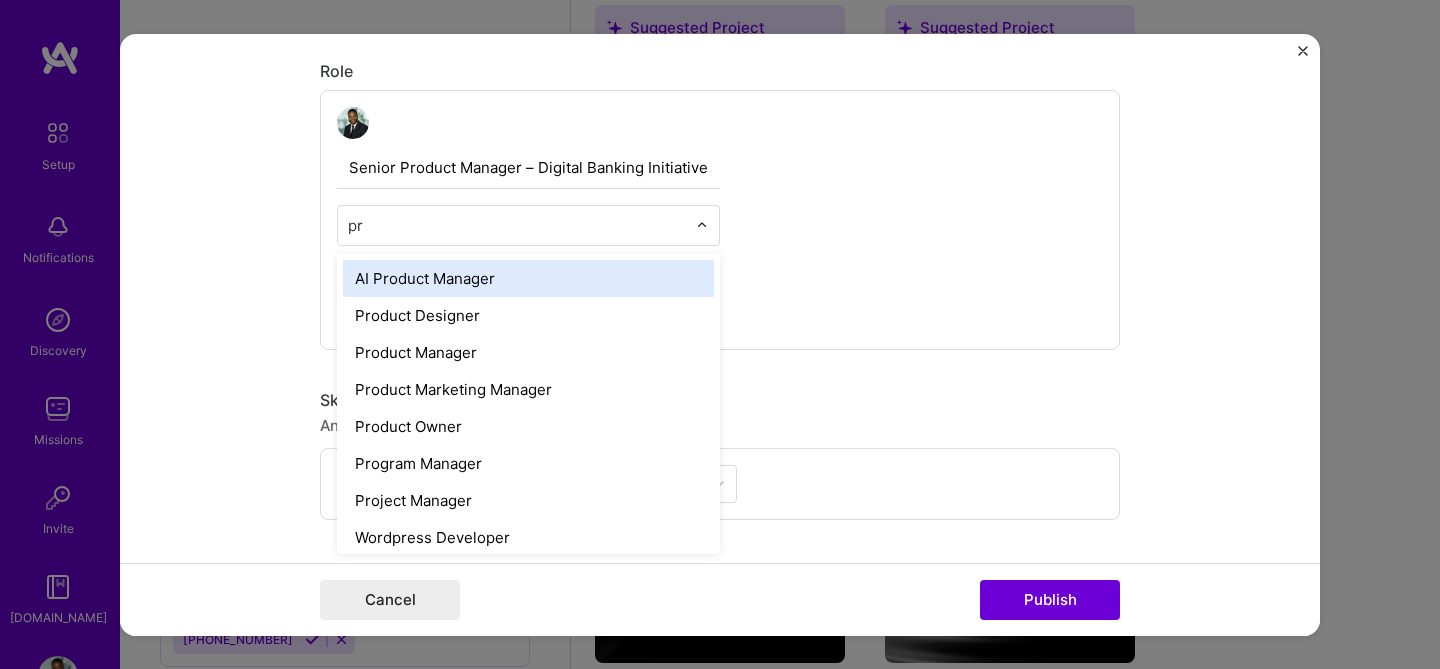 type on "p" 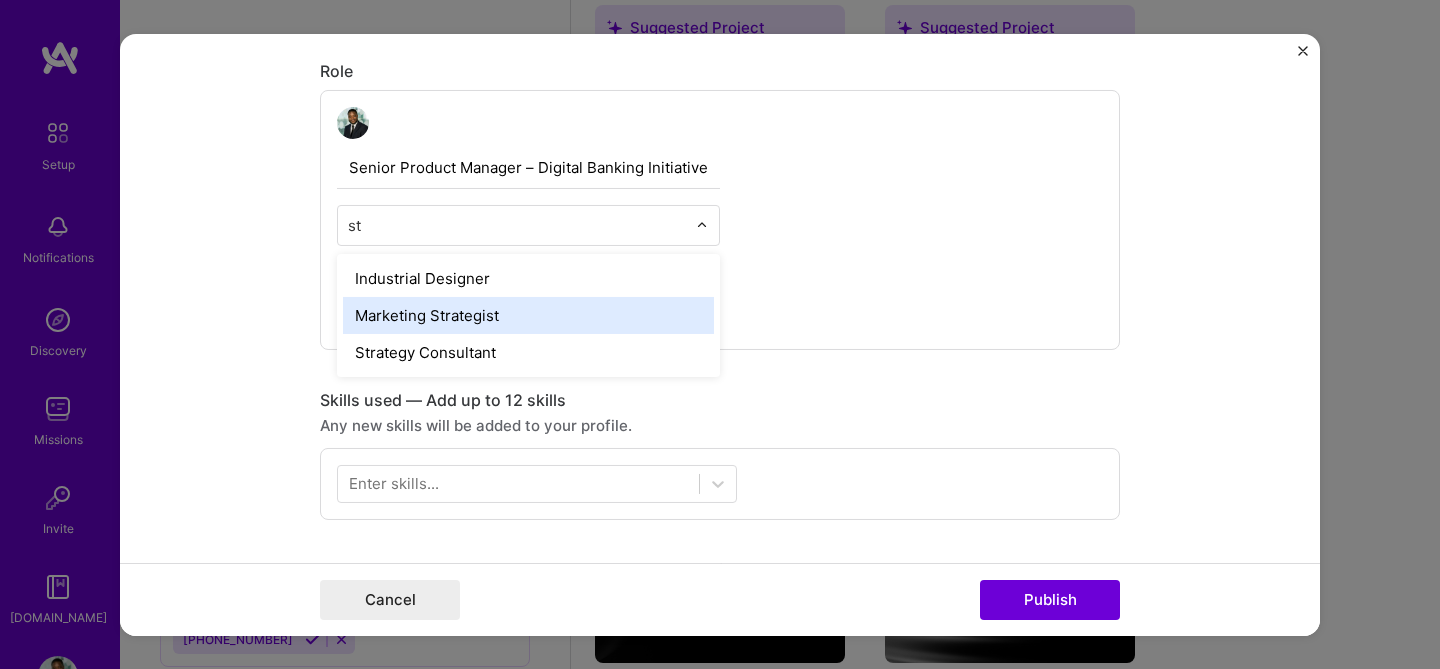type on "s" 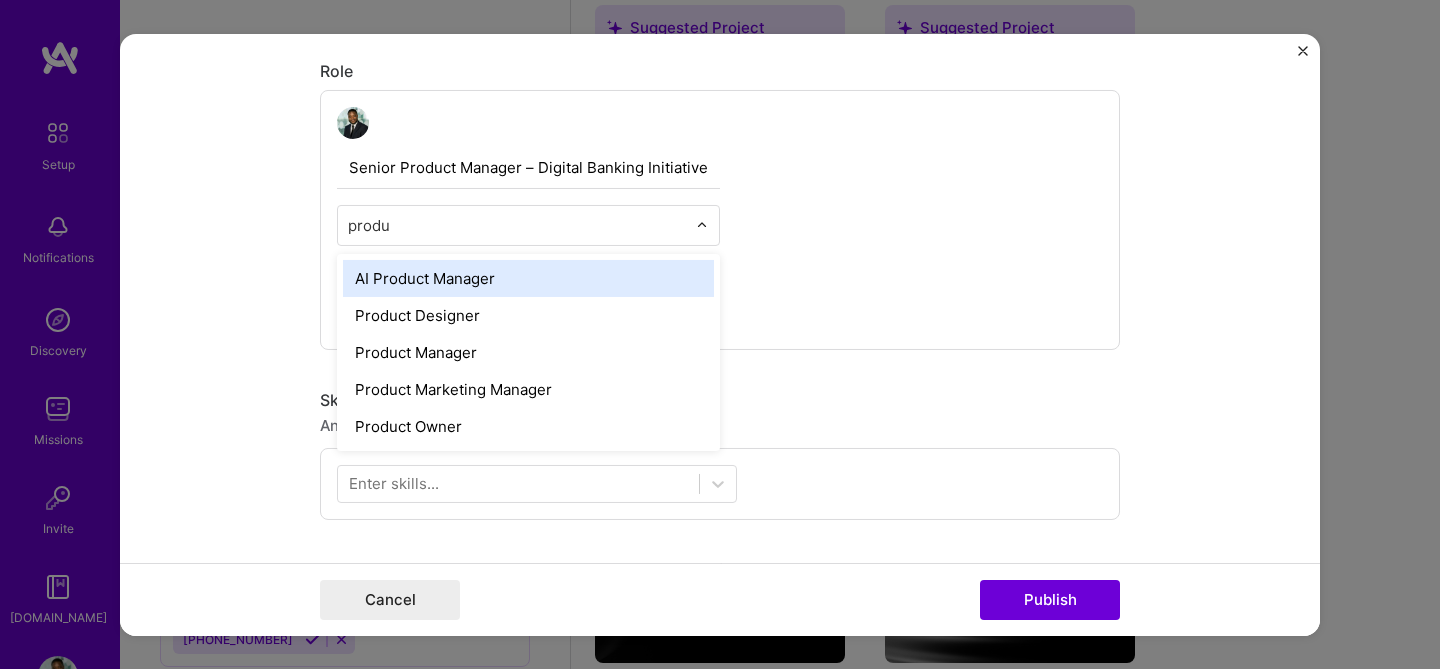 type on "produc" 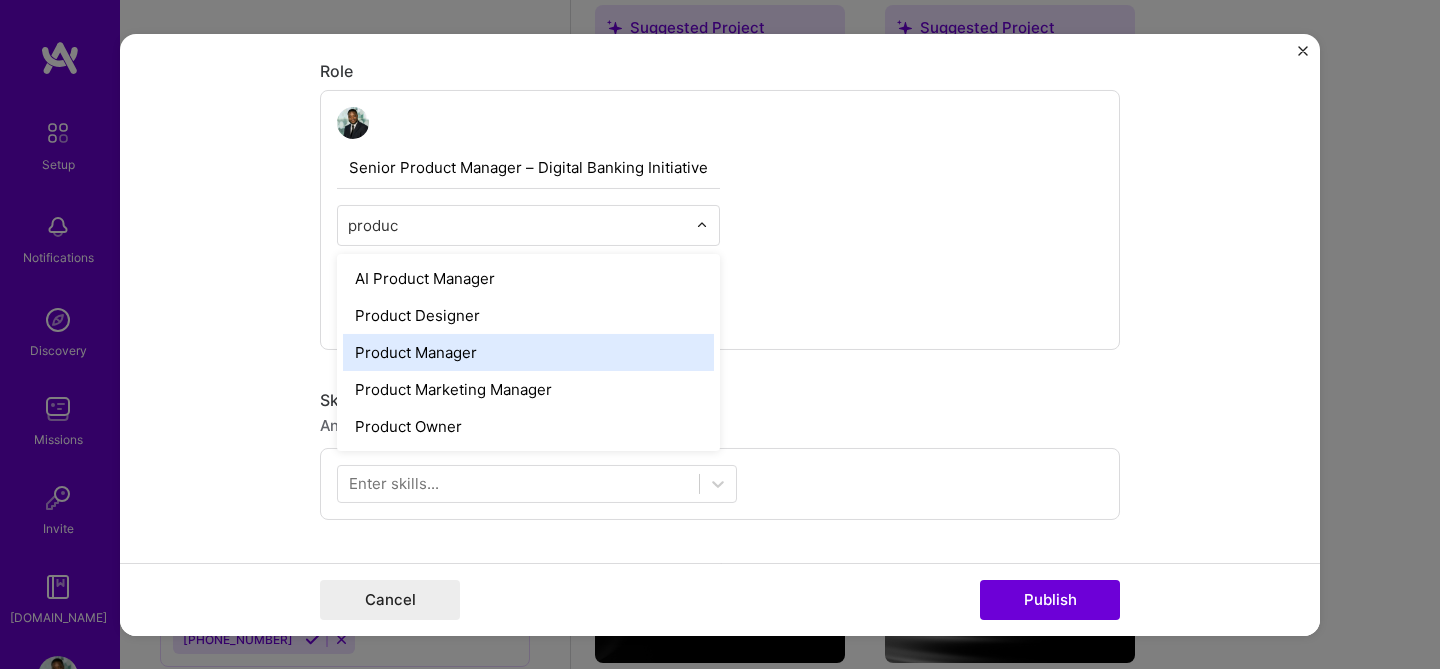 click on "Product Manager" at bounding box center (528, 351) 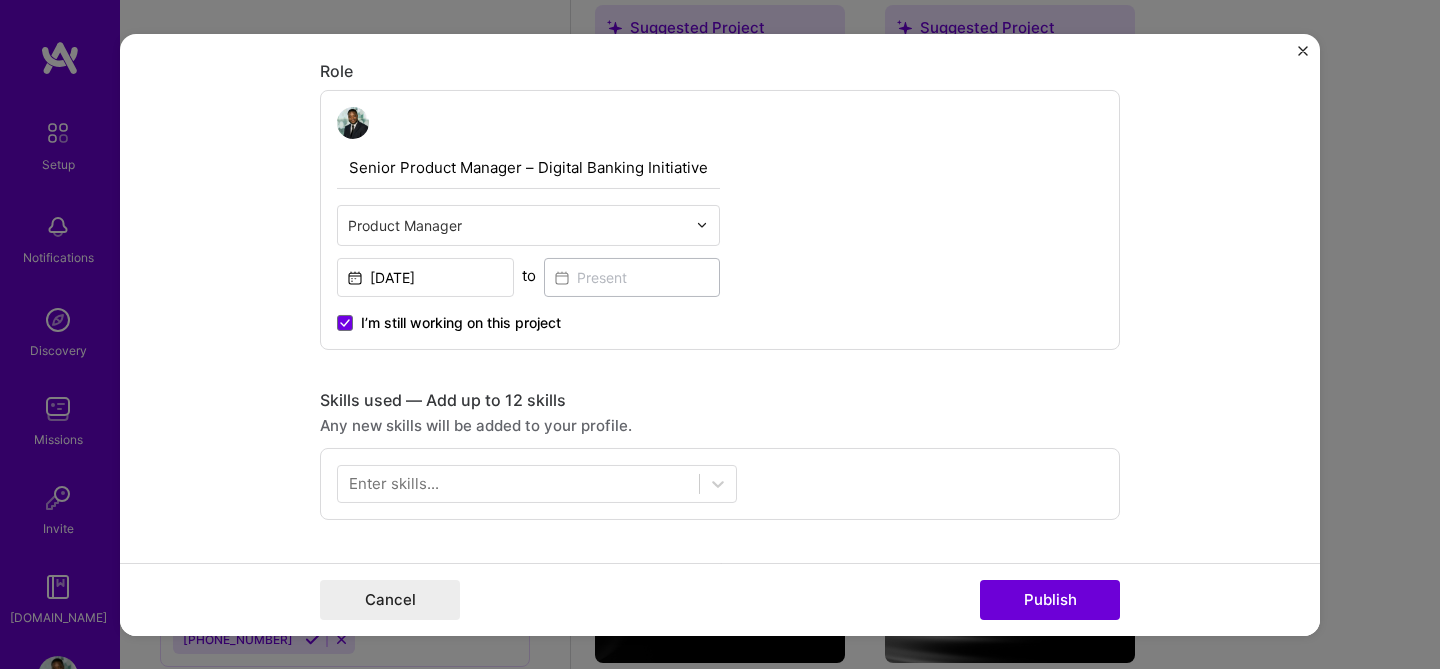 click on "I’m still working on this project" at bounding box center (461, 322) 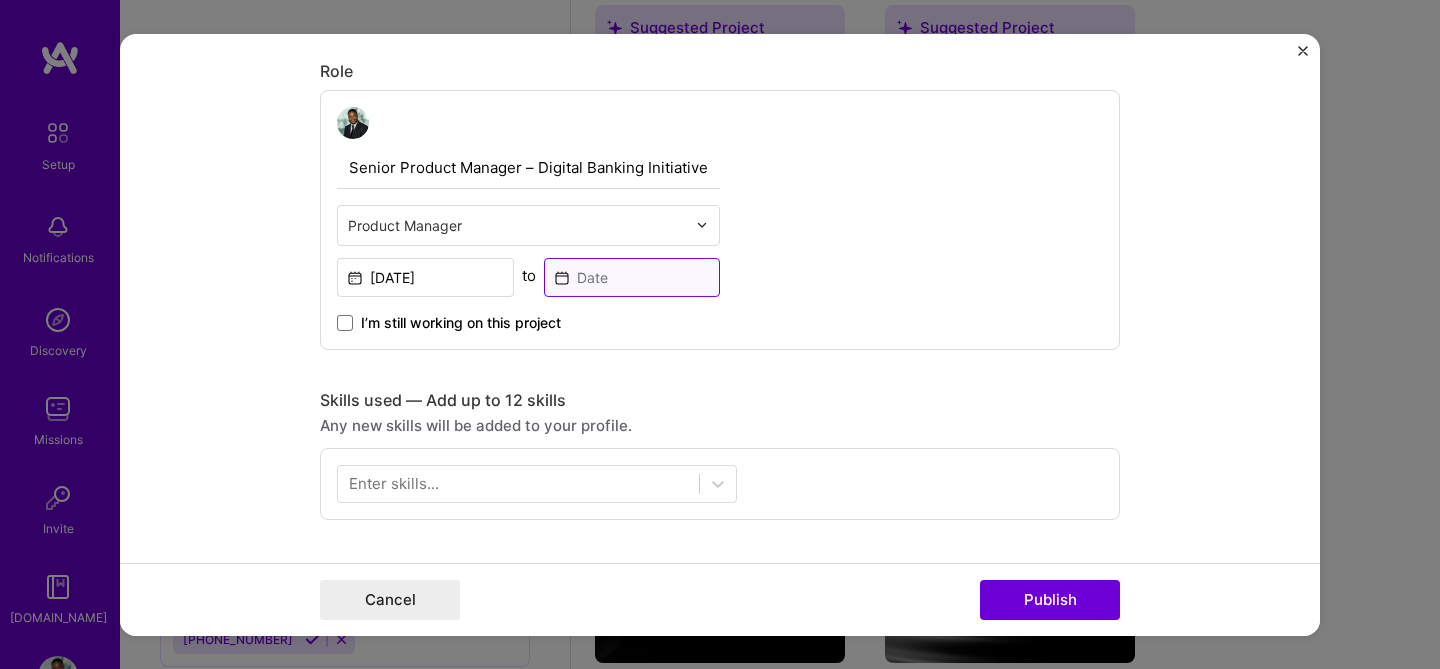 click at bounding box center (632, 276) 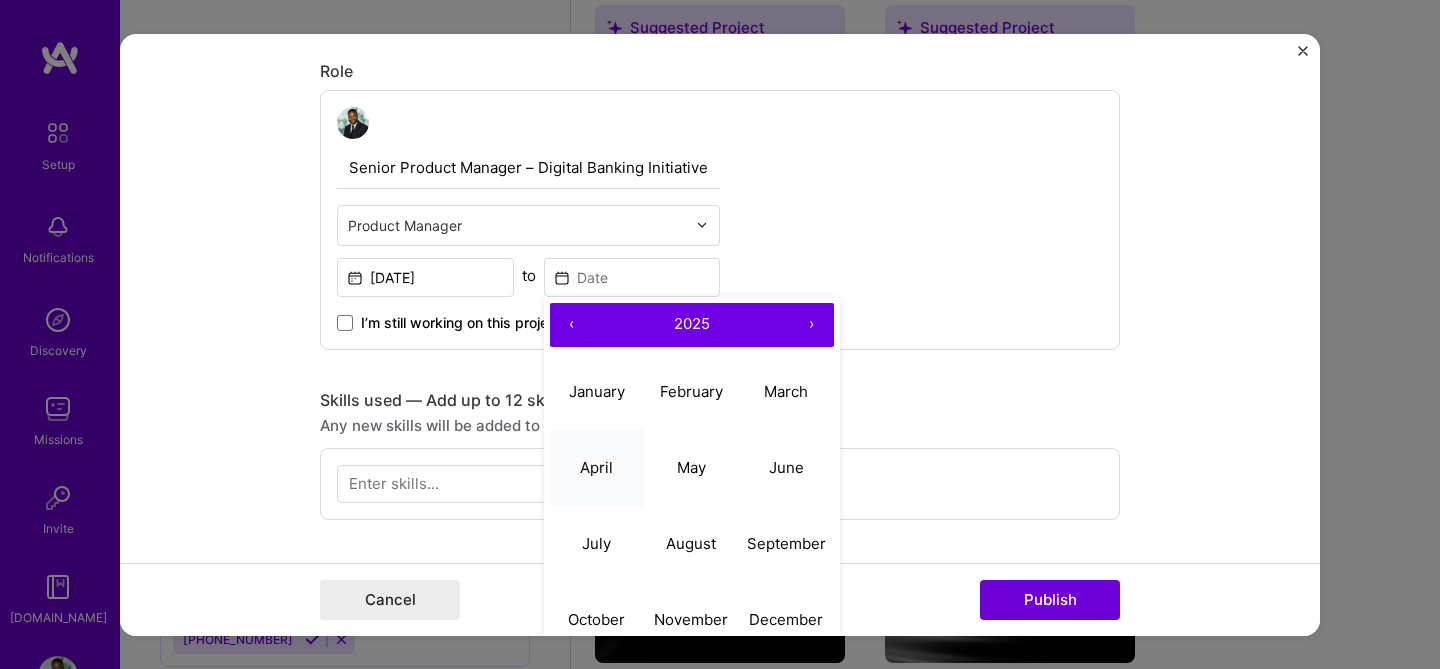 click on "April" at bounding box center (597, 468) 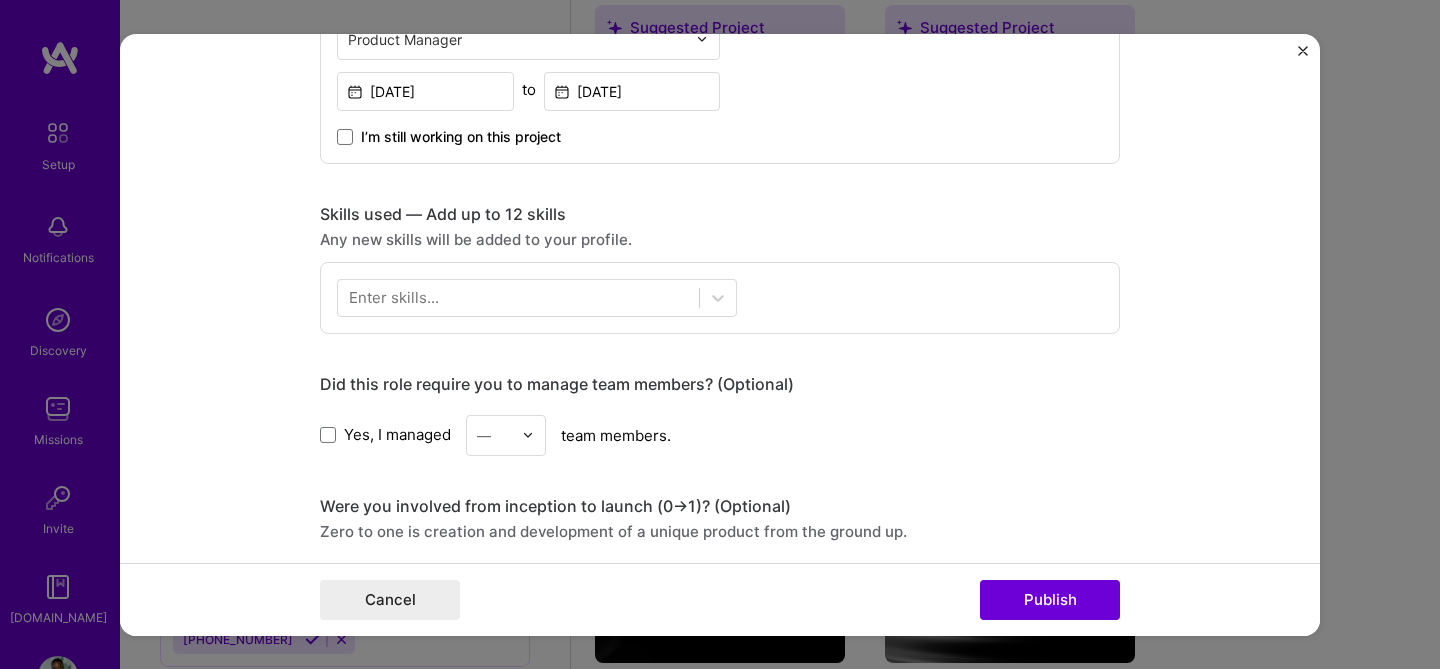 scroll, scrollTop: 831, scrollLeft: 0, axis: vertical 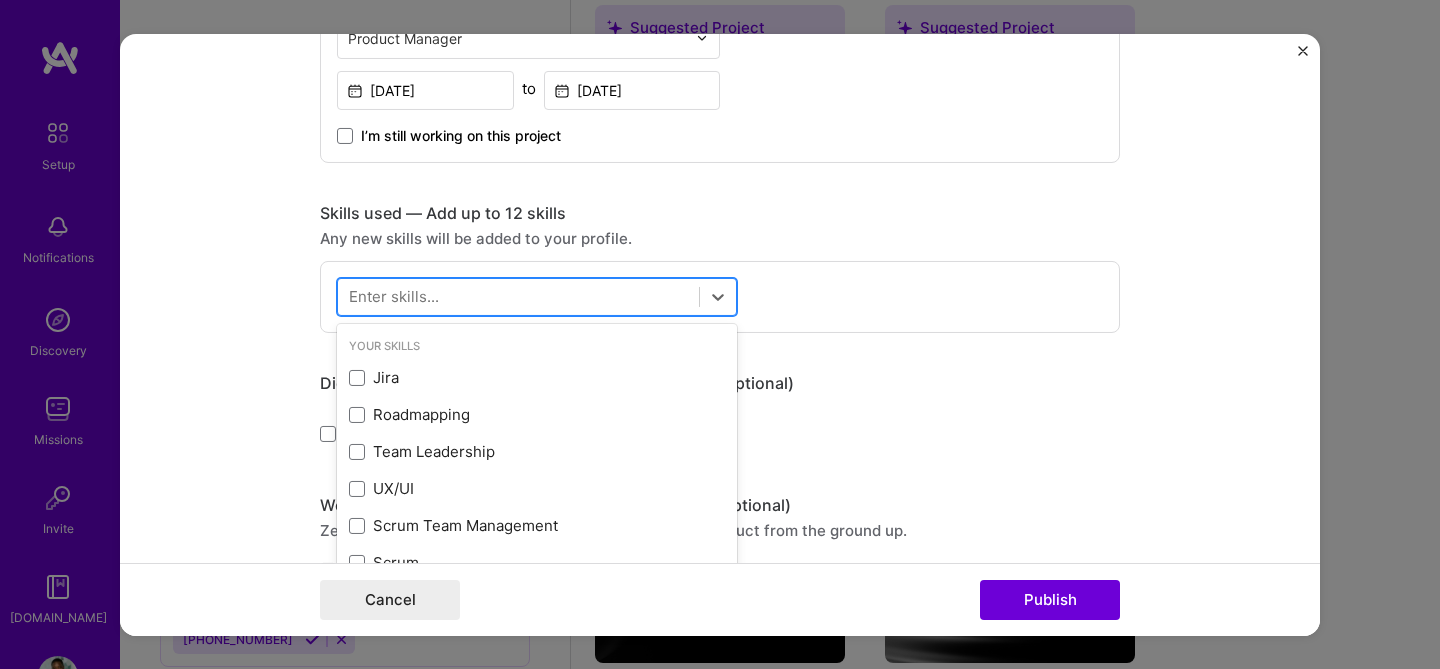 click at bounding box center (518, 296) 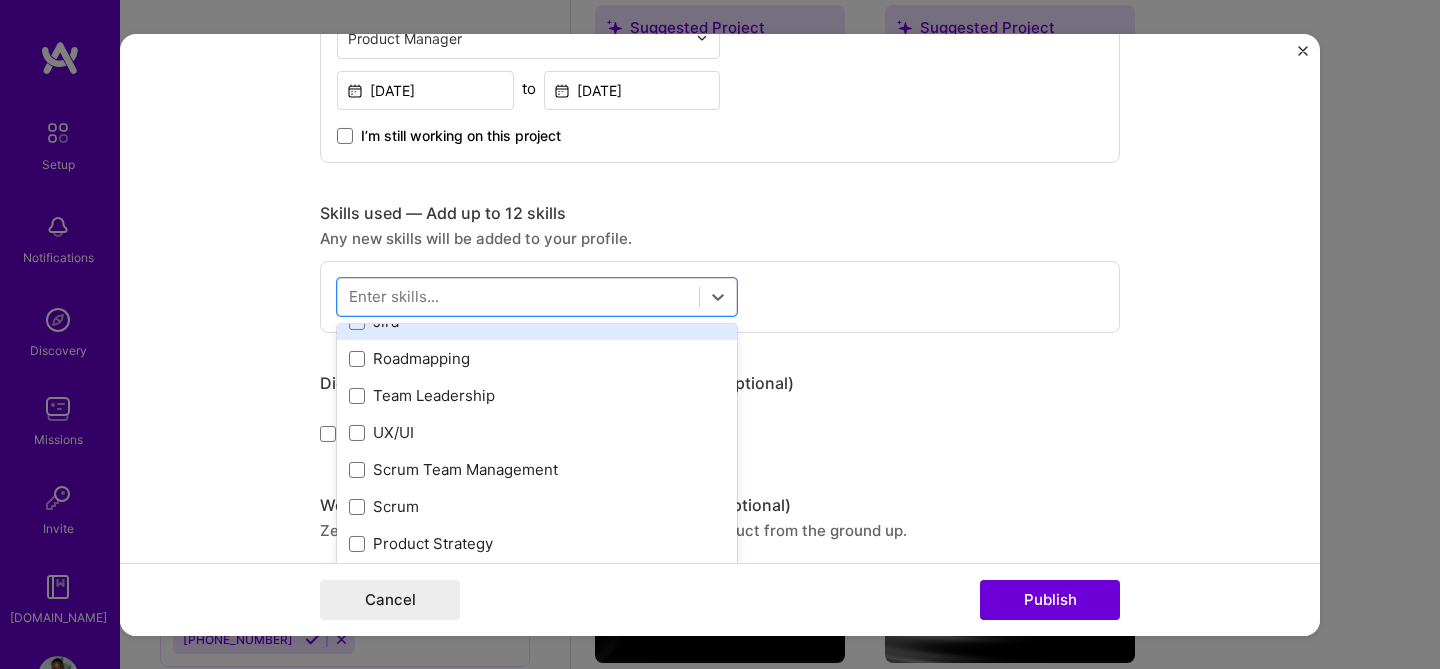 scroll, scrollTop: 46, scrollLeft: 0, axis: vertical 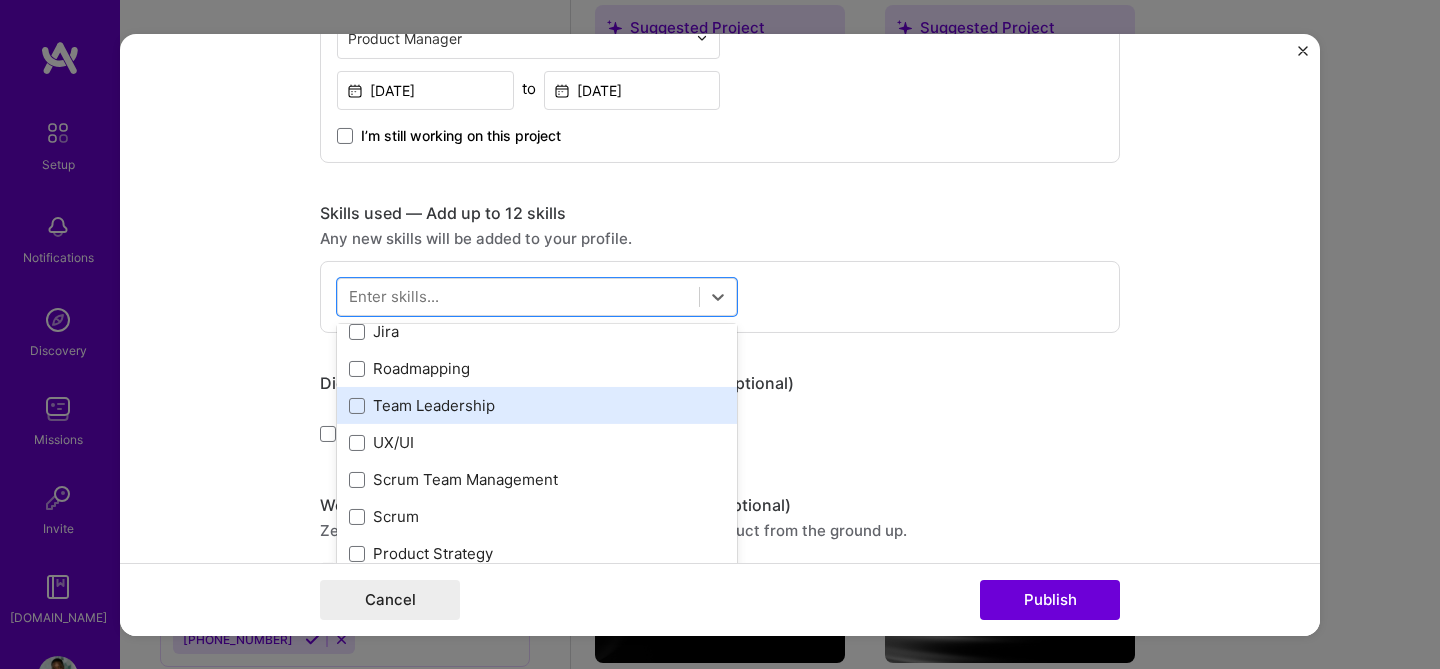 click on "Team Leadership" at bounding box center [537, 405] 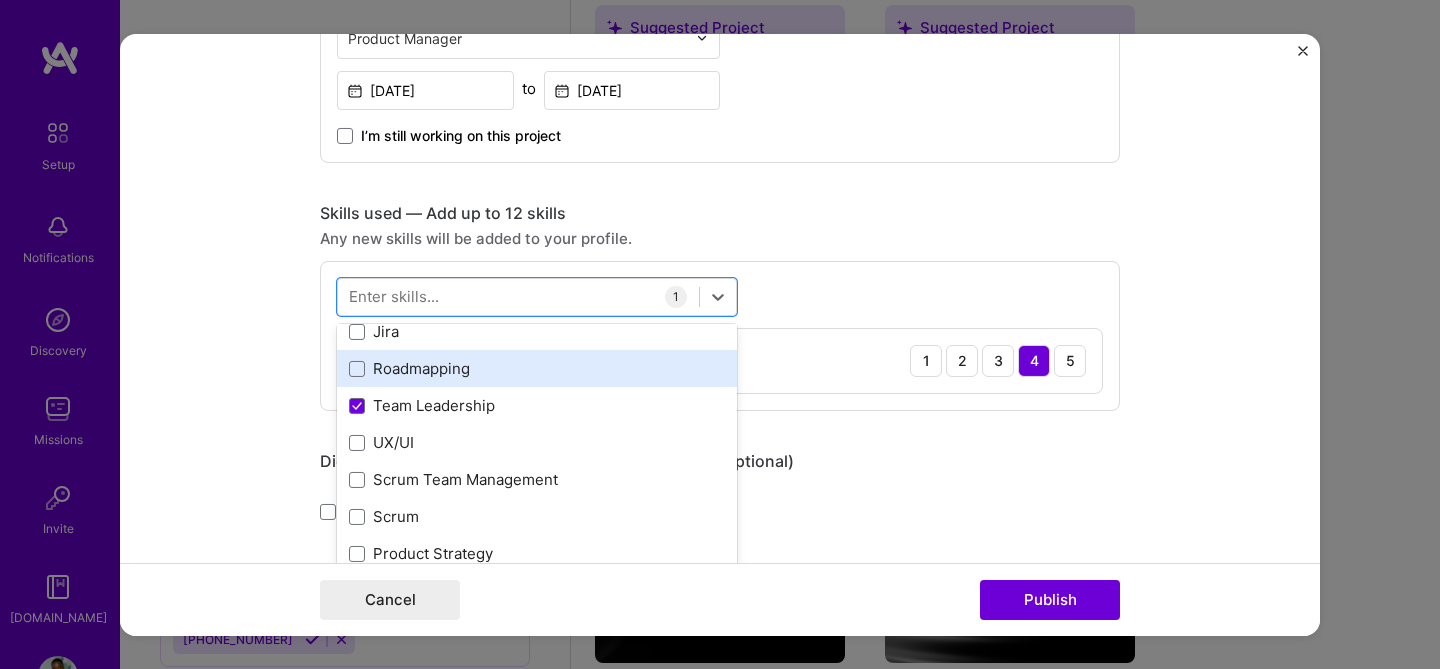 click on "Roadmapping" at bounding box center (537, 368) 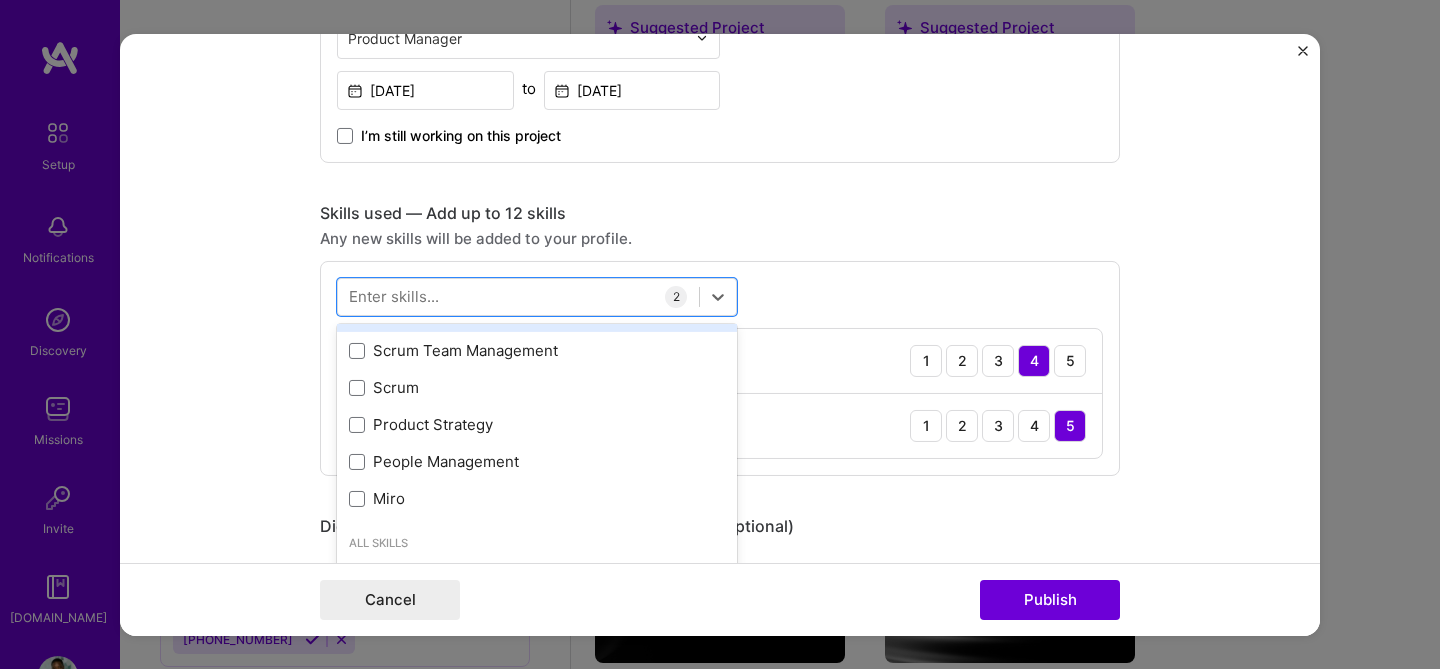 scroll, scrollTop: 192, scrollLeft: 0, axis: vertical 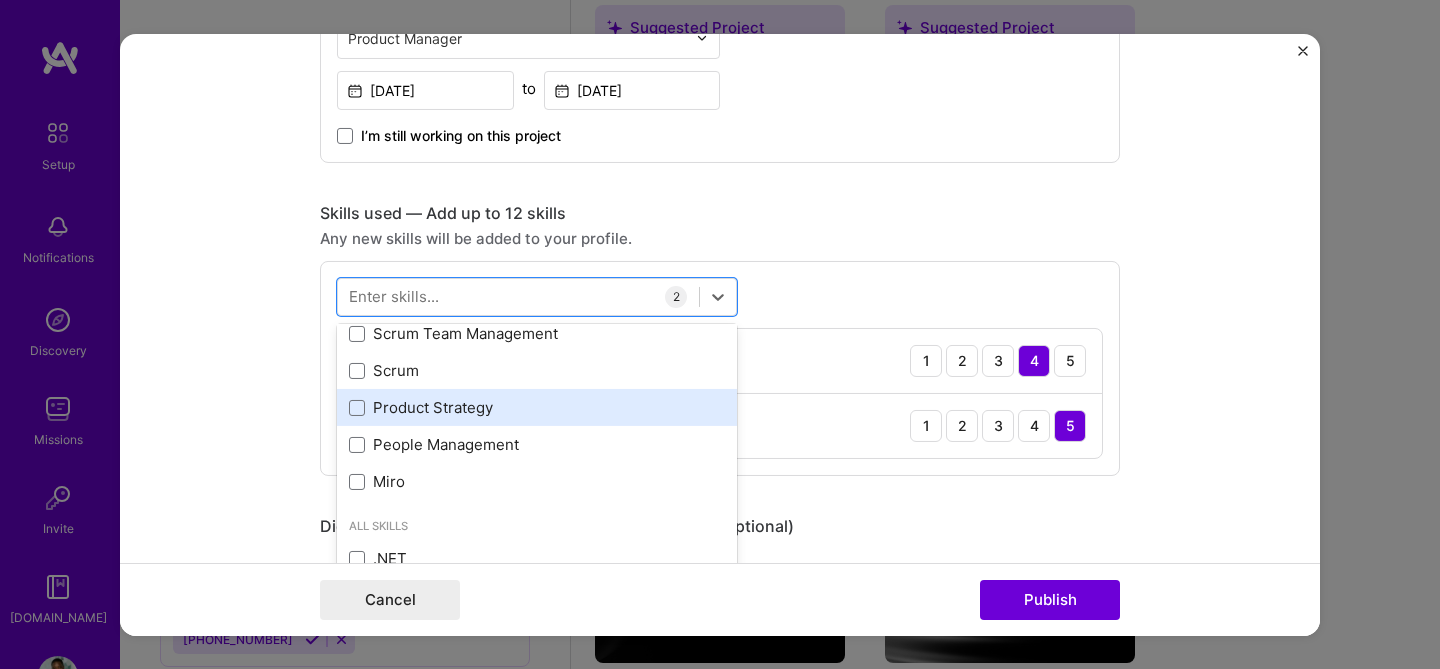 click on "Product Strategy" at bounding box center (537, 407) 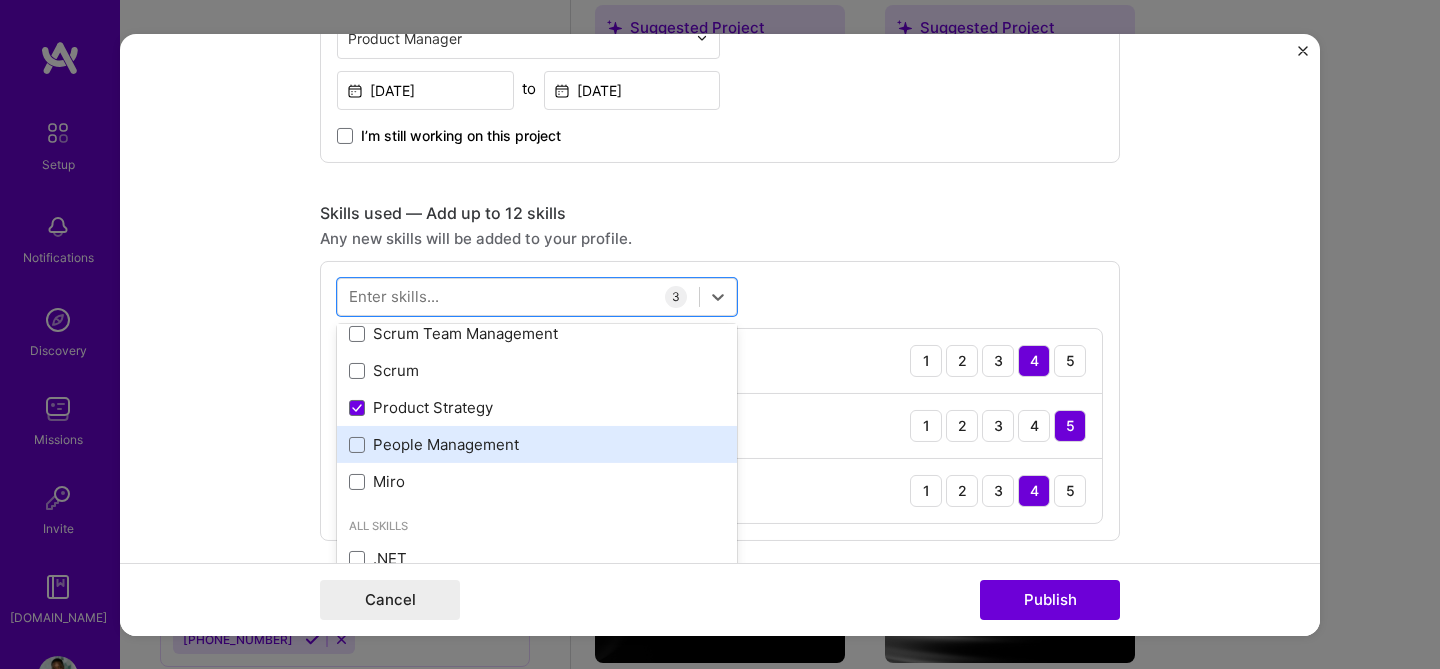 click on "People Management" at bounding box center [537, 444] 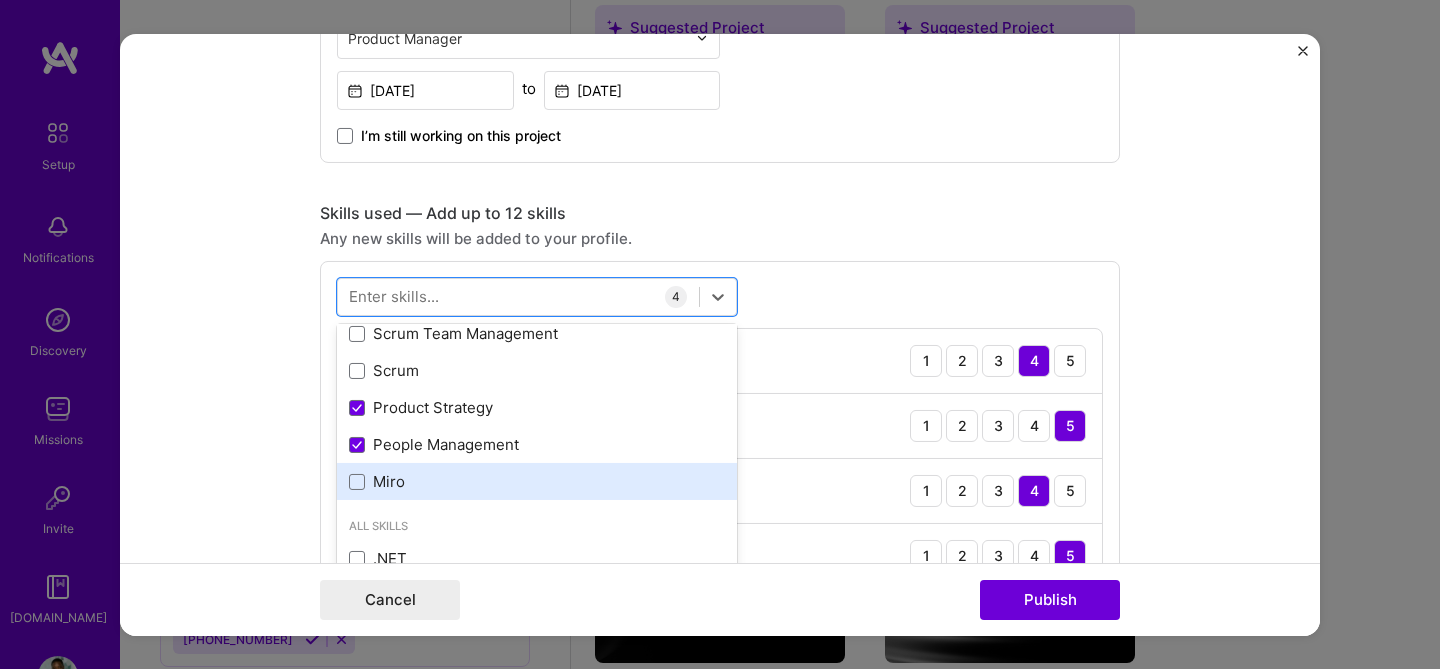 click on "Miro" at bounding box center [537, 481] 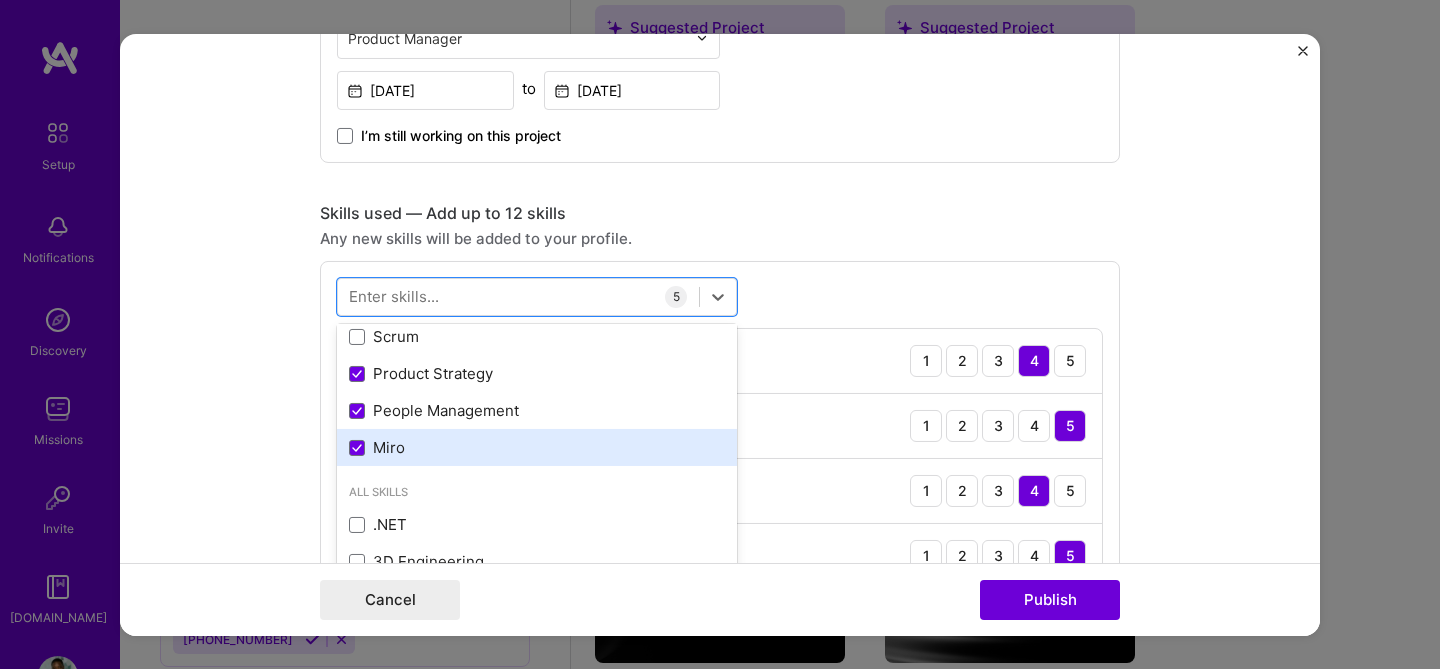 scroll, scrollTop: 229, scrollLeft: 0, axis: vertical 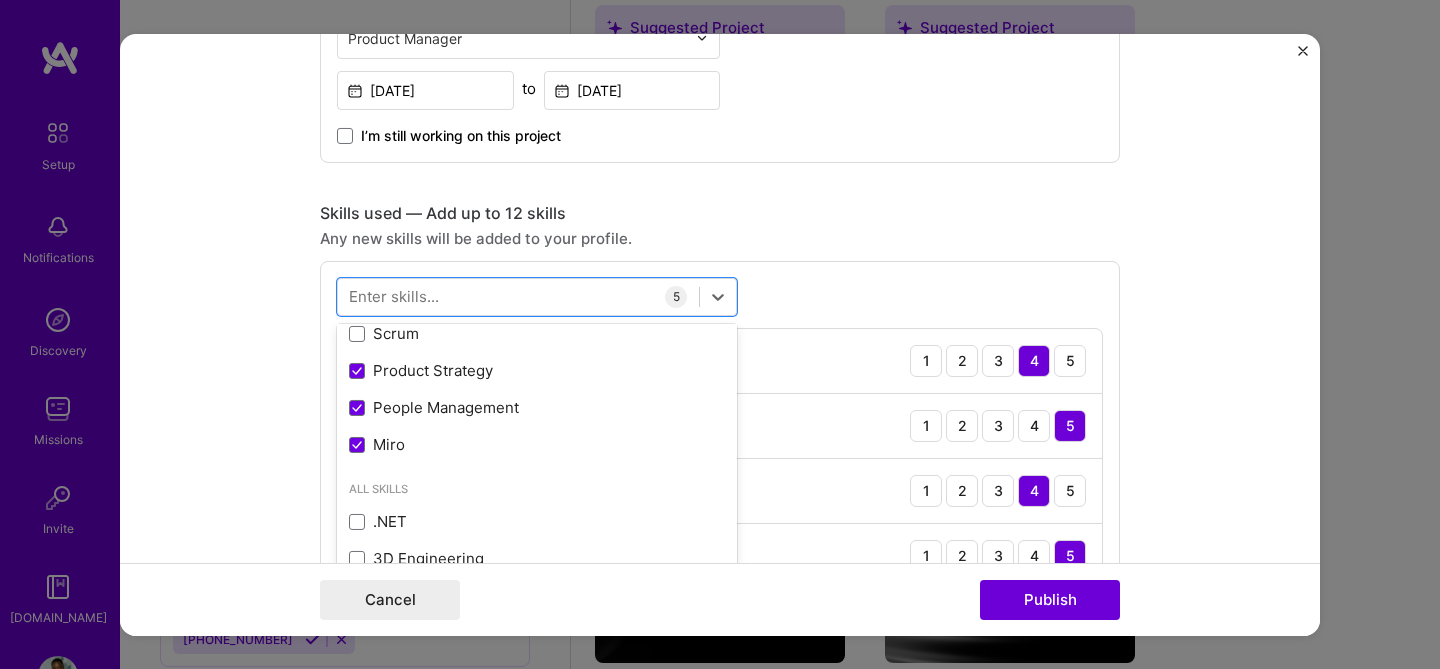 click on "Editing suggested project This project is suggested based on your LinkedIn, resume or [DOMAIN_NAME] activity. Project title Digital Banking Transformation Company Deloitte
Project industry Industry 2 Project Link (Optional)
Drag and drop an image or   Upload file Upload file We recommend uploading at least 4 images. 1600x1200px or higher recommended. Max 5MB each. Role Senior Product Manager – Digital Banking Initiative Product Manager [DATE]
to [DATE]
I’m still working on this project Skills used — Add up to 12 skills Any new skills will be added to your profile. option Miro, selected. option Miro selected, 0 of 2. 378 results available. Use Up and Down to choose options, press Enter to select the currently focused option, press Escape to exit the menu, press Tab to select the option and exit the menu. Your Skills Jira Roadmapping Team Leadership UX/UI Scrum Team Management ARM" at bounding box center (720, 334) 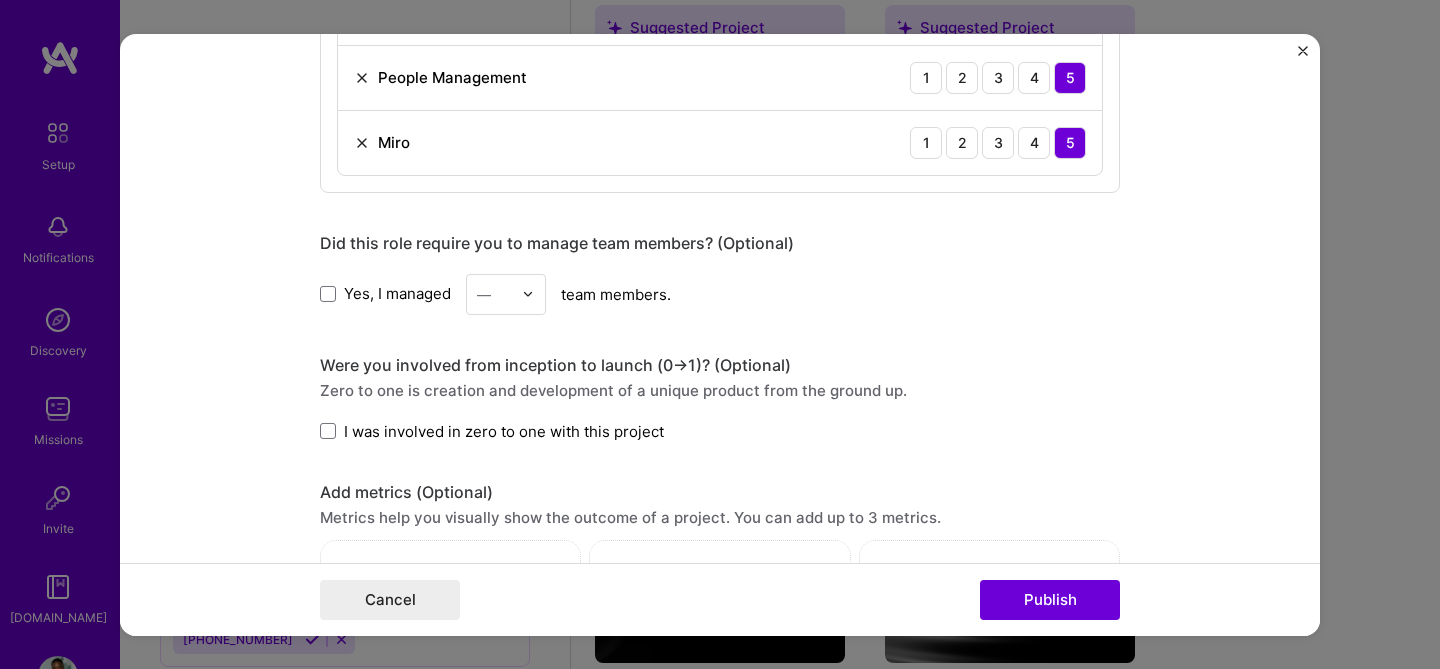 scroll, scrollTop: 1323, scrollLeft: 0, axis: vertical 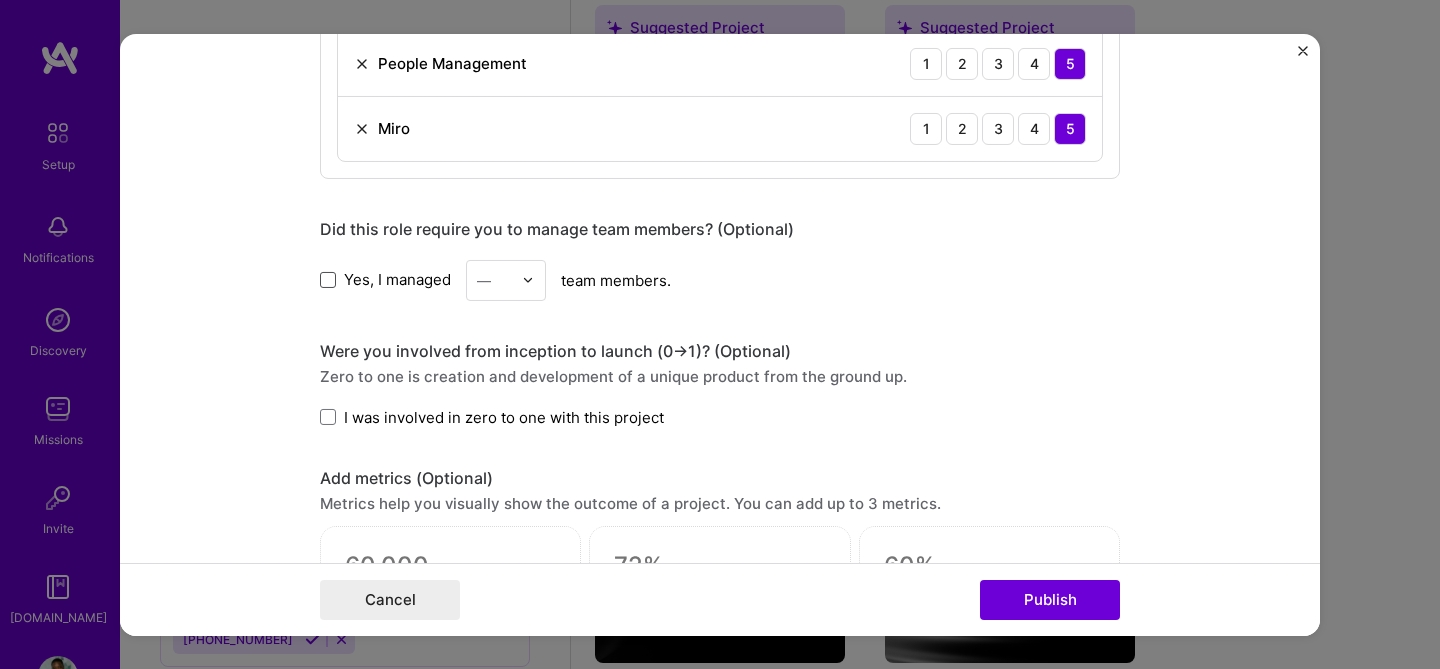 click at bounding box center [328, 280] 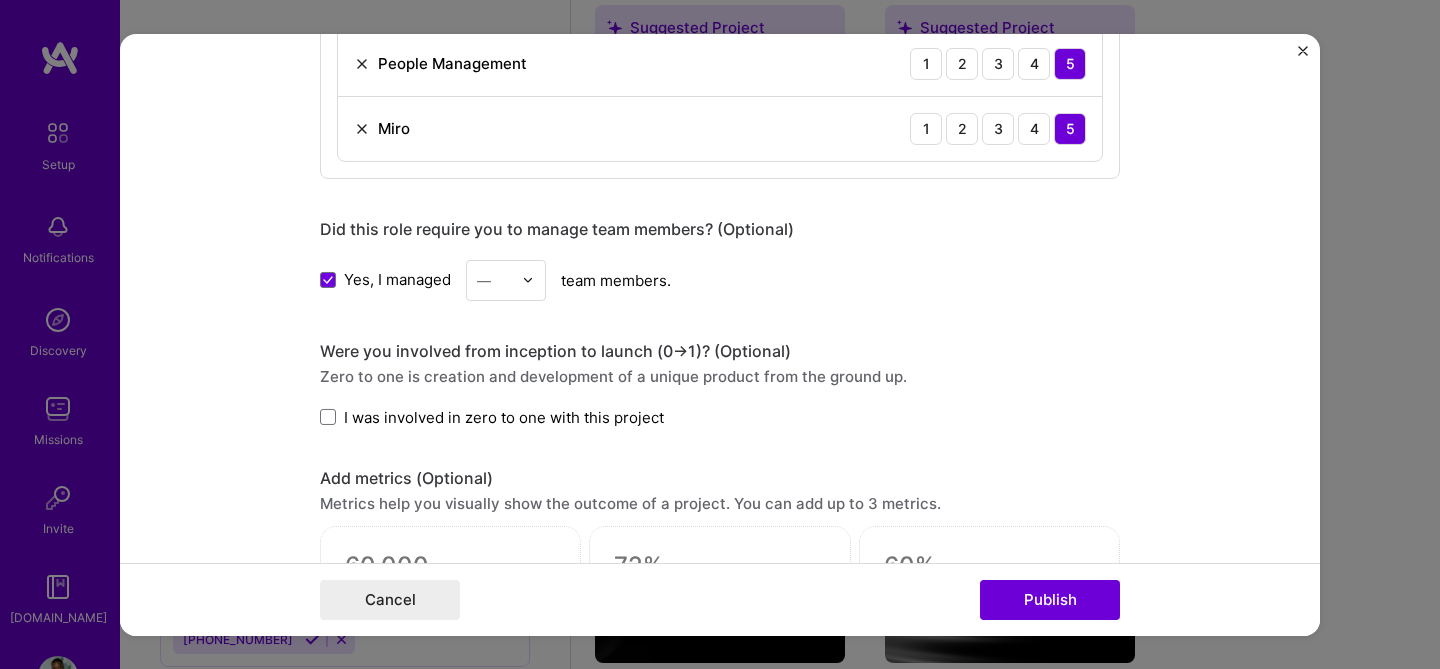 click on "—" at bounding box center (494, 279) 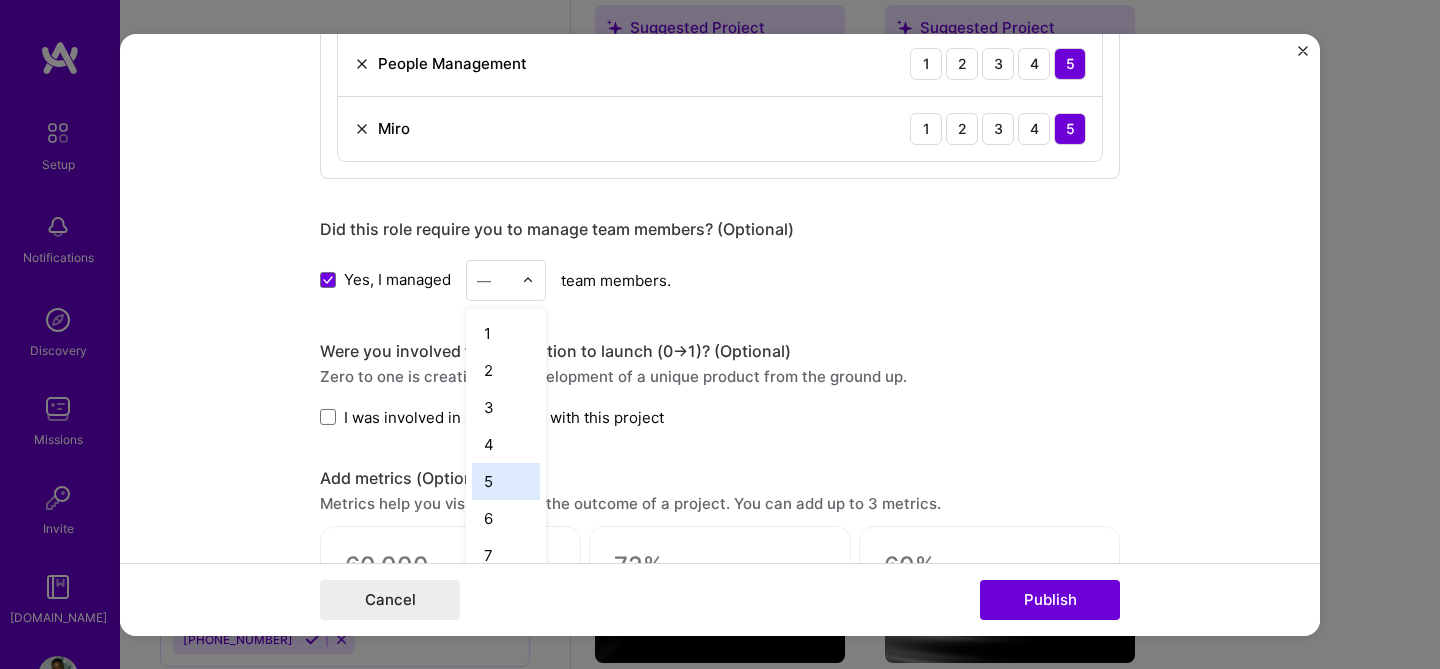 click on "5" at bounding box center [506, 480] 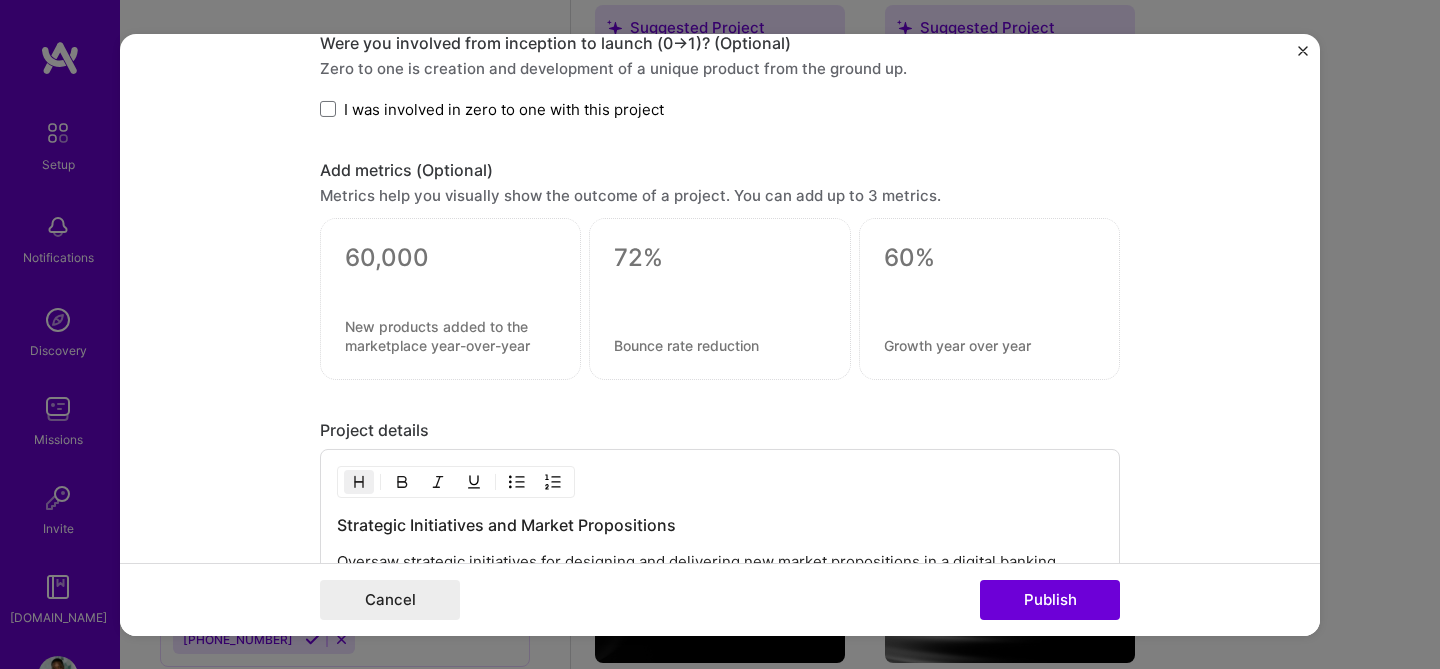 scroll, scrollTop: 1635, scrollLeft: 0, axis: vertical 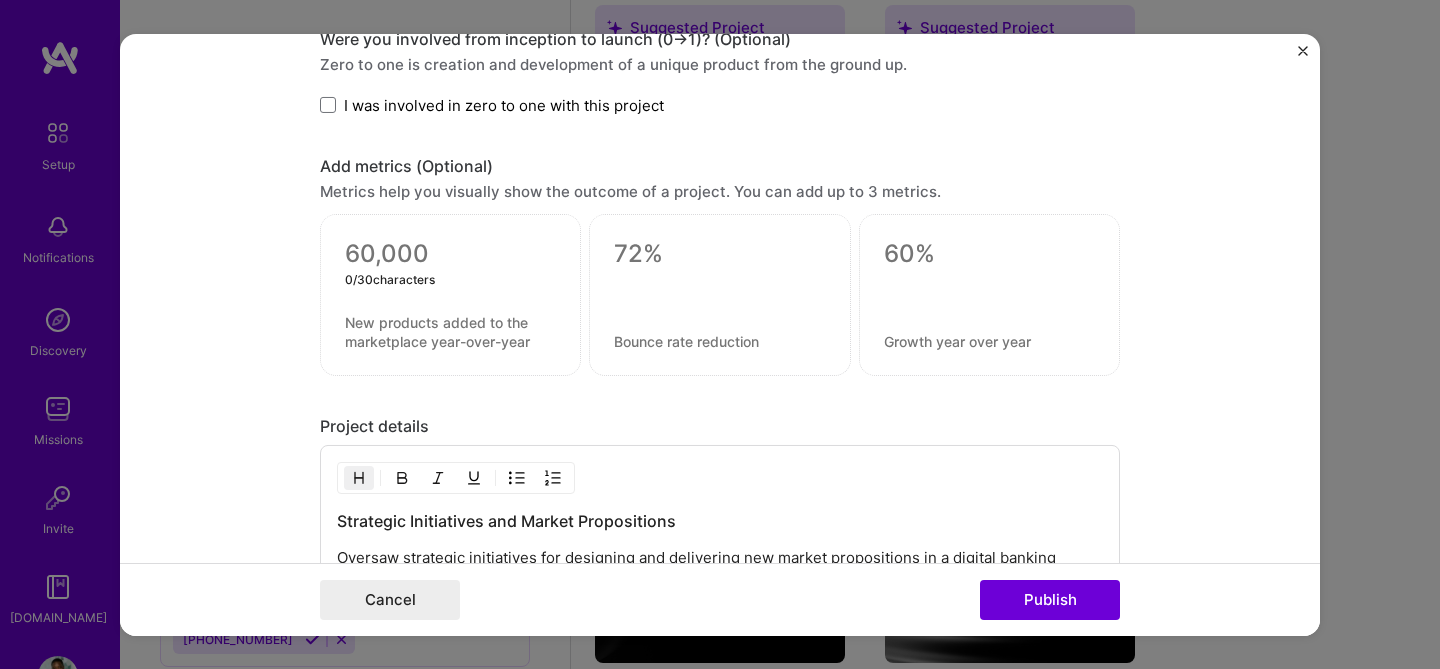 click at bounding box center [450, 254] 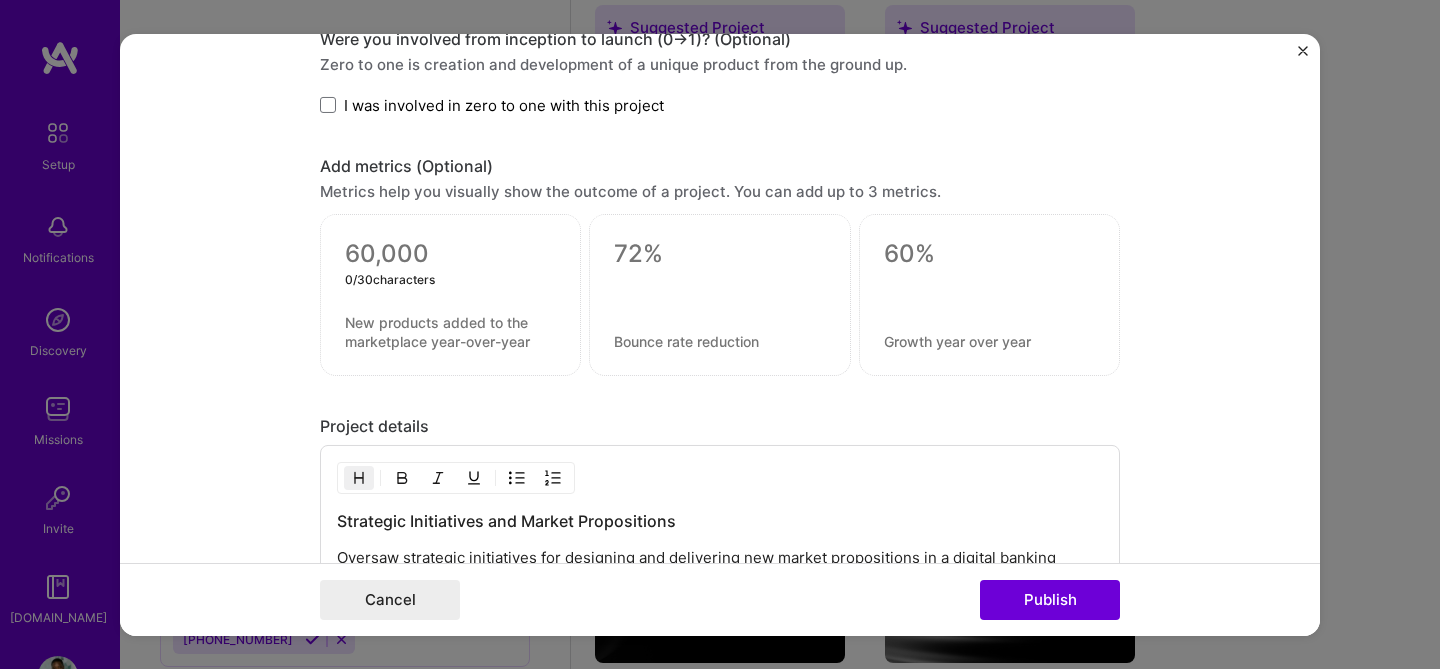 type on "0" 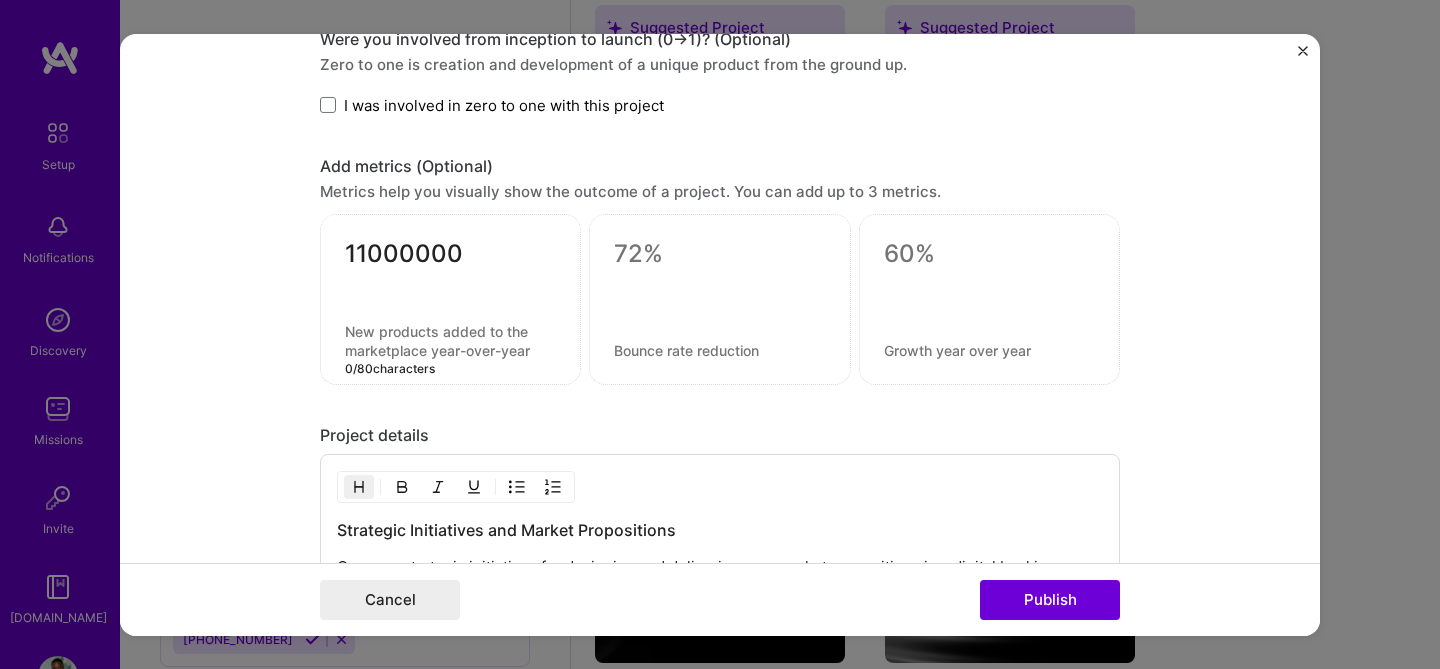 click at bounding box center [450, 341] 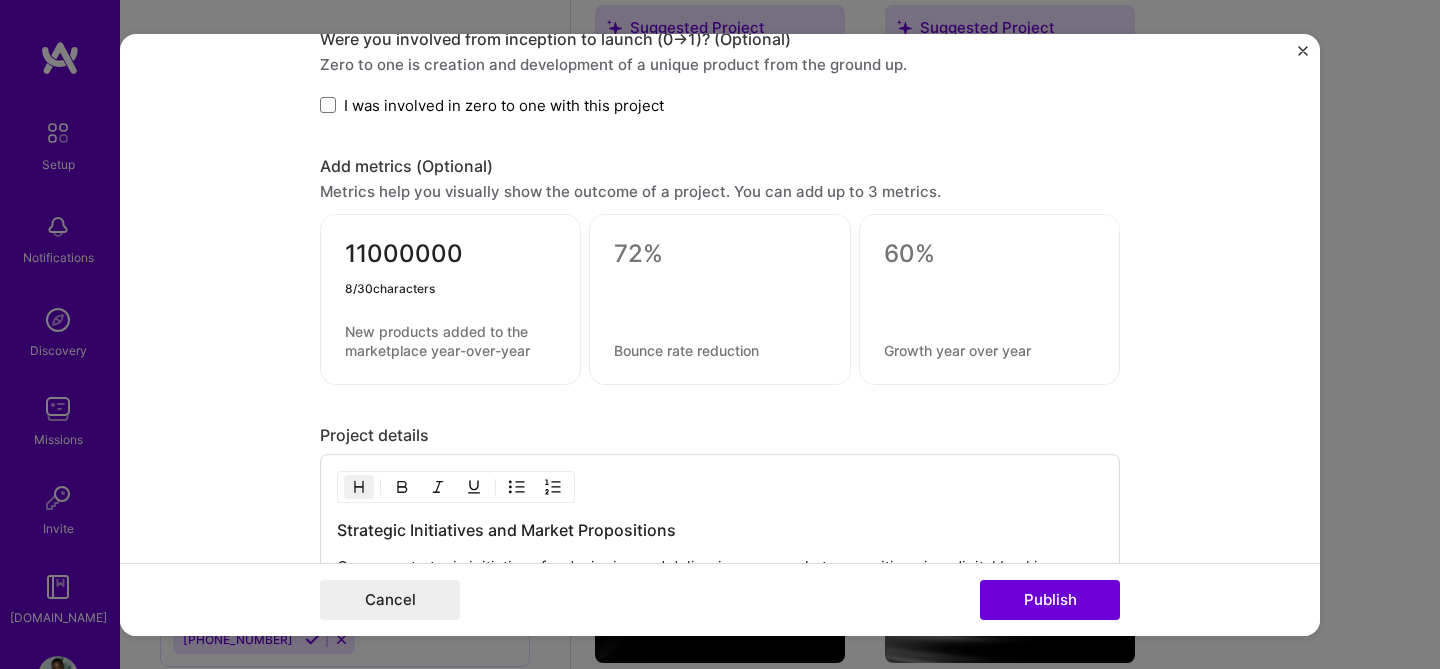 click on "11000000" at bounding box center [450, 258] 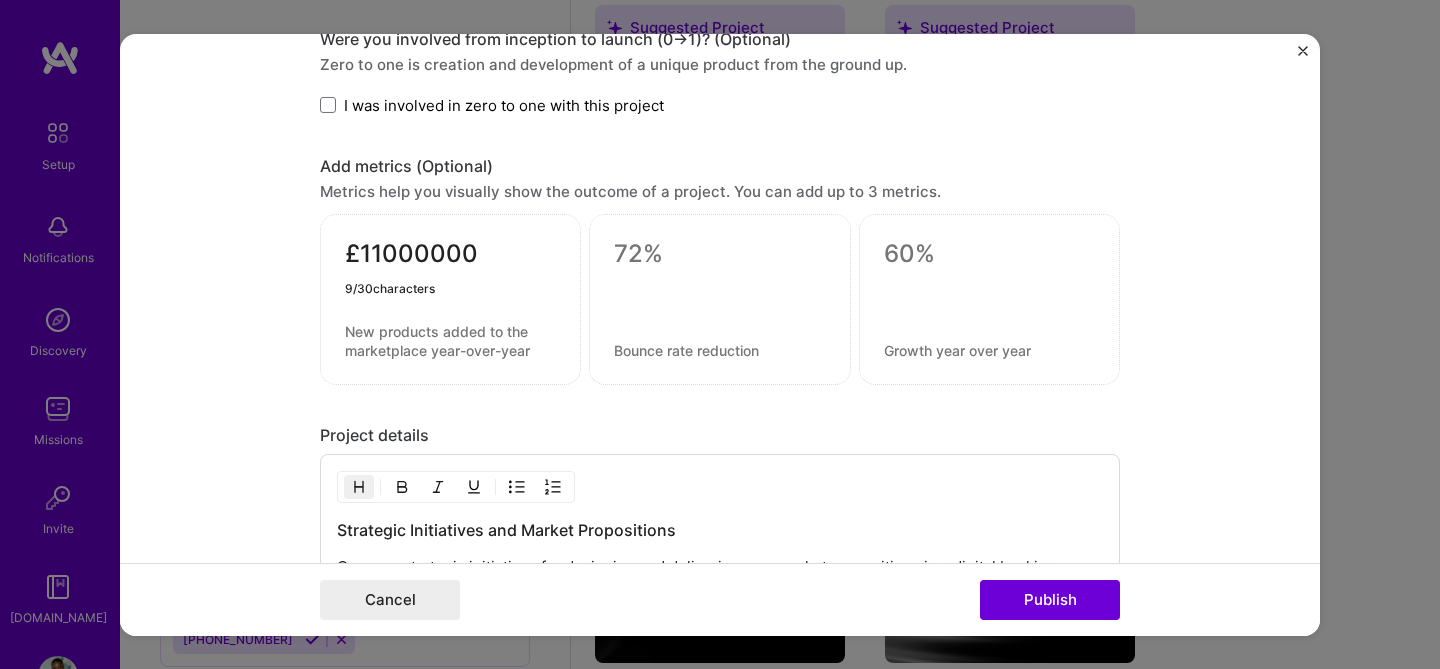 type on "£11000000" 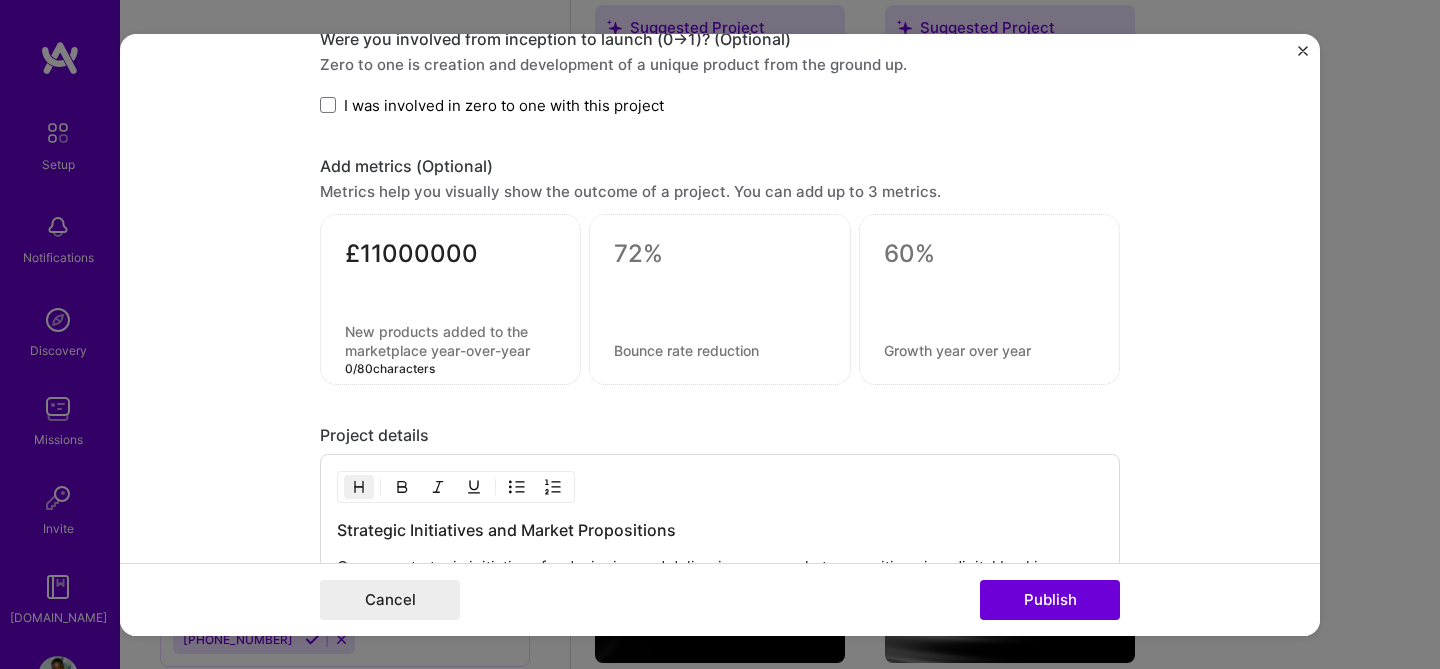 click at bounding box center (450, 341) 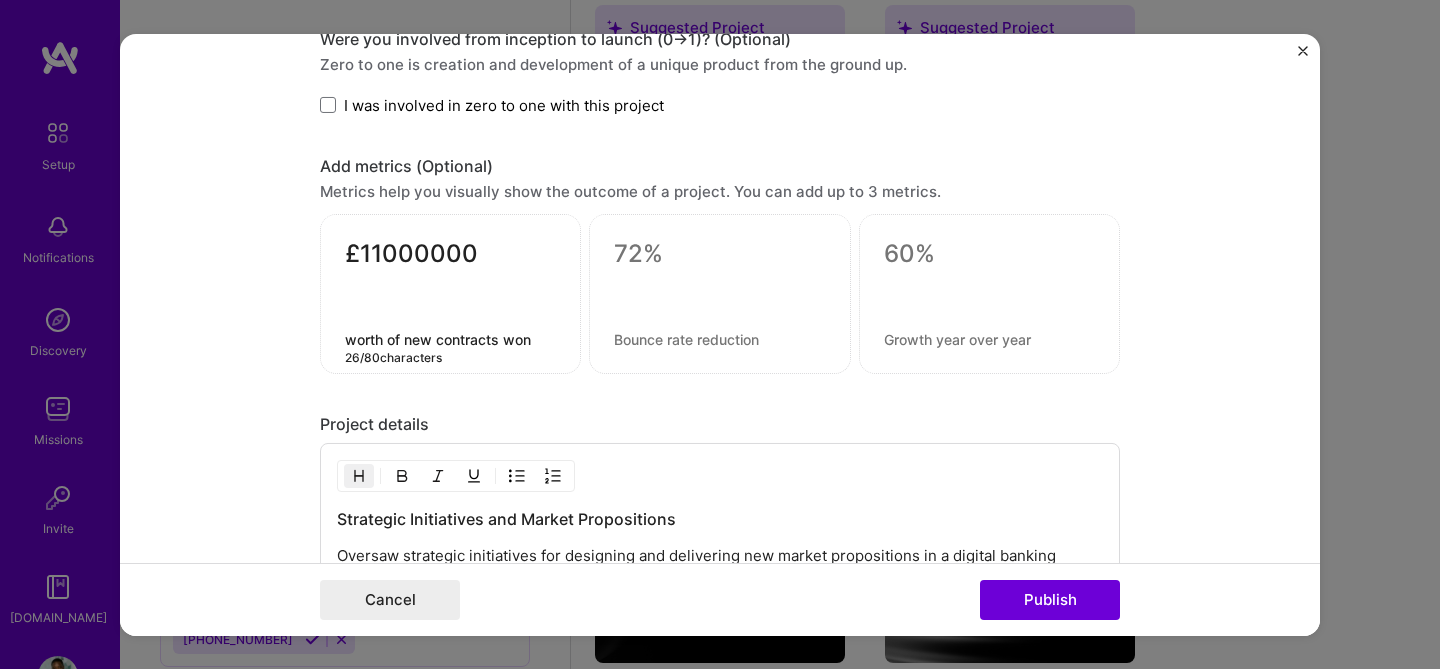 click on "worth of new contracts won" at bounding box center [450, 339] 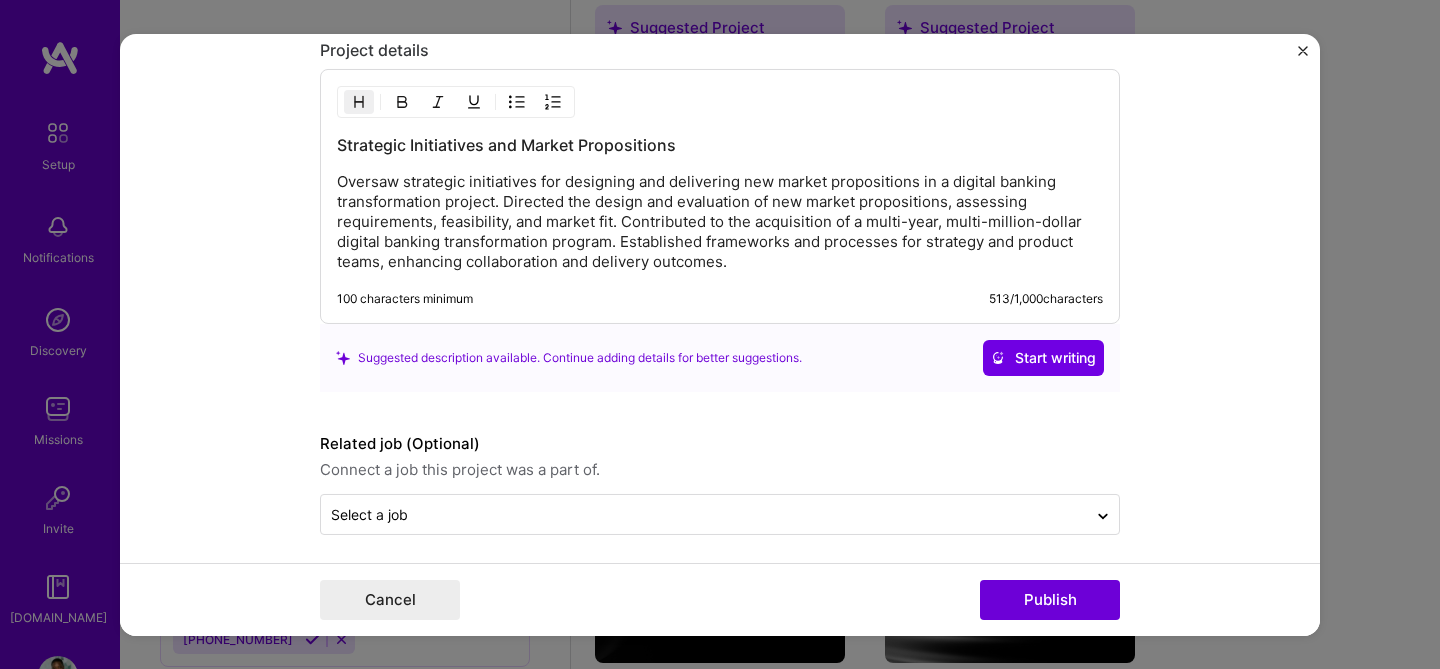 scroll, scrollTop: 2019, scrollLeft: 0, axis: vertical 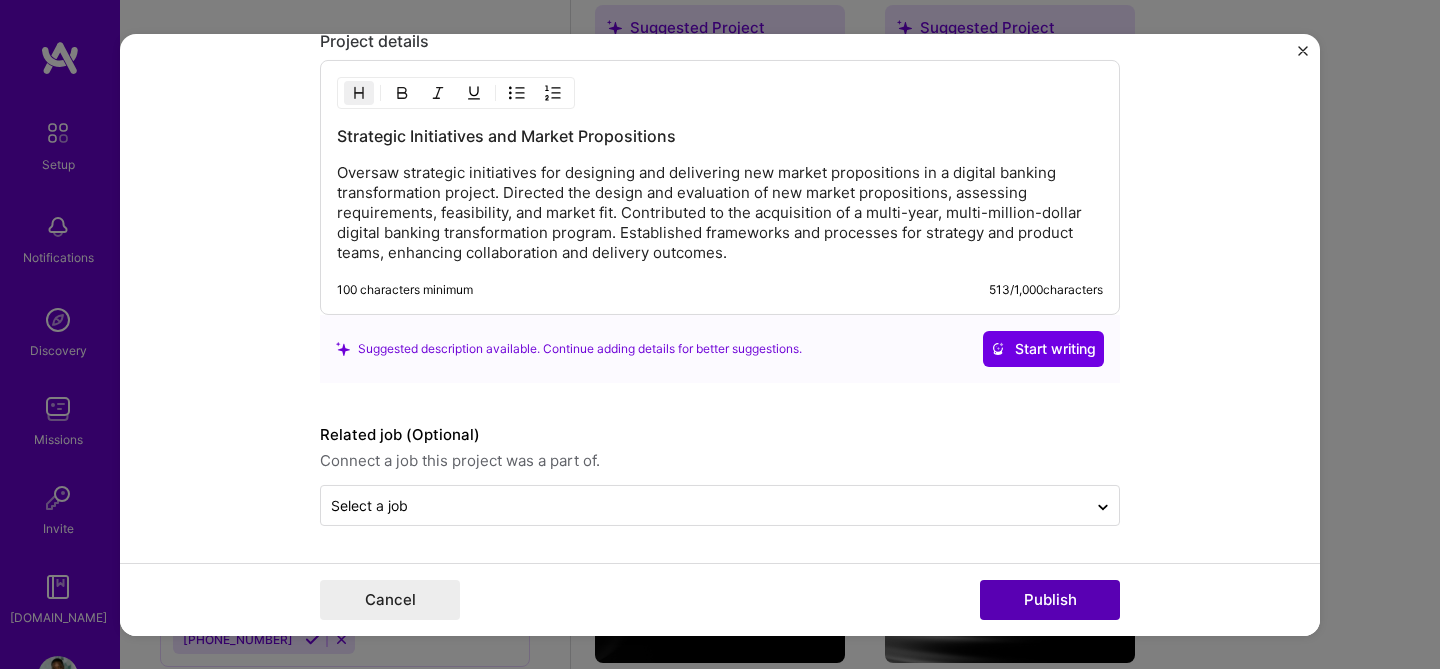 type on "Worth of new contracts won" 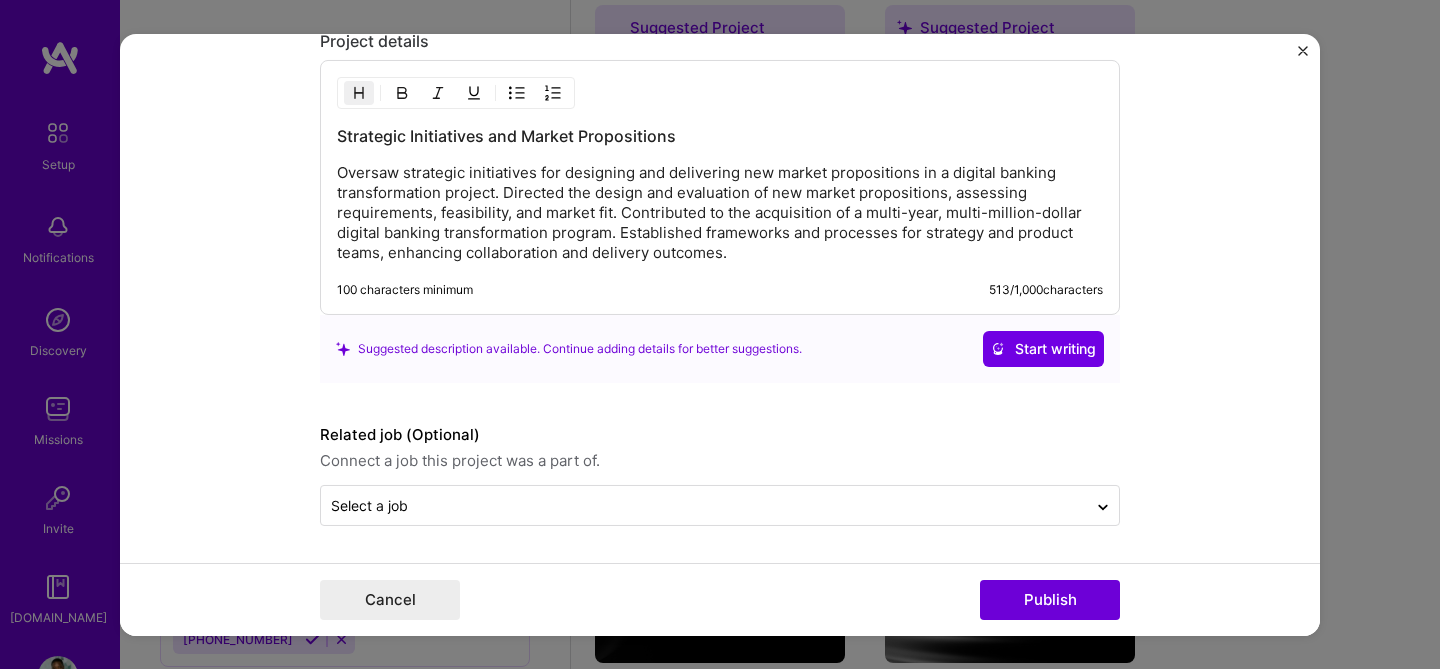 type 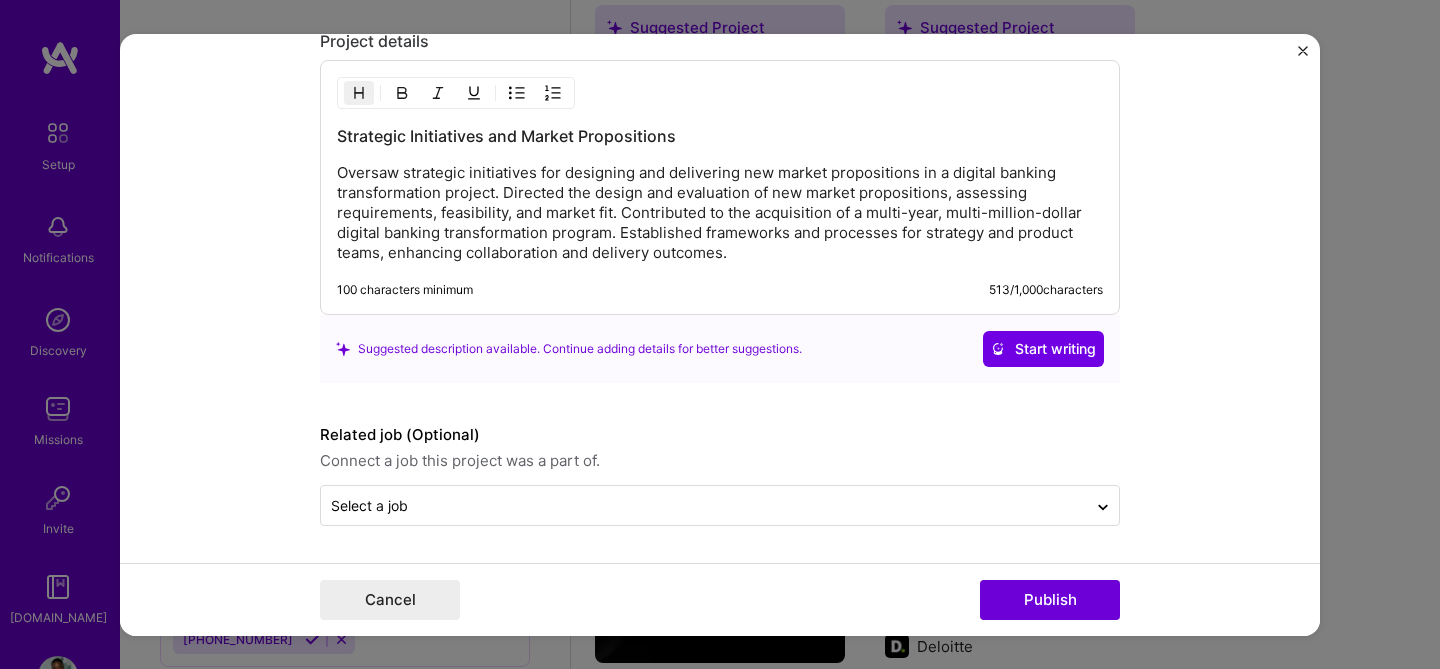 scroll, scrollTop: 1928, scrollLeft: 0, axis: vertical 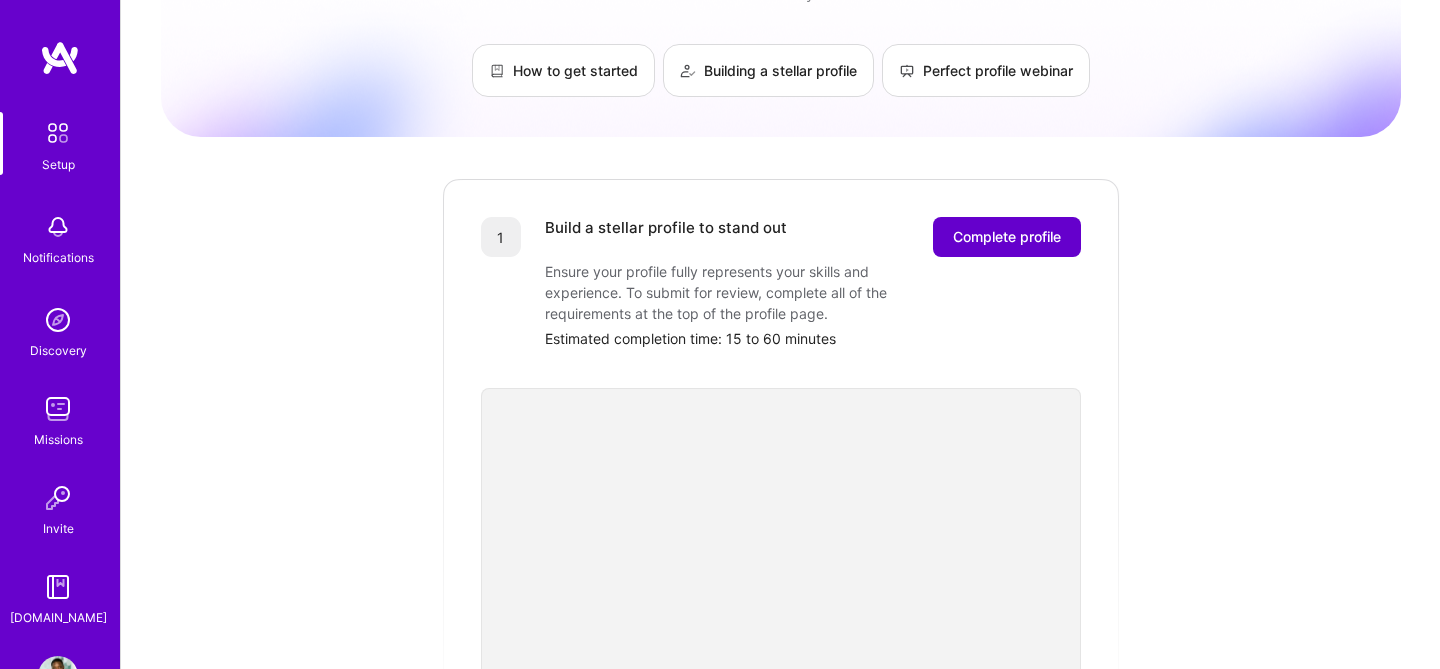 click on "Complete profile" at bounding box center (1007, 237) 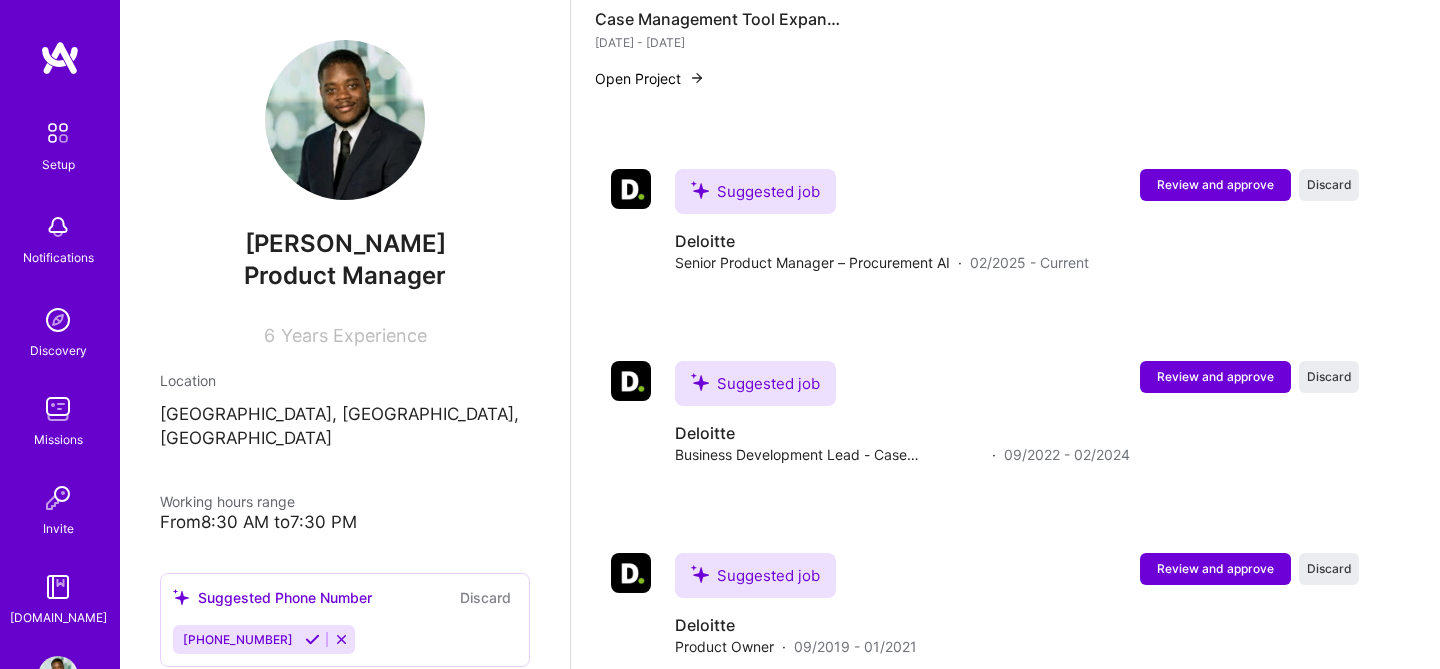 scroll, scrollTop: 1862, scrollLeft: 0, axis: vertical 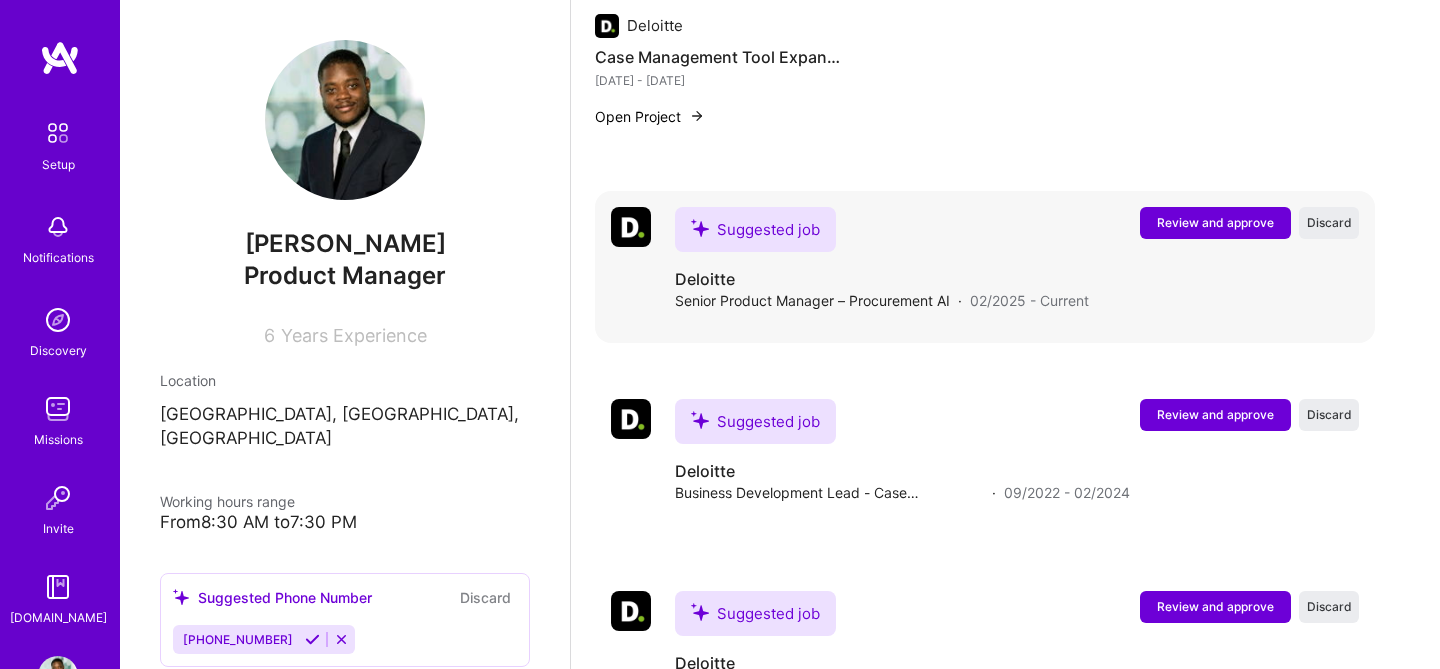 click on "Review and approve" at bounding box center (1215, 222) 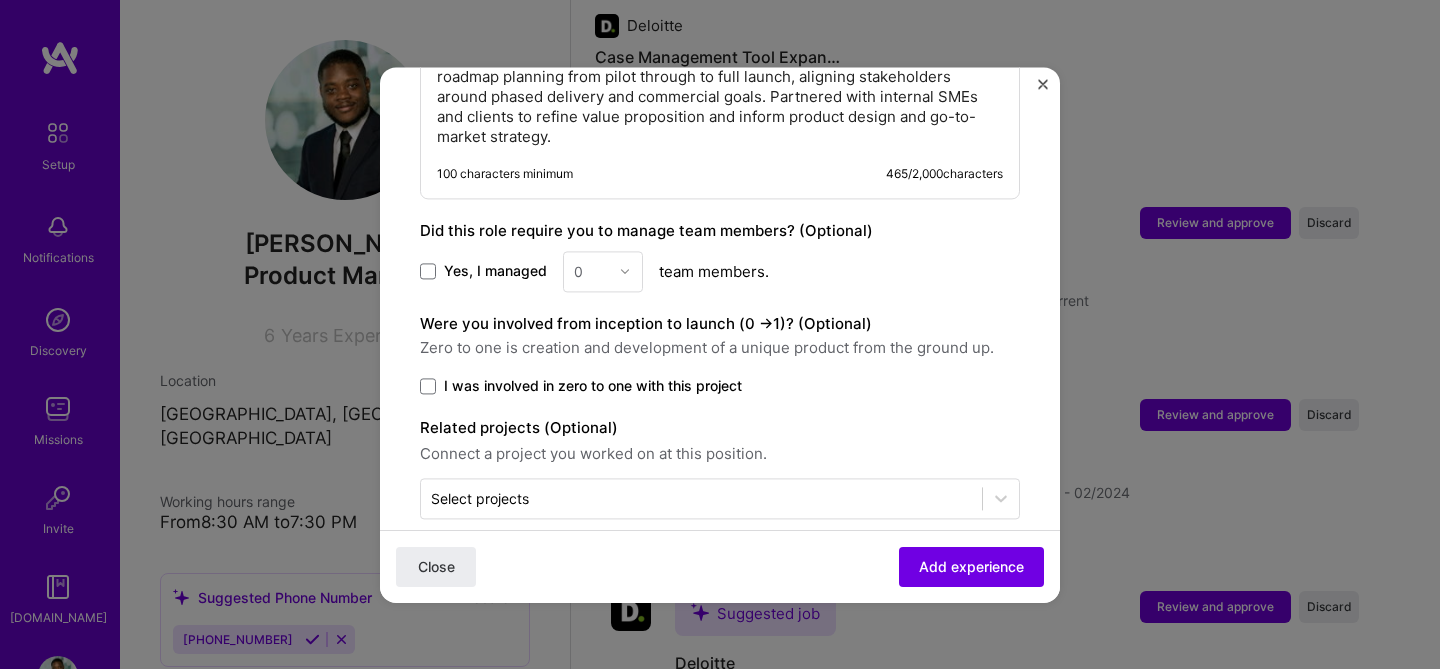scroll, scrollTop: 1033, scrollLeft: 0, axis: vertical 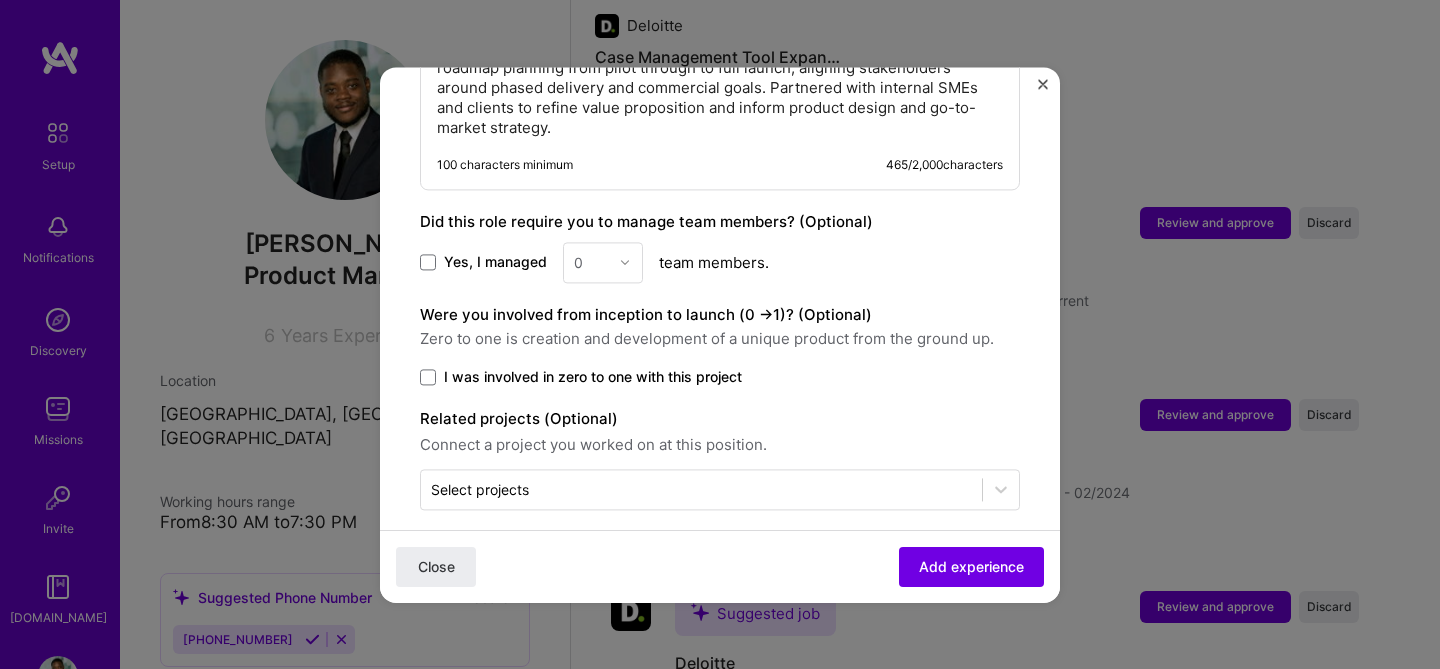 click at bounding box center (1043, 89) 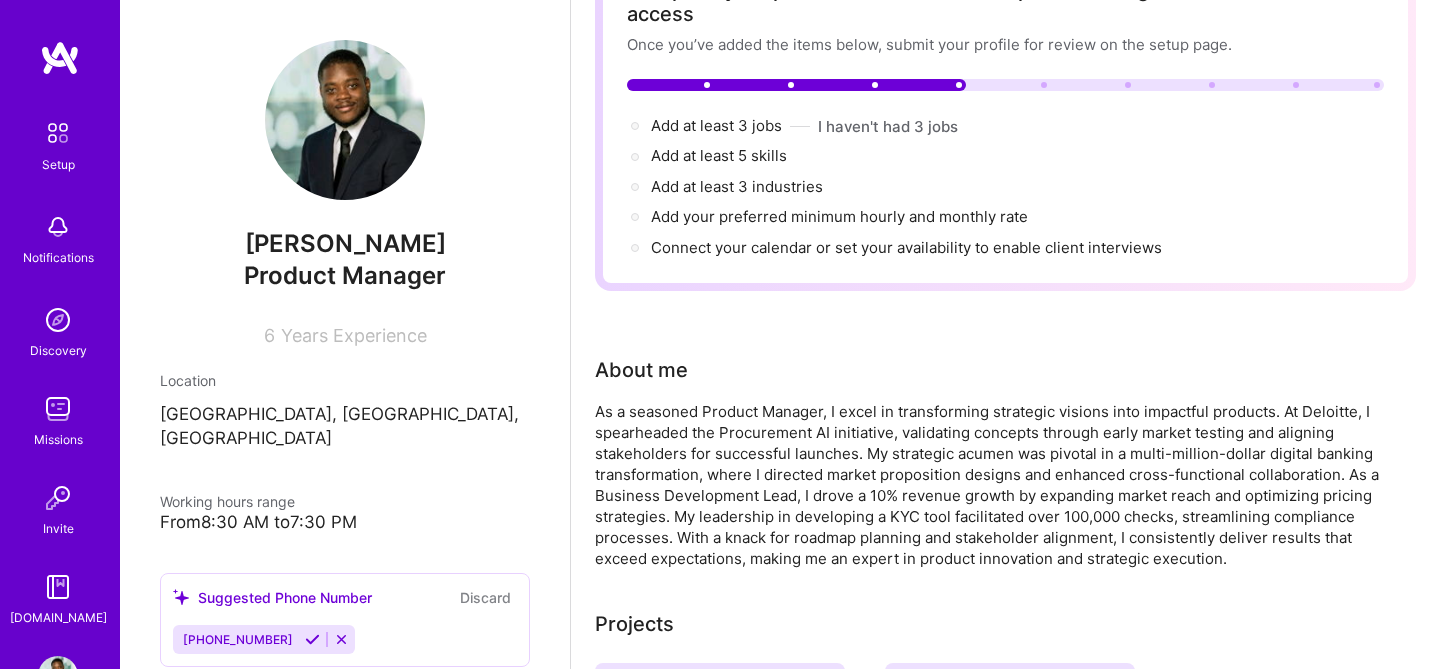 scroll, scrollTop: 0, scrollLeft: 0, axis: both 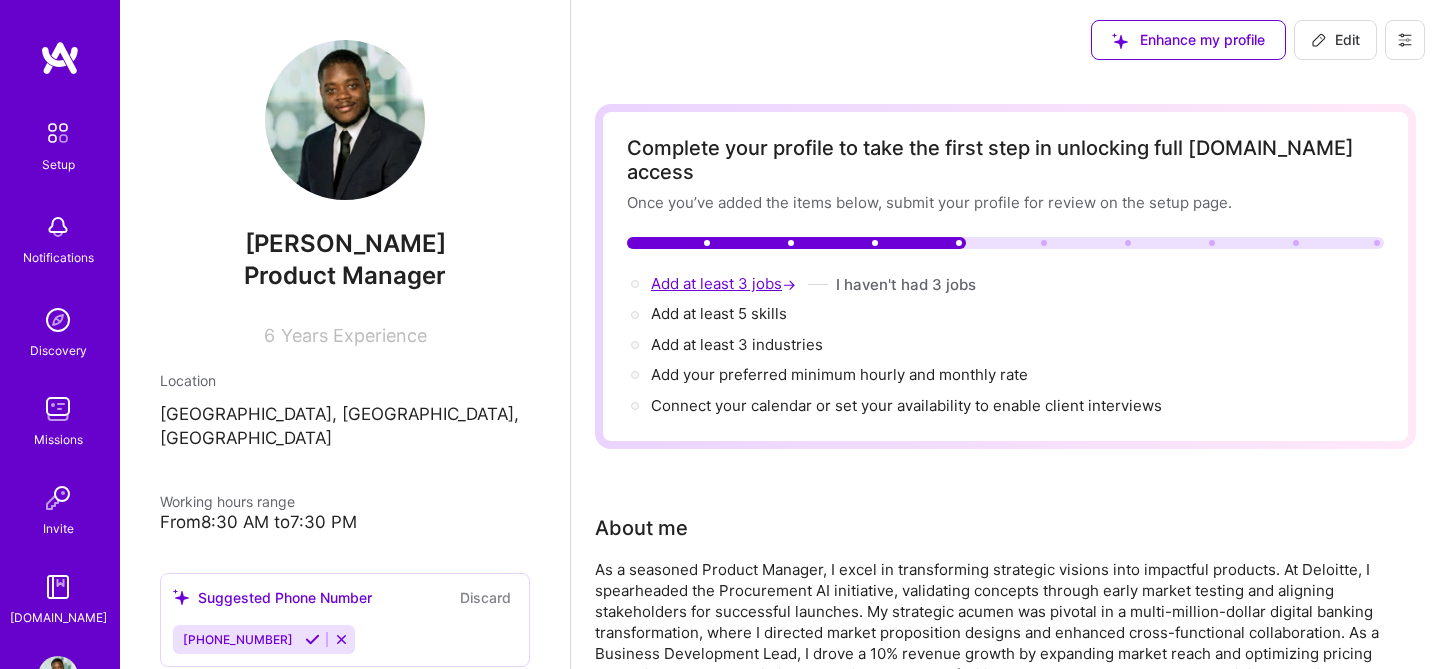 click on "Add at least 3 jobs  →" at bounding box center [725, 283] 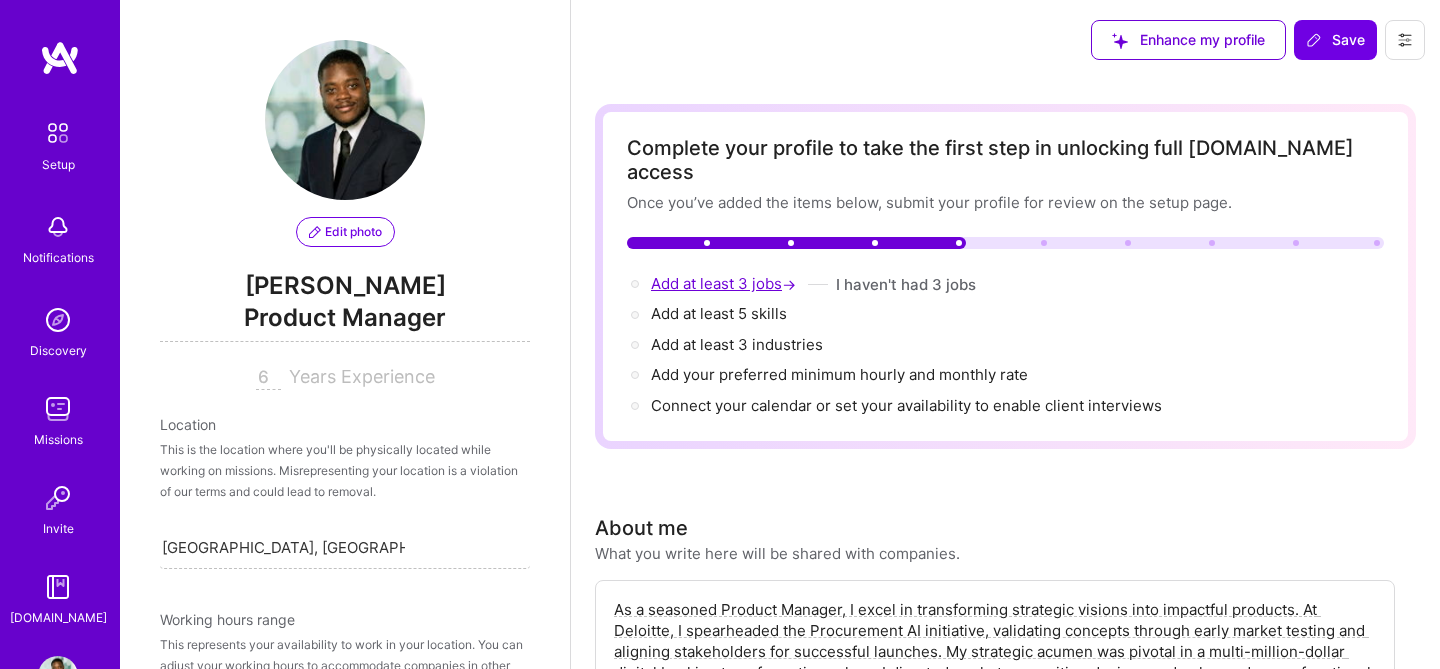 scroll, scrollTop: 954, scrollLeft: 0, axis: vertical 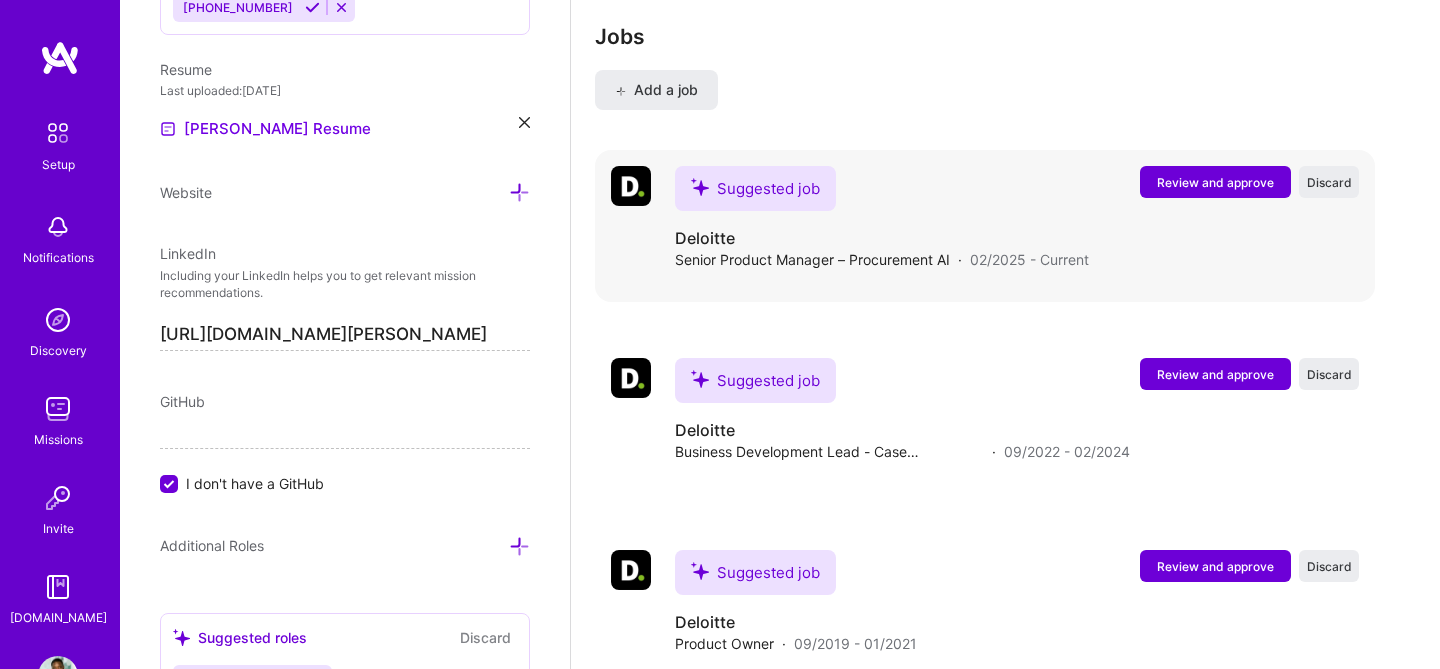click on "Review and approve" at bounding box center (1215, 182) 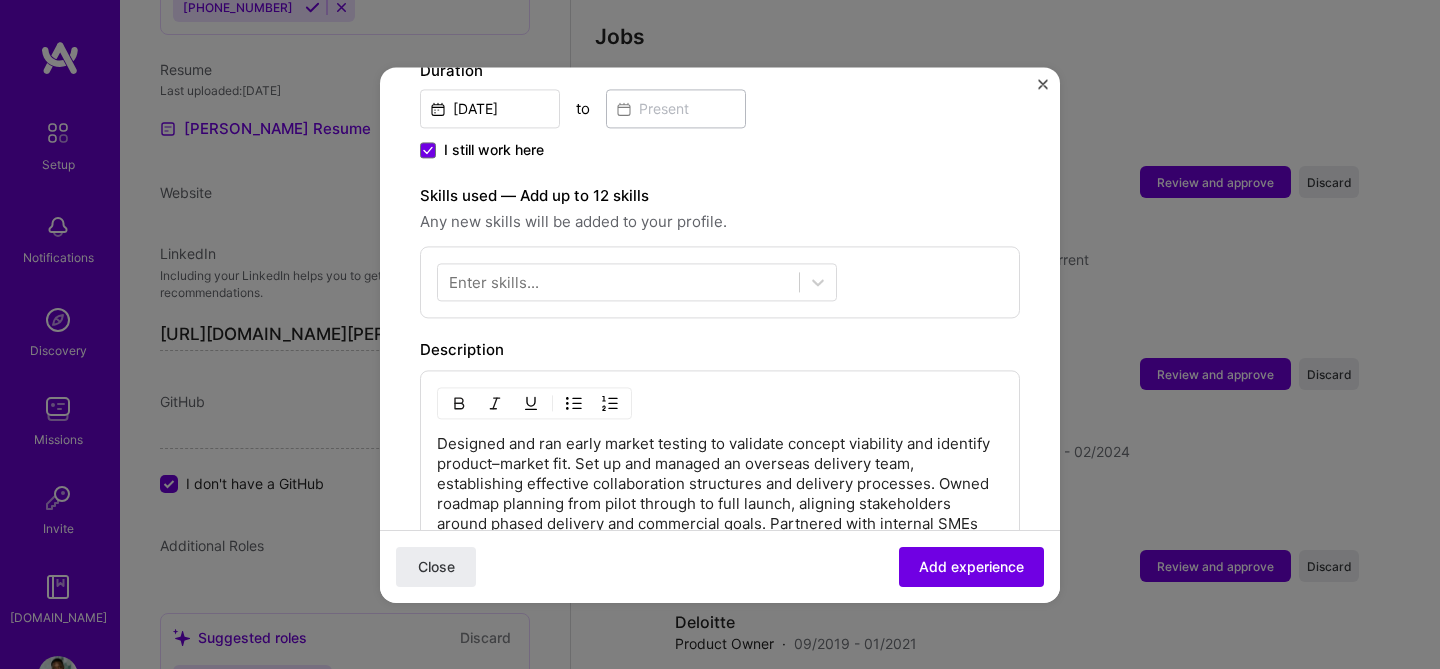 scroll, scrollTop: 611, scrollLeft: 0, axis: vertical 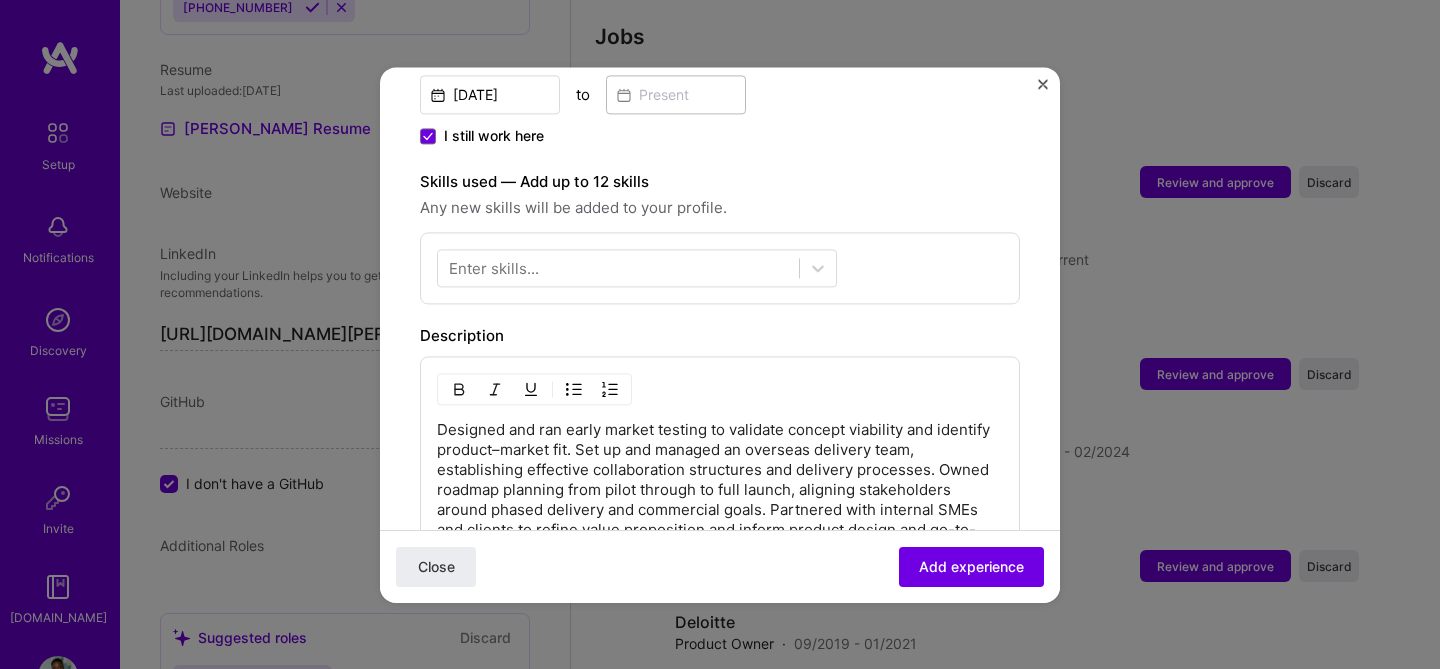 click on "Enter skills..." at bounding box center [720, 268] 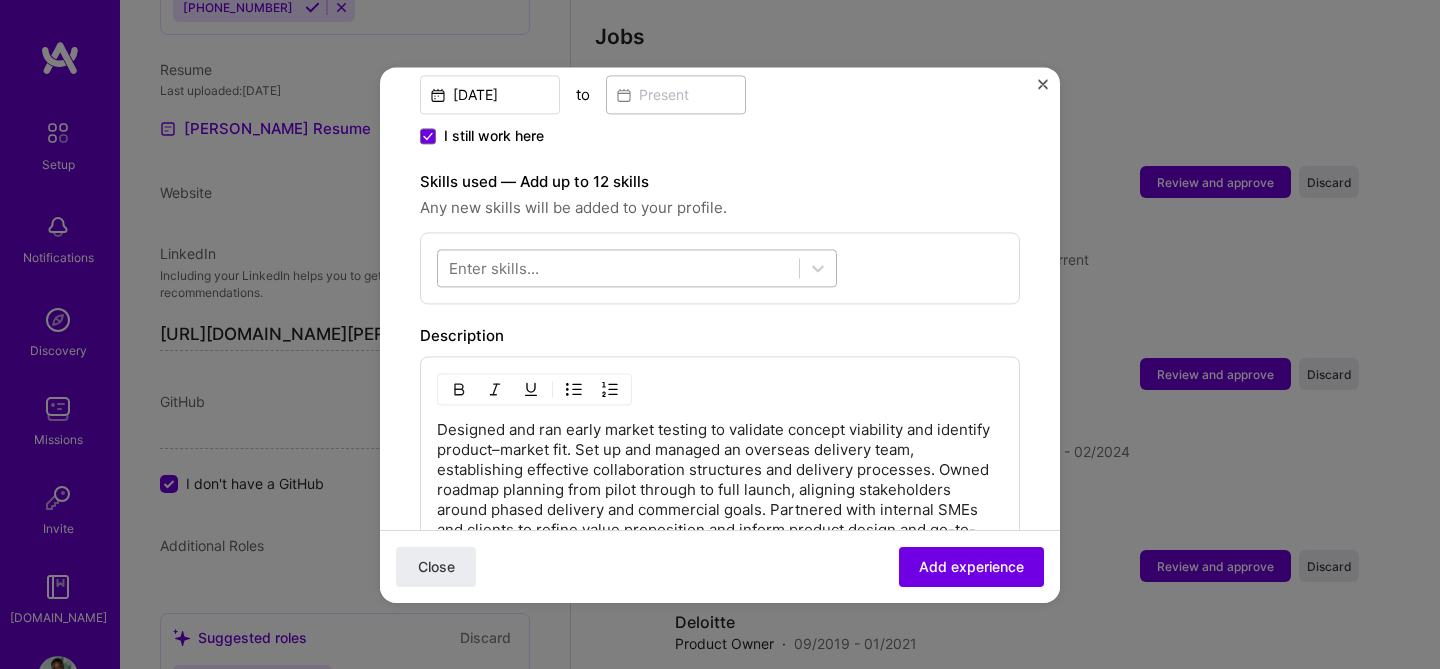 click at bounding box center (618, 267) 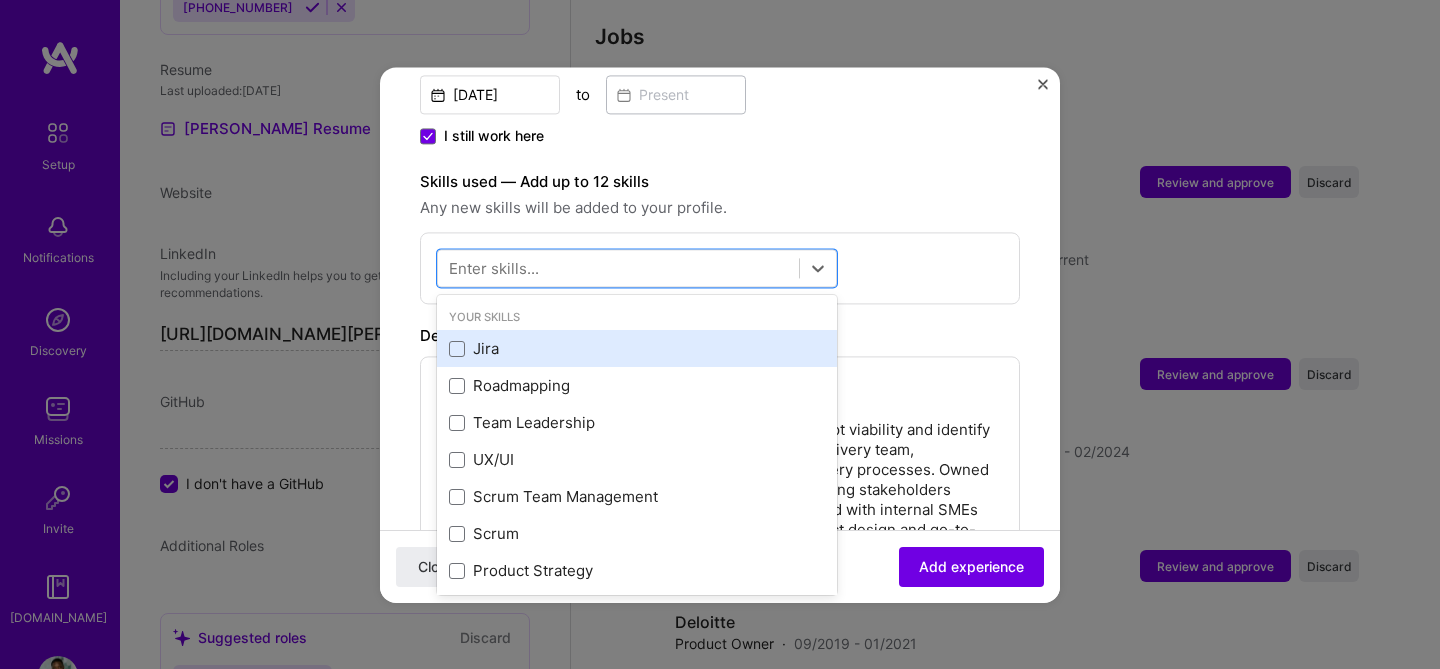 click on "Jira" at bounding box center [637, 349] 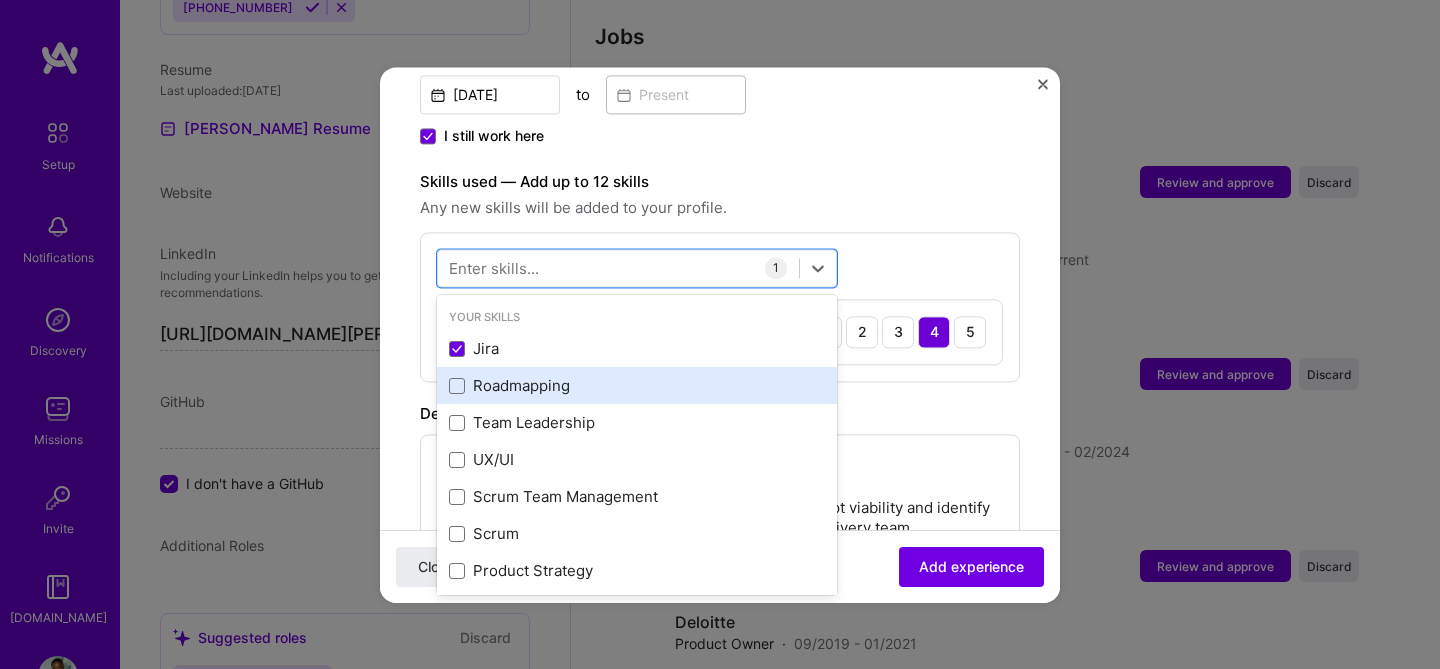 click on "Roadmapping" at bounding box center [637, 386] 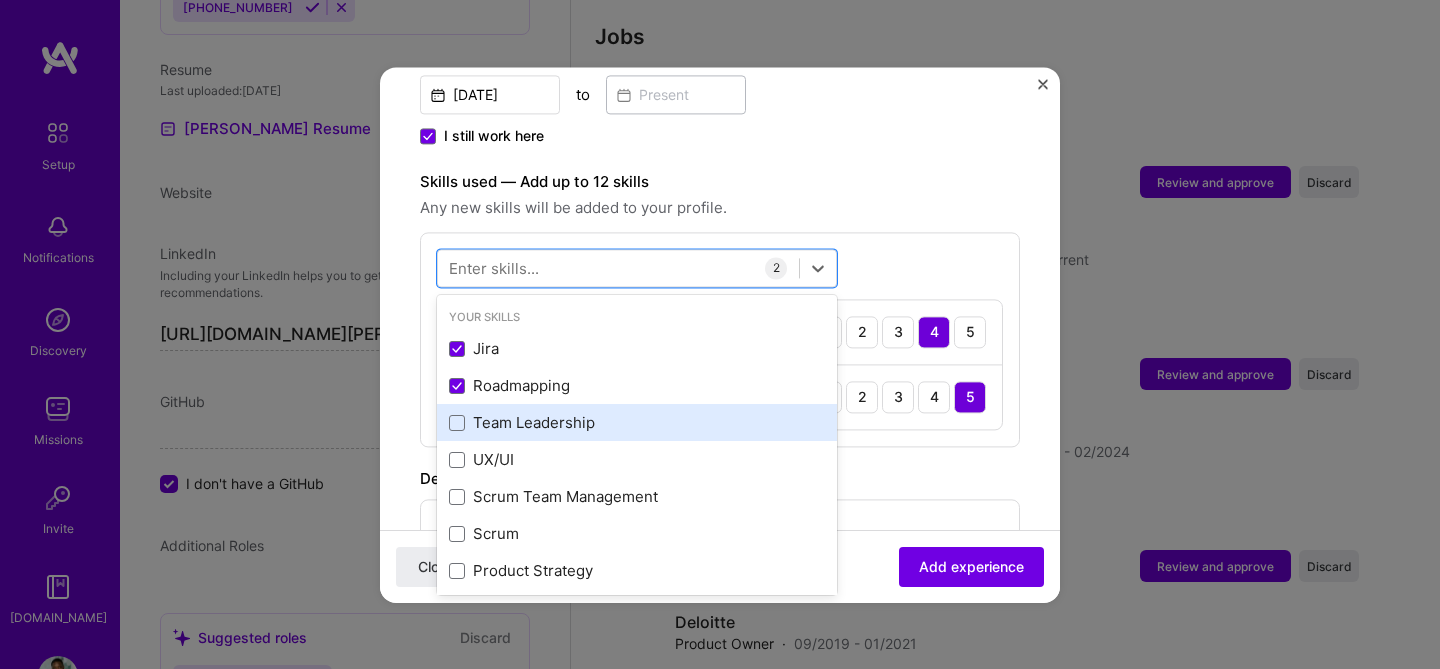 click on "Team Leadership" at bounding box center [637, 423] 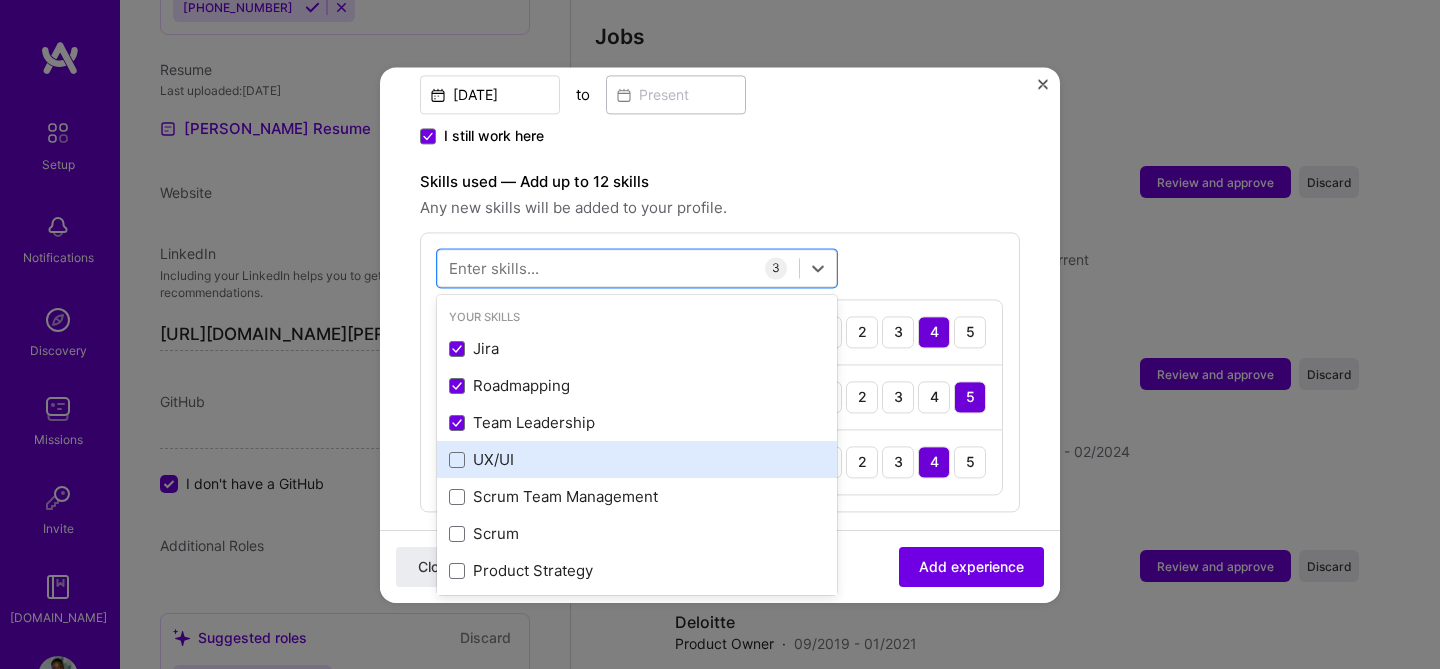 click on "UX/UI" at bounding box center [637, 460] 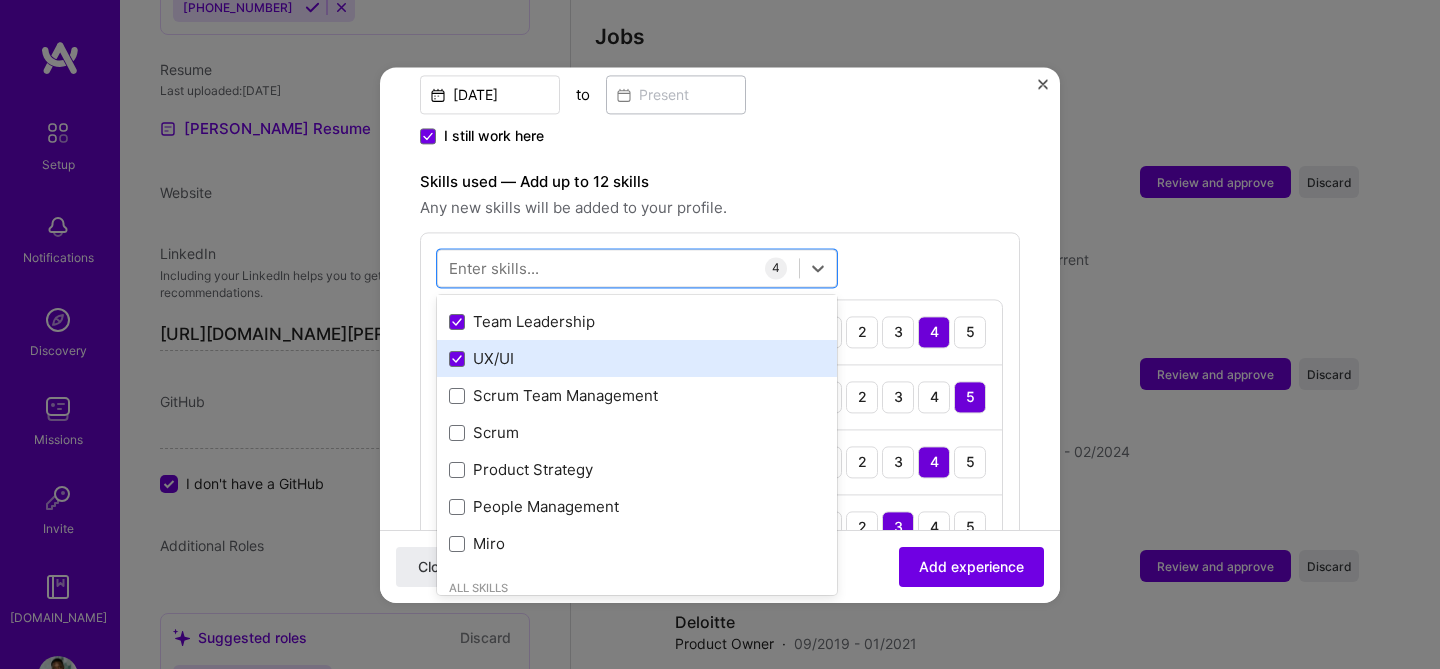 scroll, scrollTop: 113, scrollLeft: 0, axis: vertical 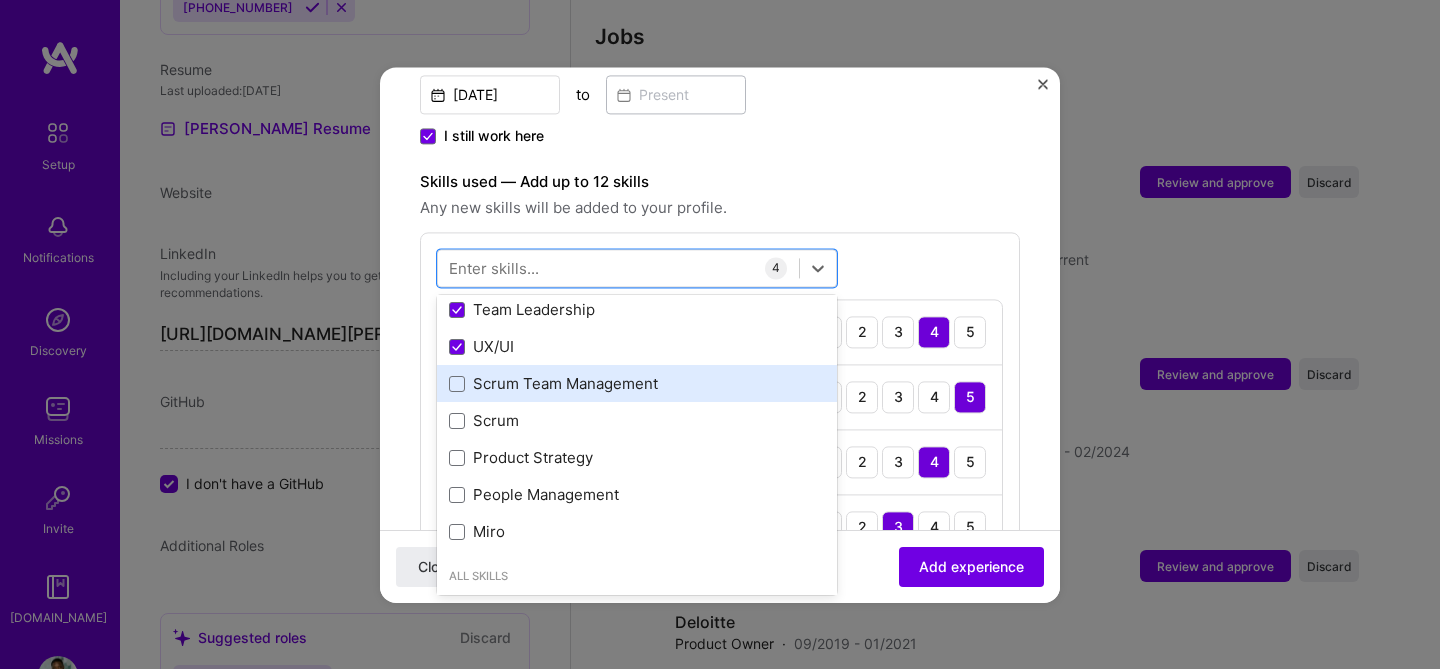 click on "Scrum Team Management" at bounding box center (637, 384) 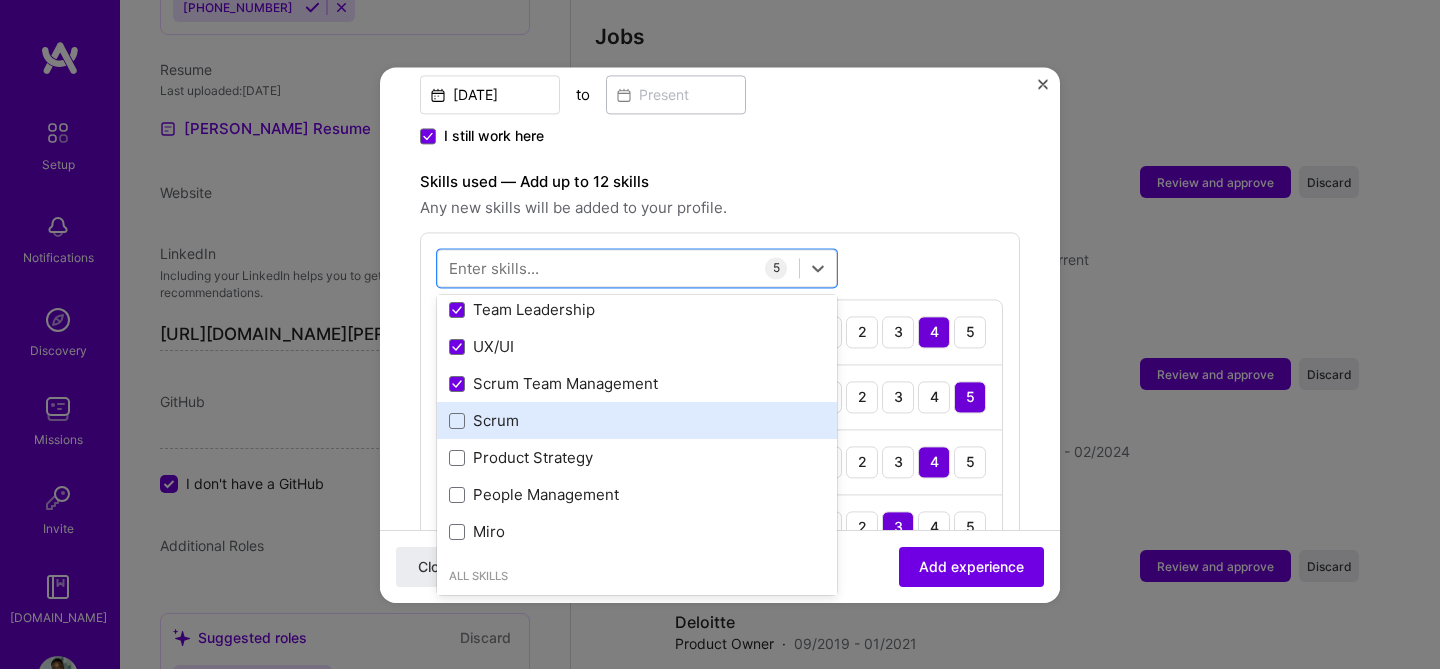 click on "Scrum" at bounding box center [637, 421] 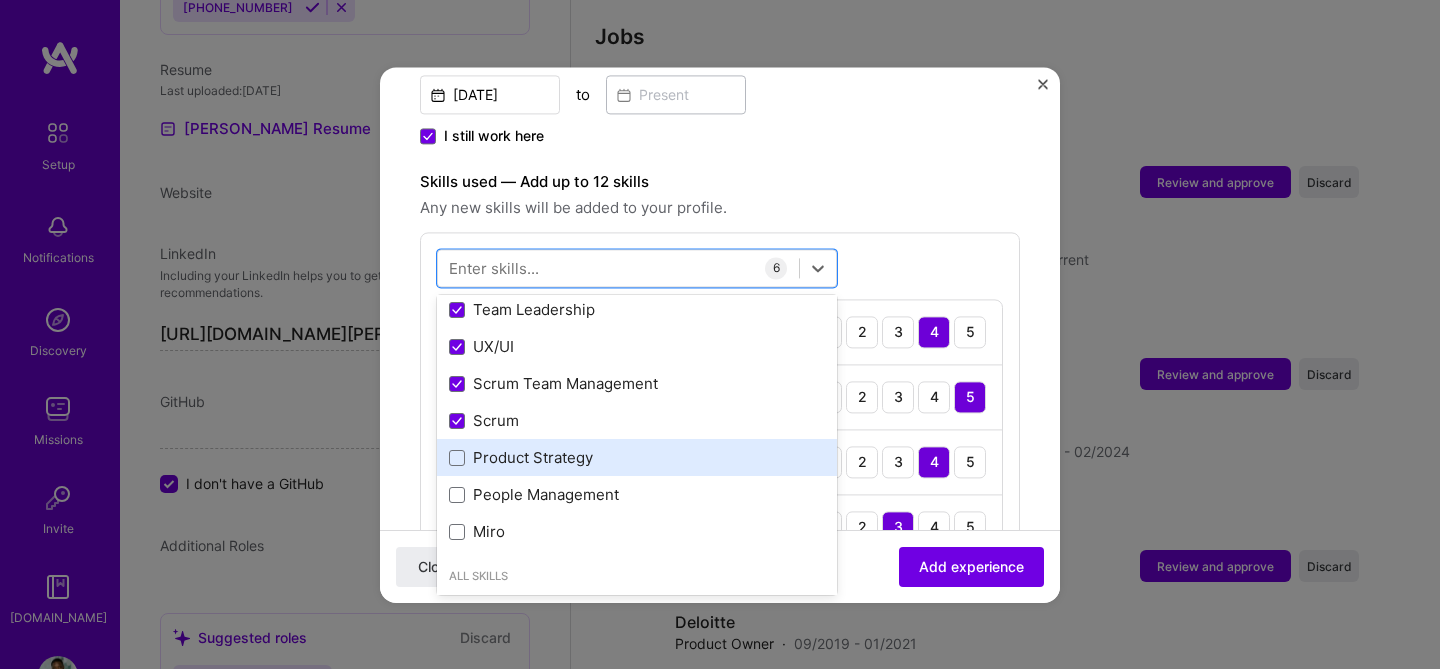 click on "Product Strategy" at bounding box center (637, 458) 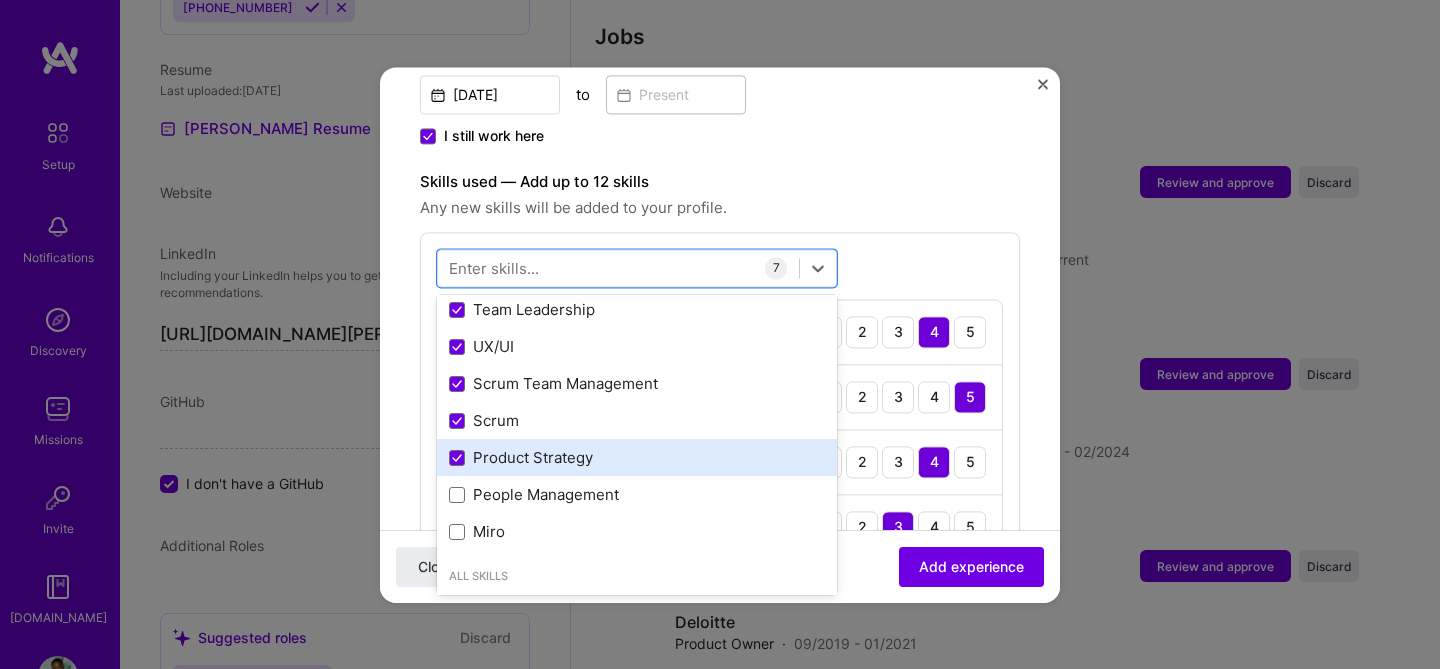 click on "Product Strategy" at bounding box center (637, 458) 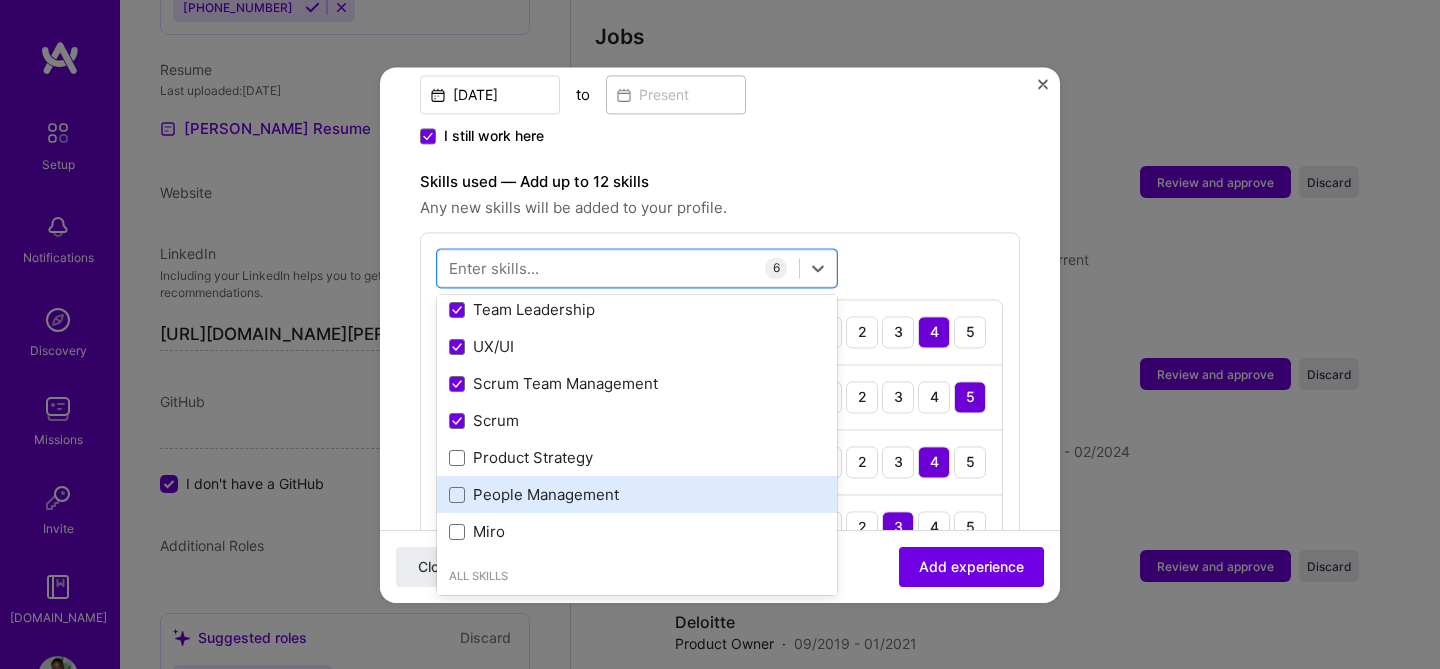click on "People Management" at bounding box center [637, 495] 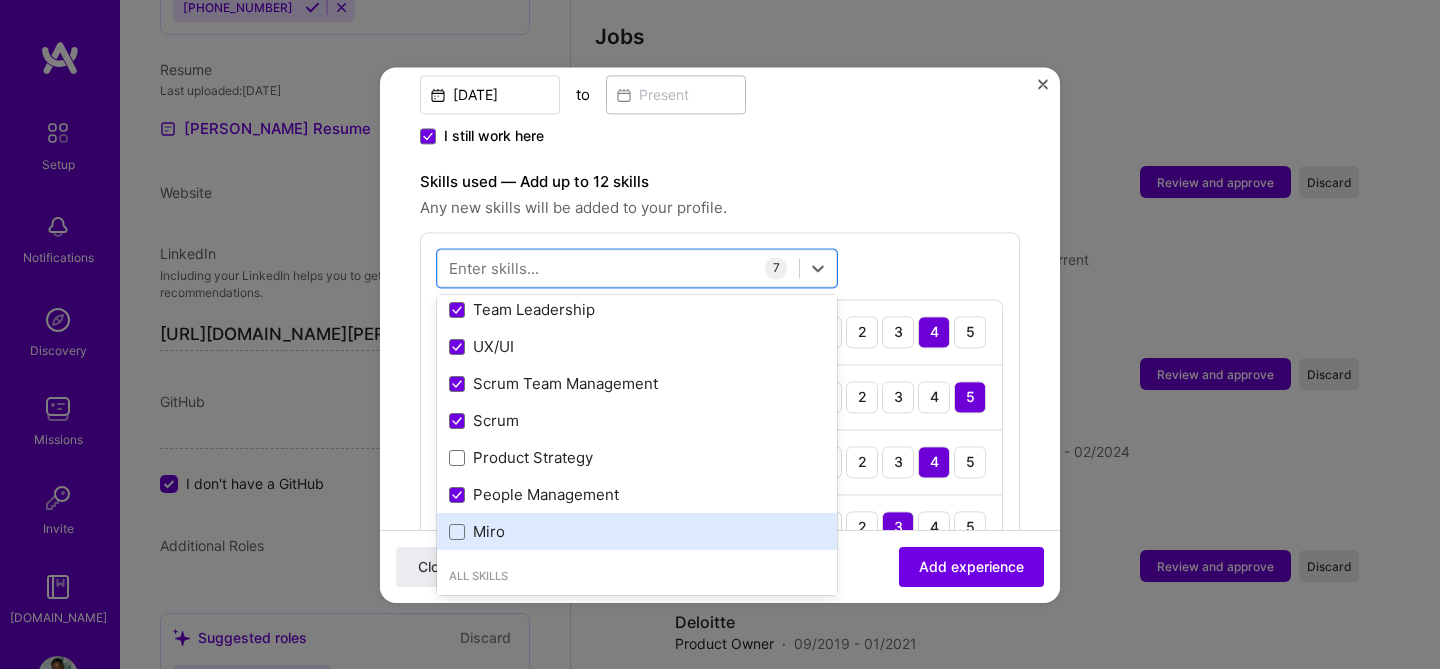 click on "Miro" at bounding box center (637, 532) 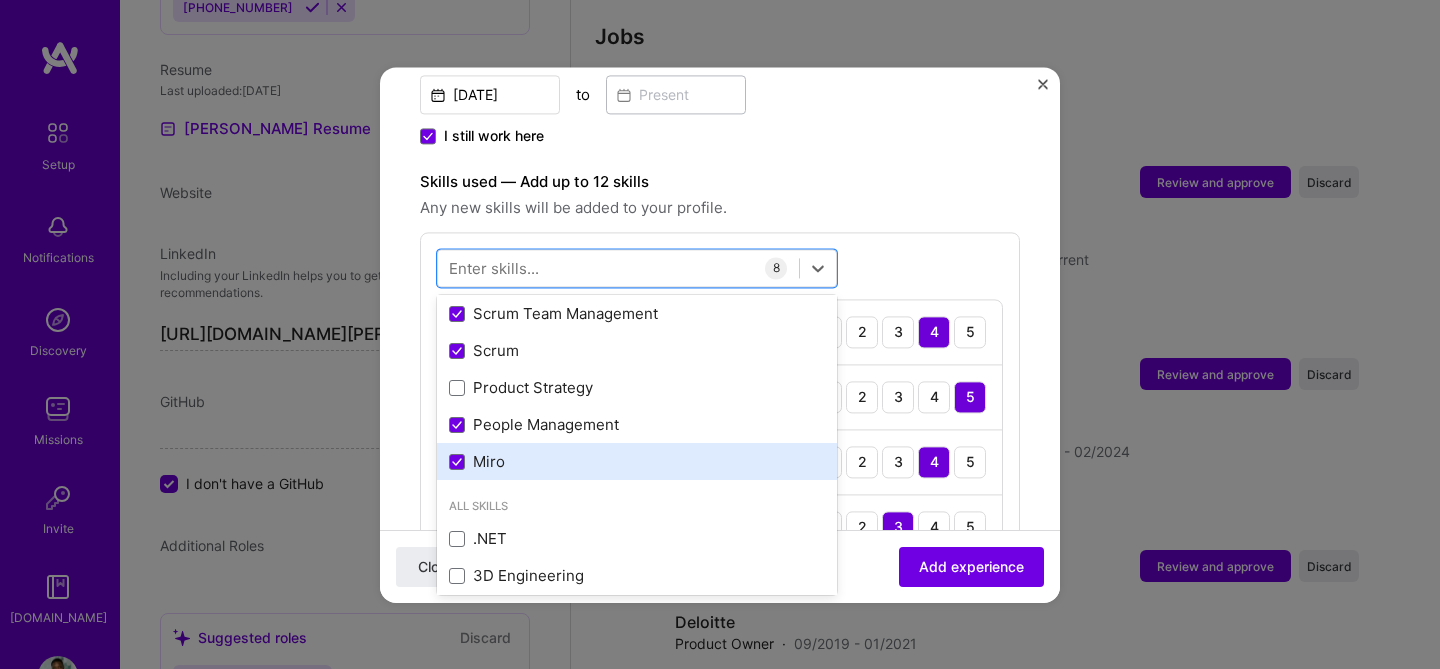 scroll, scrollTop: 201, scrollLeft: 0, axis: vertical 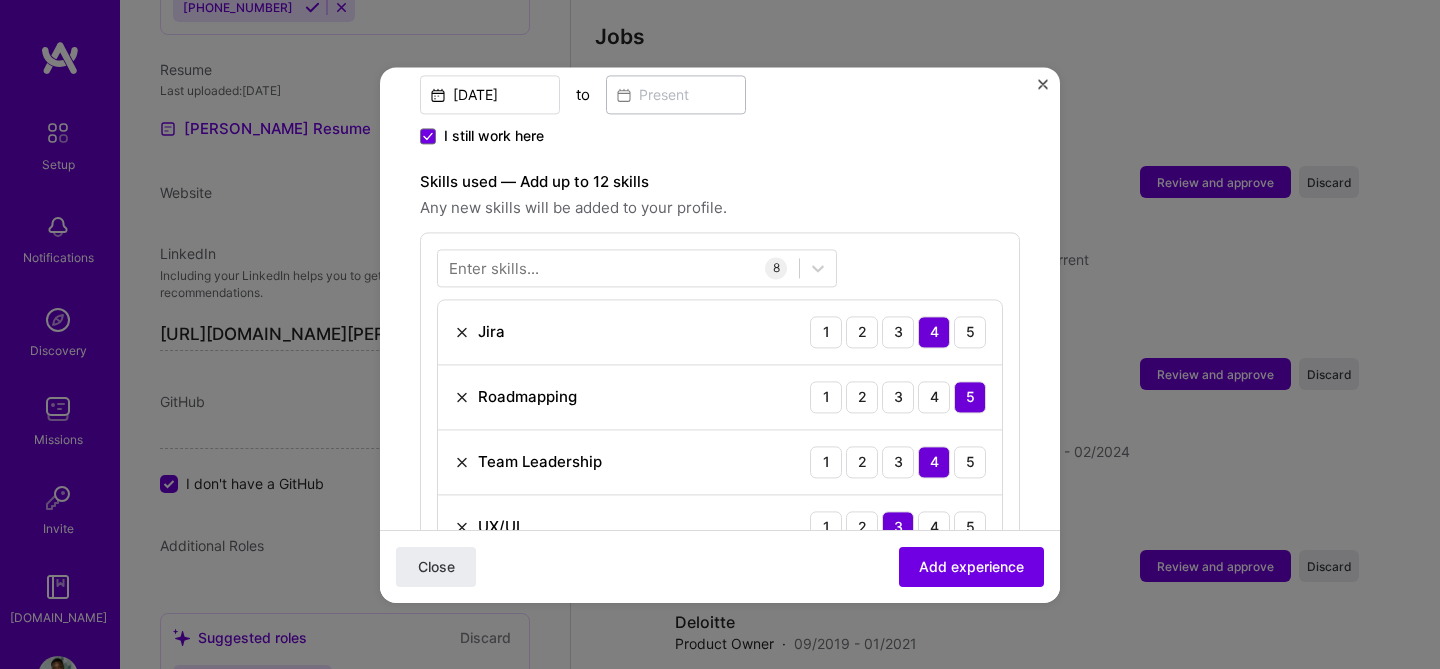 click on "Skills used — Add up to 12 skills" at bounding box center [720, 182] 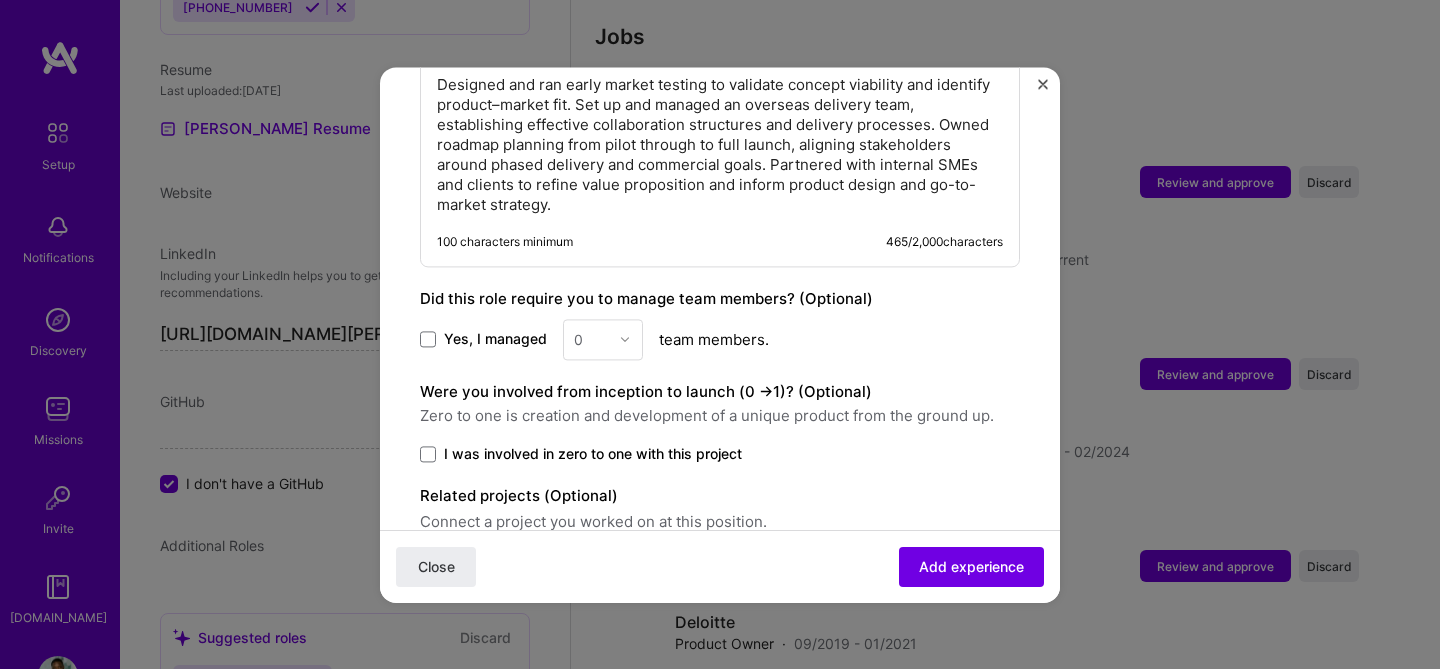 scroll, scrollTop: 1566, scrollLeft: 0, axis: vertical 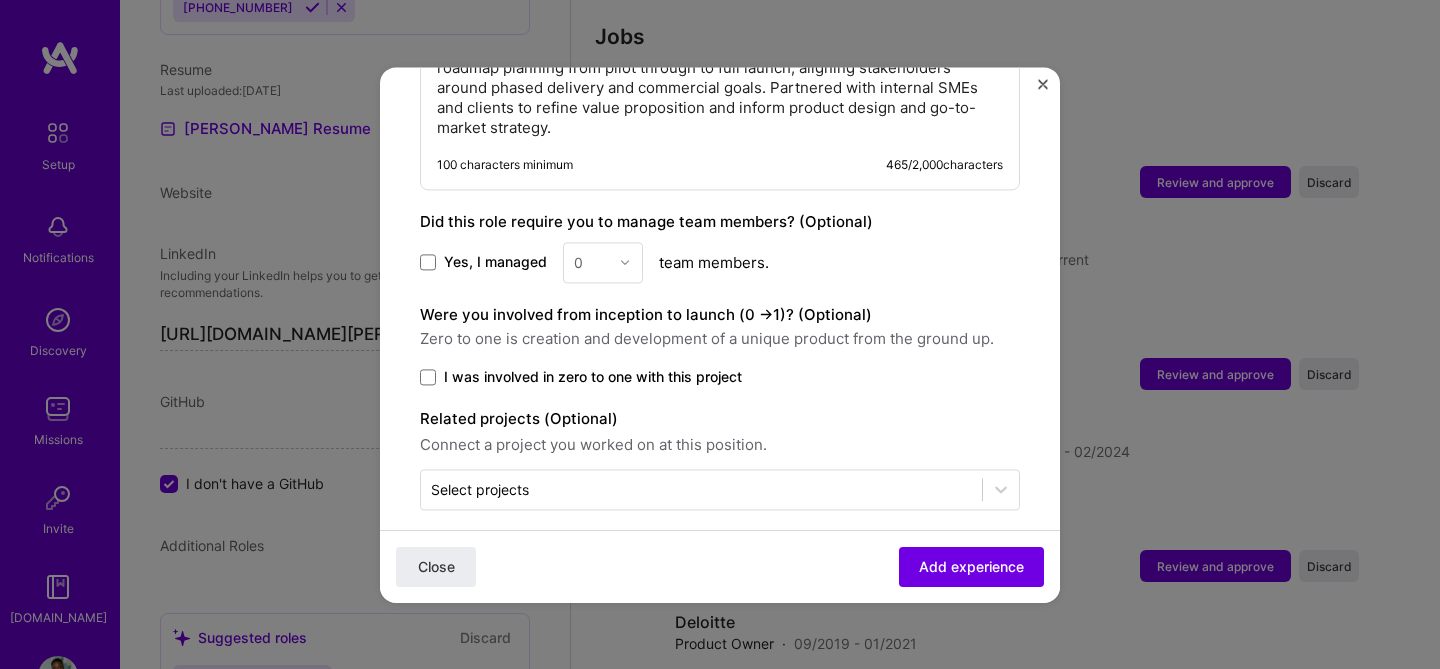 click on "Yes, I managed" at bounding box center (495, 262) 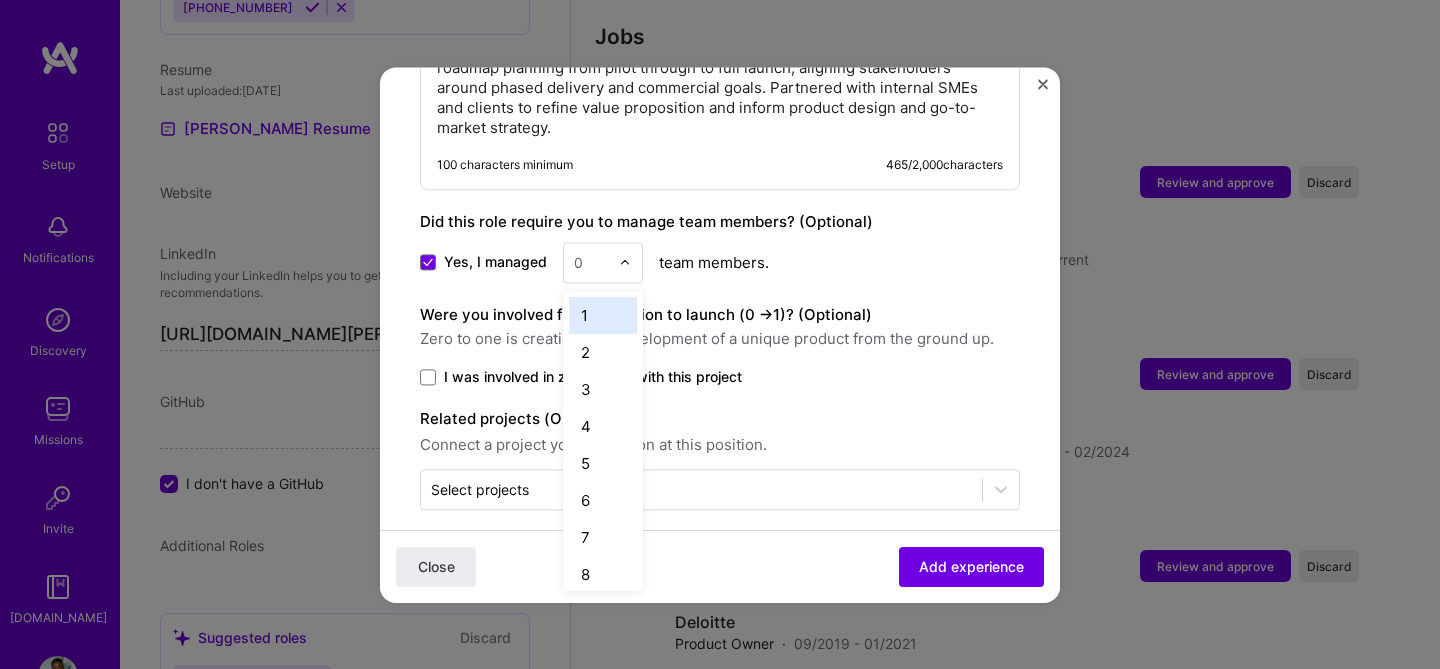 click on "0" at bounding box center [578, 262] 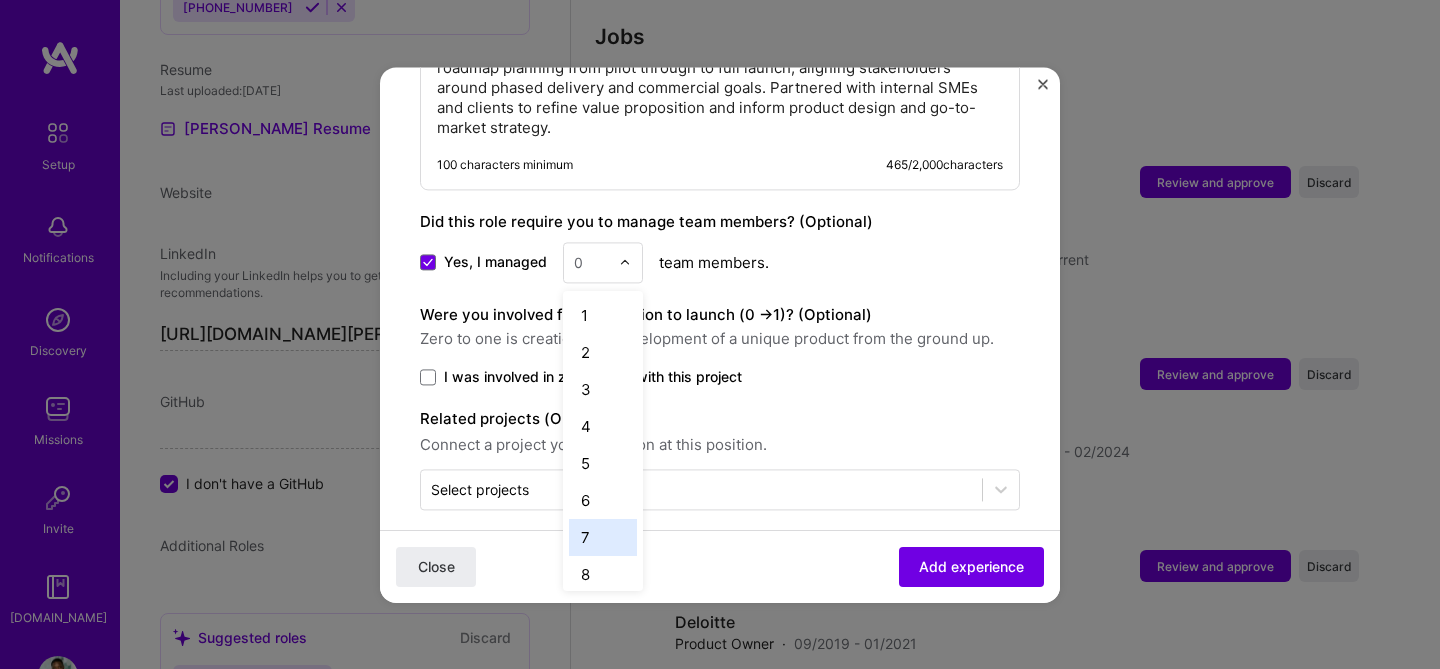 click on "7" at bounding box center (603, 537) 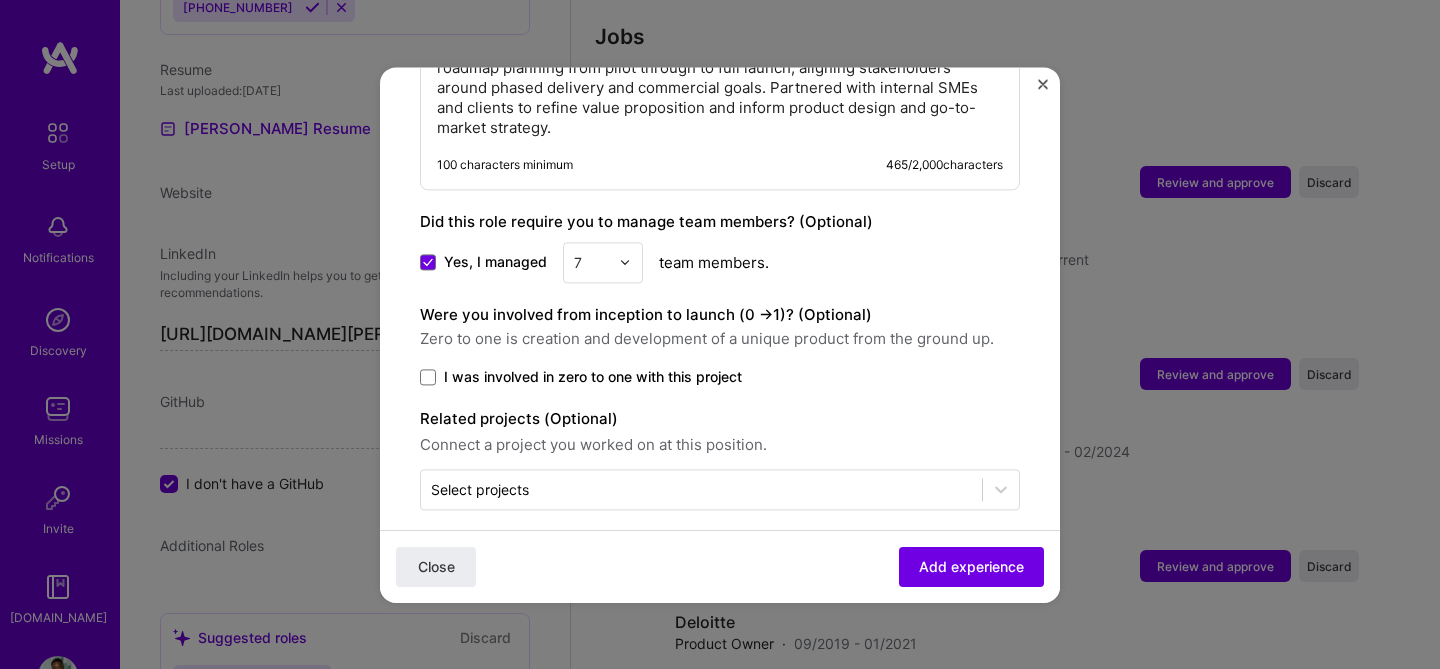 click on "I was involved in zero to one with this project" at bounding box center (593, 377) 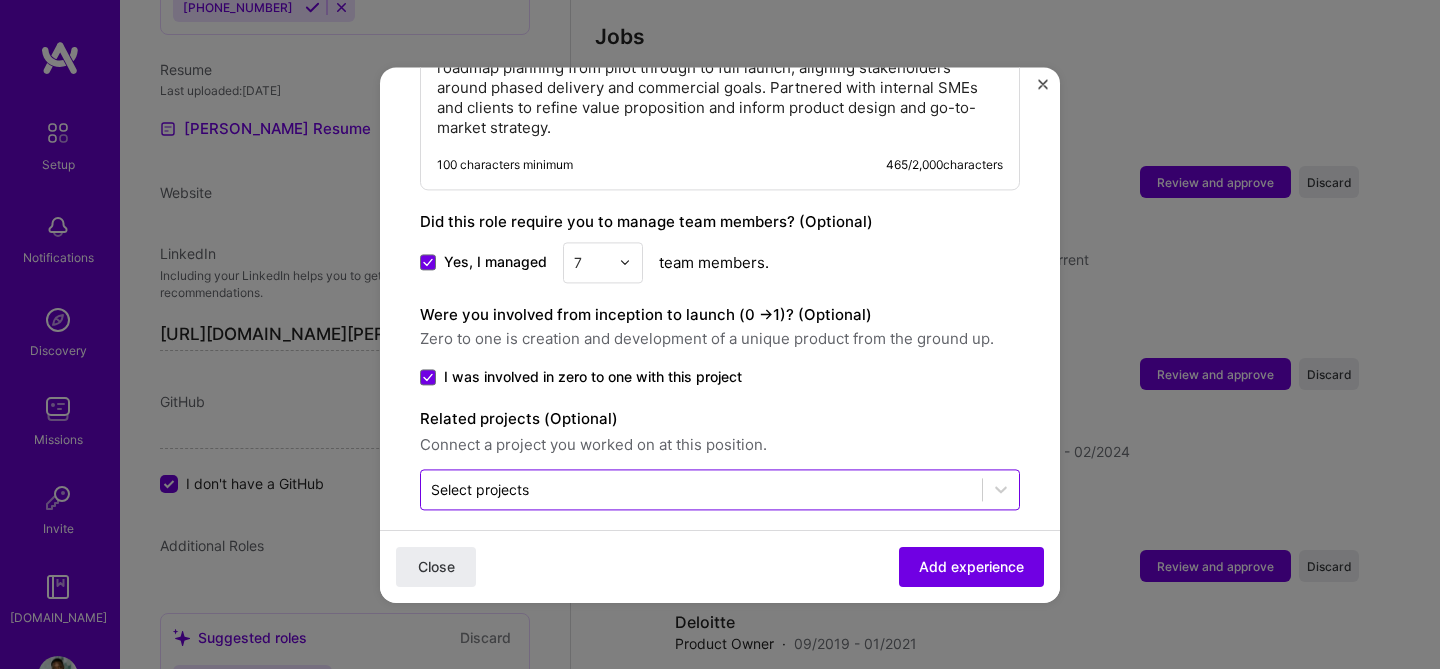 click at bounding box center (701, 489) 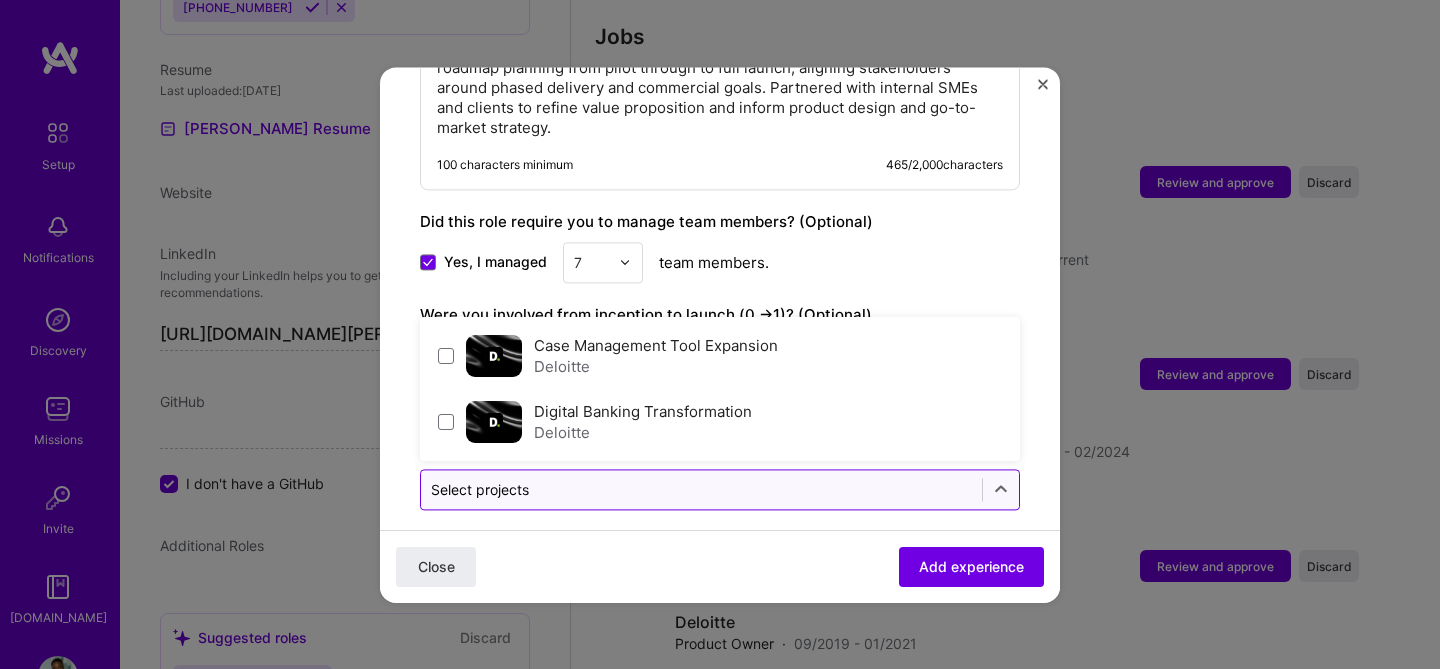 click at bounding box center (701, 489) 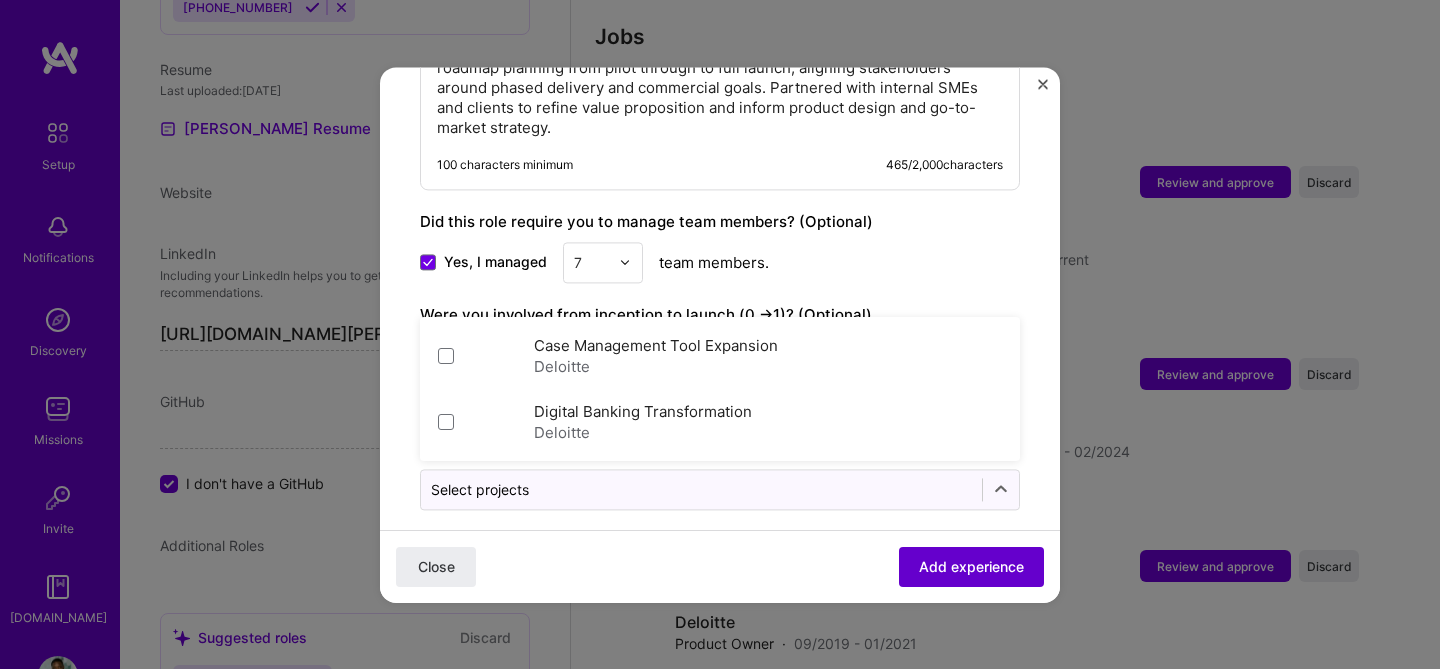 click on "Add experience" at bounding box center (971, 566) 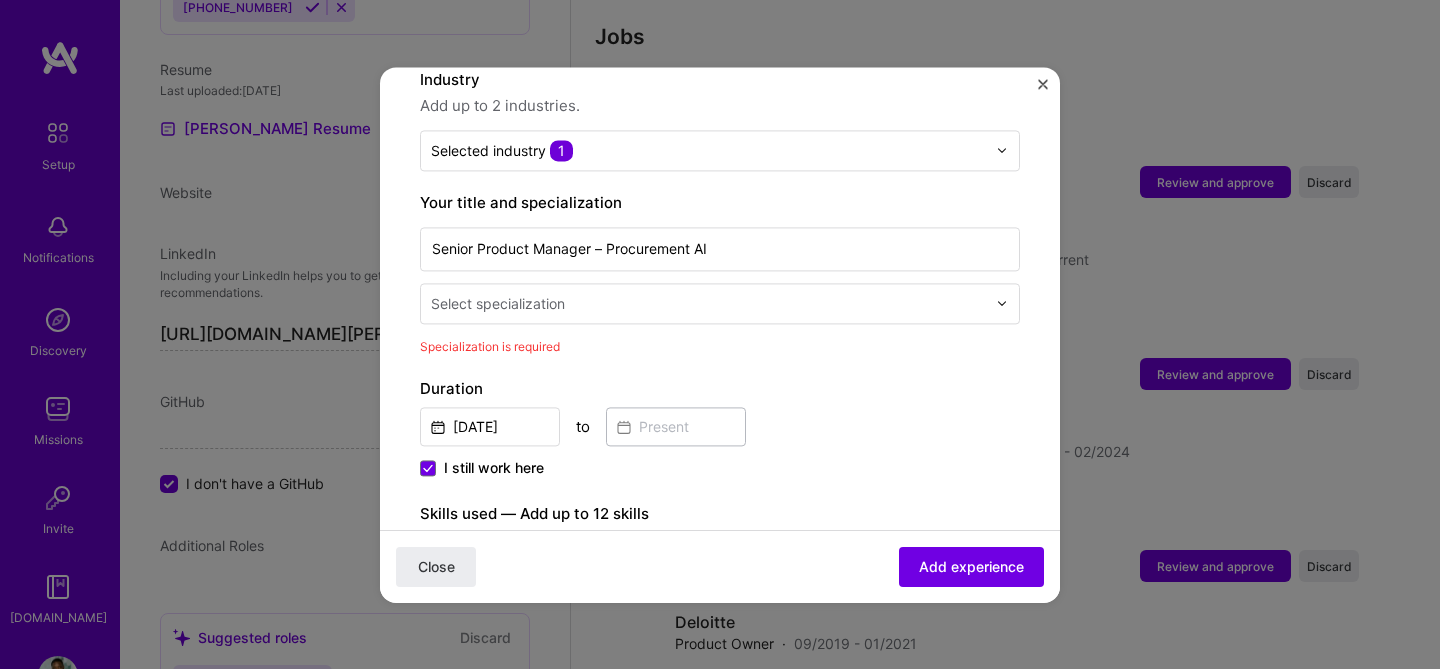 scroll, scrollTop: 286, scrollLeft: 0, axis: vertical 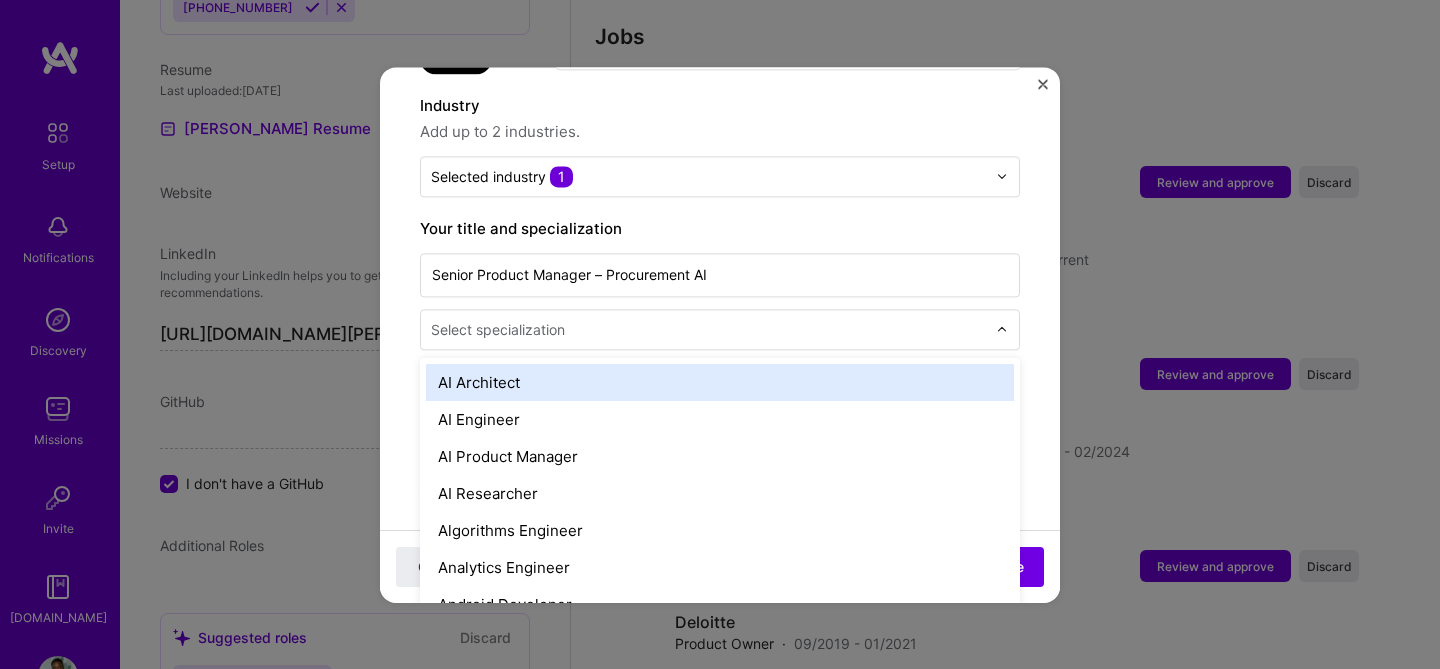 click at bounding box center (710, 329) 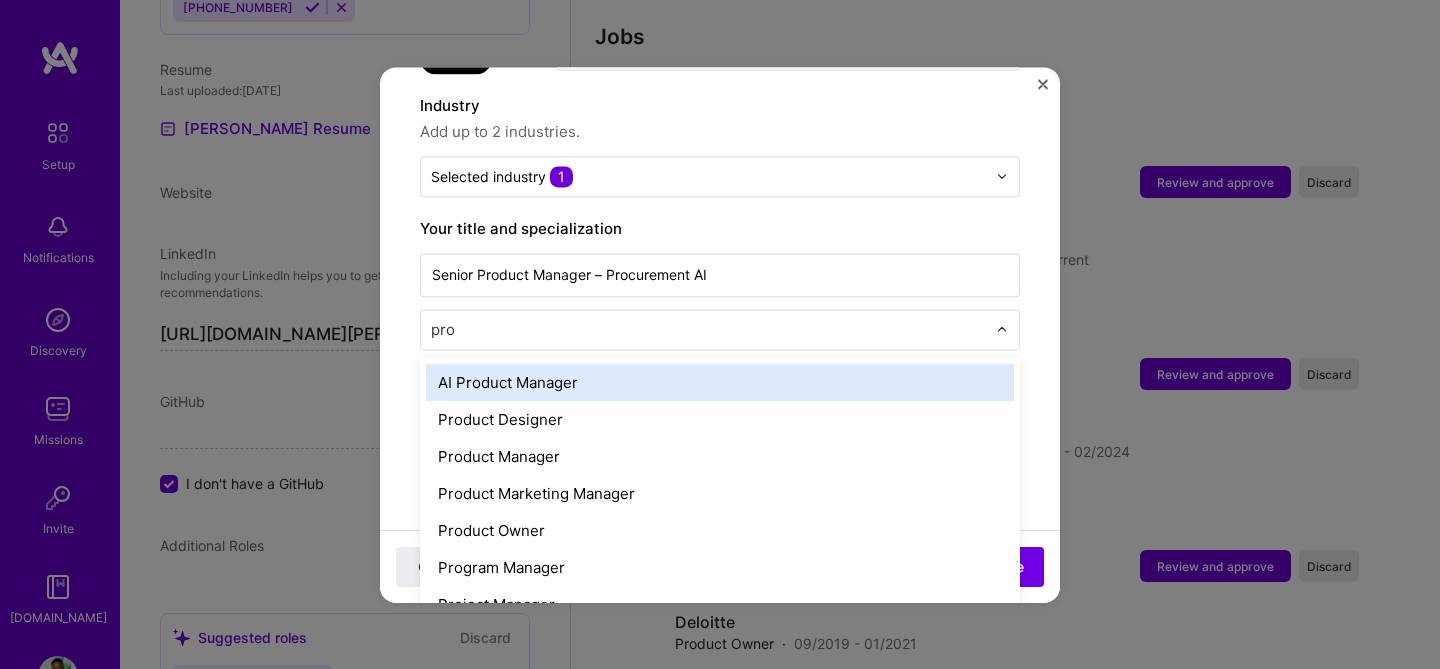 type on "prod" 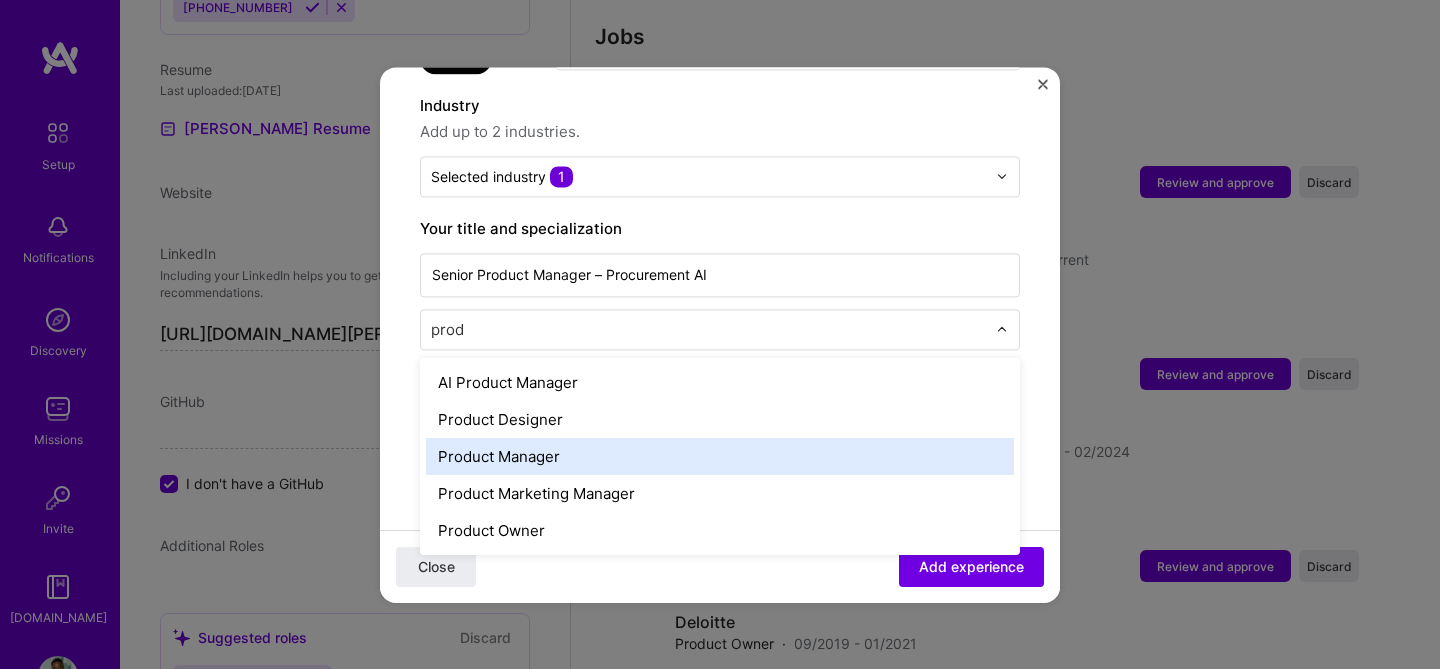 click on "Product Manager" at bounding box center [720, 456] 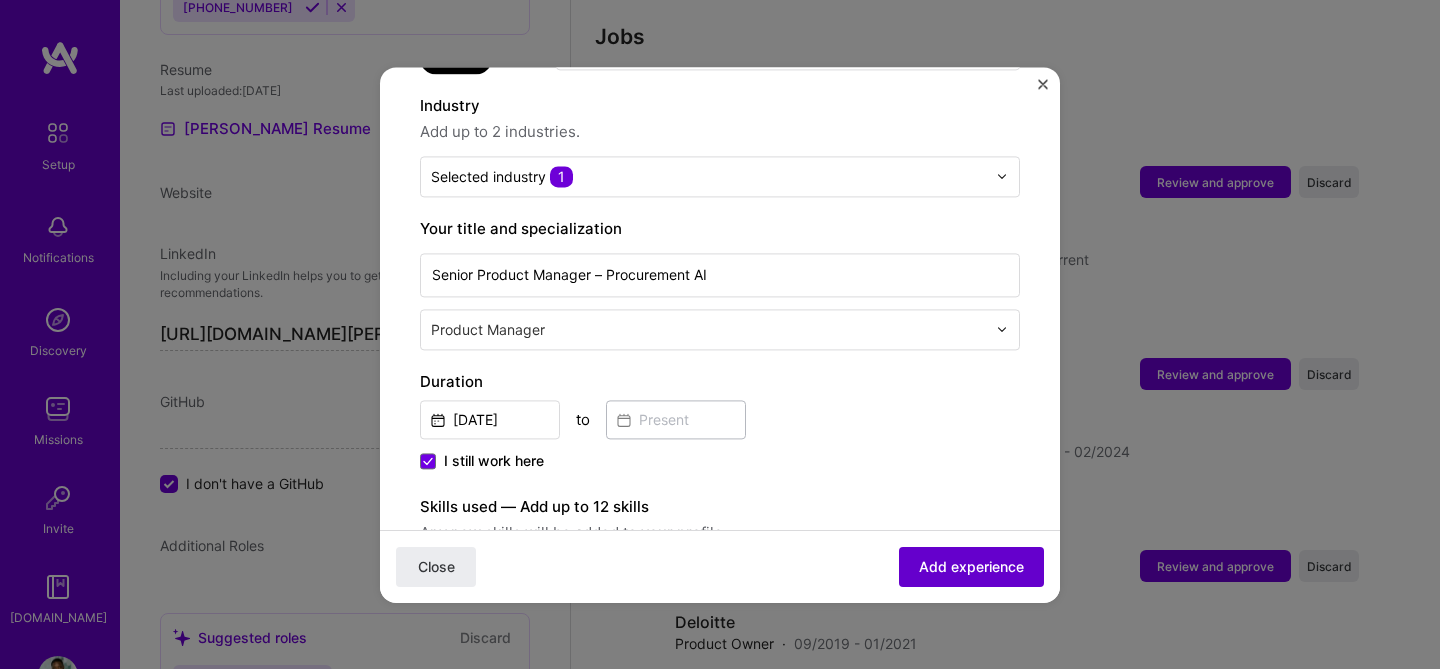 click on "Add experience" at bounding box center (971, 566) 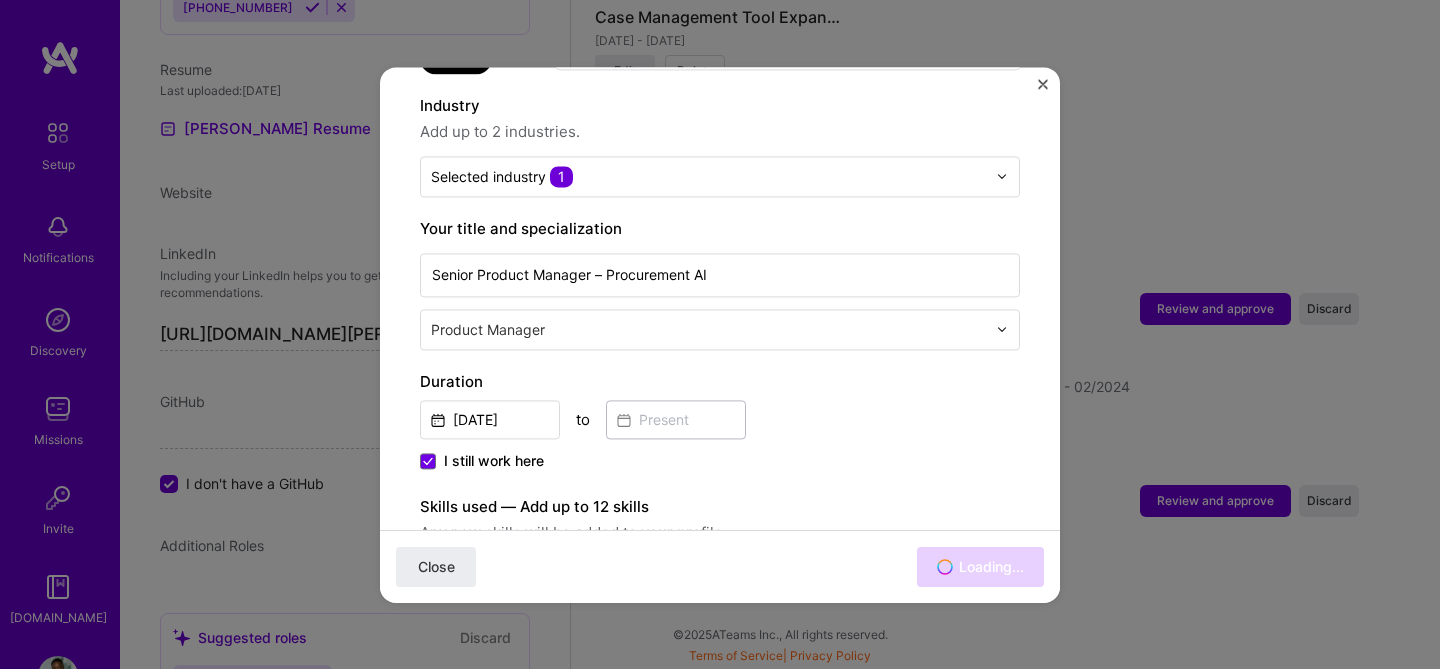 scroll, scrollTop: 2833, scrollLeft: 0, axis: vertical 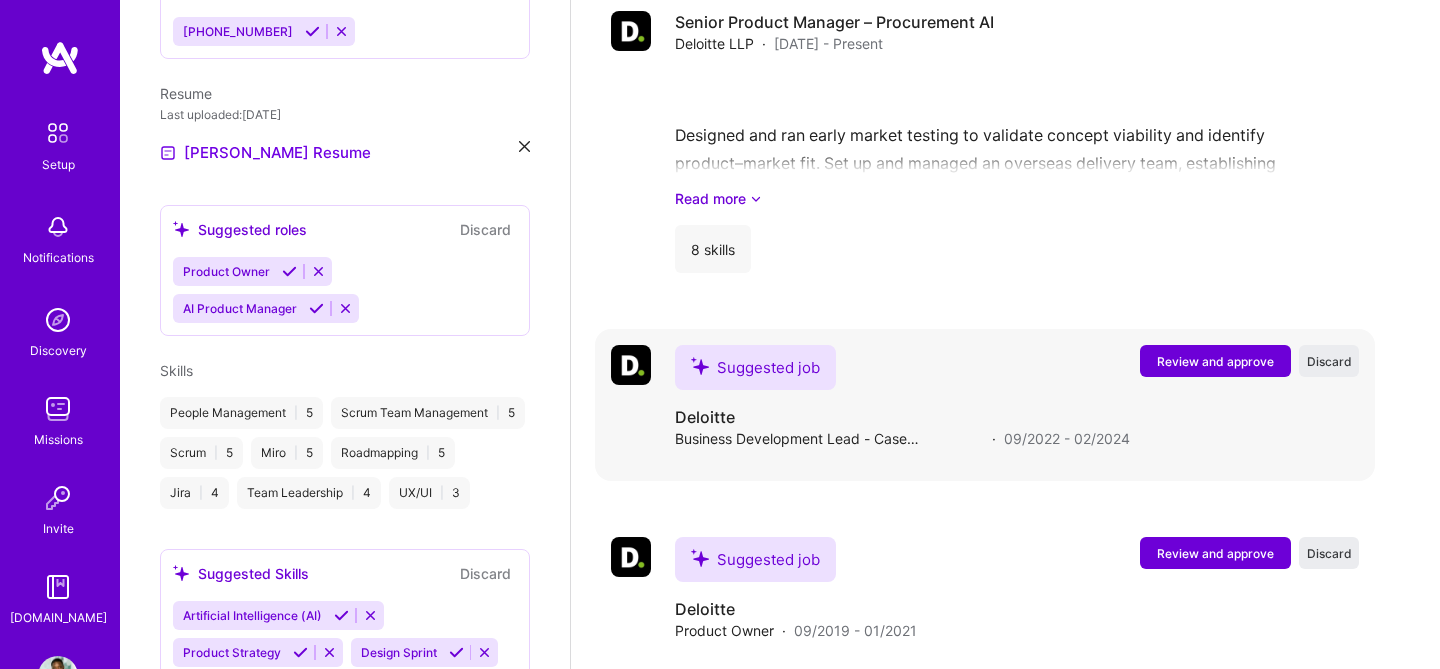 click on "Review and approve" at bounding box center (1215, 361) 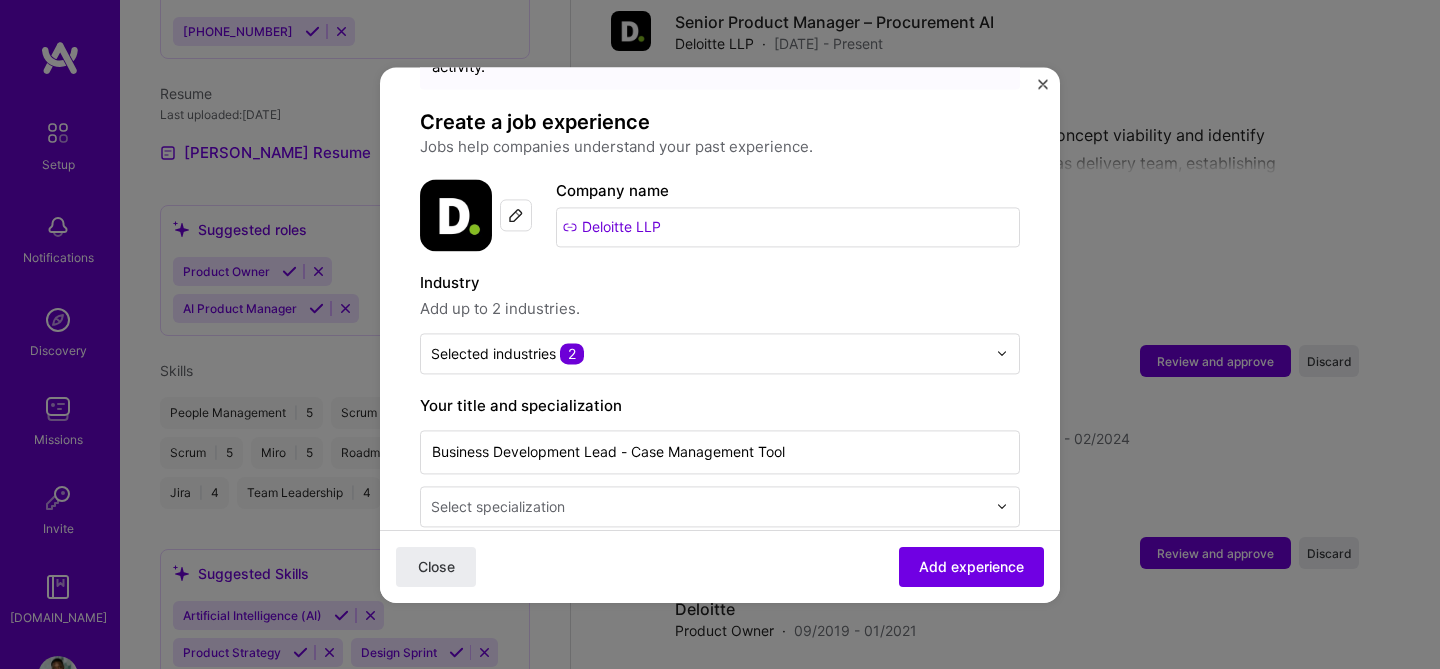 scroll, scrollTop: 120, scrollLeft: 0, axis: vertical 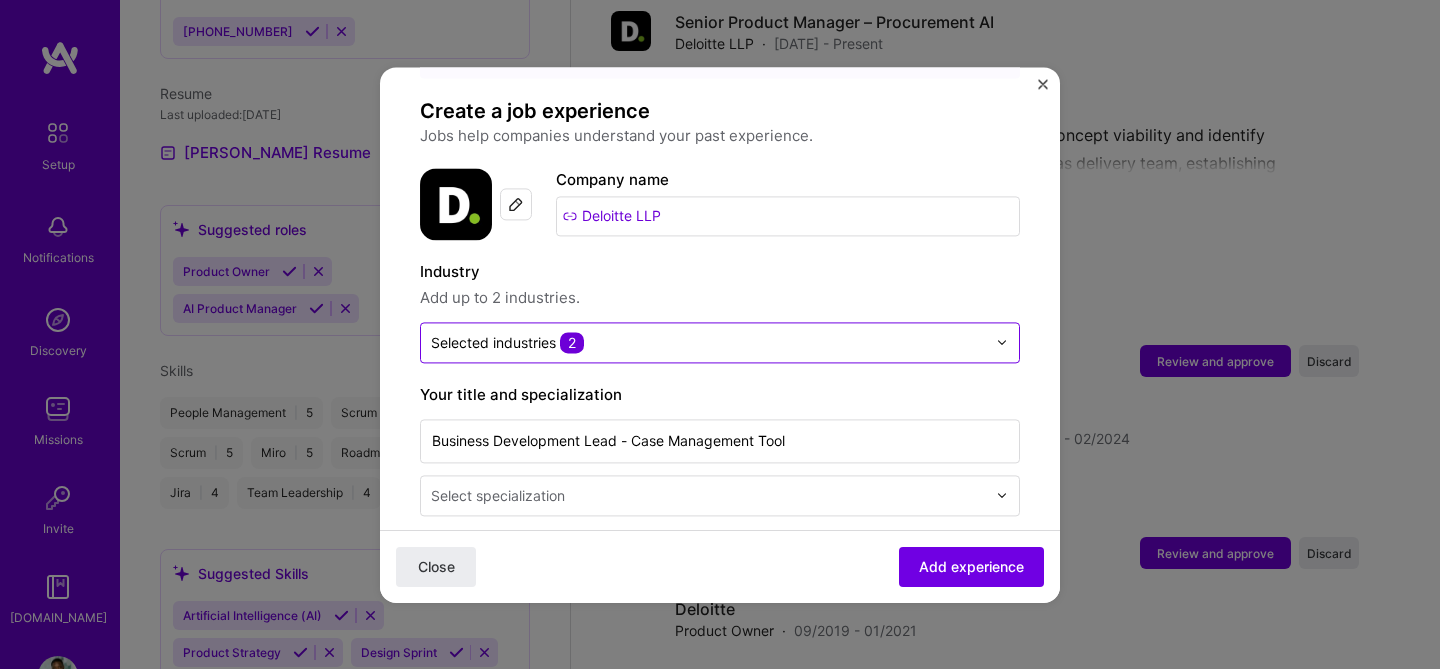 click at bounding box center (708, 342) 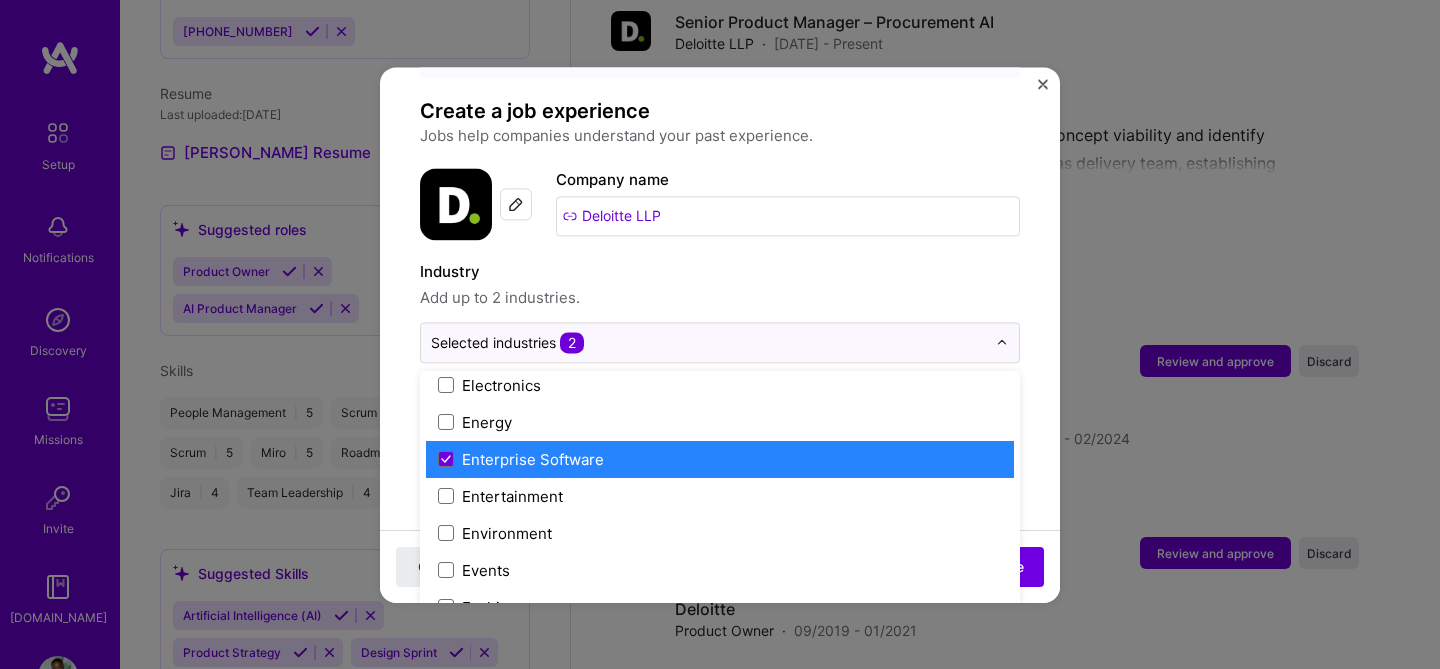scroll, scrollTop: 1893, scrollLeft: 0, axis: vertical 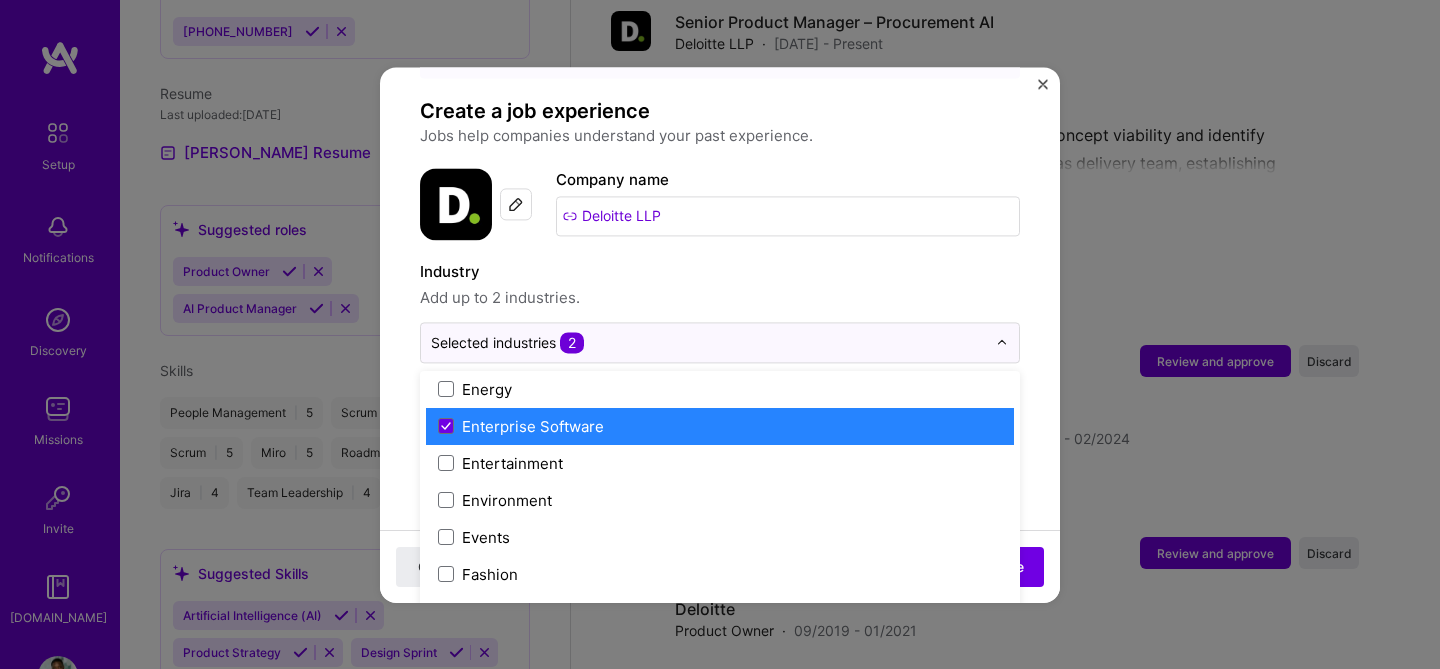 click on "Enterprise Software" at bounding box center [720, 426] 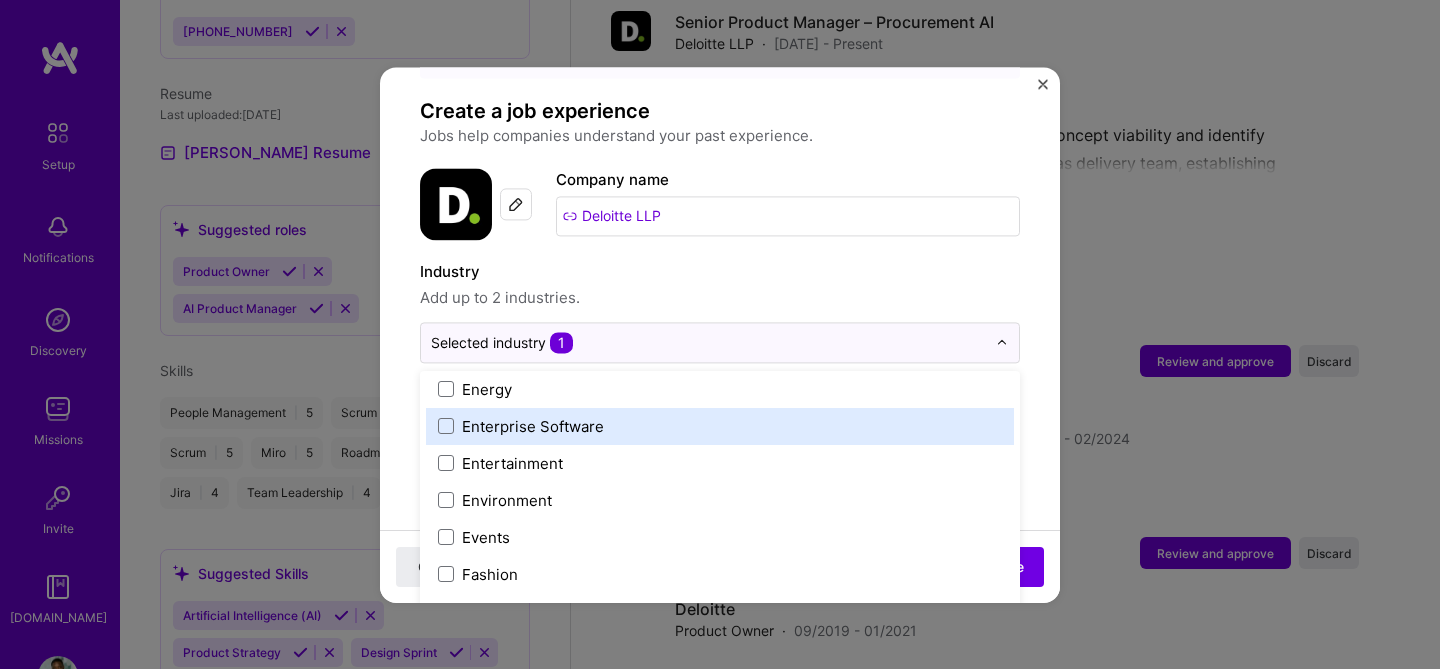 click on "Add up to 2 industries." at bounding box center [720, 298] 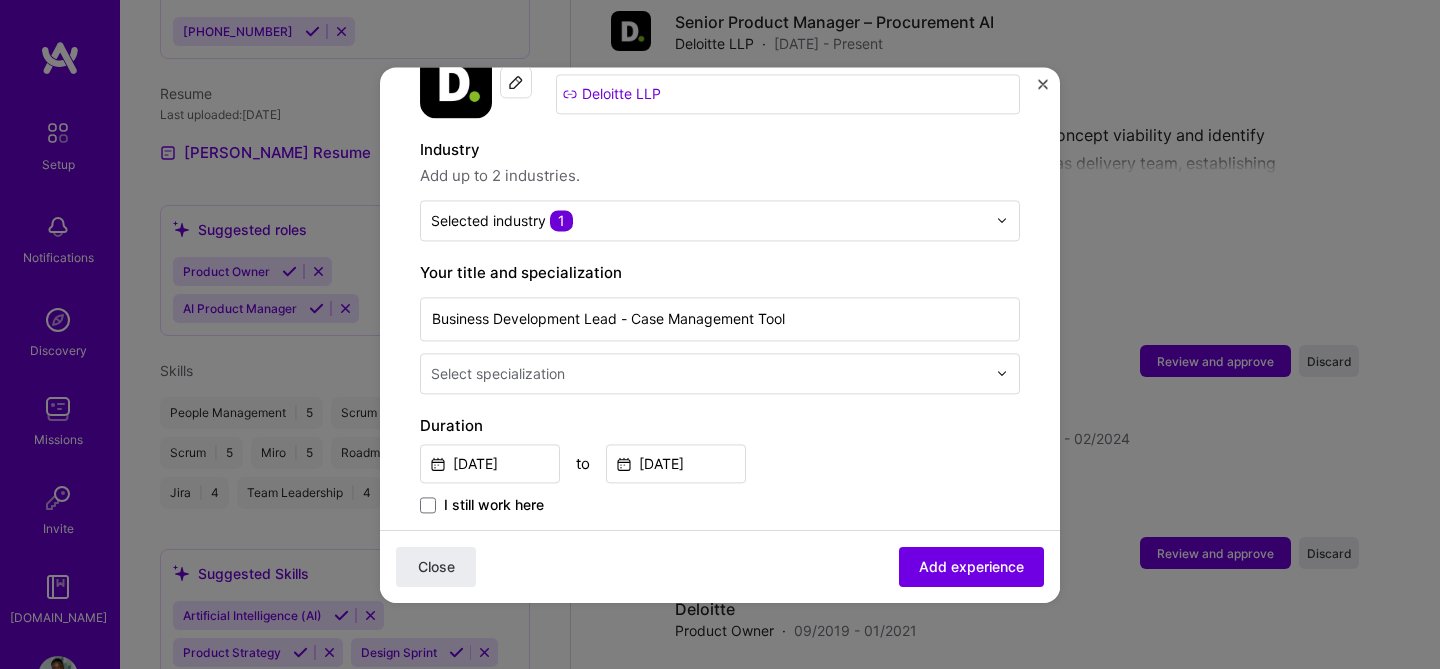 scroll, scrollTop: 246, scrollLeft: 0, axis: vertical 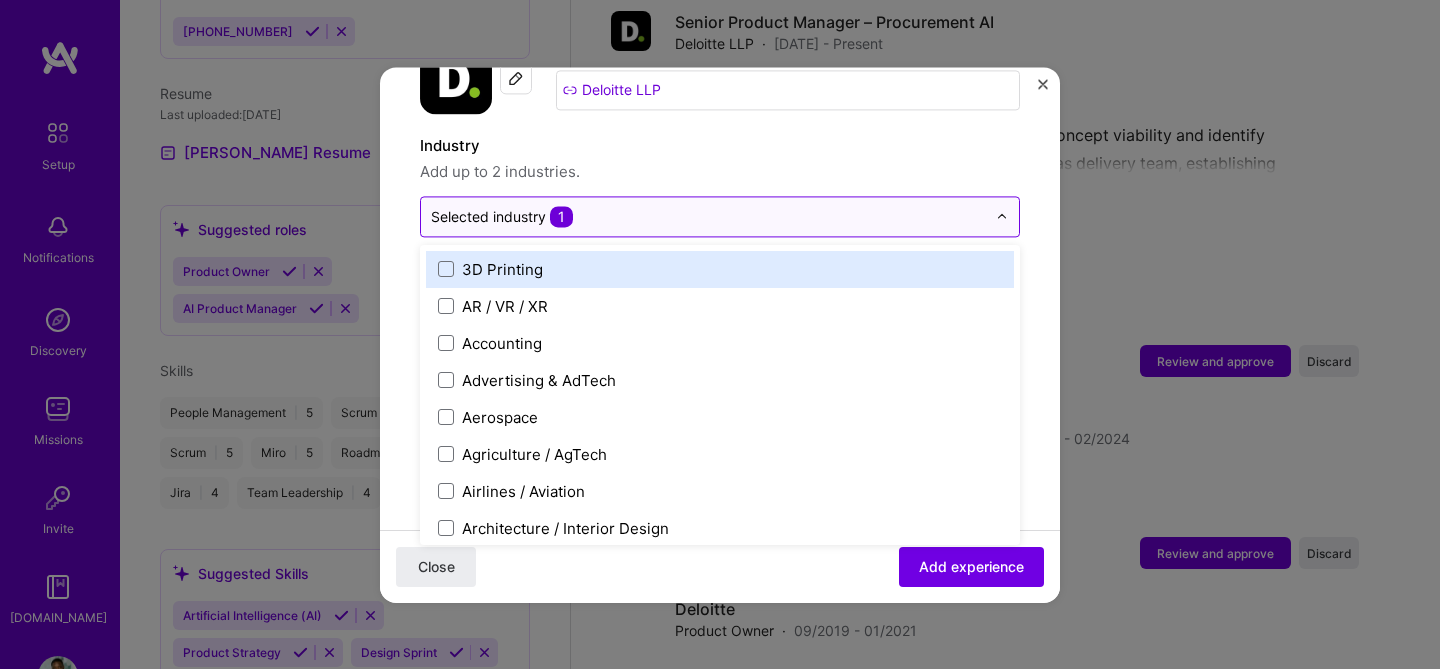 click at bounding box center [708, 216] 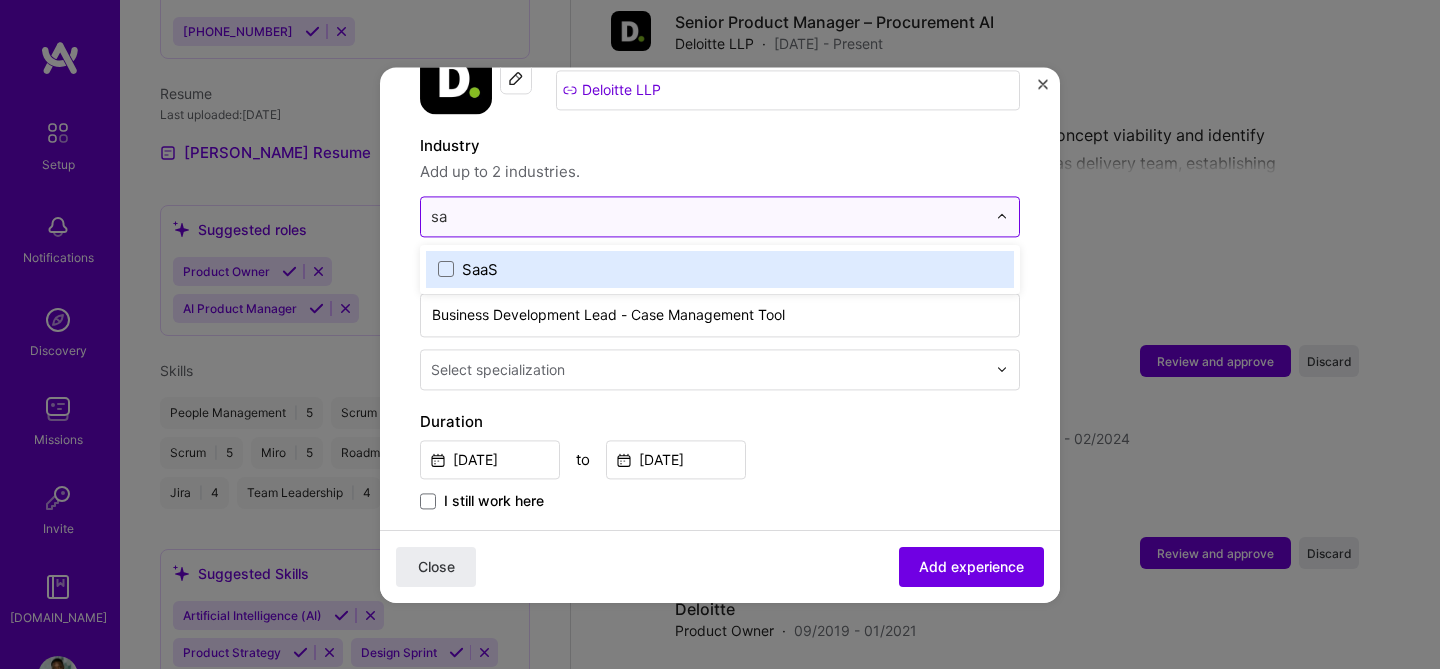 type on "s" 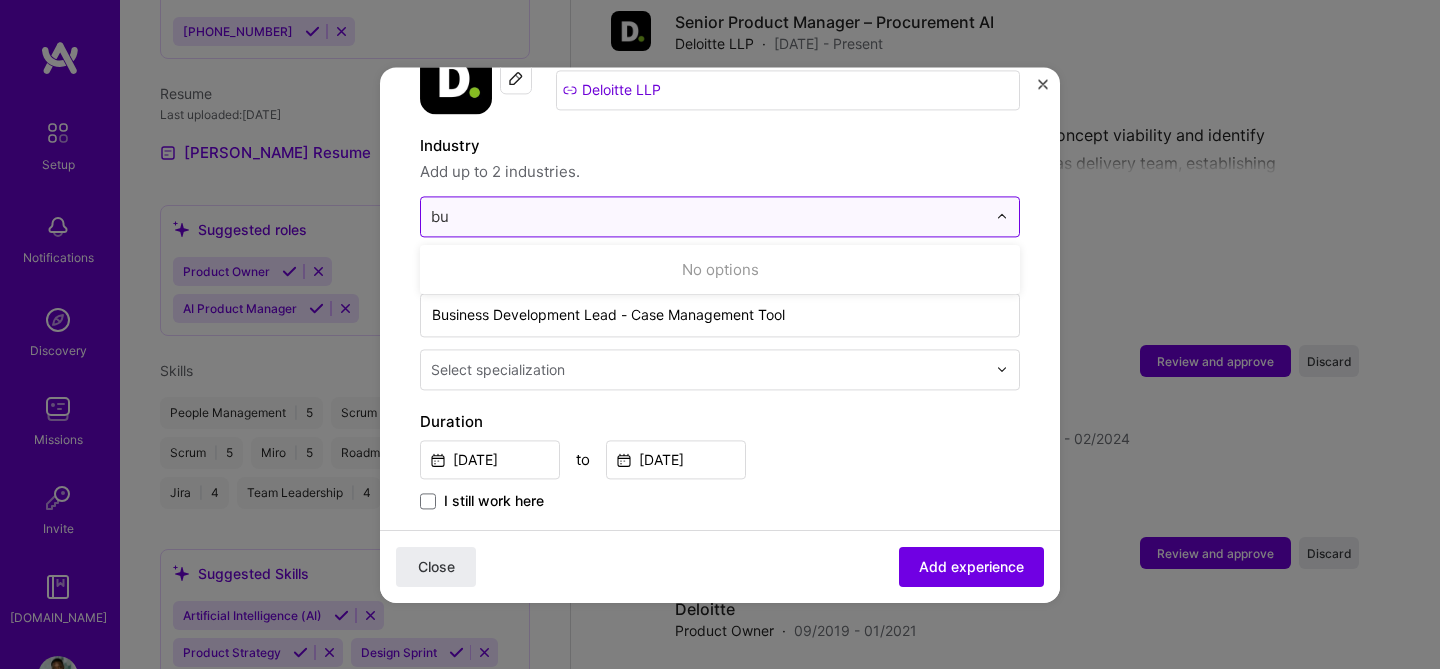type on "b" 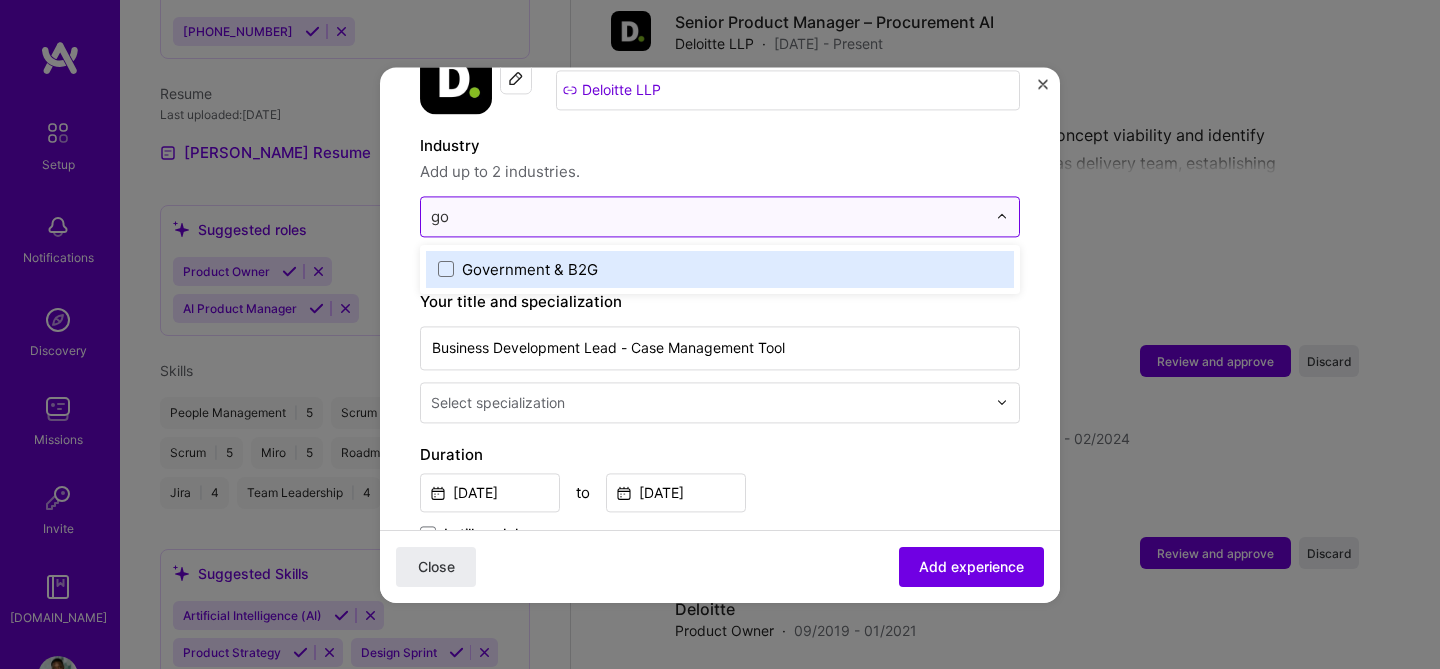 type on "g" 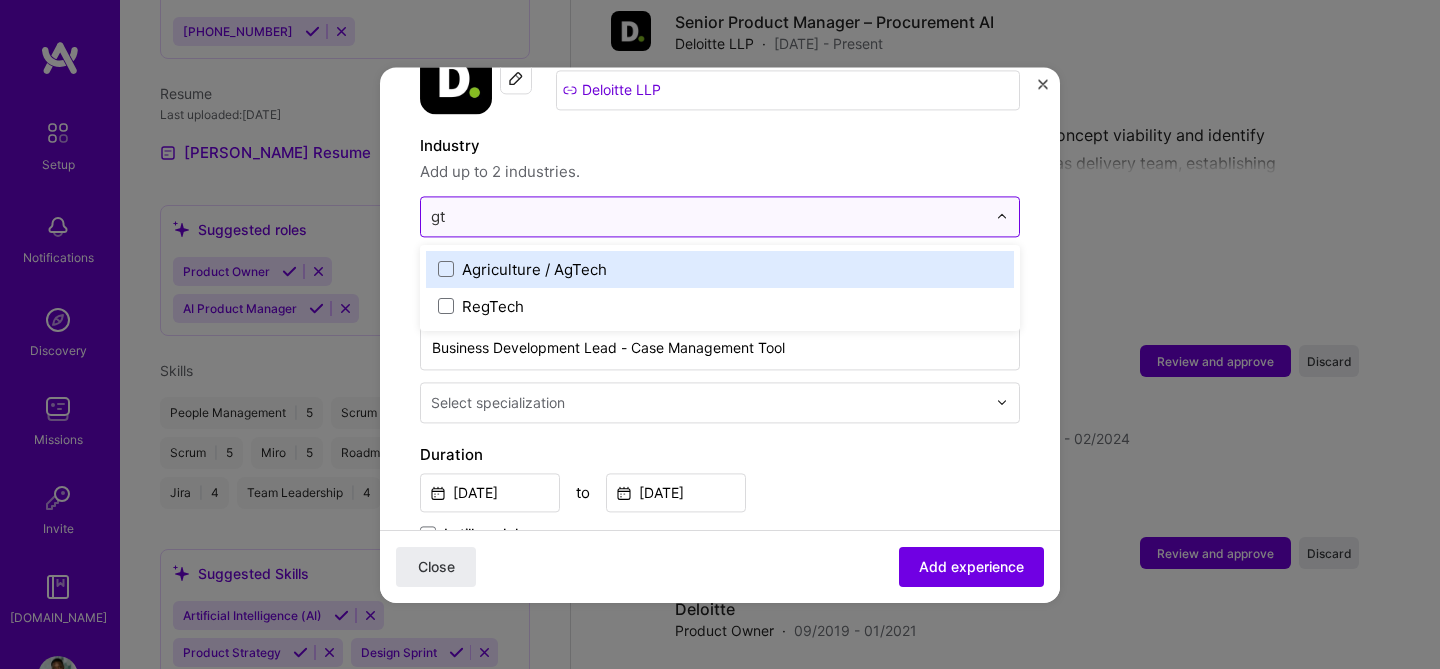 type on "g" 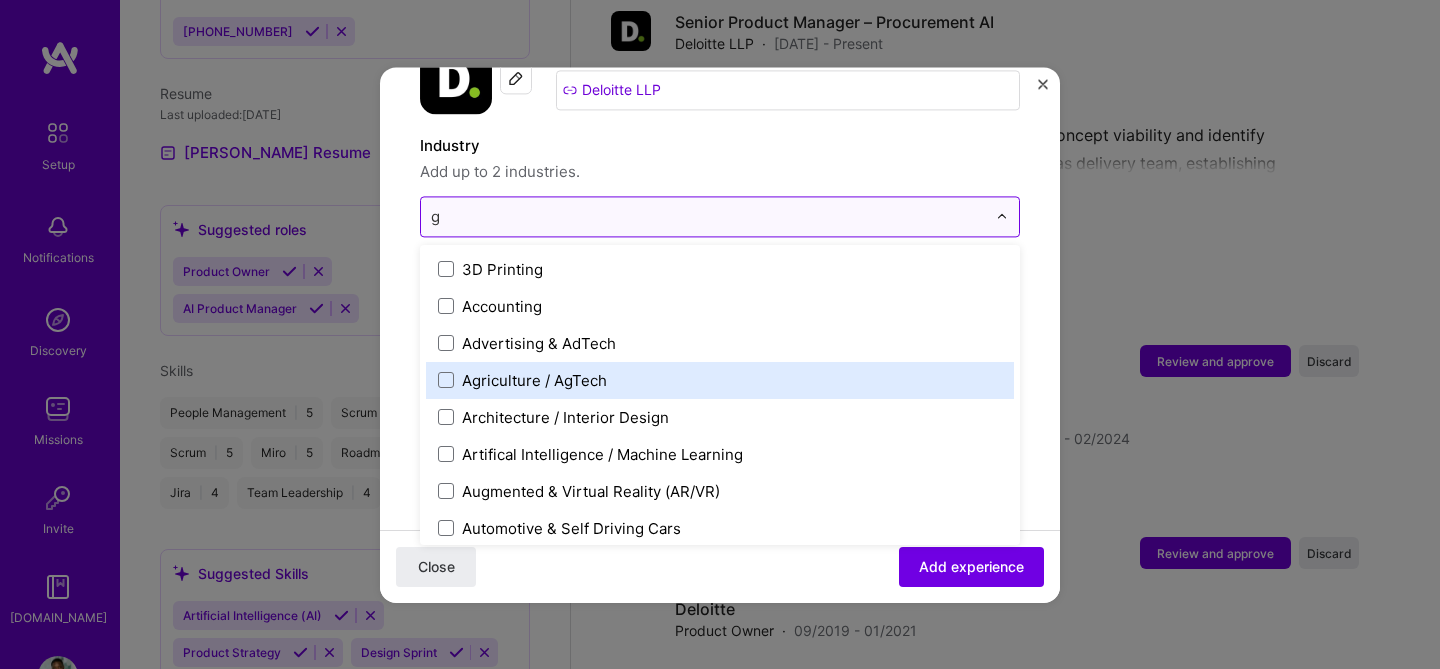 type 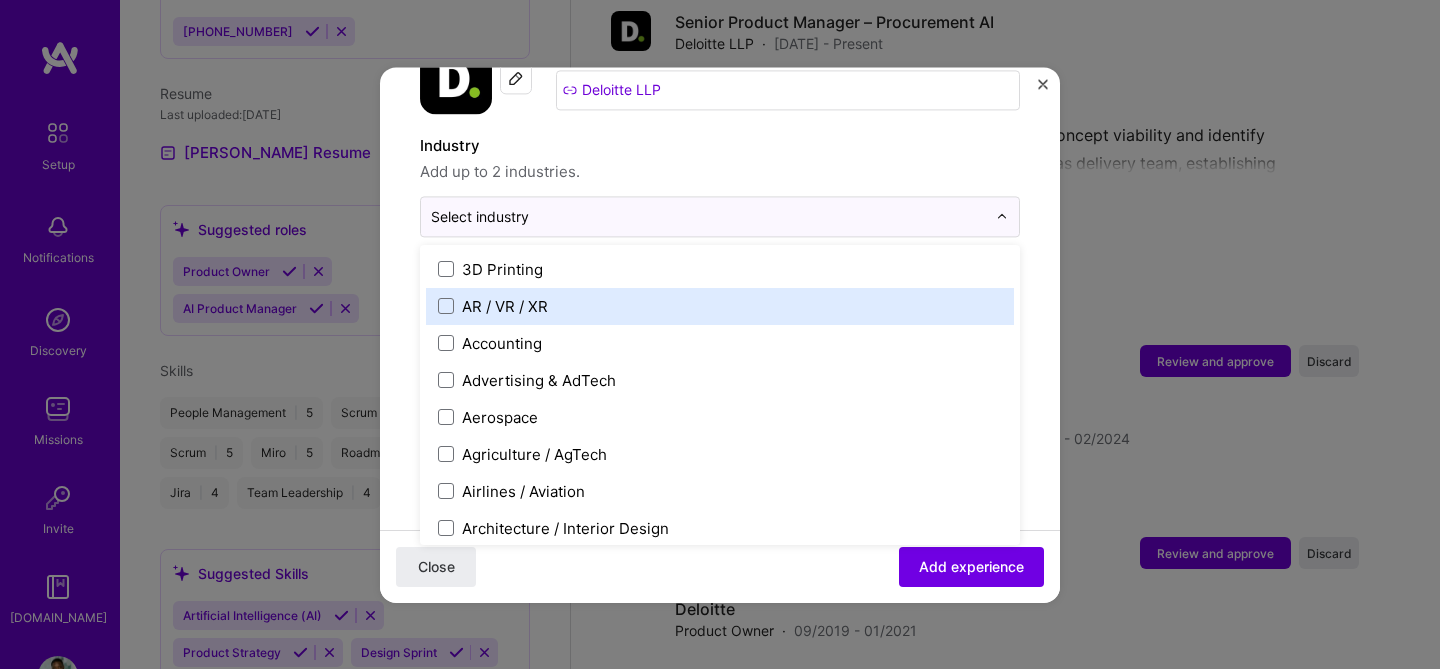 click on "Adding suggested job This job is suggested based on your LinkedIn, resume or [DOMAIN_NAME] activity. Create a job experience Jobs help companies understand your past experience. Company logo Company name Deloitte LLP
Industry Add up to 2 industries. option Consulting, deselected. option AR / VR / XR focused, 2 of 120. 120 results available. Use Up and Down to choose options, press Enter to select the currently focused option, press Escape to exit the menu, press Tab to select the option and exit the menu. Select industry 0 3D Printing AR / VR / XR Accounting Advertising & AdTech Aerospace Agriculture / AgTech Airlines / Aviation Architecture / Interior Design Art & Museums Artifical Intelligence / Machine Learning Arts / Culture Augmented & Virtual Reality (AR/VR) Automotive Automotive & Self Driving Cars Aviation B2B B2B2C B2C BPA / RPA Banking Beauty Big Data BioTech Blockchain CMS CPG CRM Cannabis Charity & Nonprofit Circular Economy CivTech Climate Tech Cloud Services Coaching Community Tech Crypto" at bounding box center [720, 631] 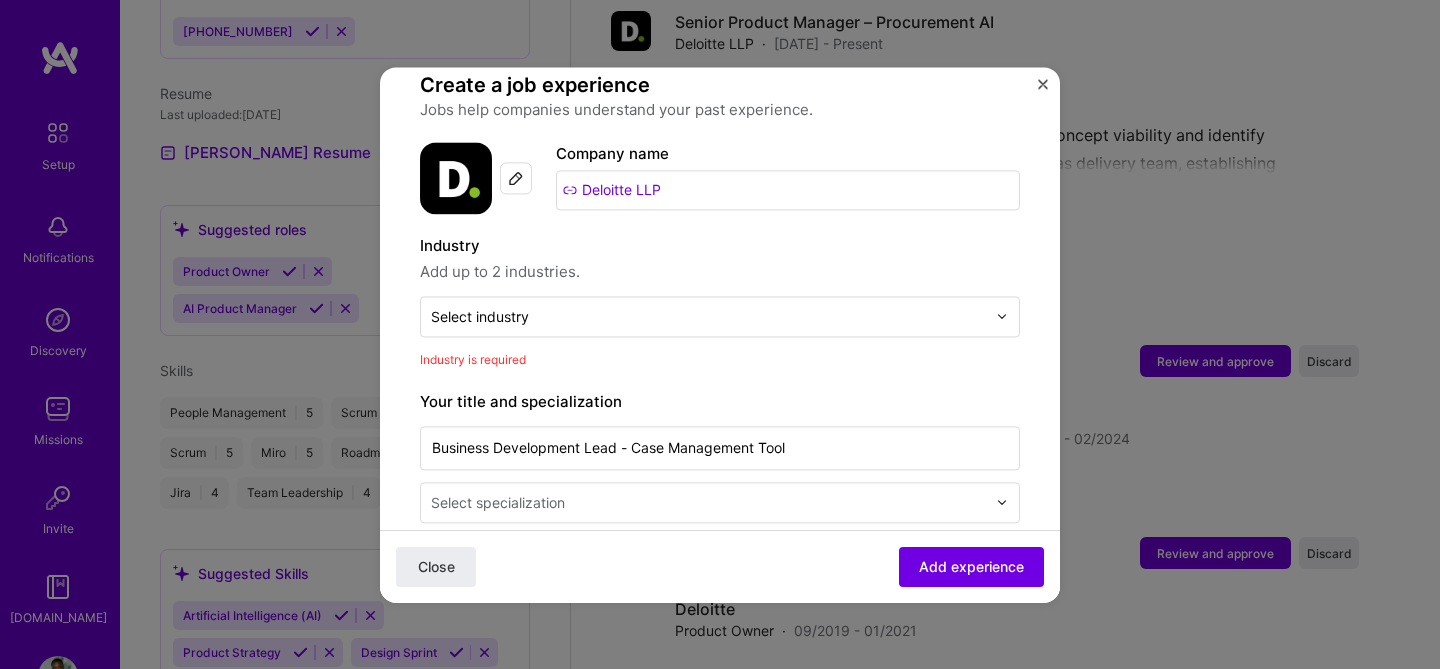scroll, scrollTop: 181, scrollLeft: 0, axis: vertical 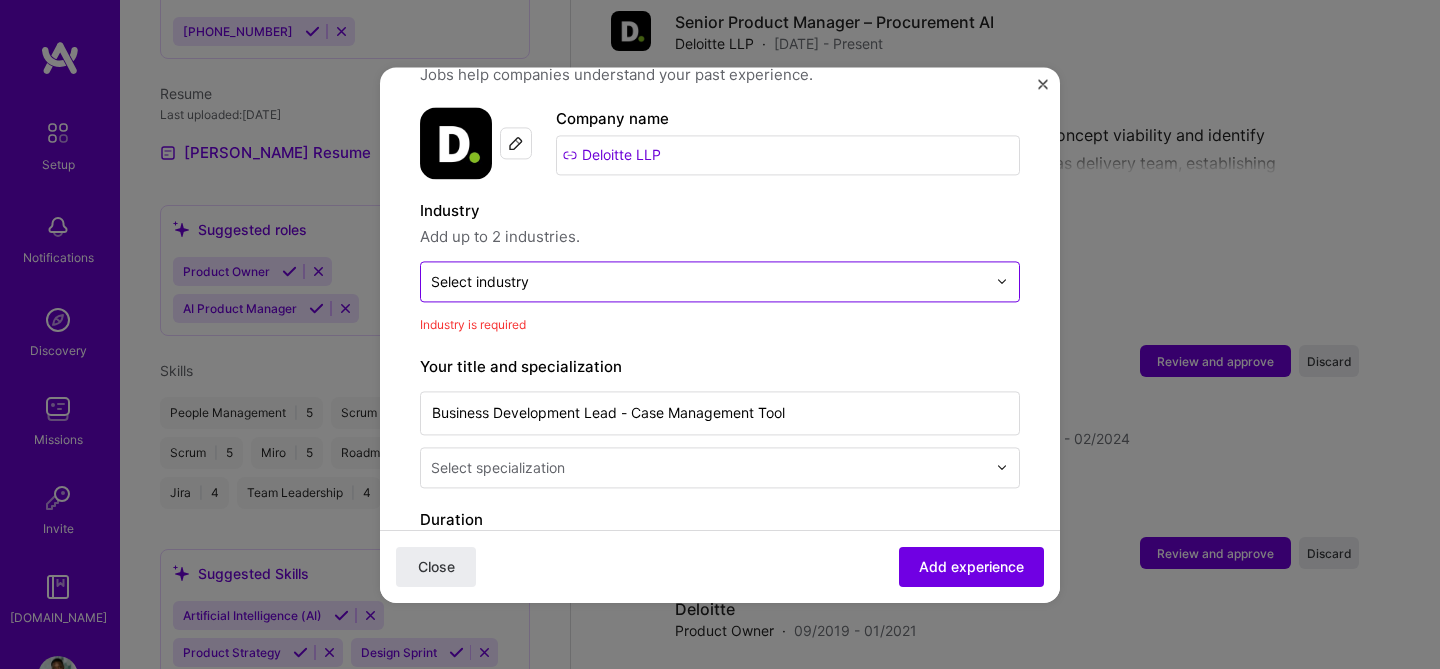 click on "Select industry 0" at bounding box center (480, 281) 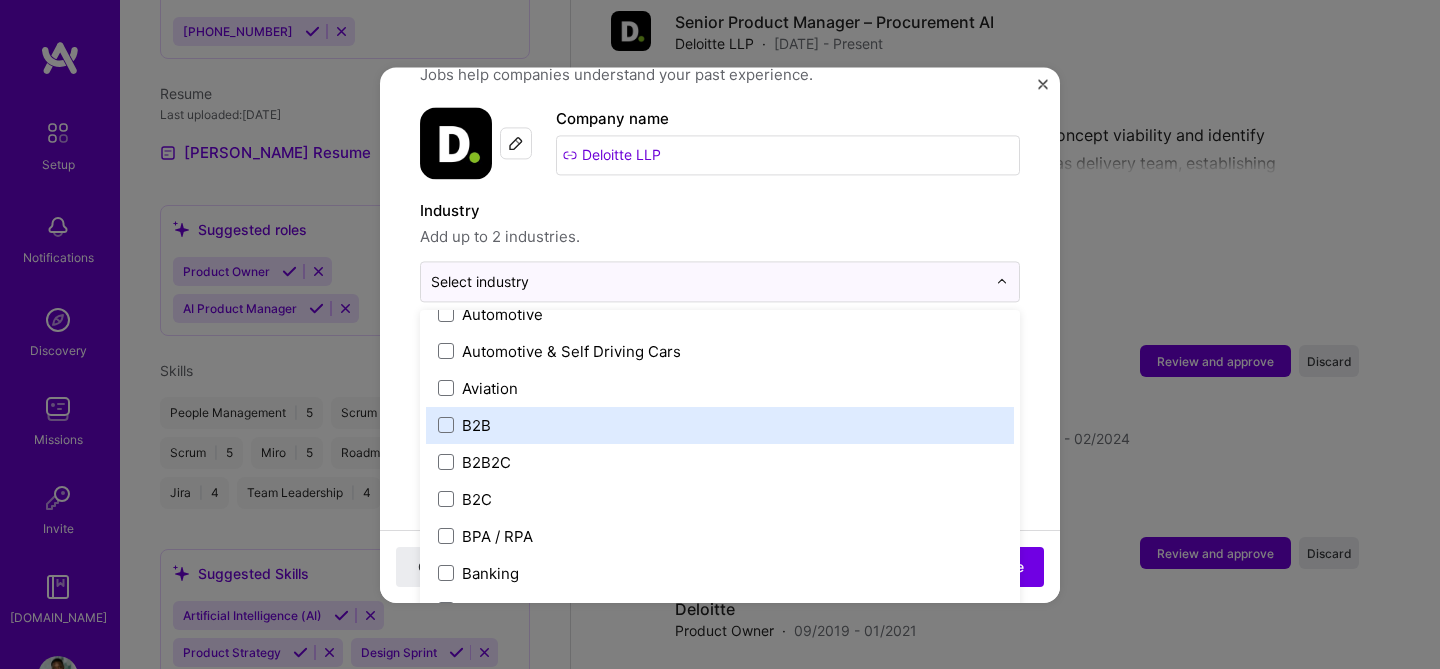 scroll, scrollTop: 465, scrollLeft: 0, axis: vertical 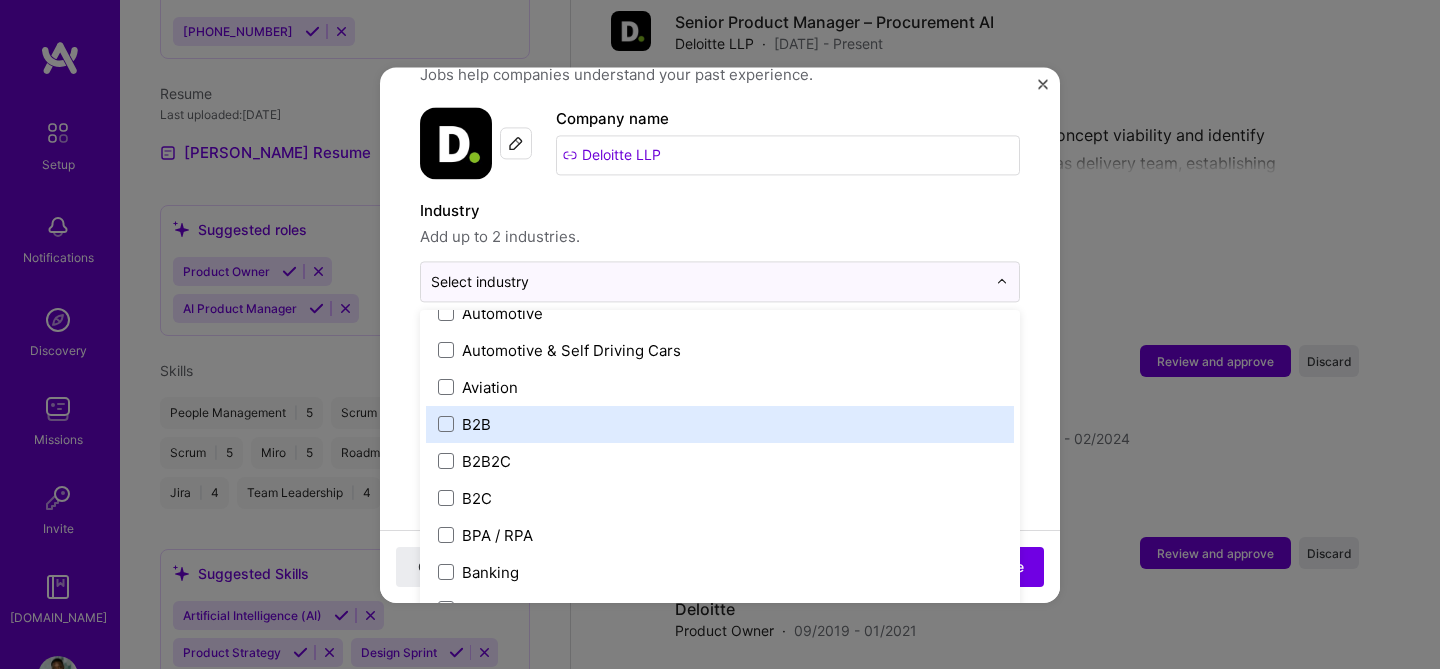 click on "B2B" at bounding box center (720, 424) 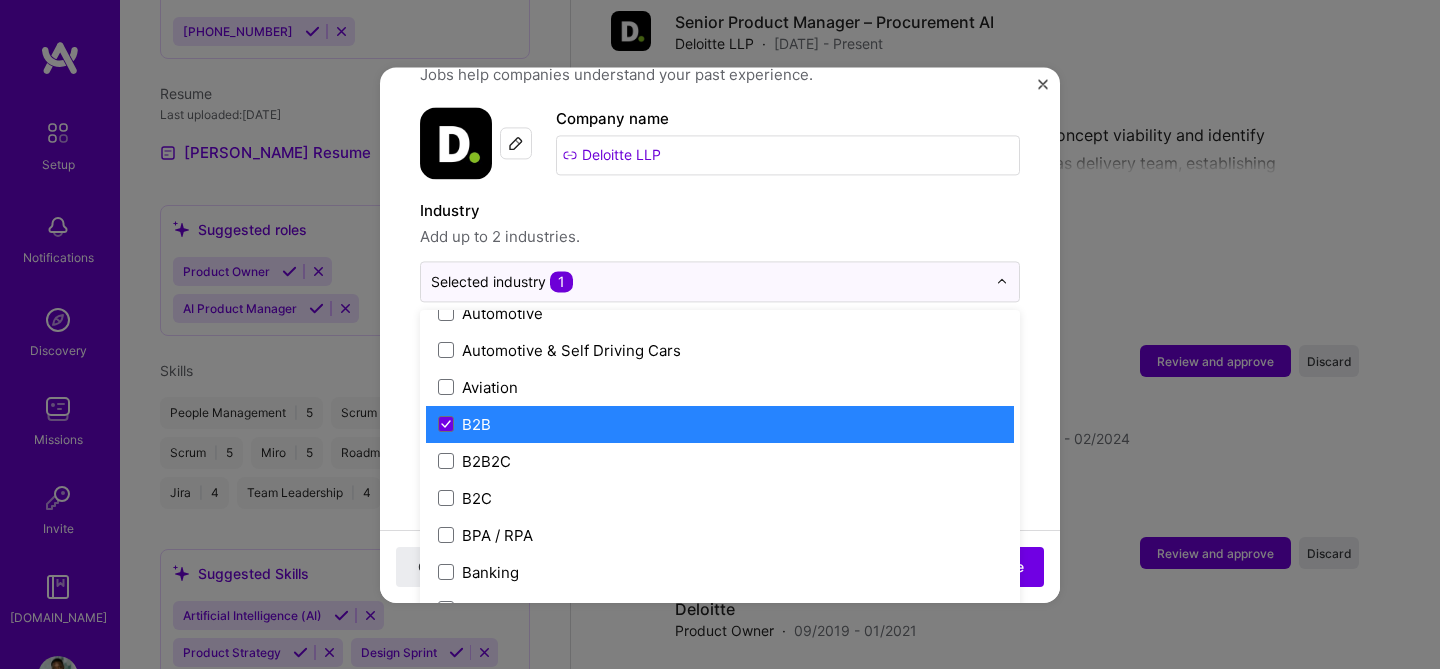 click on "Adding suggested job This job is suggested based on your LinkedIn, resume or [DOMAIN_NAME] activity. Create a job experience Jobs help companies understand your past experience. Company logo Company name Deloitte LLP
Industry Add up to 2 industries. option B2B, selected. option B2B focused, 16 of 120. 120 results available. Use Up and Down to choose options, press Enter to select the currently focused option, press Escape to exit the menu, press Tab to select the option and exit the menu. Selected industry 1 3D Printing AR / VR / XR Accounting Advertising & AdTech Aerospace Agriculture / AgTech Airlines / Aviation Architecture / Interior Design Art & Museums Artifical Intelligence / Machine Learning Arts / Culture Augmented & Virtual Reality (AR/VR) Automotive Automotive & Self Driving Cars Aviation B2B B2B2C B2C BPA / RPA Banking Beauty Big Data BioTech Blockchain CMS CPG CRM Cannabis Charity & Nonprofit Circular Economy CivTech Climate Tech Cloud Services Coaching Community Tech Construction Crypto" at bounding box center [720, 680] 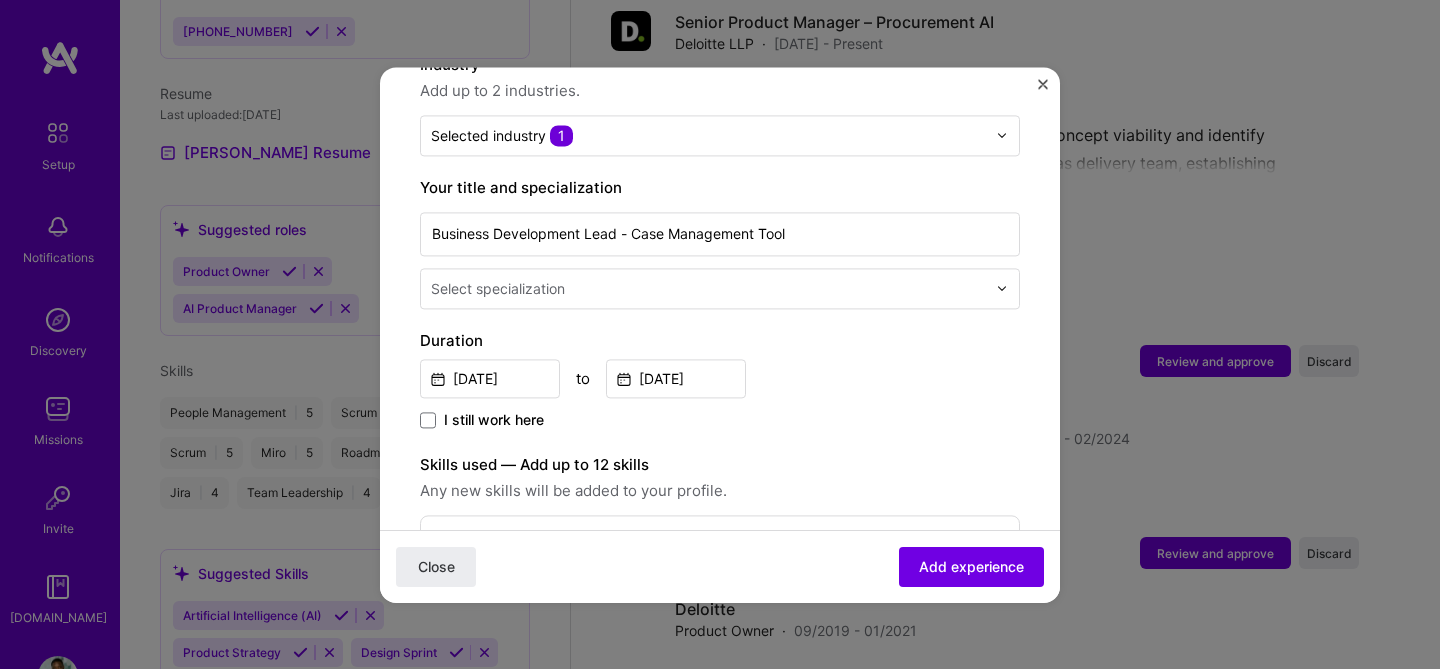 scroll, scrollTop: 328, scrollLeft: 0, axis: vertical 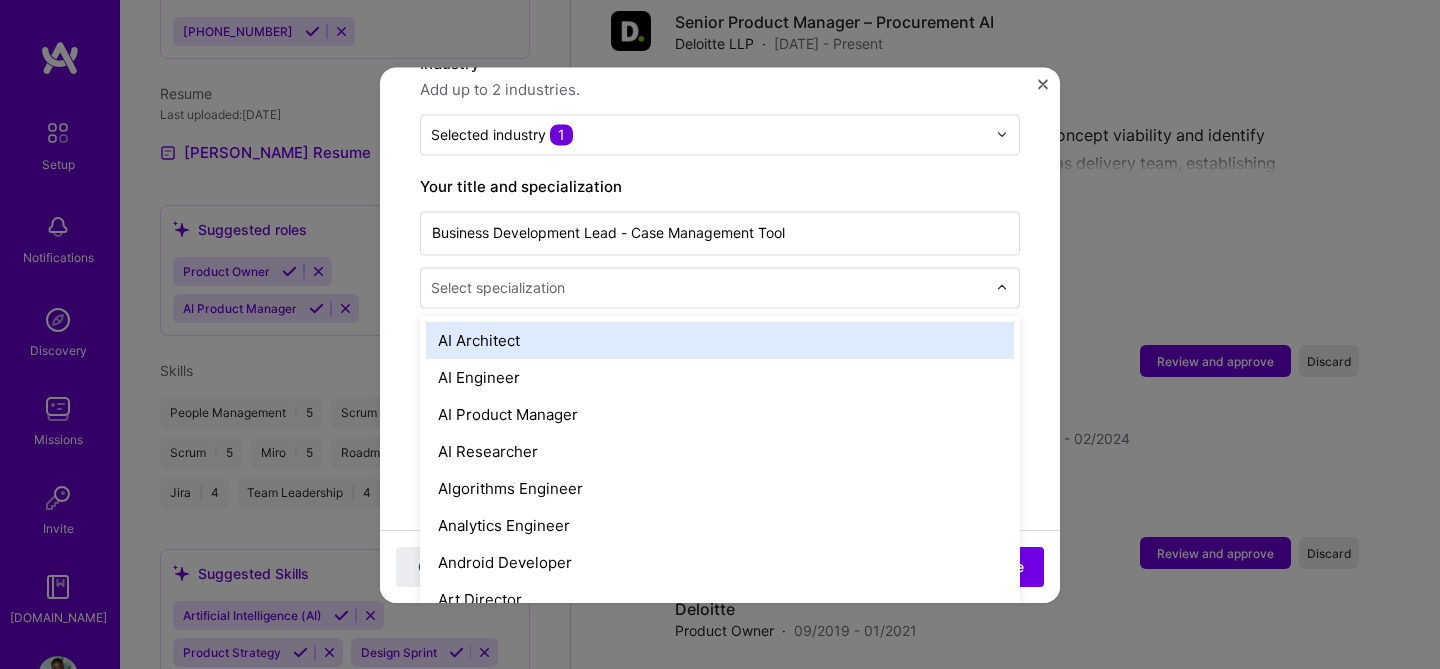 click on "Select specialization" at bounding box center [498, 287] 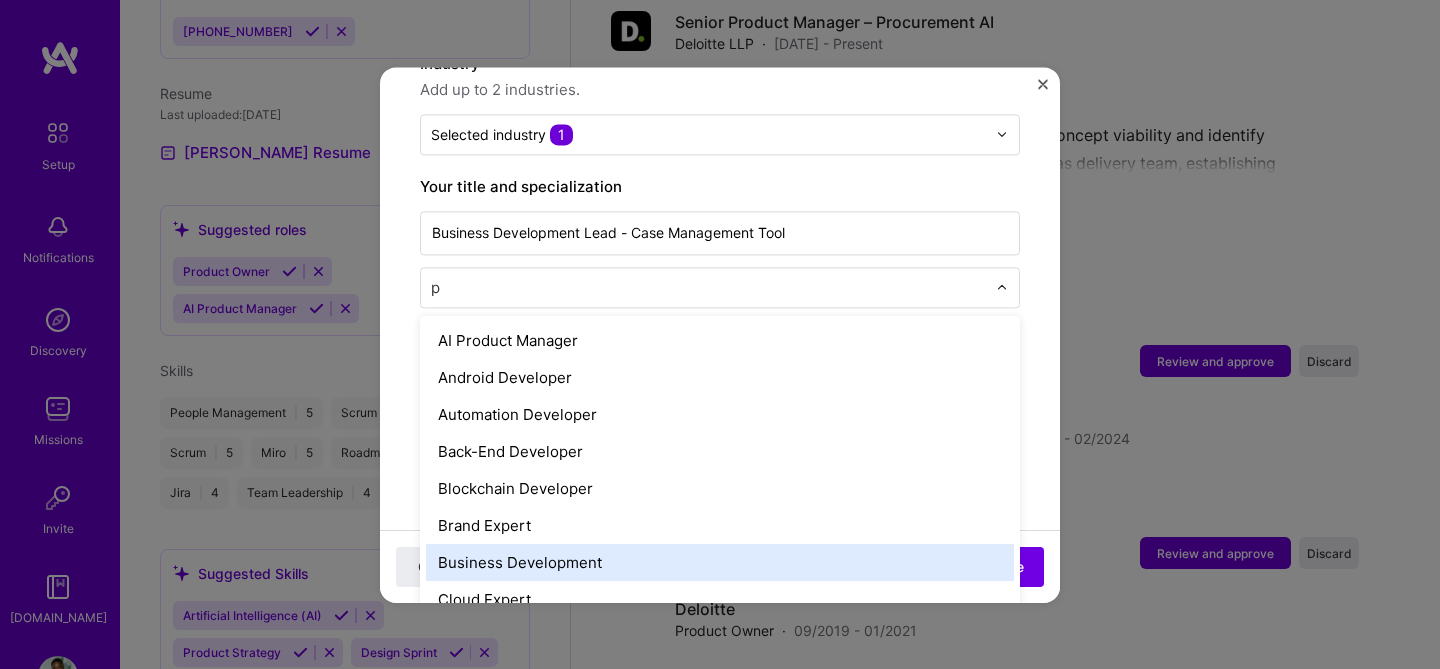 click on "Business Development" at bounding box center (720, 562) 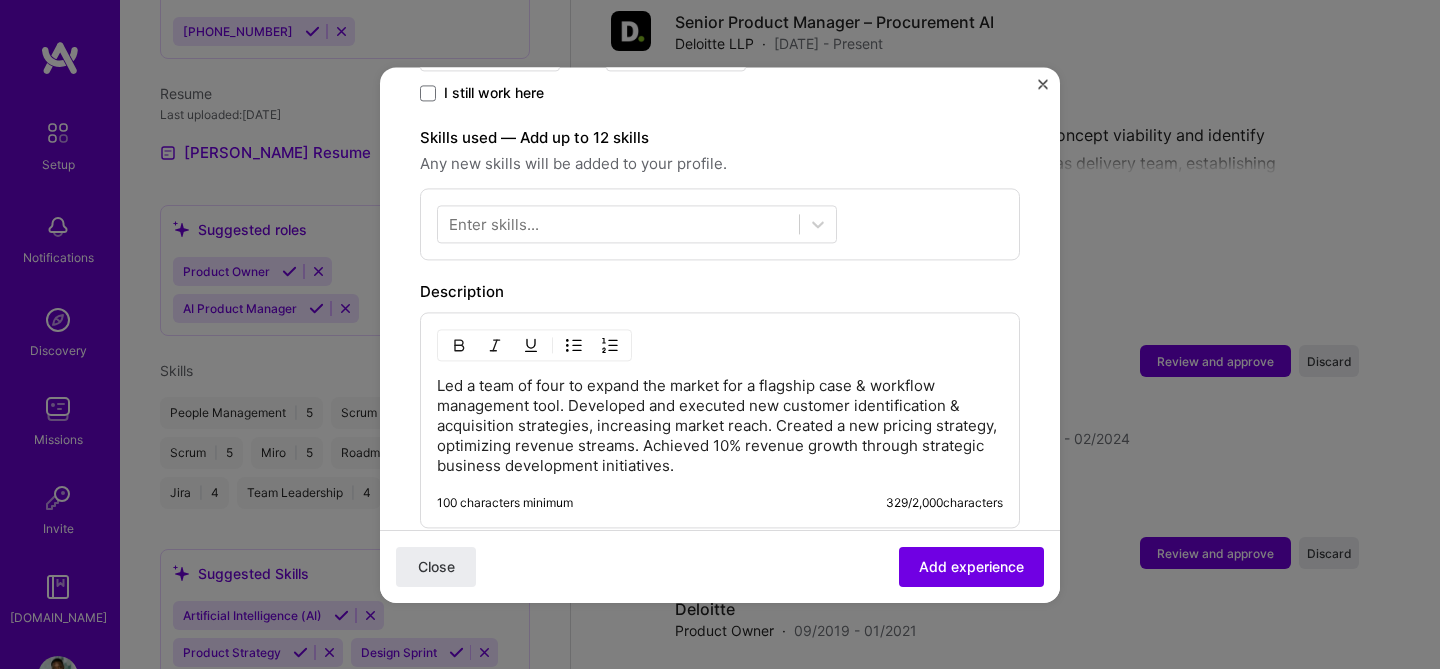 scroll, scrollTop: 663, scrollLeft: 0, axis: vertical 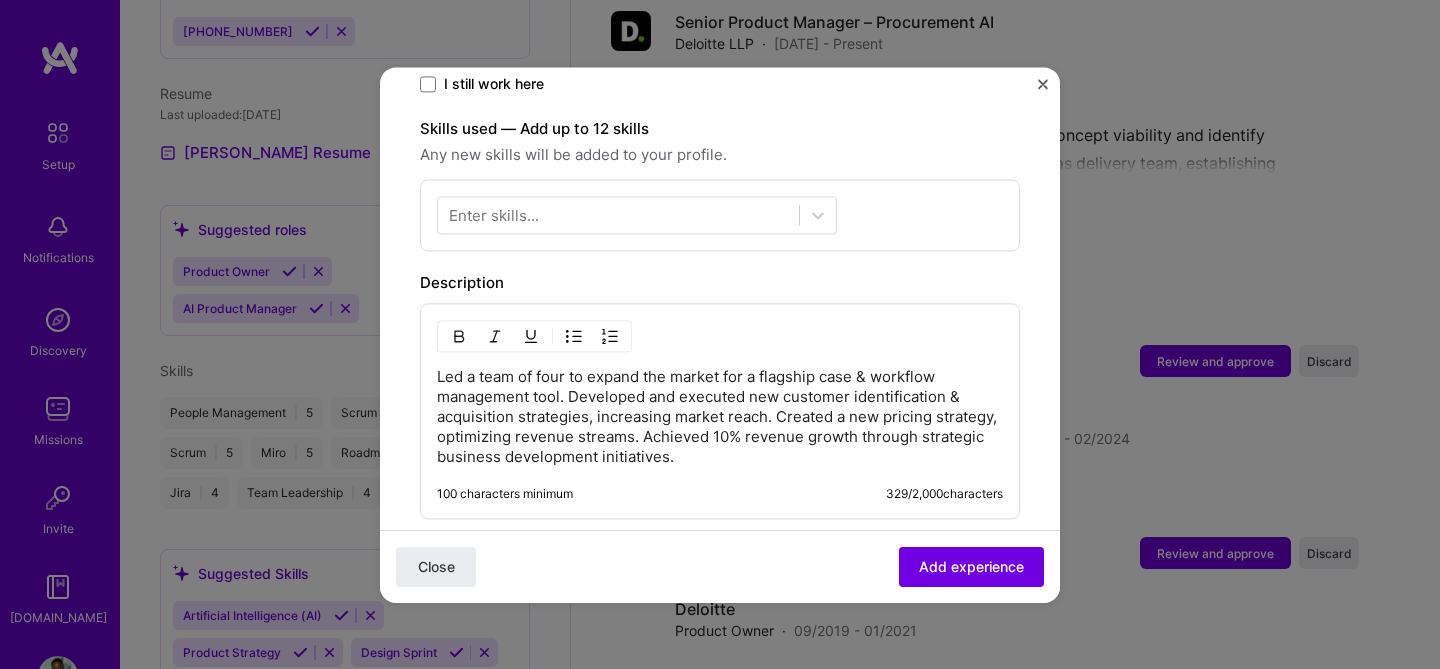 click on "Enter skills..." at bounding box center (494, 214) 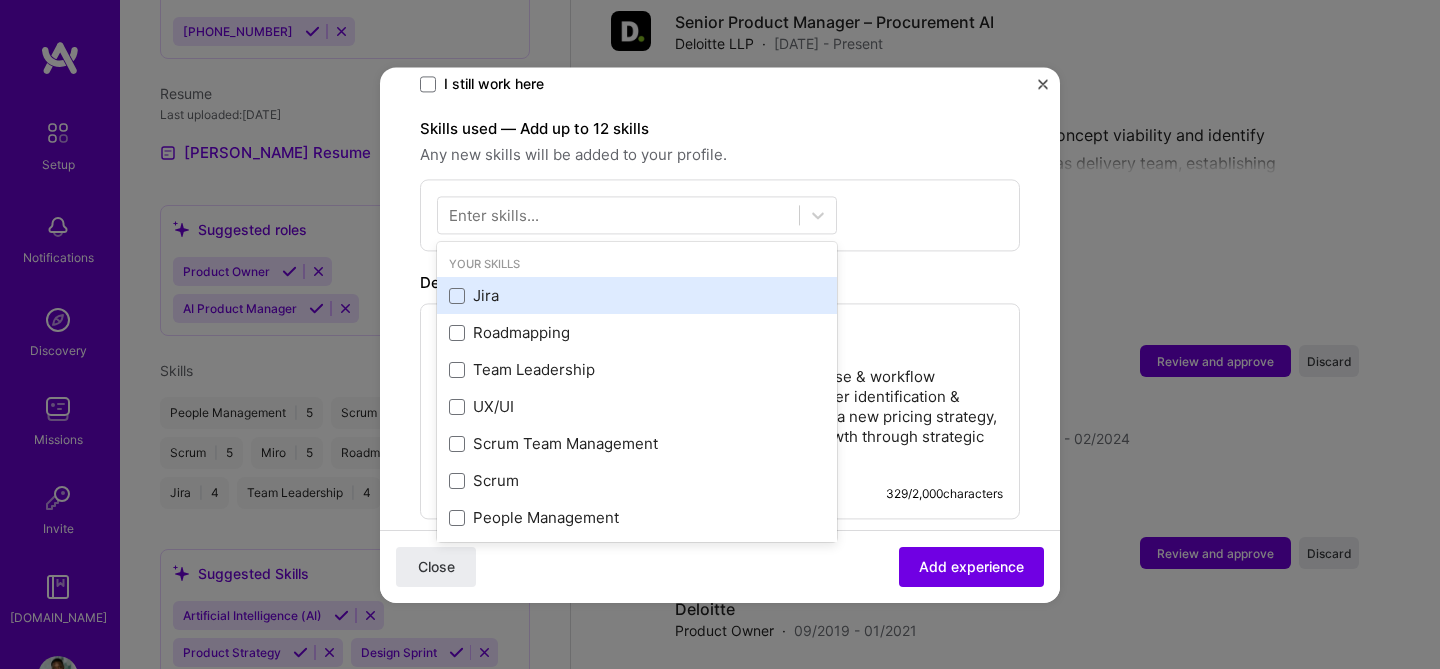 click on "Jira" at bounding box center [637, 296] 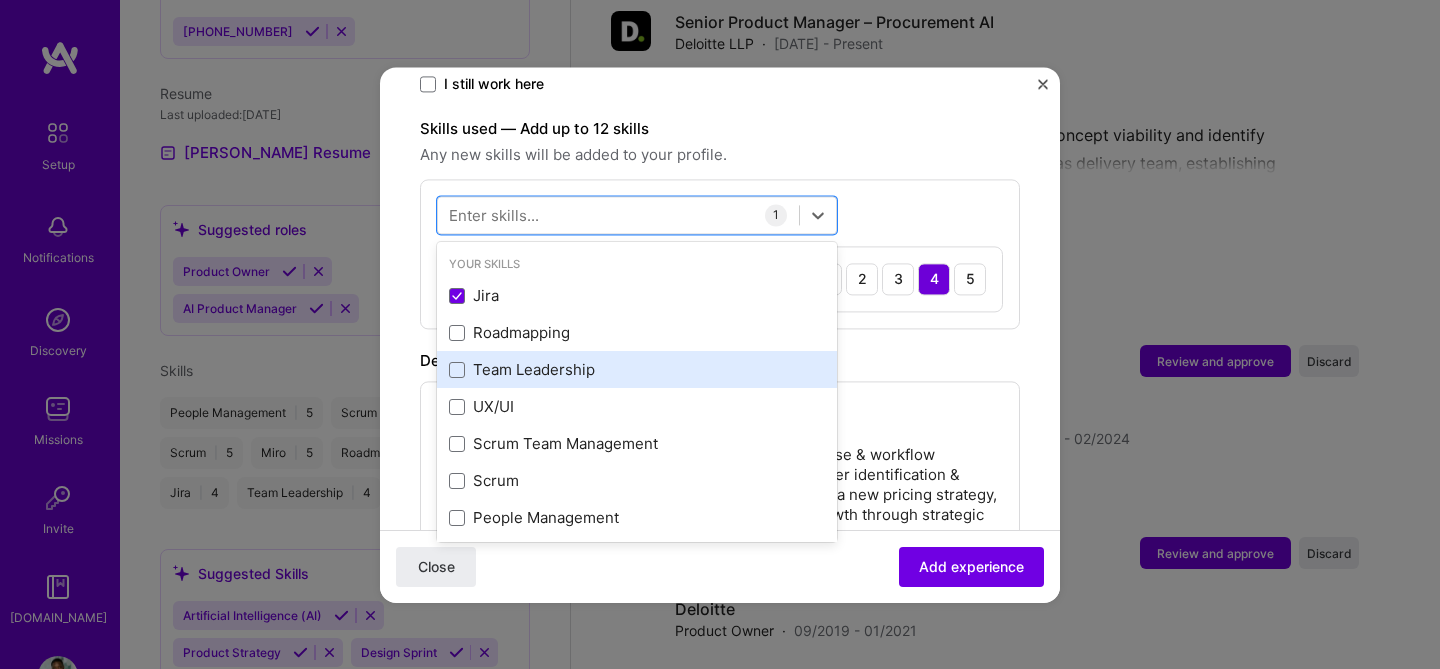 click on "Team Leadership" at bounding box center [637, 370] 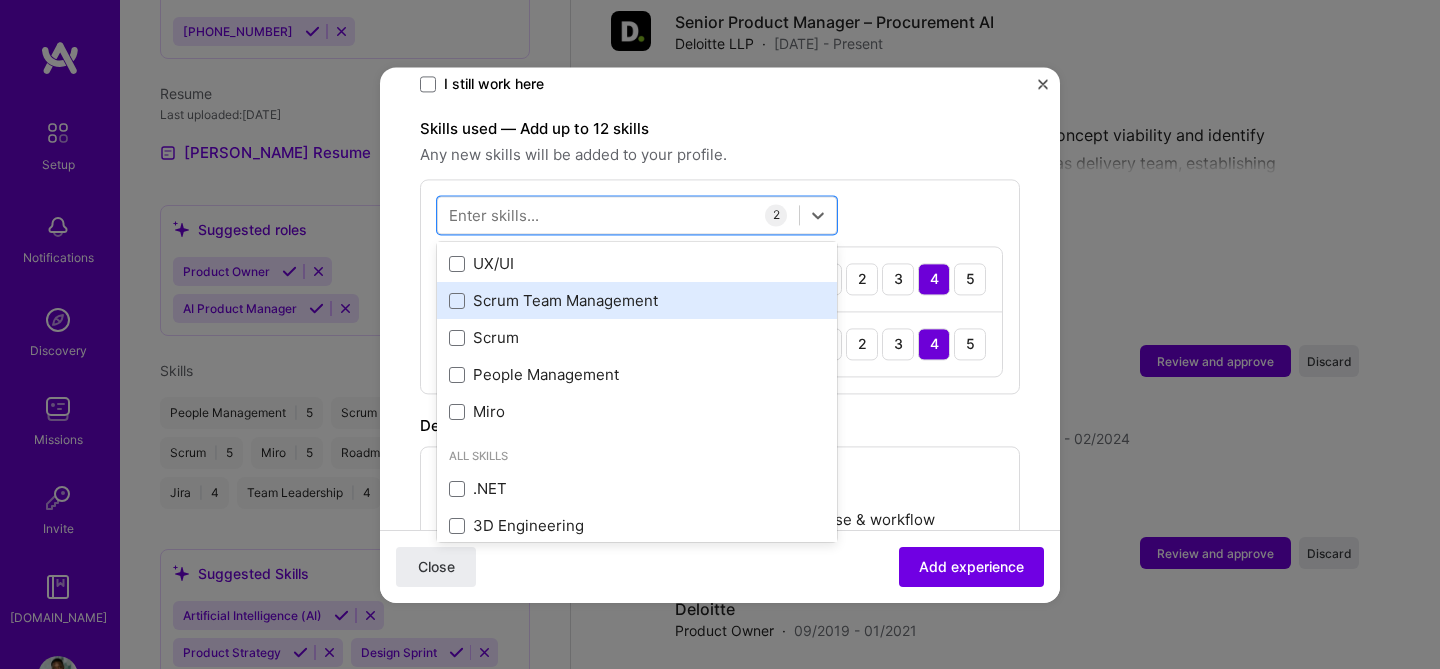 scroll, scrollTop: 175, scrollLeft: 0, axis: vertical 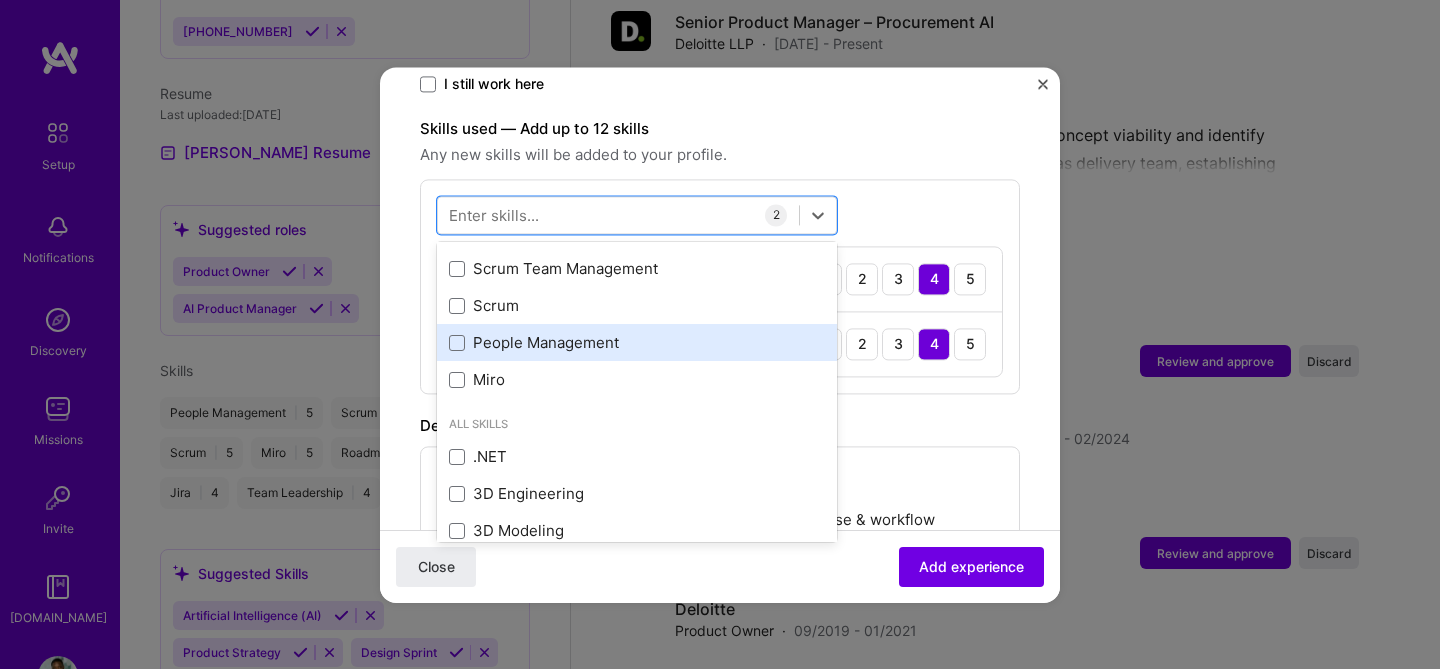 click on "People Management" at bounding box center [637, 343] 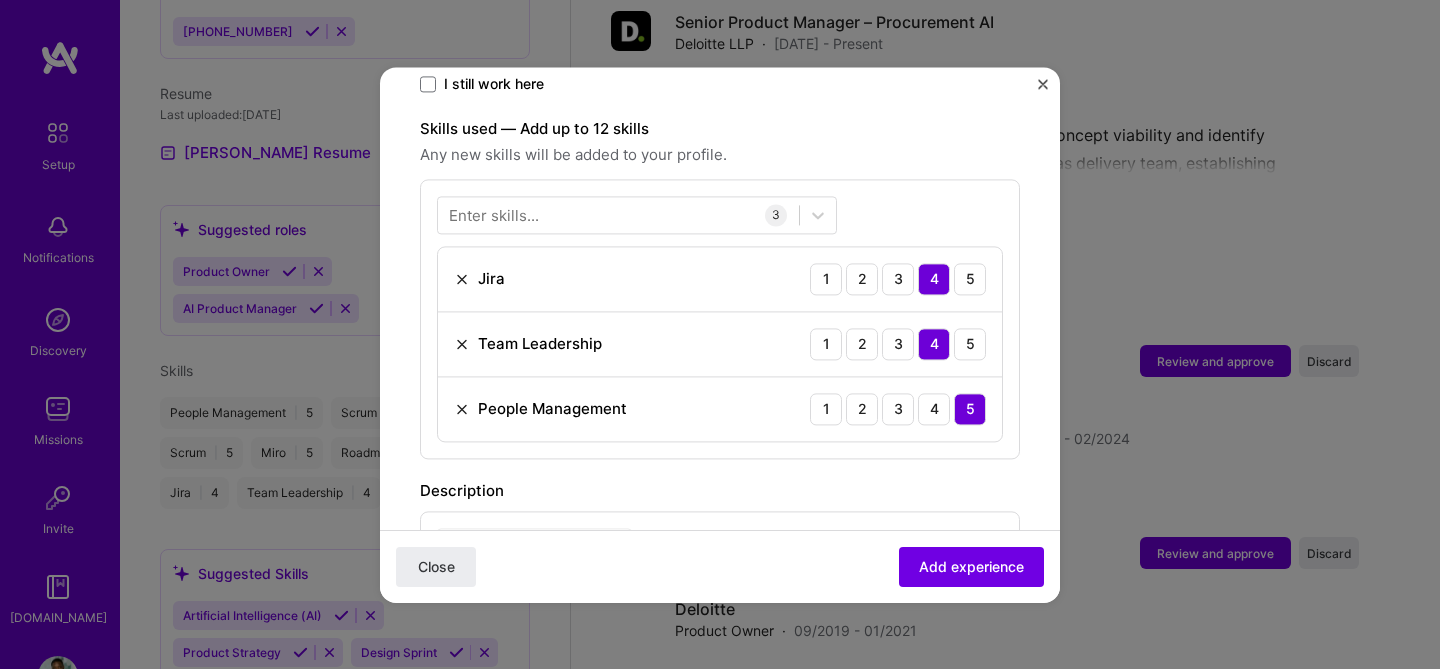 click on "Adding suggested job This job is suggested based on your LinkedIn, resume or [DOMAIN_NAME] activity. Create a job experience Jobs help companies understand your past experience. Company logo Company name Deloitte LLP
Industry Add up to 2 industries. Selected industry 1 Your title and specialization Business Development Lead - Case Management Tool Business Development Duration [DATE]
to [DATE]
I still work here Skills used — Add up to 12 skills Any new skills will be added to your profile. Enter skills... 3 Jira 1 2 3 4 5 Team Leadership 1 2 3 4 5 People Management 1 2 3 4 5 Description 100 characters minimum 329 / 2,000  characters Did this role require you to manage team members? (Optional) Yes, I managed 0 team members. Were you involved from inception to launch (0 - >  1)? (Optional) Zero to one is creation and development of a unique product from the ground up. Related projects (Optional)" at bounding box center [720, 302] 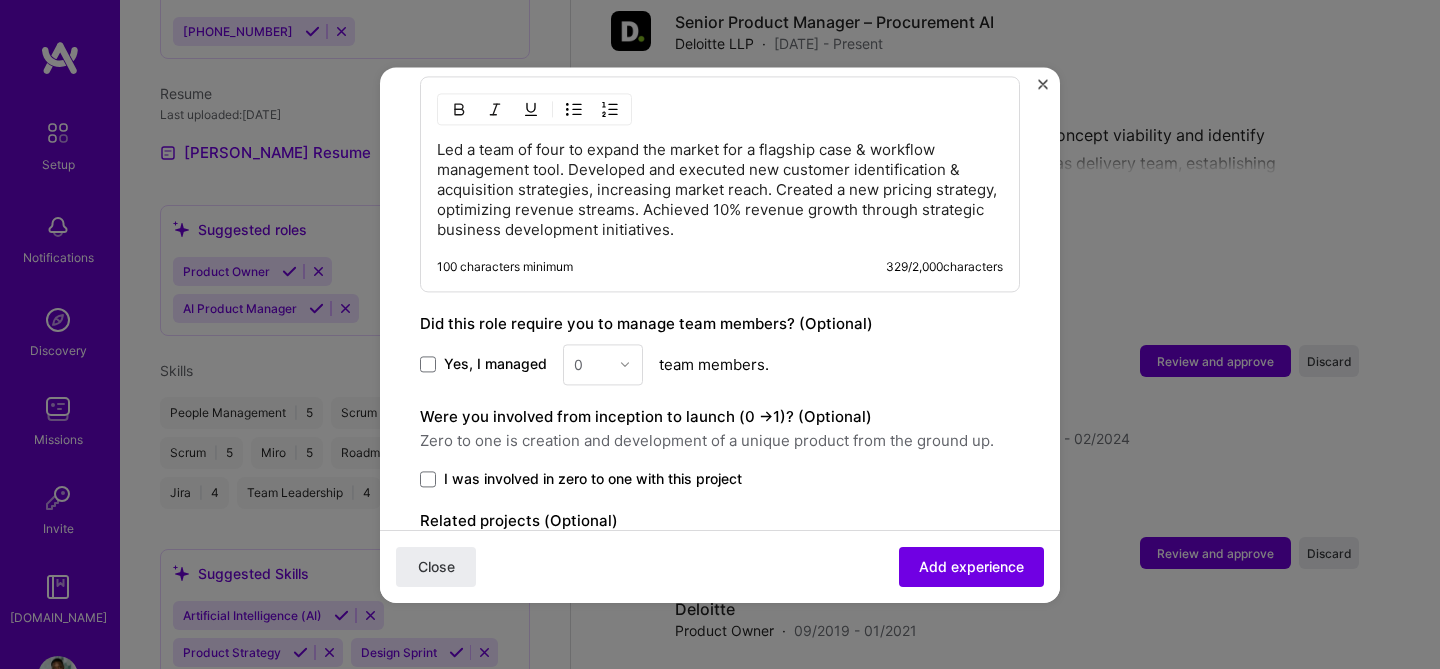scroll, scrollTop: 1100, scrollLeft: 0, axis: vertical 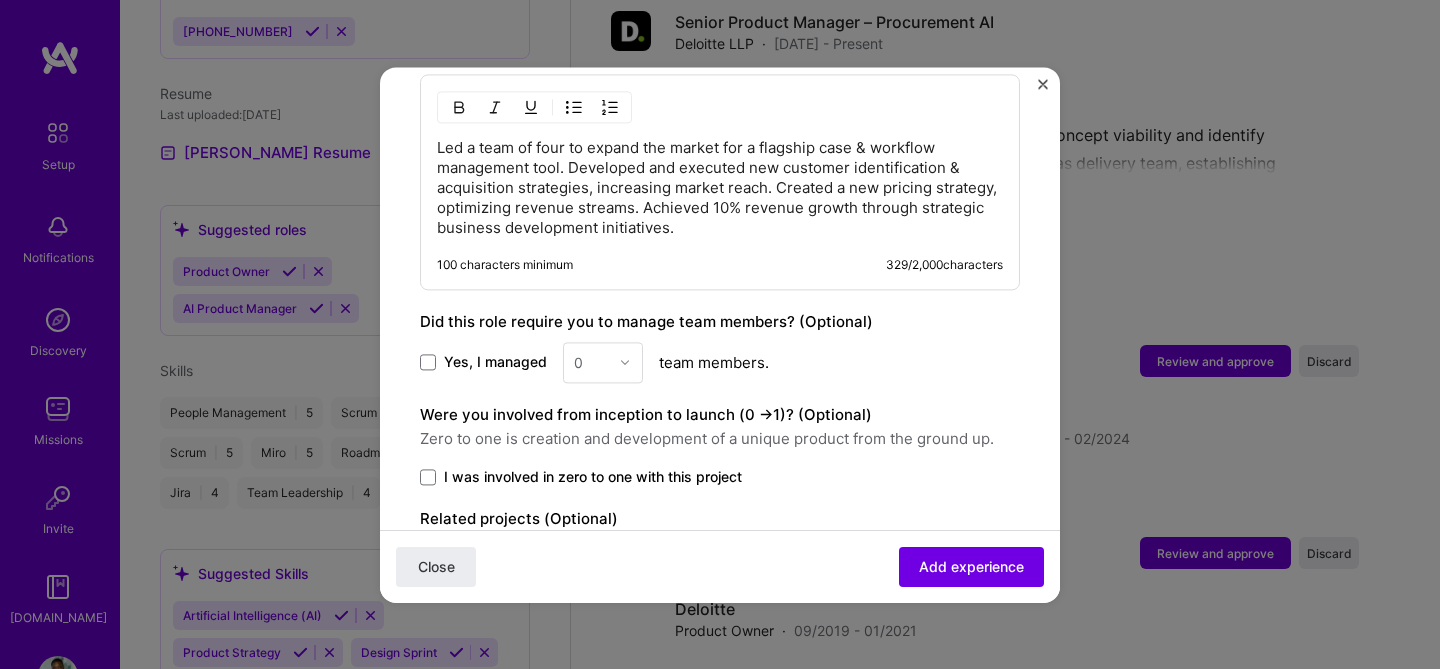 click on "Yes, I managed" at bounding box center [495, 362] 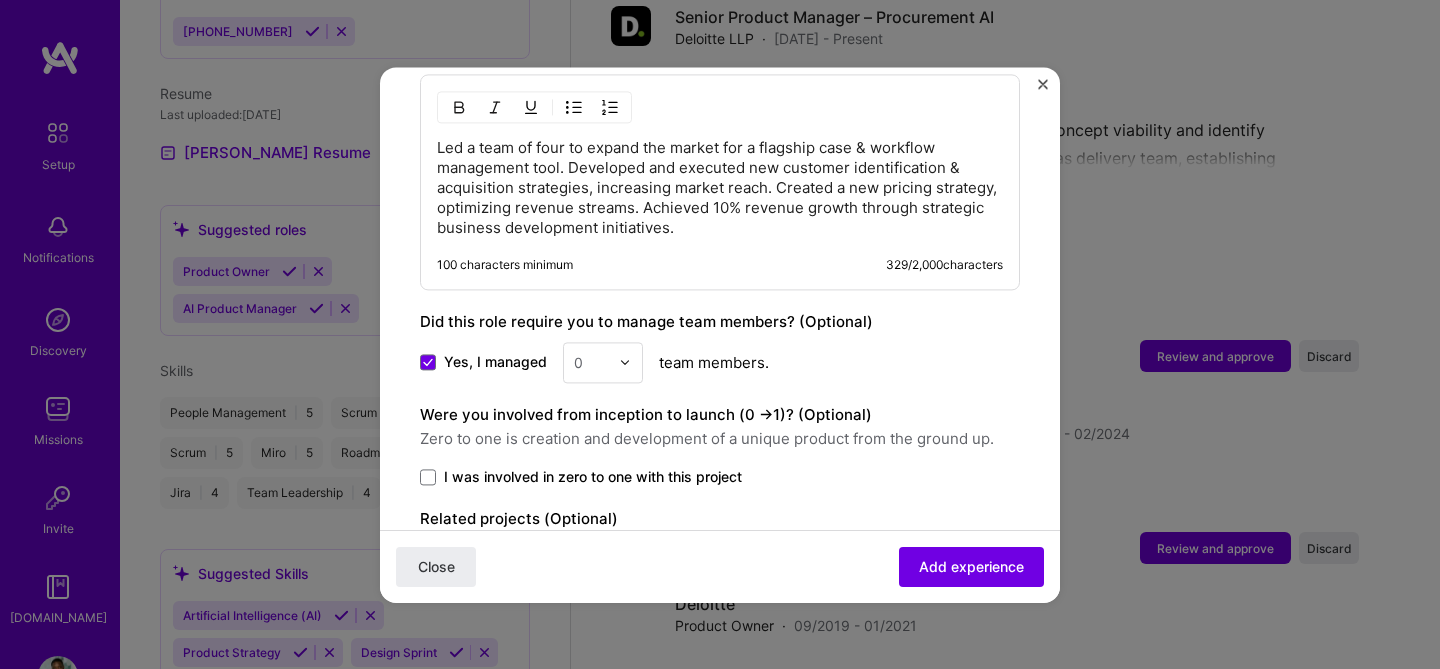 click at bounding box center [591, 362] 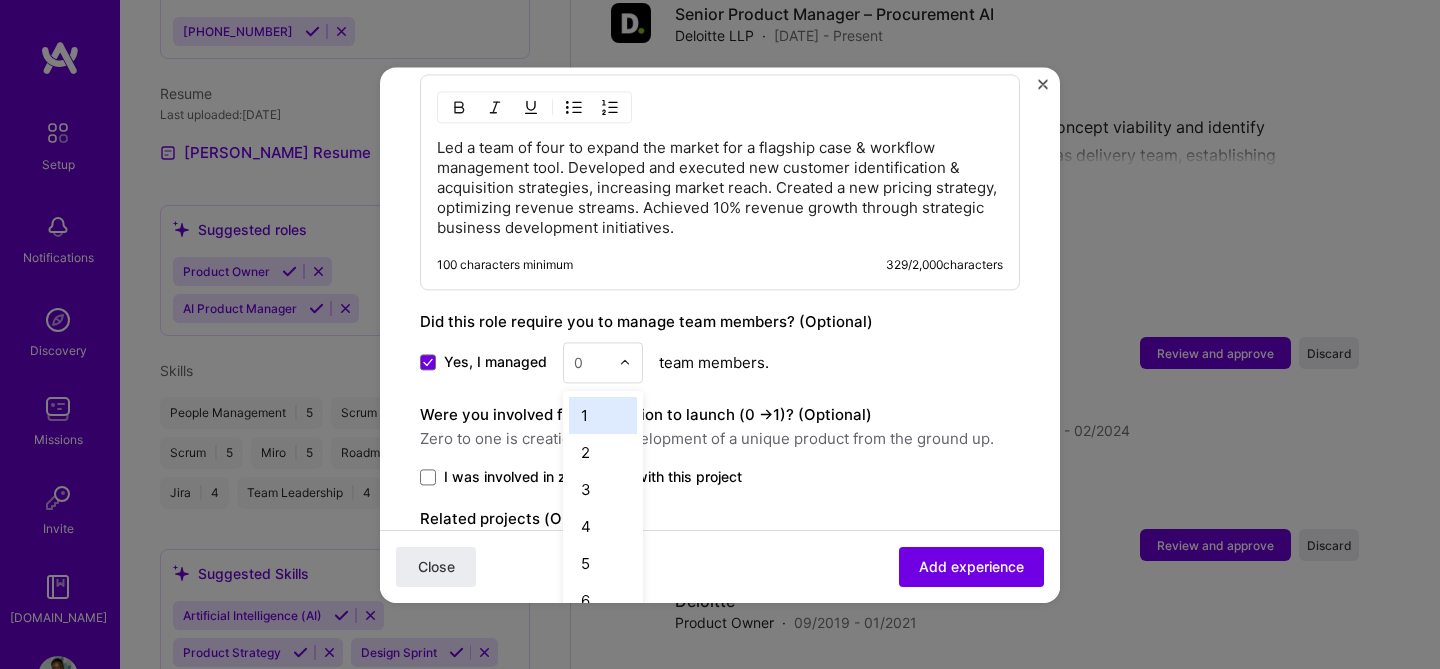 scroll, scrollTop: 2101, scrollLeft: 0, axis: vertical 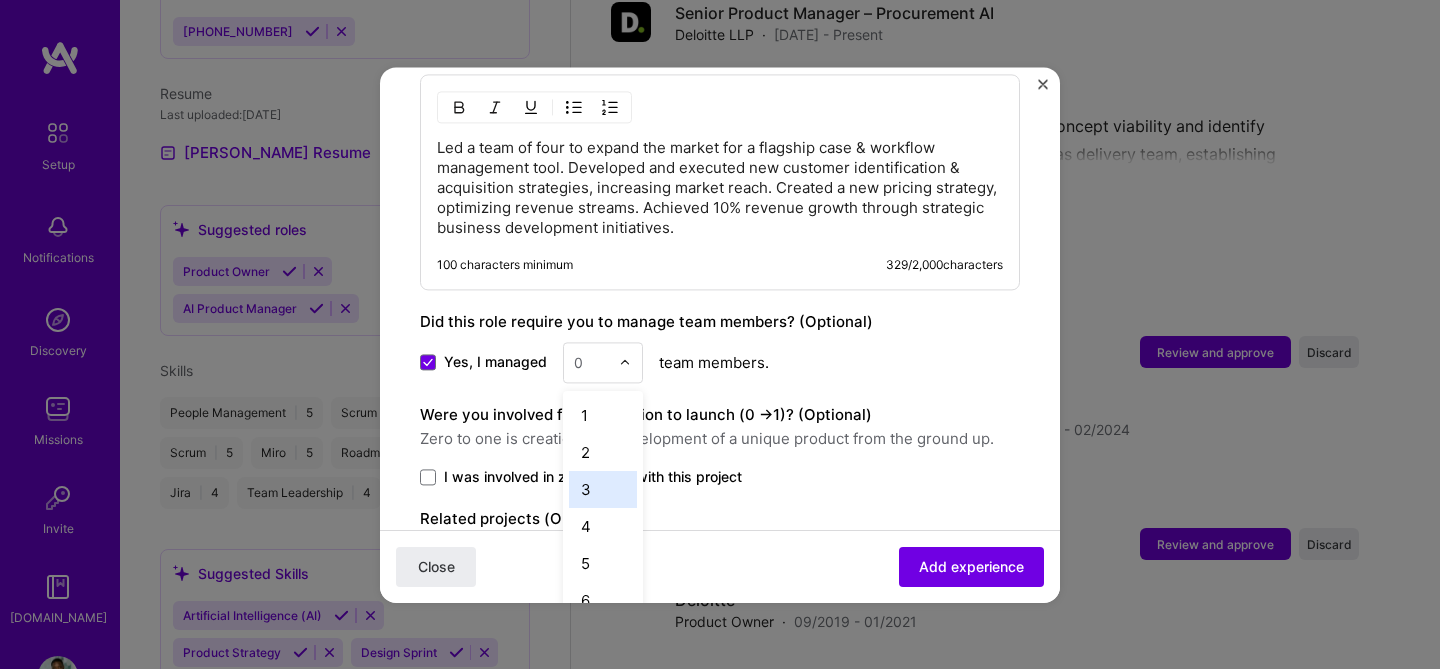 click on "3" at bounding box center (603, 489) 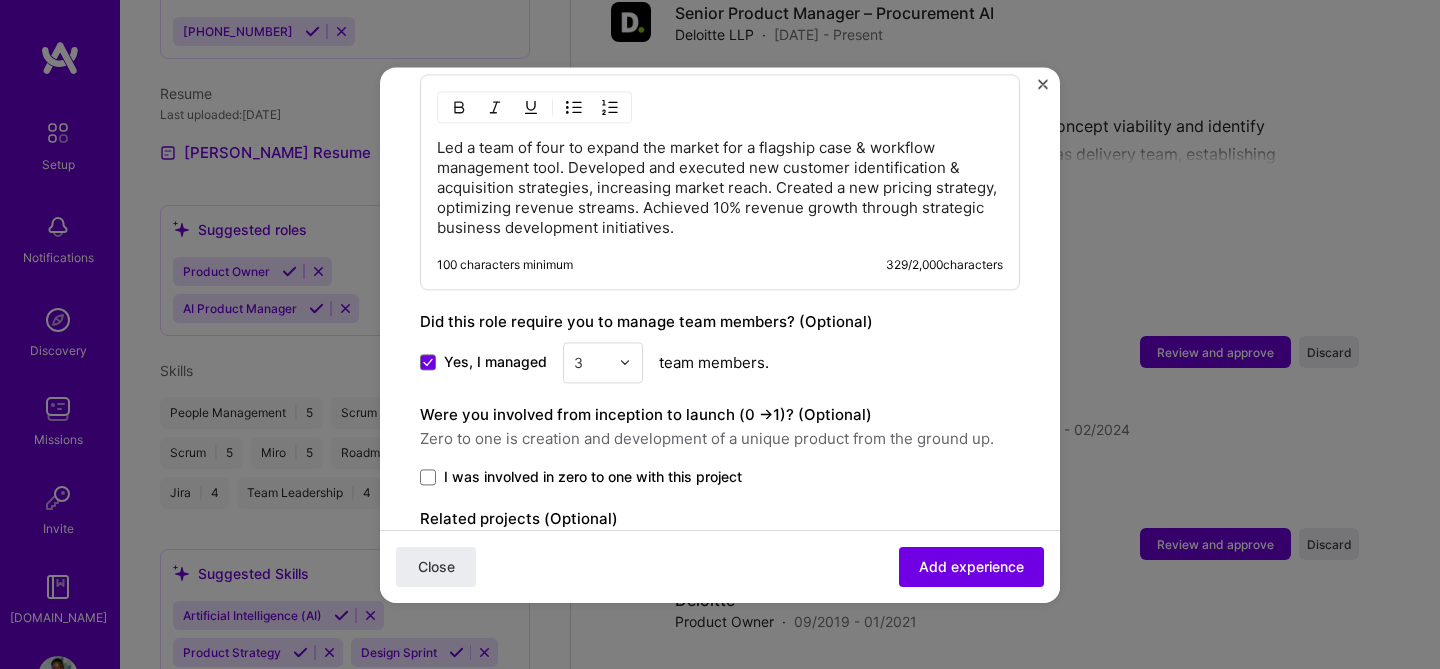 scroll, scrollTop: 1200, scrollLeft: 0, axis: vertical 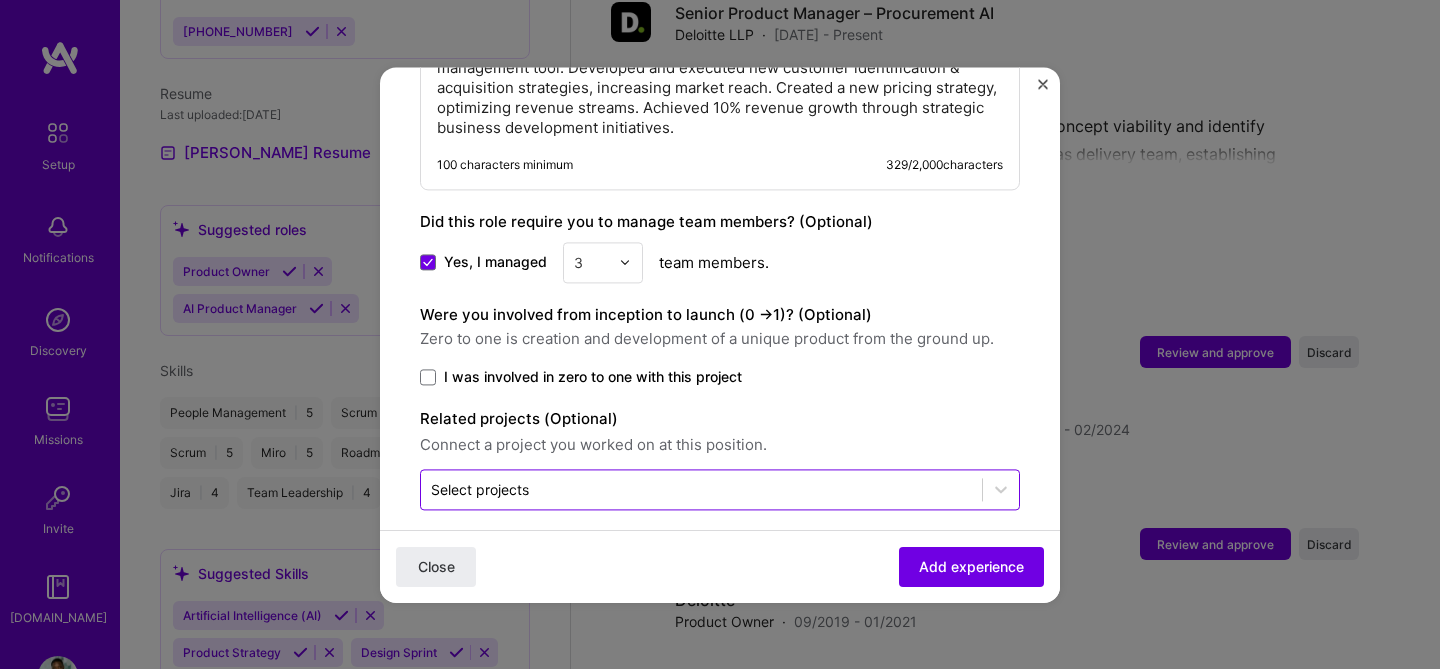 click at bounding box center [701, 489] 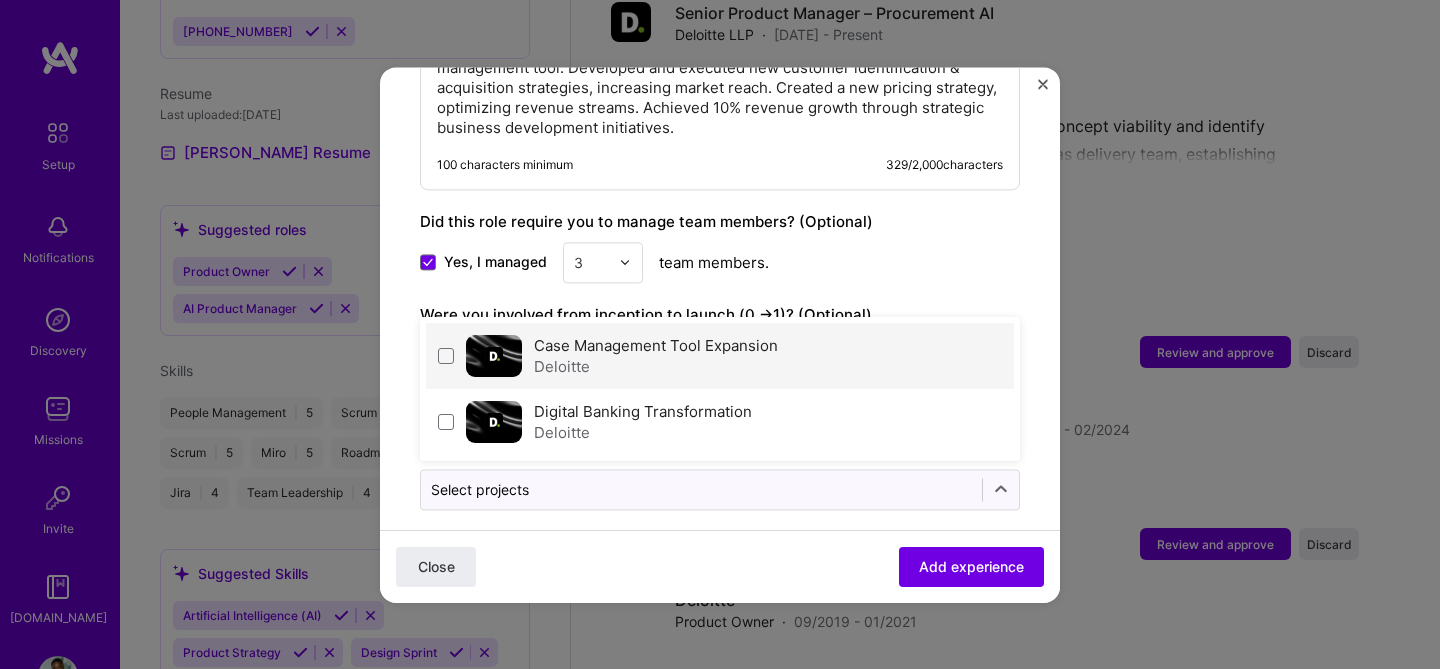 click on "Deloitte" at bounding box center [656, 366] 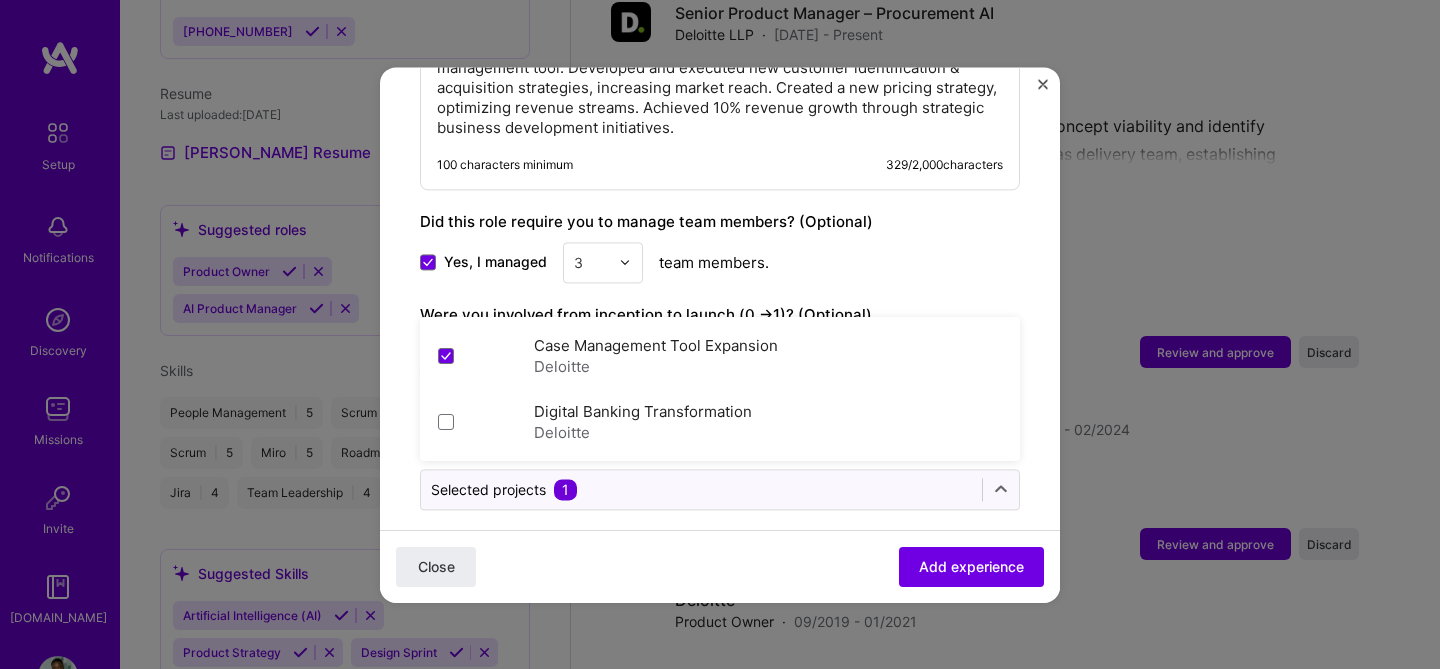 click on "Adding suggested job This job is suggested based on your LinkedIn, resume or [DOMAIN_NAME] activity. Create a job experience Jobs help companies understand your past experience. Company logo Company name Deloitte LLP
Industry Add up to 2 industries. Selected industry 1 Your title and specialization Business Development Lead - Case Management Tool Business Development Duration [DATE]
to [DATE]
I still work here Skills used — Add up to 12 skills Any new skills will be added to your profile. Enter skills... 3 Jira 1 2 3 4 5 Team Leadership 1 2 3 4 5 People Management 1 2 3 4 5 Description 100 characters minimum 329 / 2,000  characters Did this role require you to manage team members? (Optional) Yes, I managed 3 team members. Were you involved from inception to launch (0 - >  1)? (Optional) Zero to one is creation and development of a unique product from the ground up. Related projects (Optional)   1" at bounding box center (720, -292) 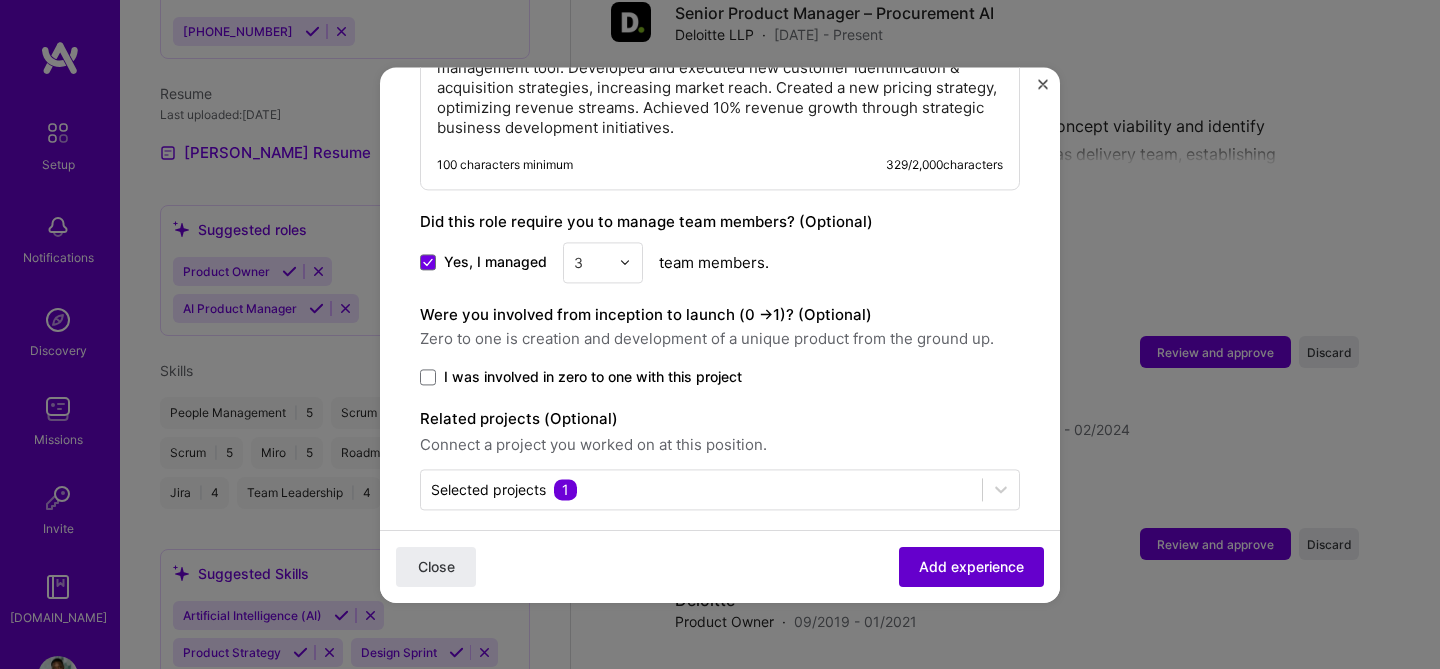 click on "Add experience" at bounding box center [971, 566] 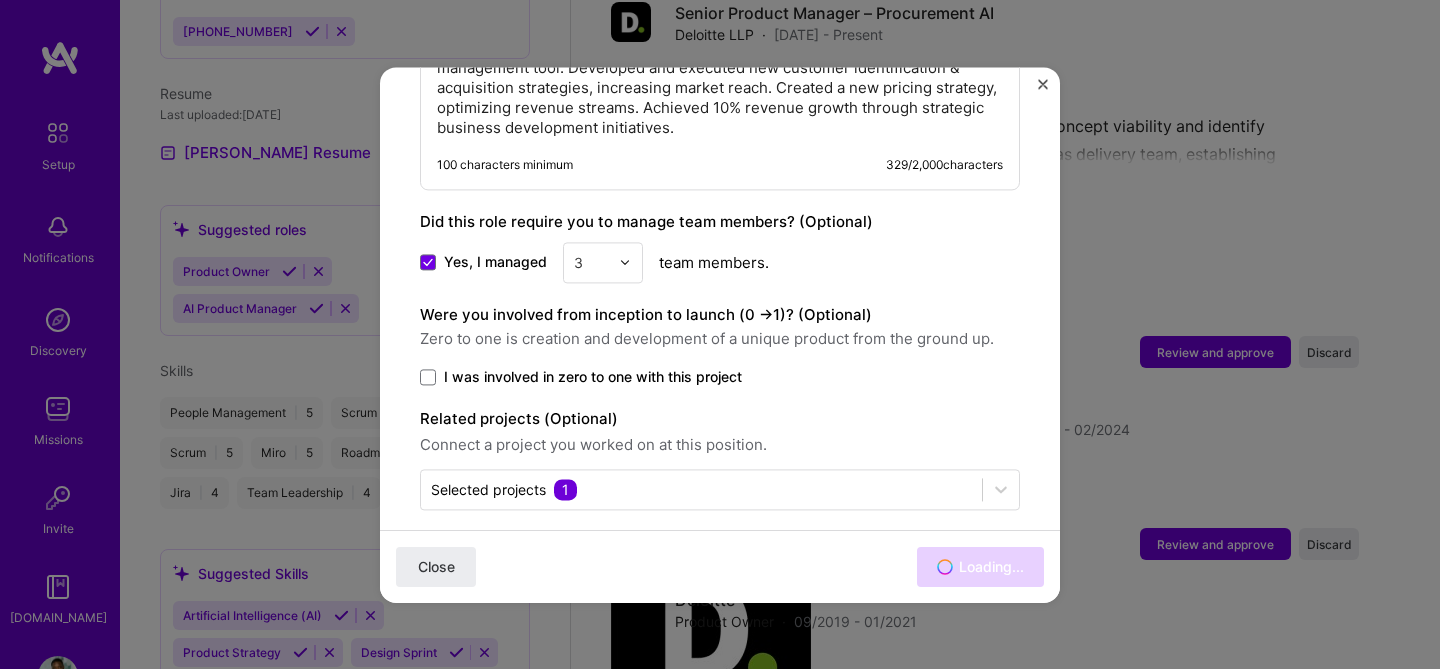 scroll, scrollTop: 1928, scrollLeft: 0, axis: vertical 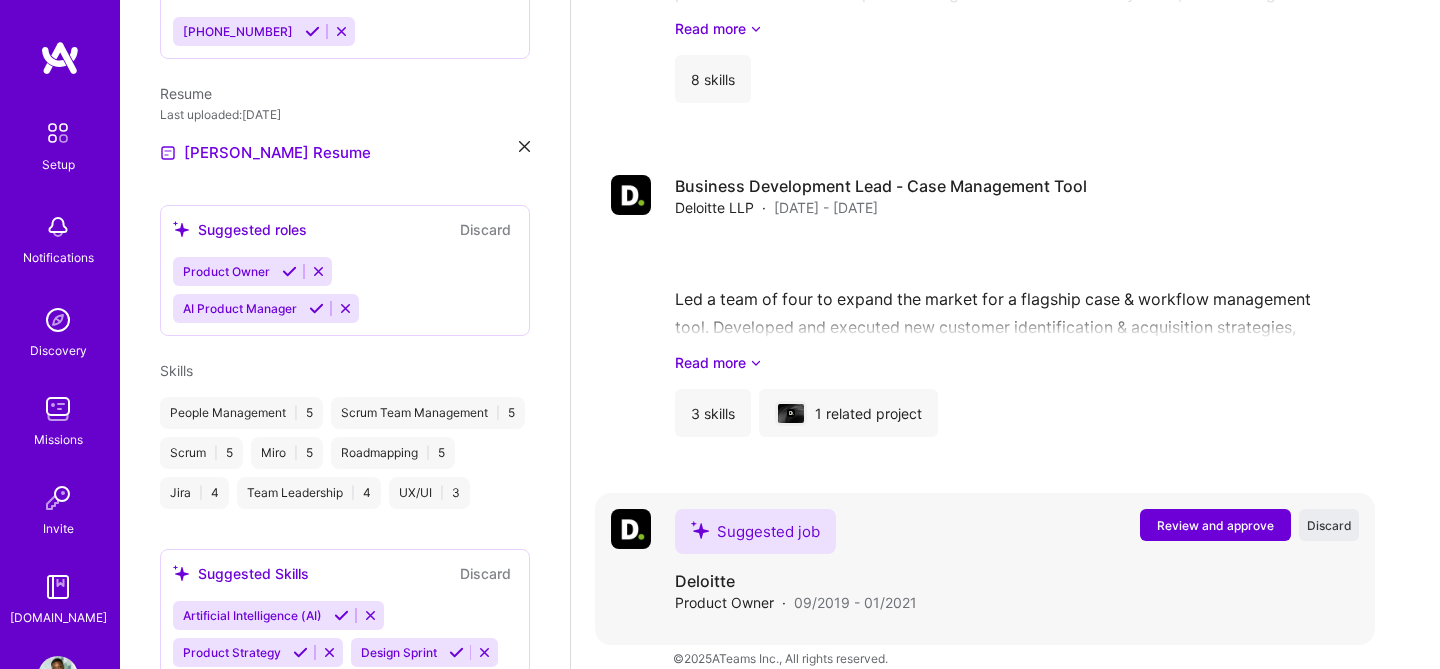 click on "Review and approve" at bounding box center [1215, 525] 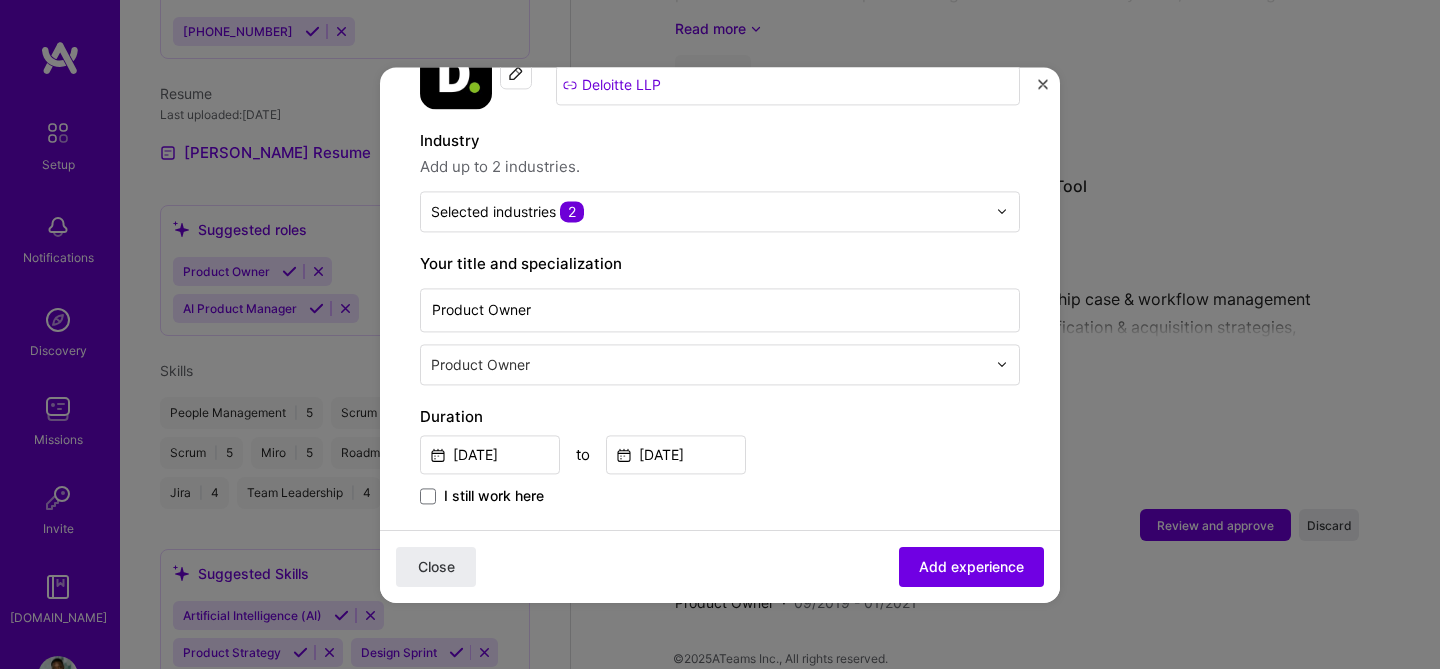 scroll, scrollTop: 253, scrollLeft: 0, axis: vertical 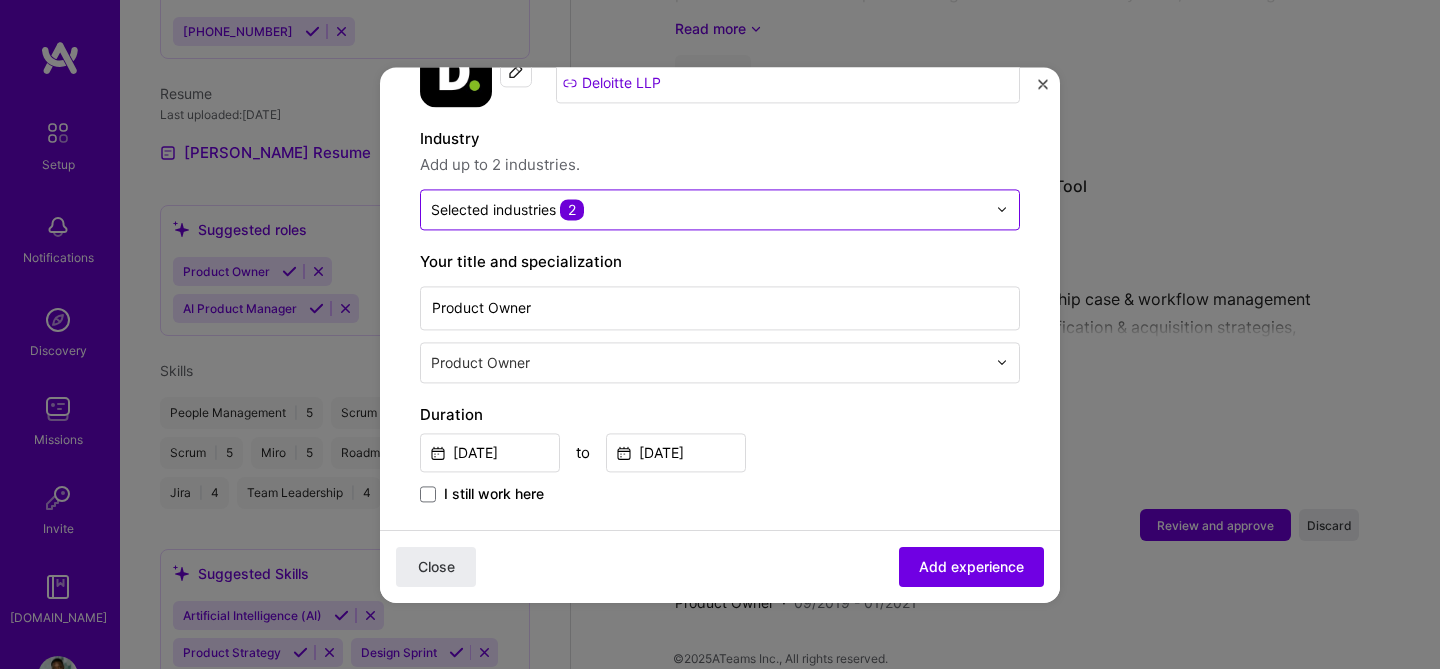 click on "Selected industries 2" at bounding box center (708, 209) 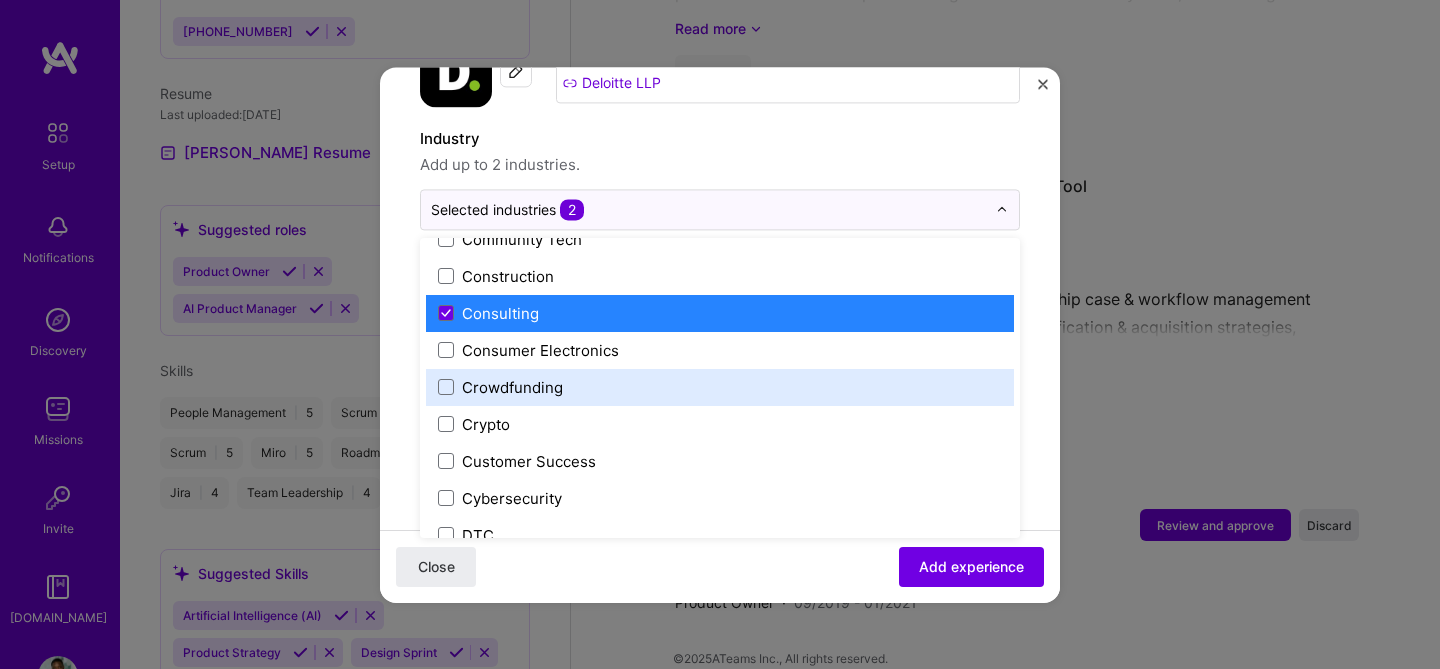 scroll, scrollTop: 1282, scrollLeft: 0, axis: vertical 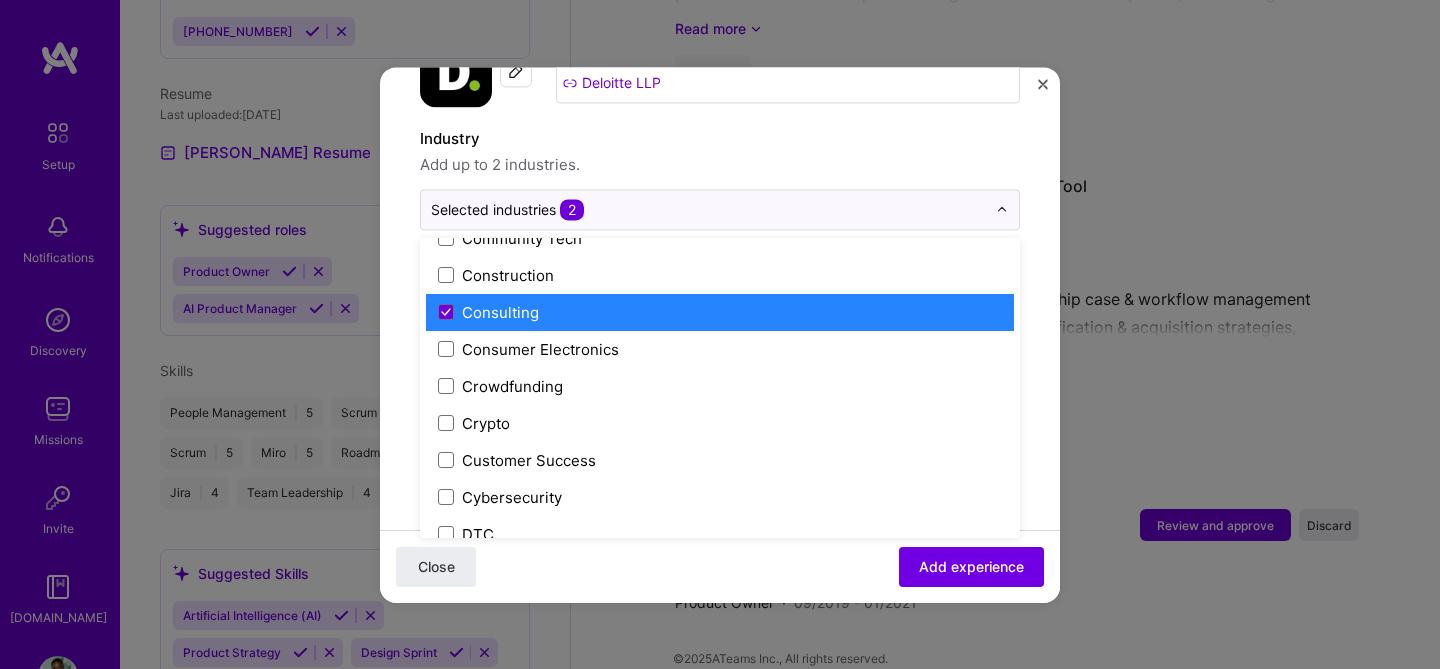 click on "Consulting" at bounding box center (720, 312) 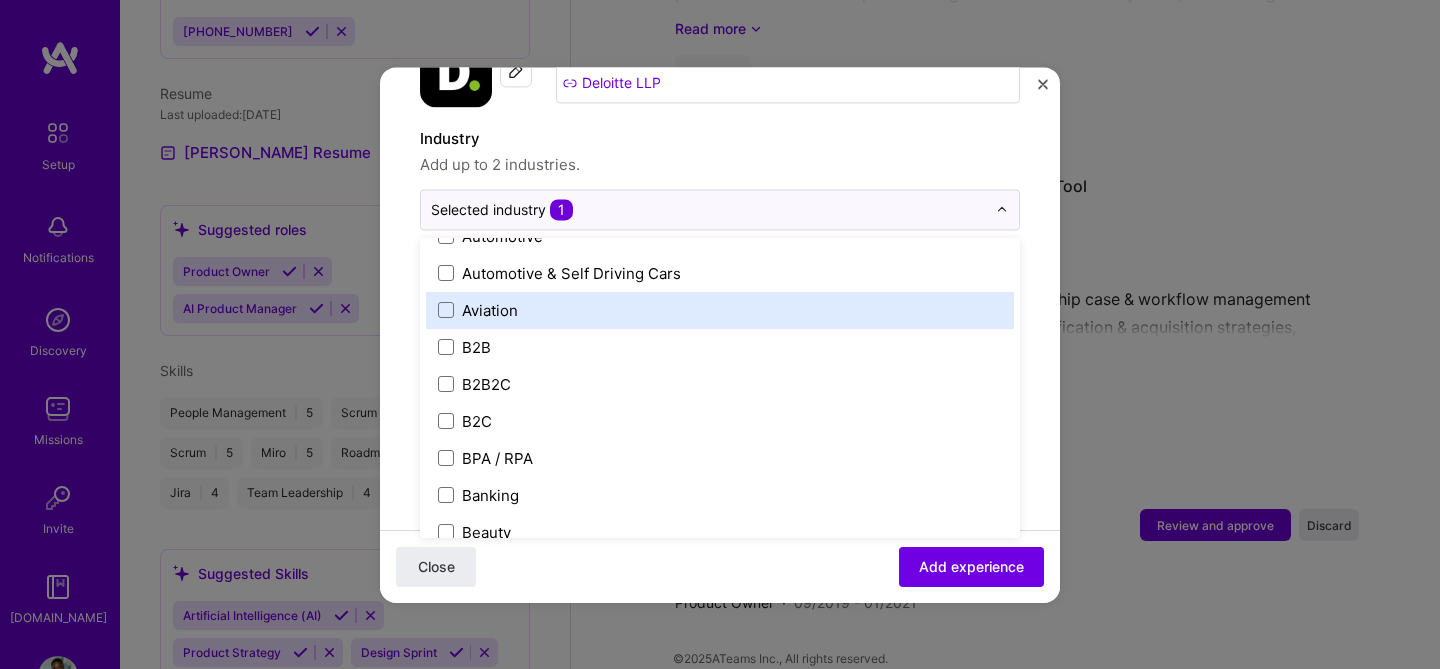 scroll, scrollTop: 472, scrollLeft: 0, axis: vertical 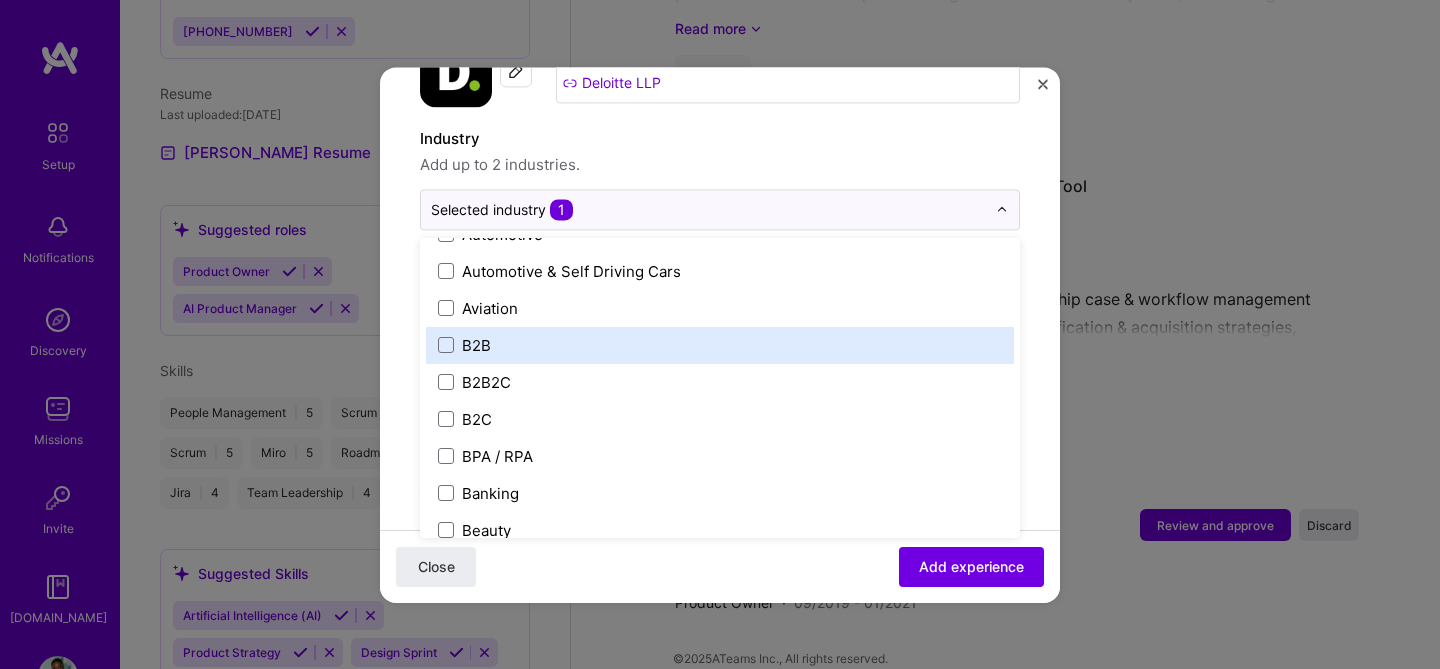 click on "B2B" at bounding box center (720, 345) 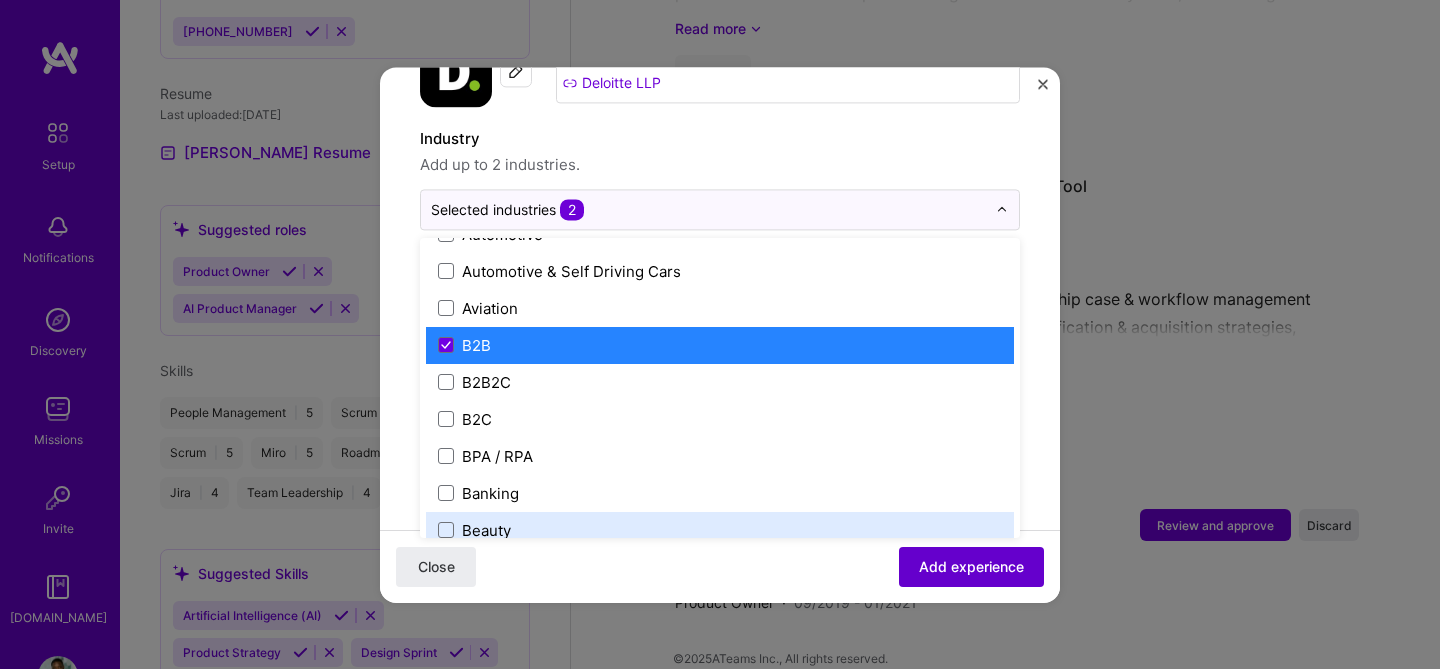 click on "Add experience" at bounding box center (971, 566) 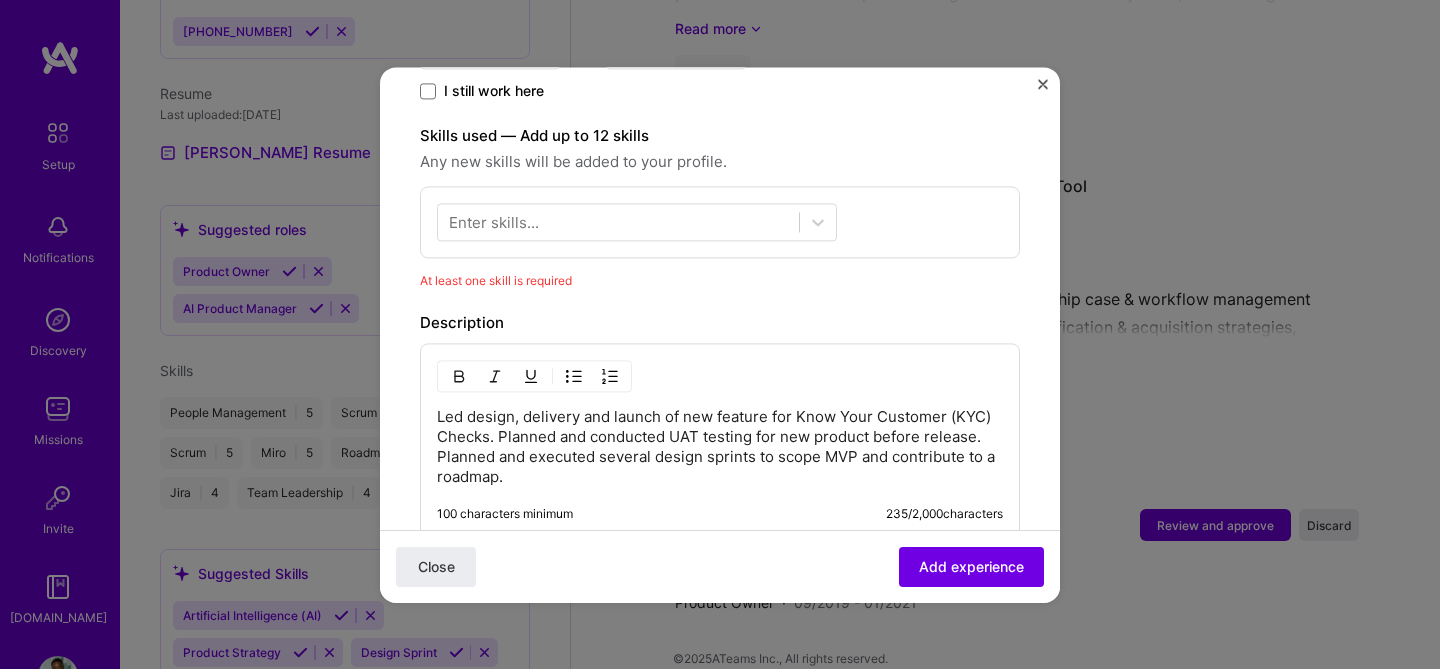 scroll, scrollTop: 636, scrollLeft: 0, axis: vertical 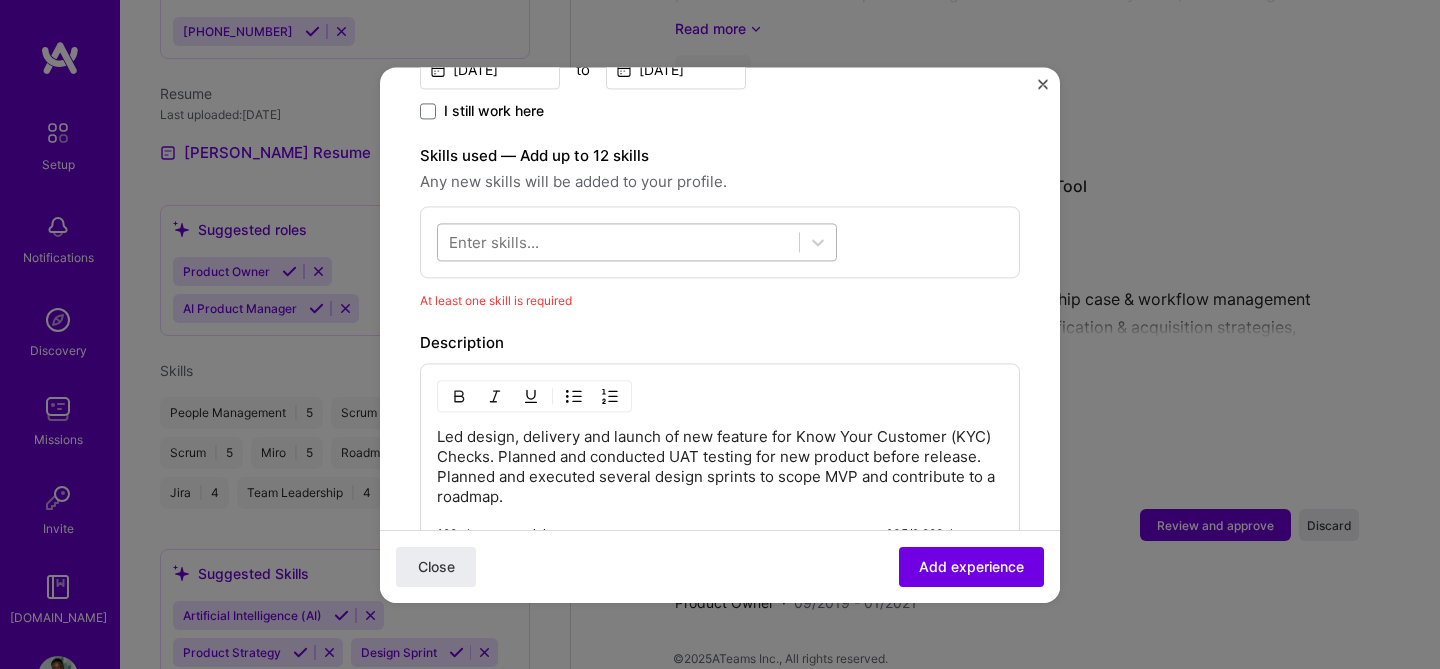 click at bounding box center [618, 241] 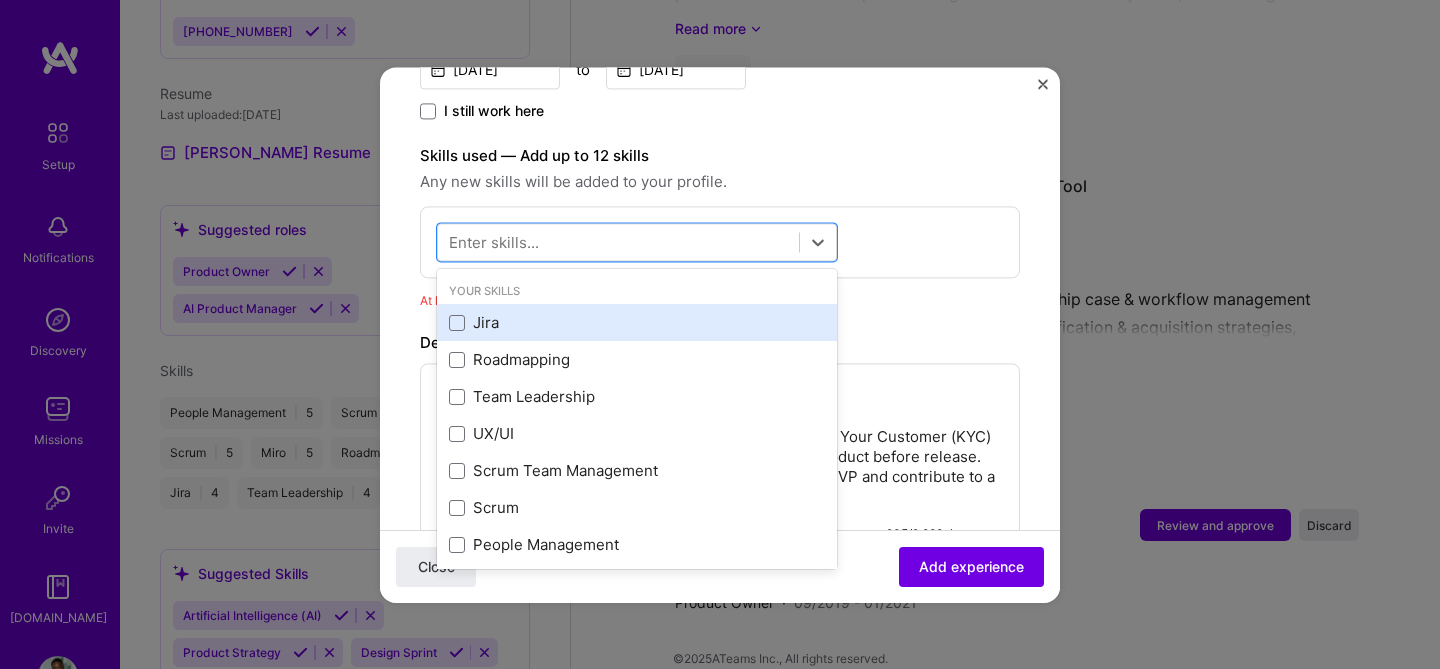 click on "Jira" at bounding box center [637, 323] 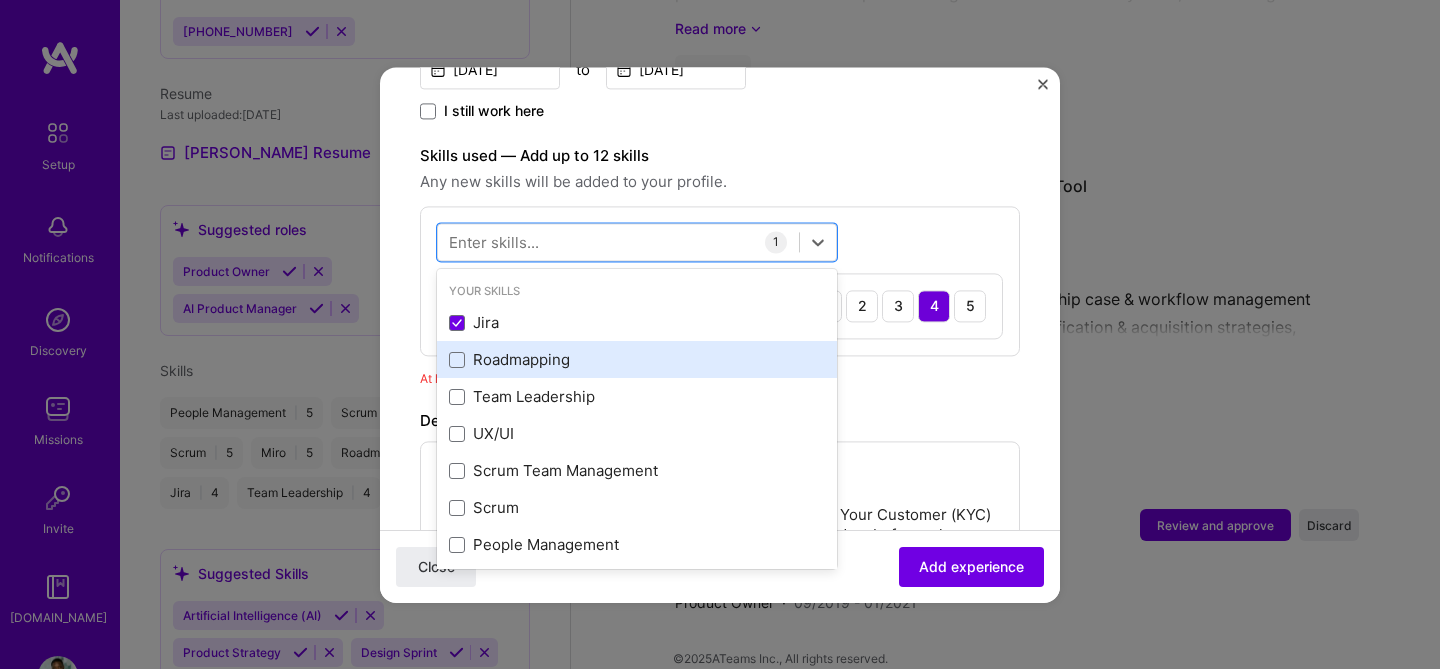 click on "Roadmapping" at bounding box center (637, 360) 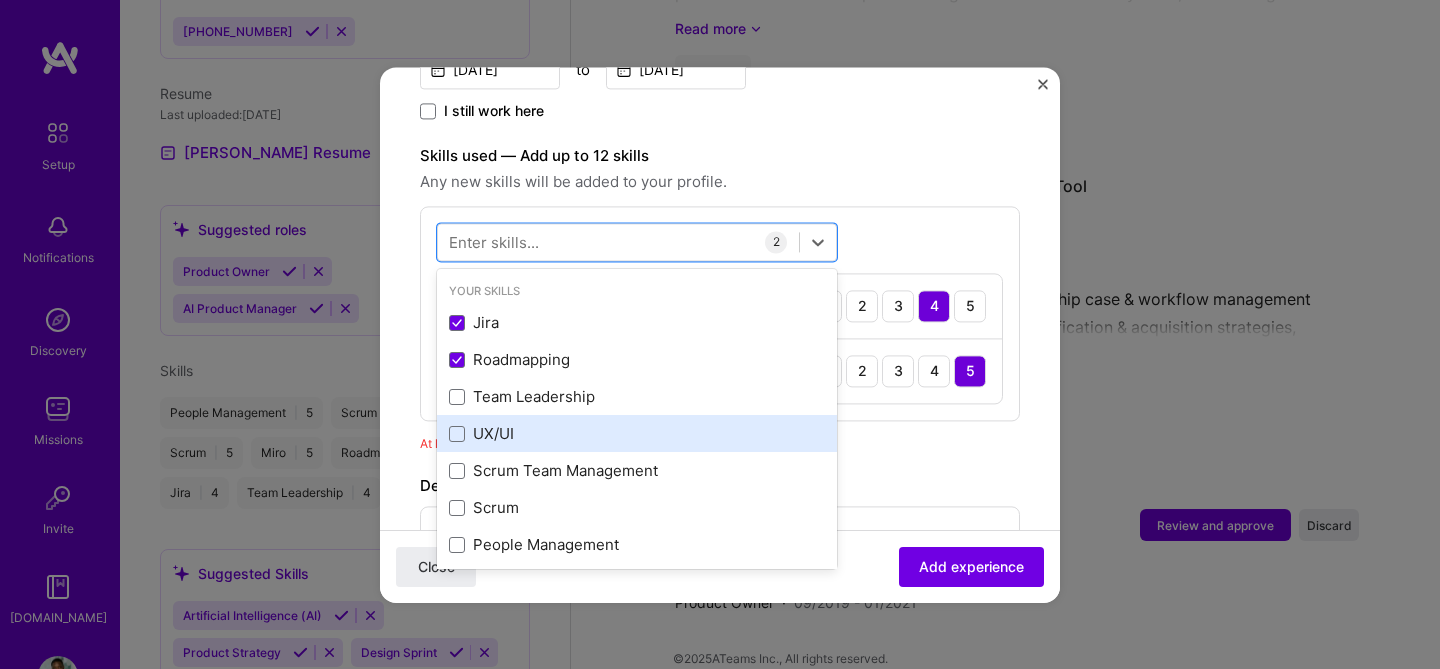 click on "UX/UI" at bounding box center [637, 434] 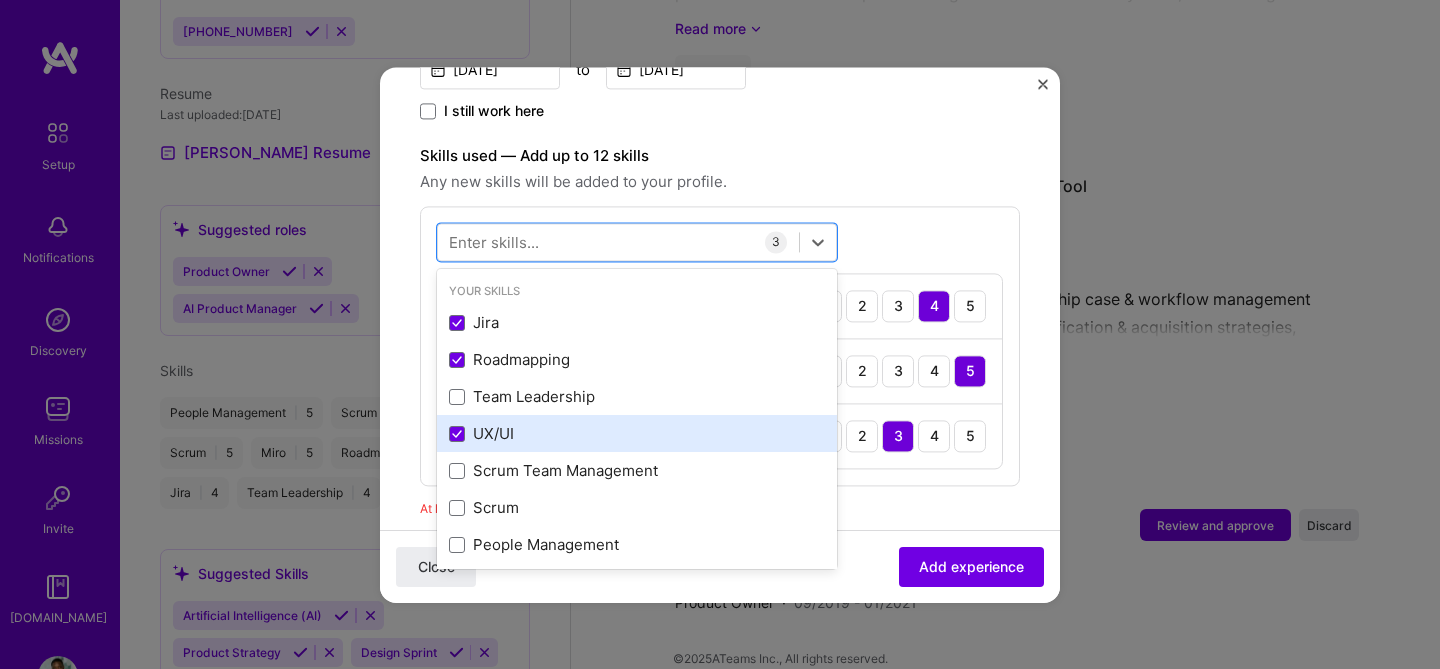 scroll, scrollTop: 93, scrollLeft: 0, axis: vertical 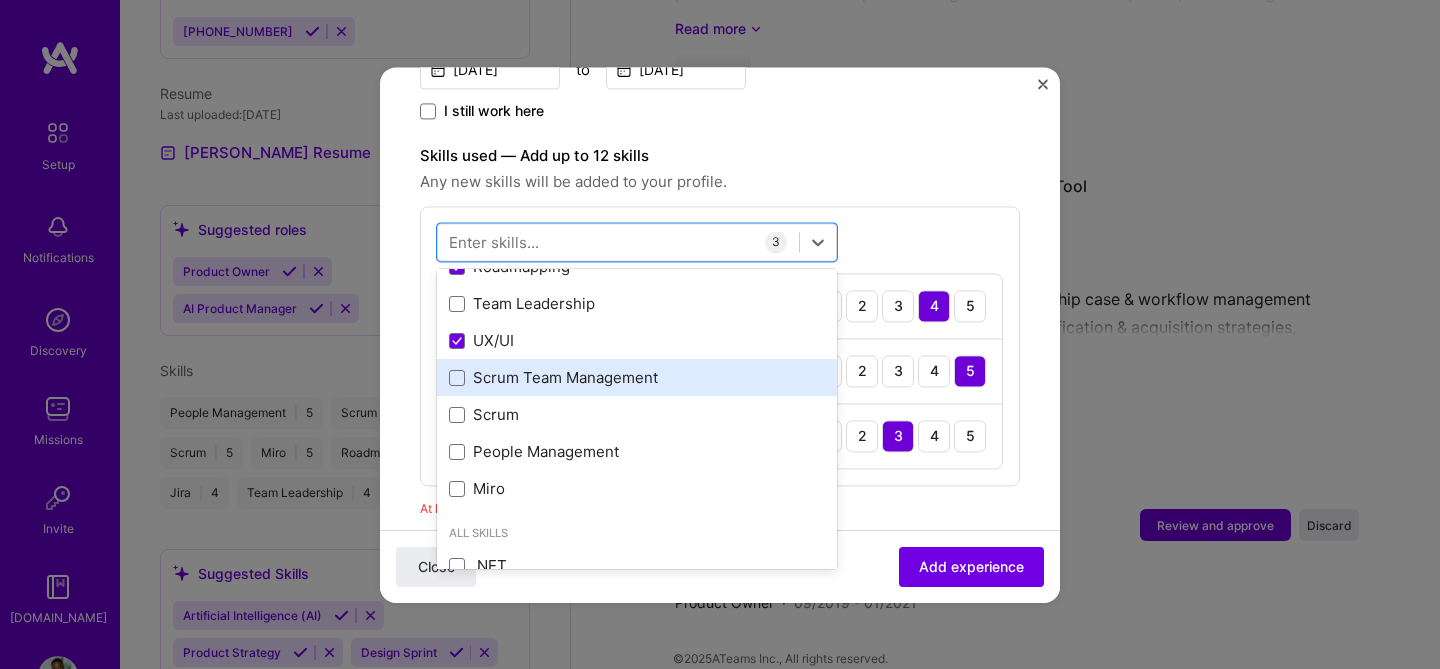click on "Scrum Team Management" at bounding box center (637, 378) 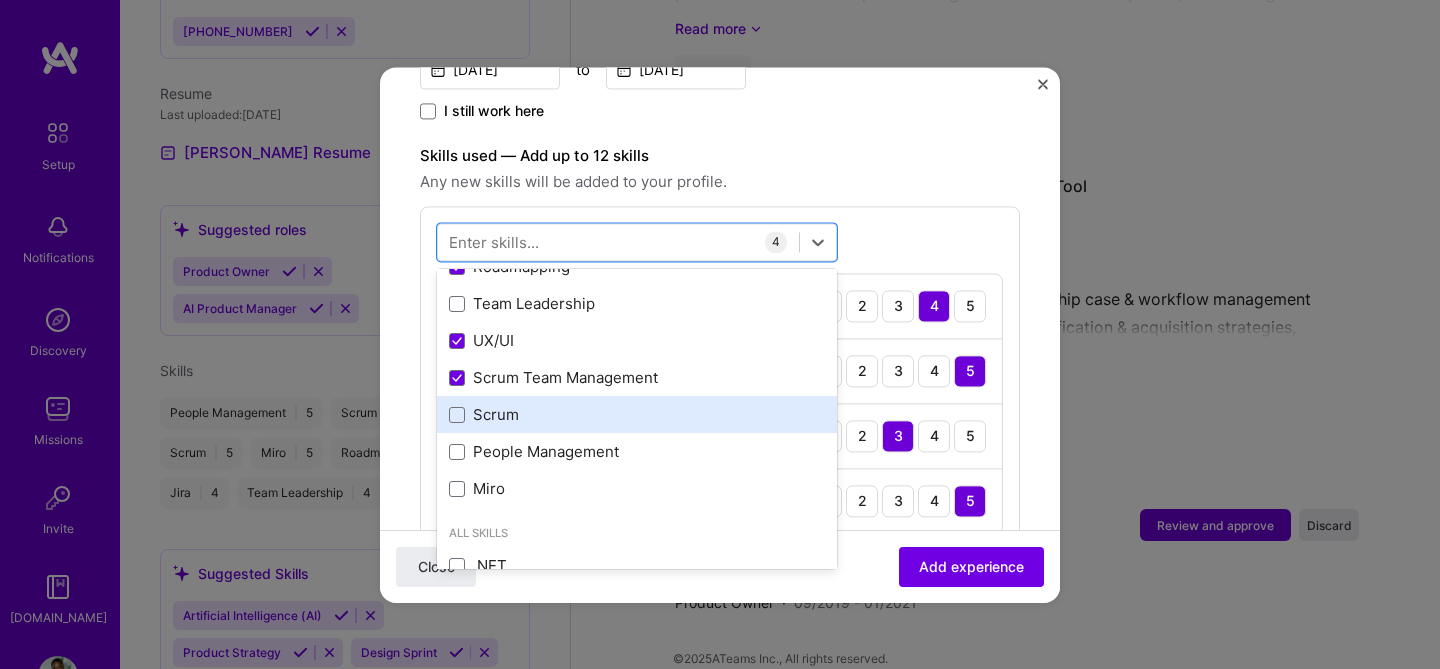 click on "Scrum" at bounding box center [637, 415] 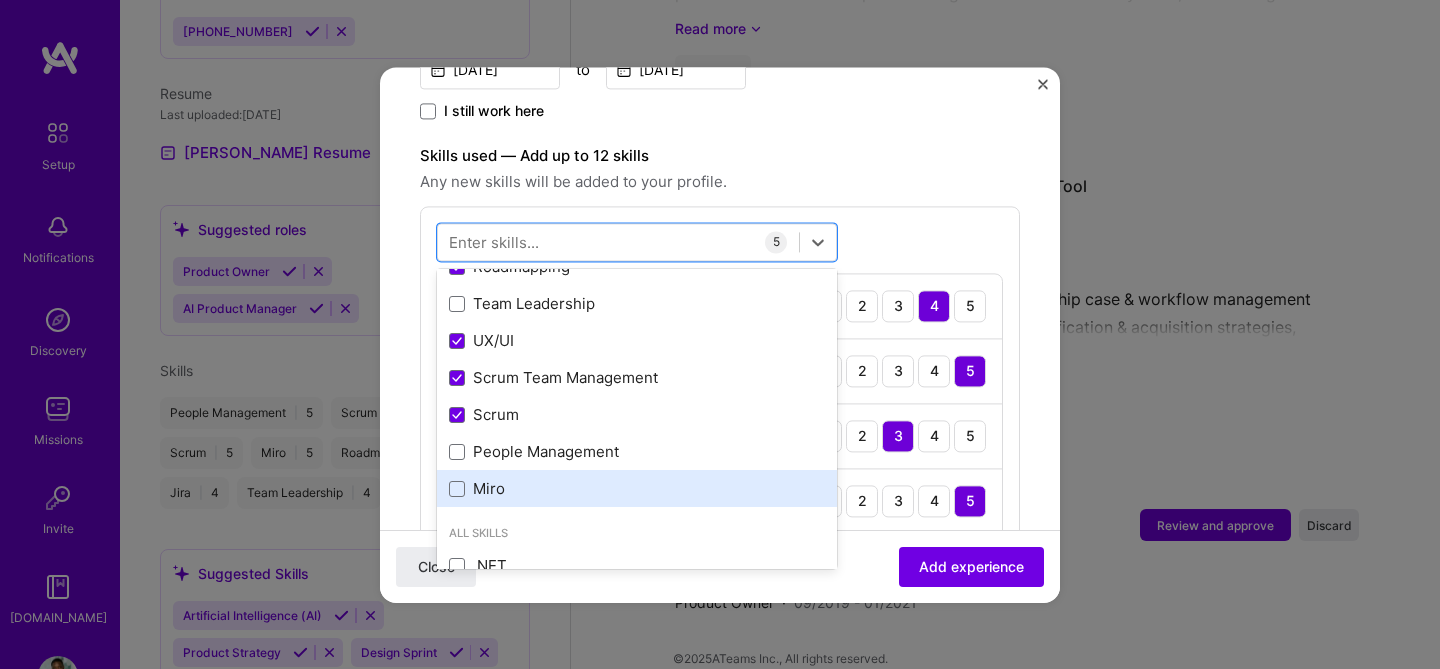 click on "Miro" at bounding box center [637, 489] 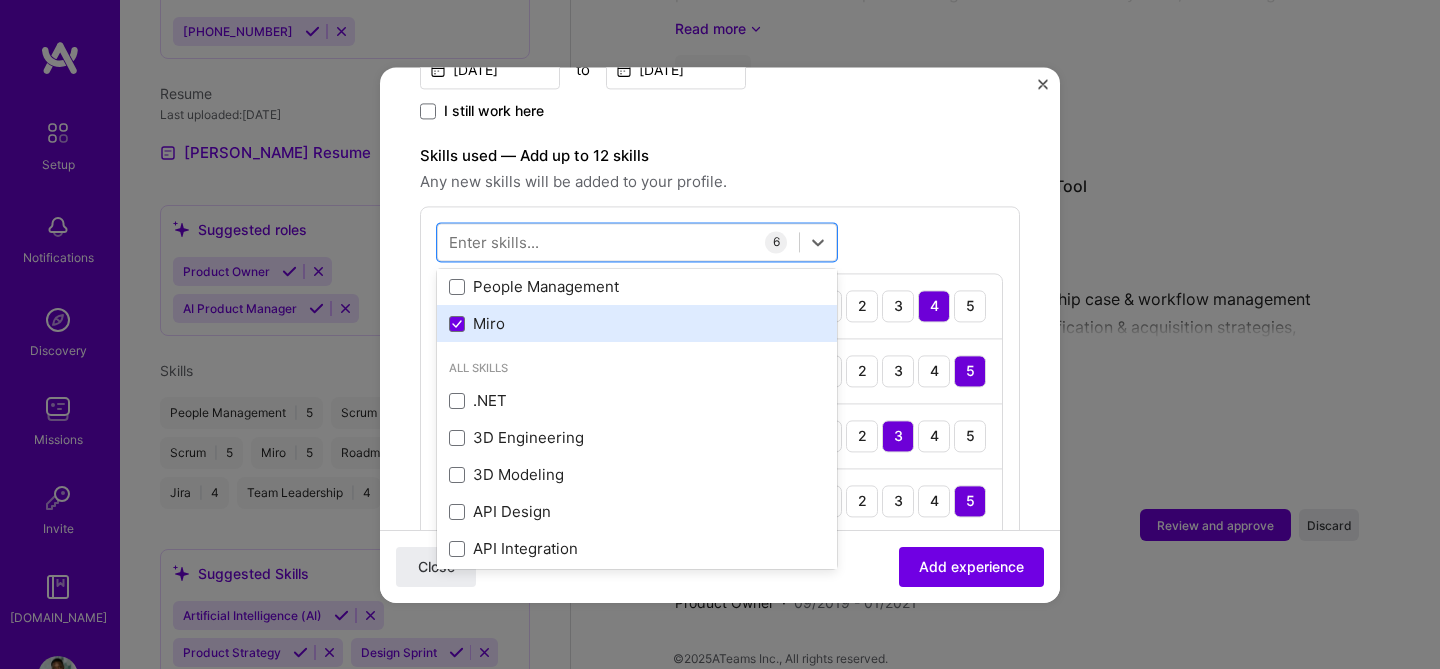 scroll, scrollTop: 260, scrollLeft: 0, axis: vertical 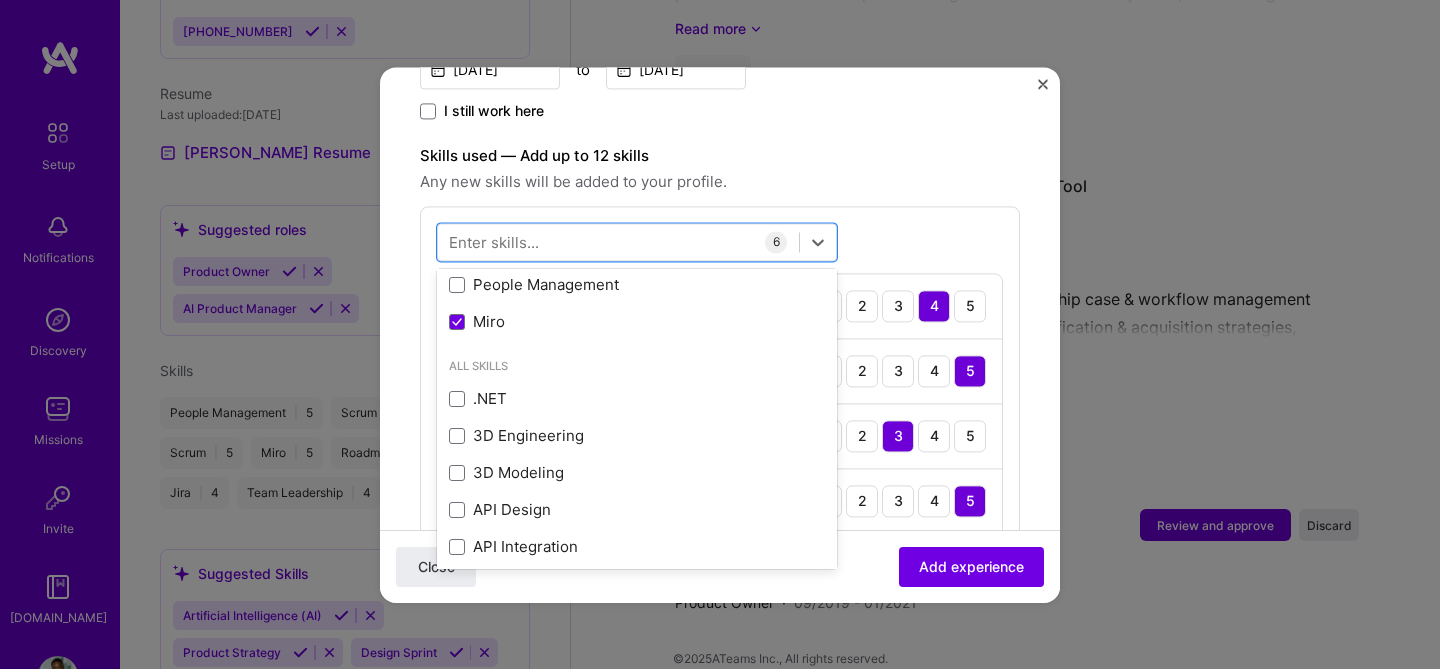 click on "Adding suggested job This job is suggested based on your LinkedIn, resume or [DOMAIN_NAME] activity. Create a job experience Jobs help companies understand your past experience. Company logo Company name Deloitte LLP
Industry Add up to 2 industries. Selected industries 2 Your title and specialization Product Owner Product Owner Duration [DATE]
to [DATE]
I still work here Skills used — Add up to 12 skills Any new skills will be added to your profile. option Miro, selected. option People Management focused, 0 of 2. 378 results available. Use Up and Down to choose options, press Enter to select the currently focused option, press Escape to exit the menu, press Tab to select the option and exit the menu. Your Skills Jira Roadmapping Team Leadership UX/UI Scrum Team Management Scrum People Management Miro All Skills .NET 3D Engineering 3D Modeling API Design API Integration APNS ARM [DOMAIN_NAME] AWS Ada C" at bounding box center [720, 376] 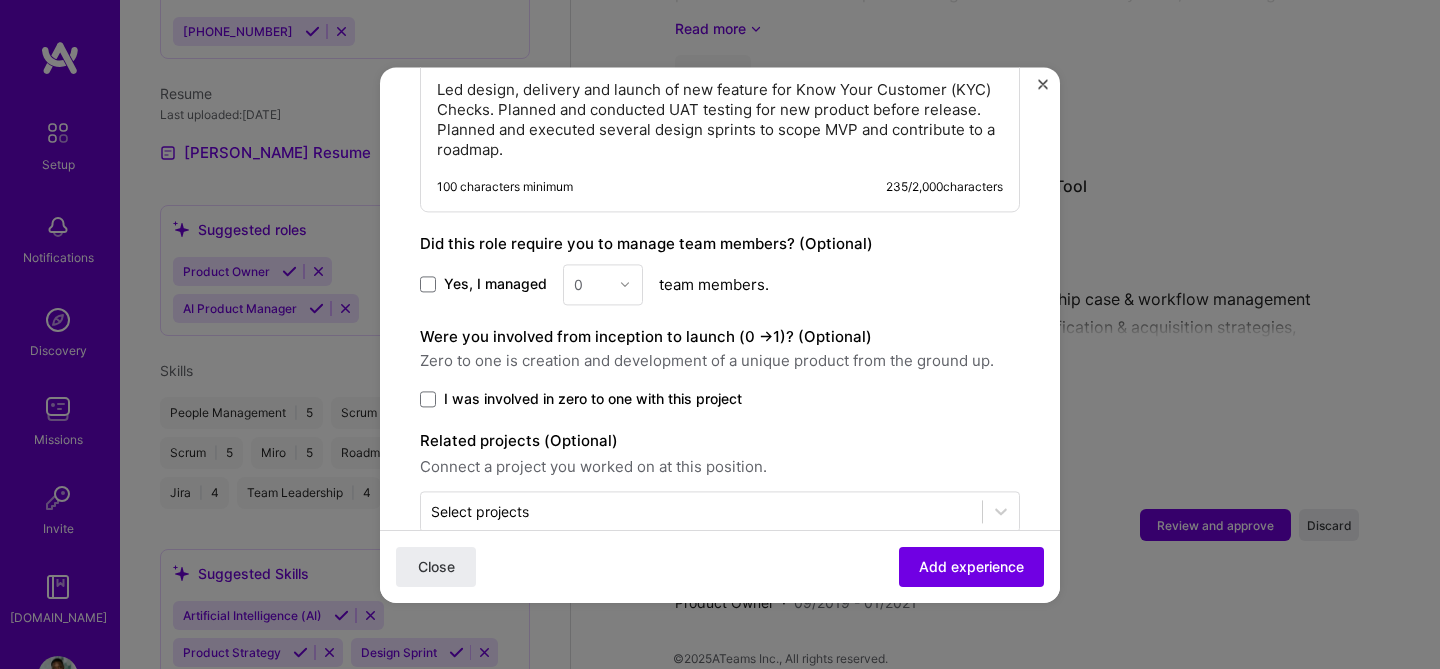 scroll, scrollTop: 1408, scrollLeft: 0, axis: vertical 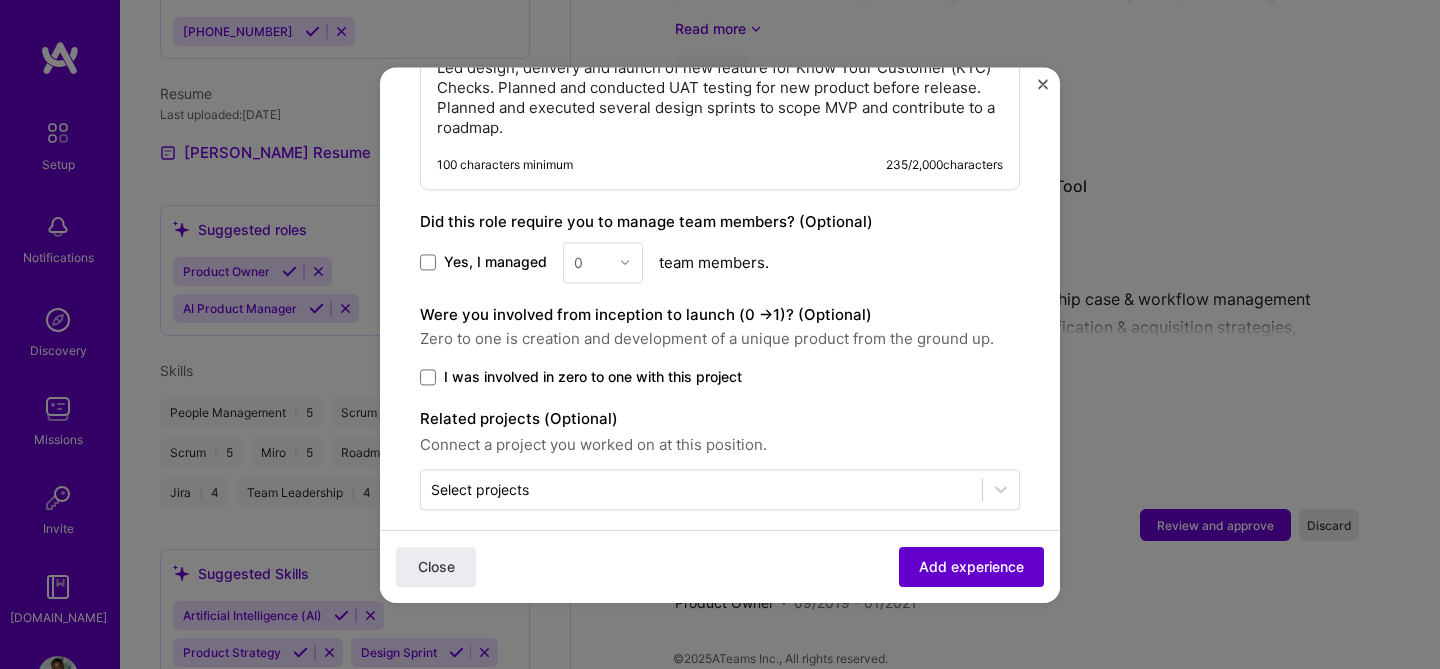 click on "Add experience" at bounding box center [971, 566] 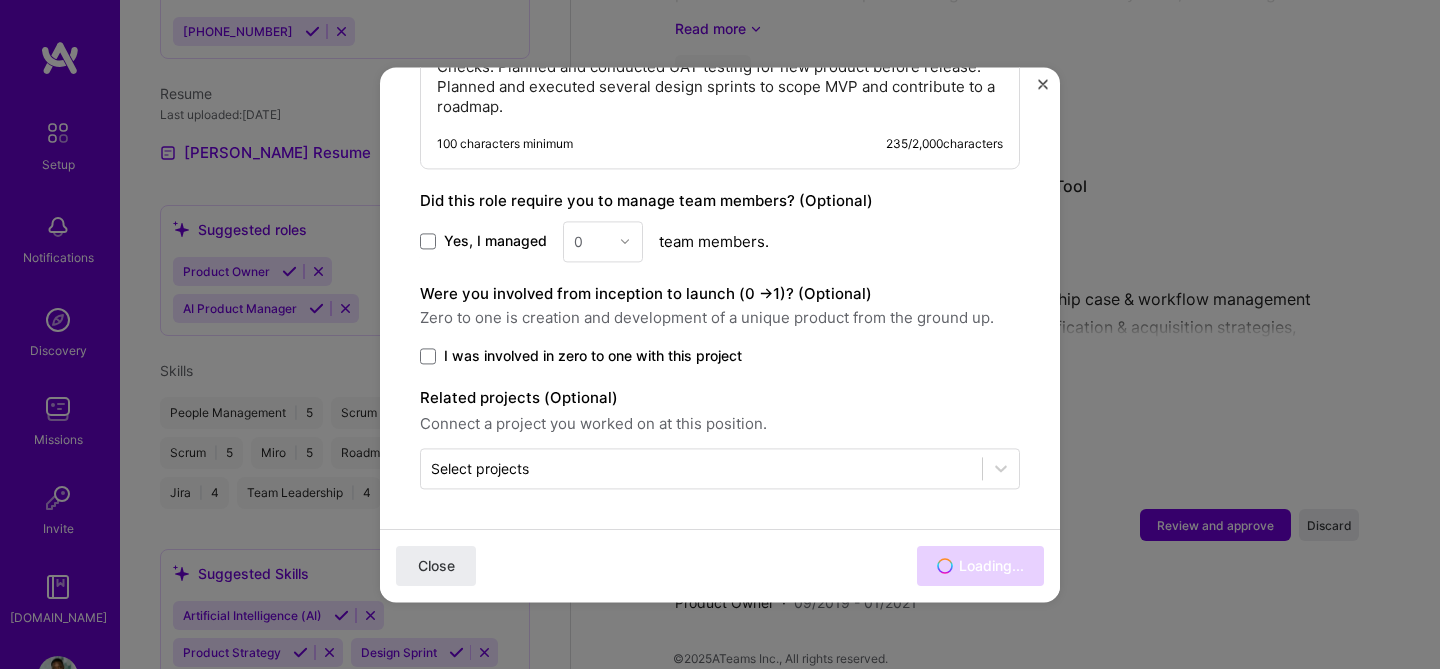 scroll, scrollTop: 1375, scrollLeft: 0, axis: vertical 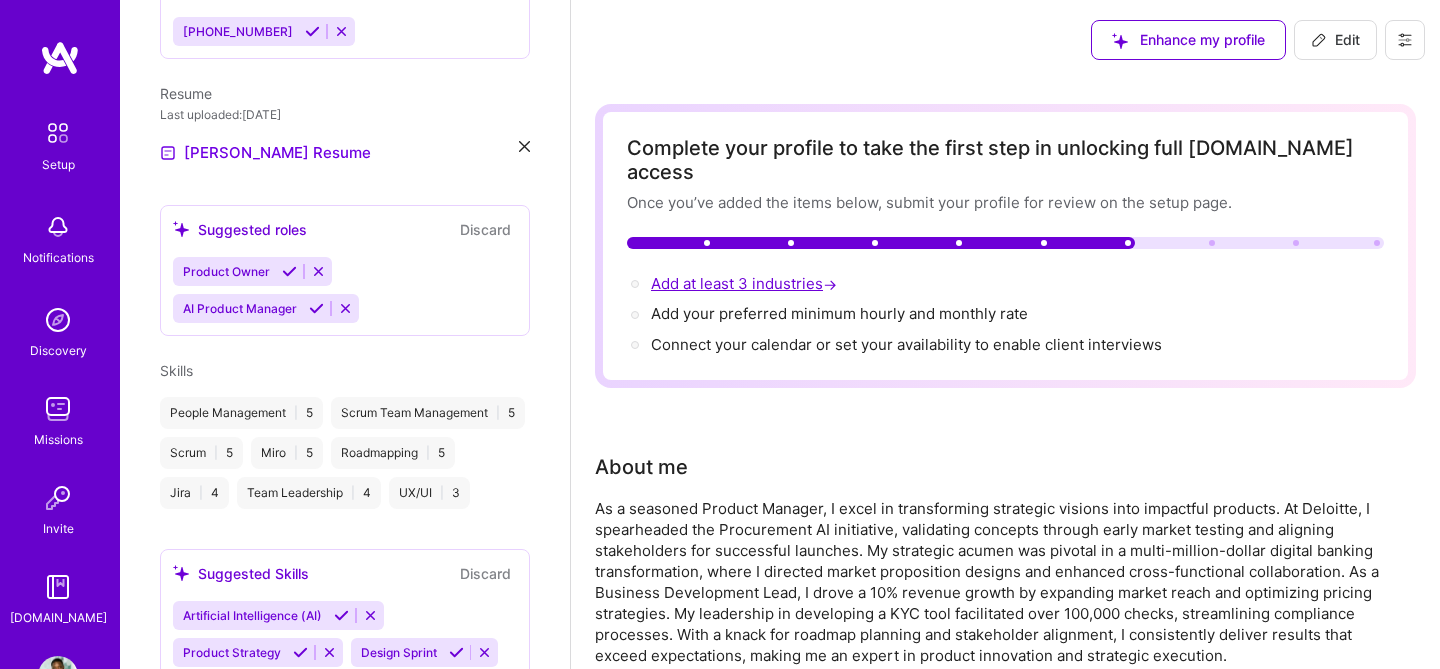 click on "Add at least 3 industries  →" at bounding box center (746, 283) 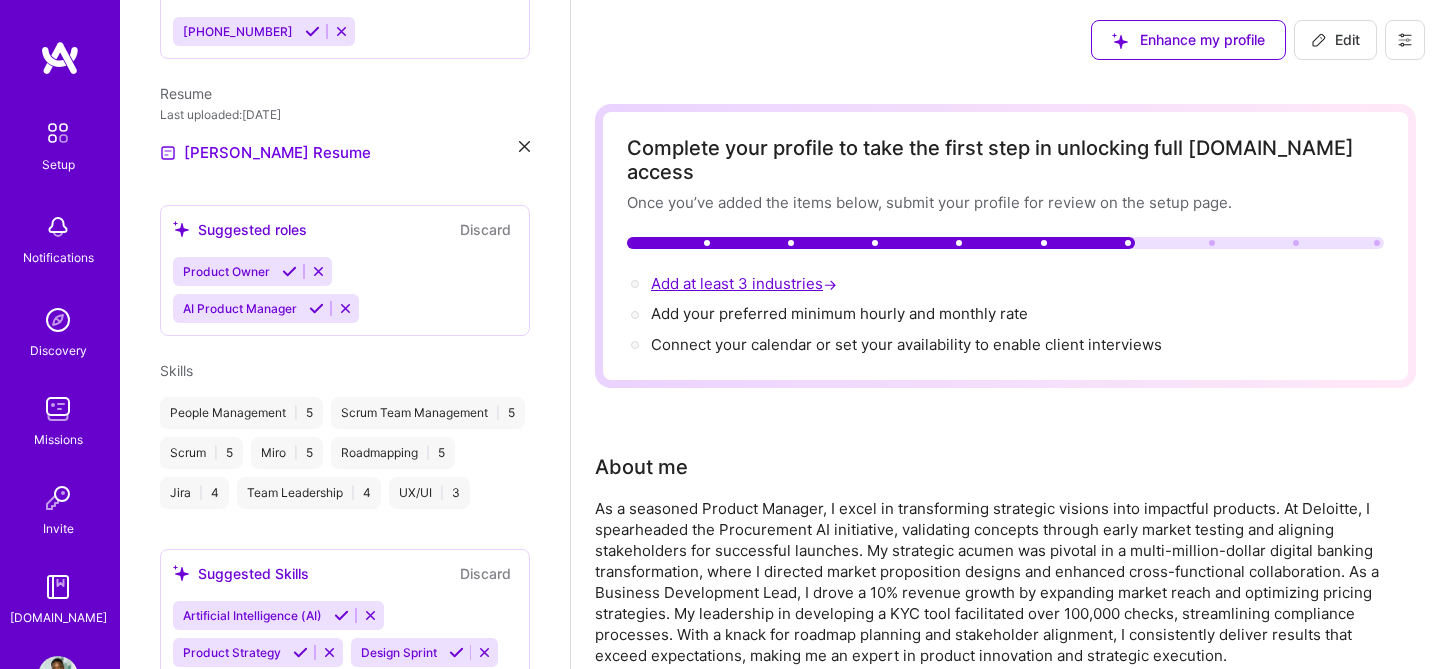 select on "US" 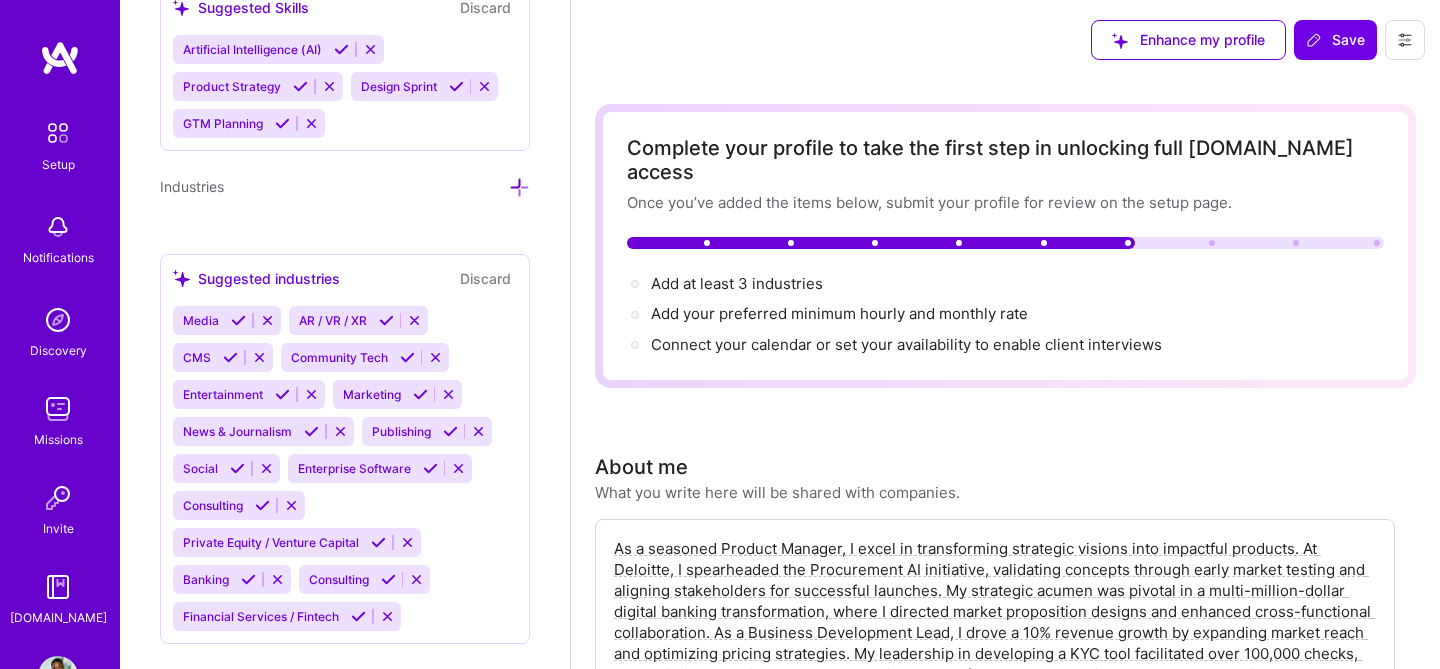 scroll, scrollTop: 2006, scrollLeft: 0, axis: vertical 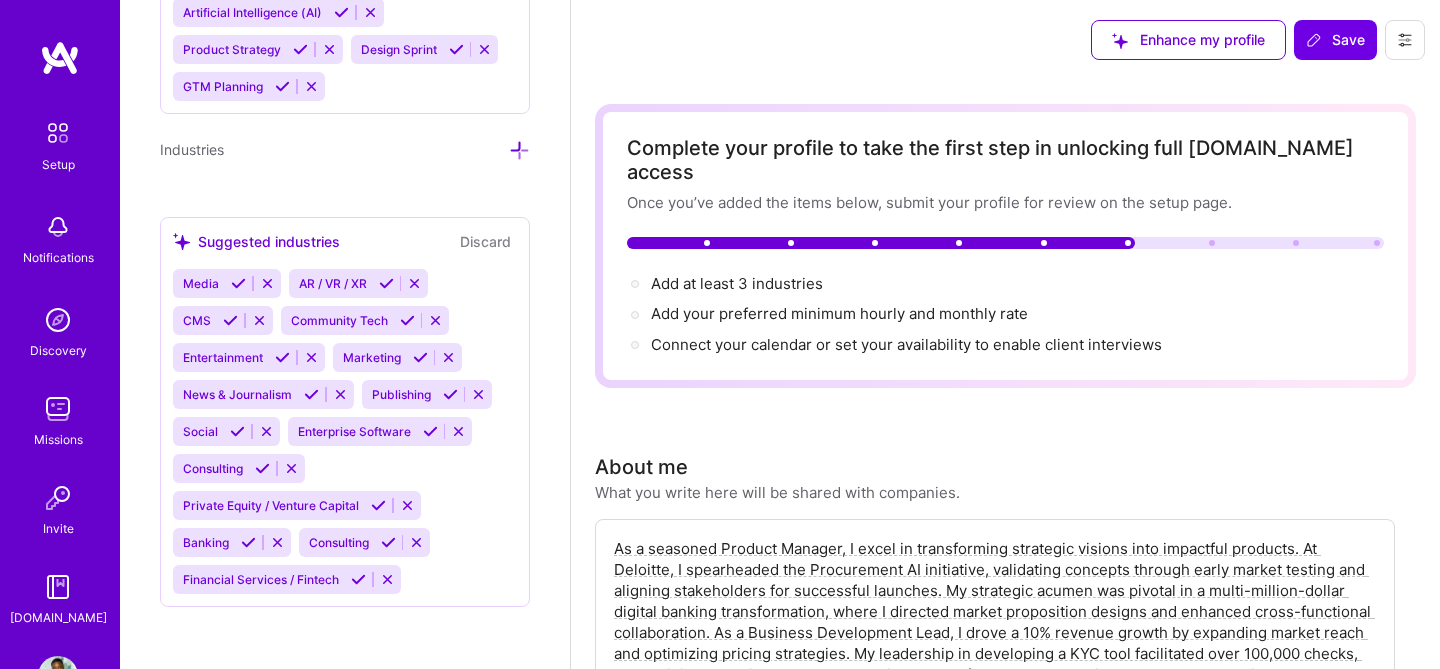 click at bounding box center (262, 468) 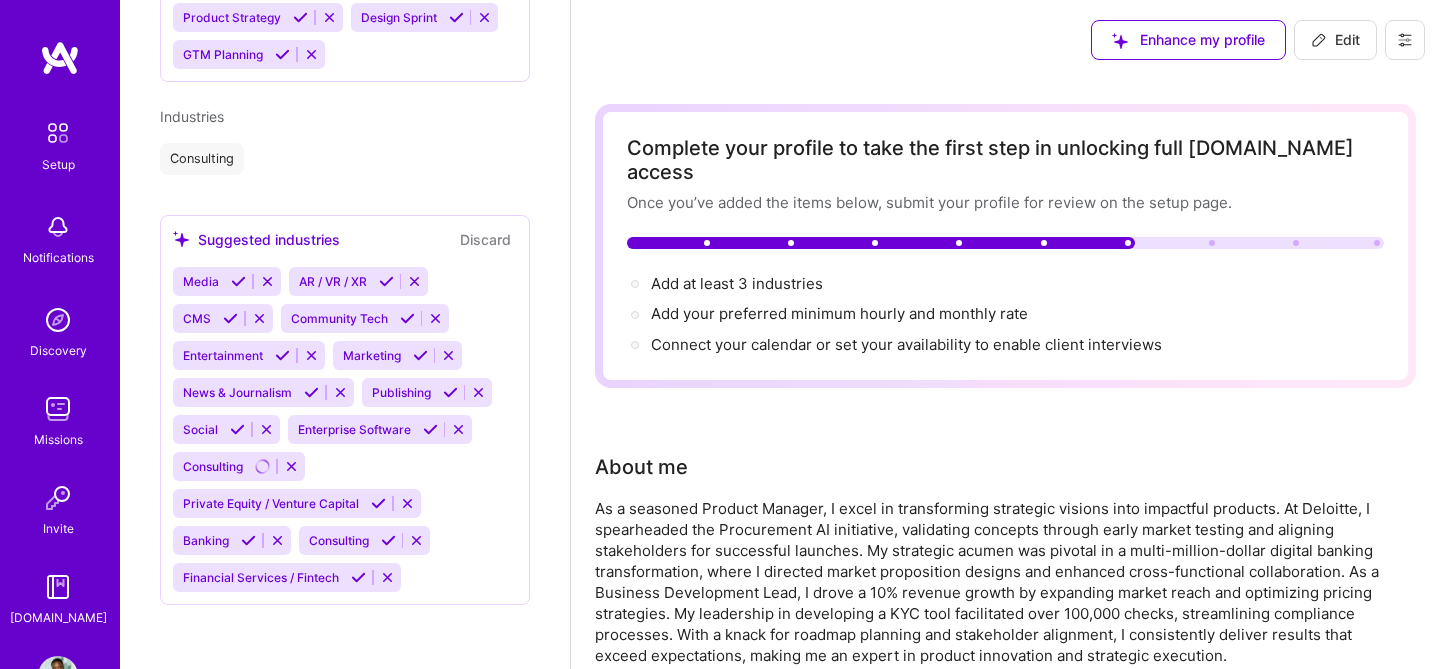 scroll, scrollTop: 1188, scrollLeft: 0, axis: vertical 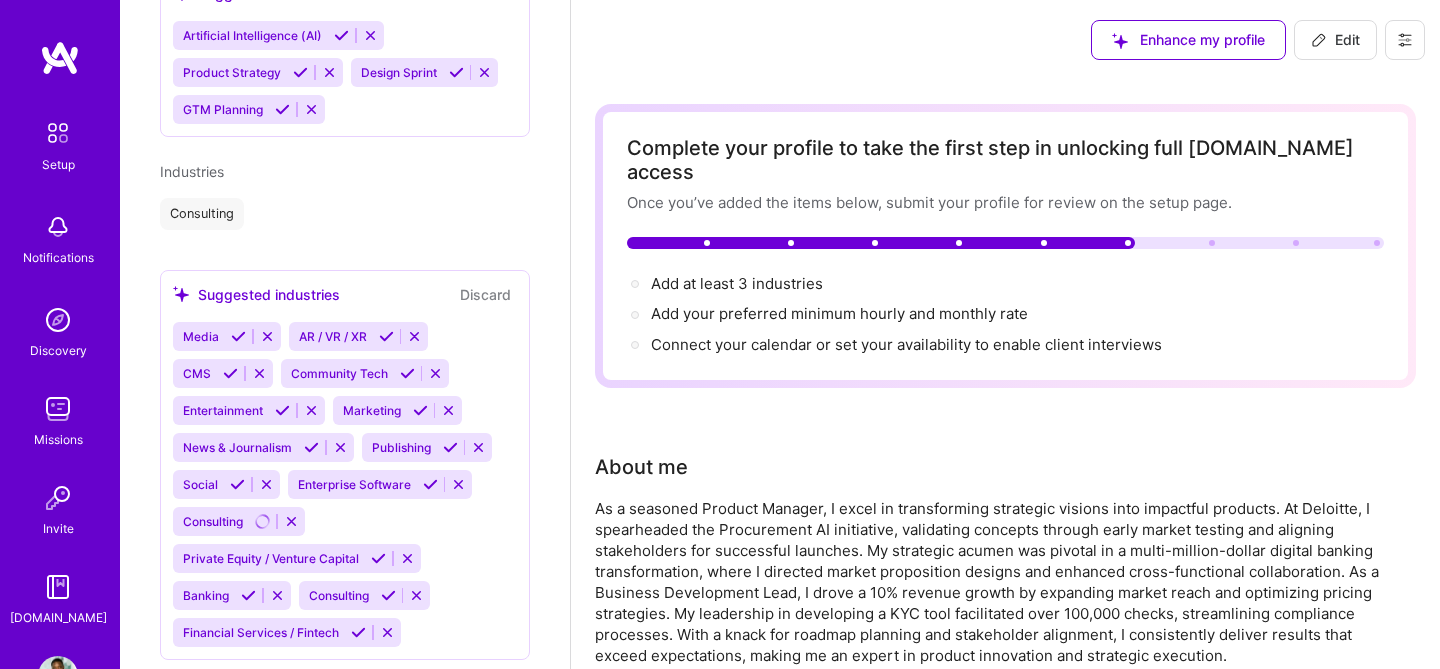 click at bounding box center [248, 595] 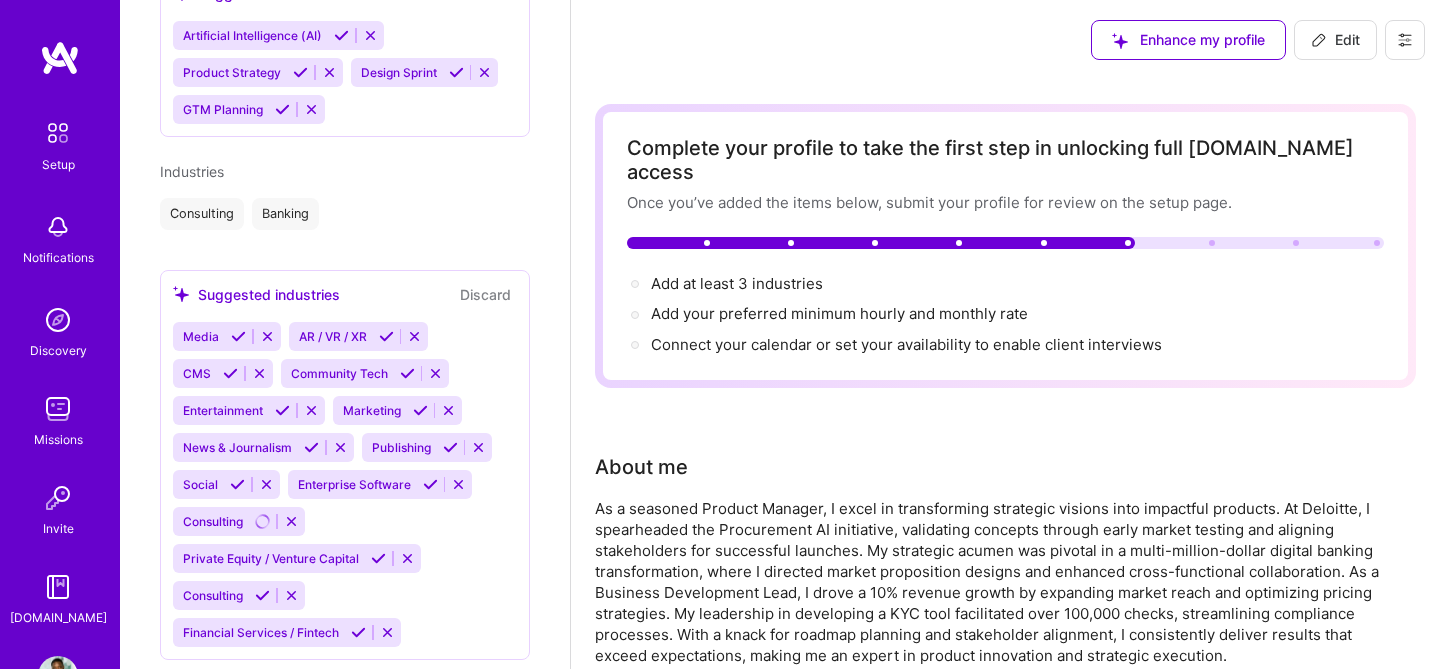 click at bounding box center [358, 632] 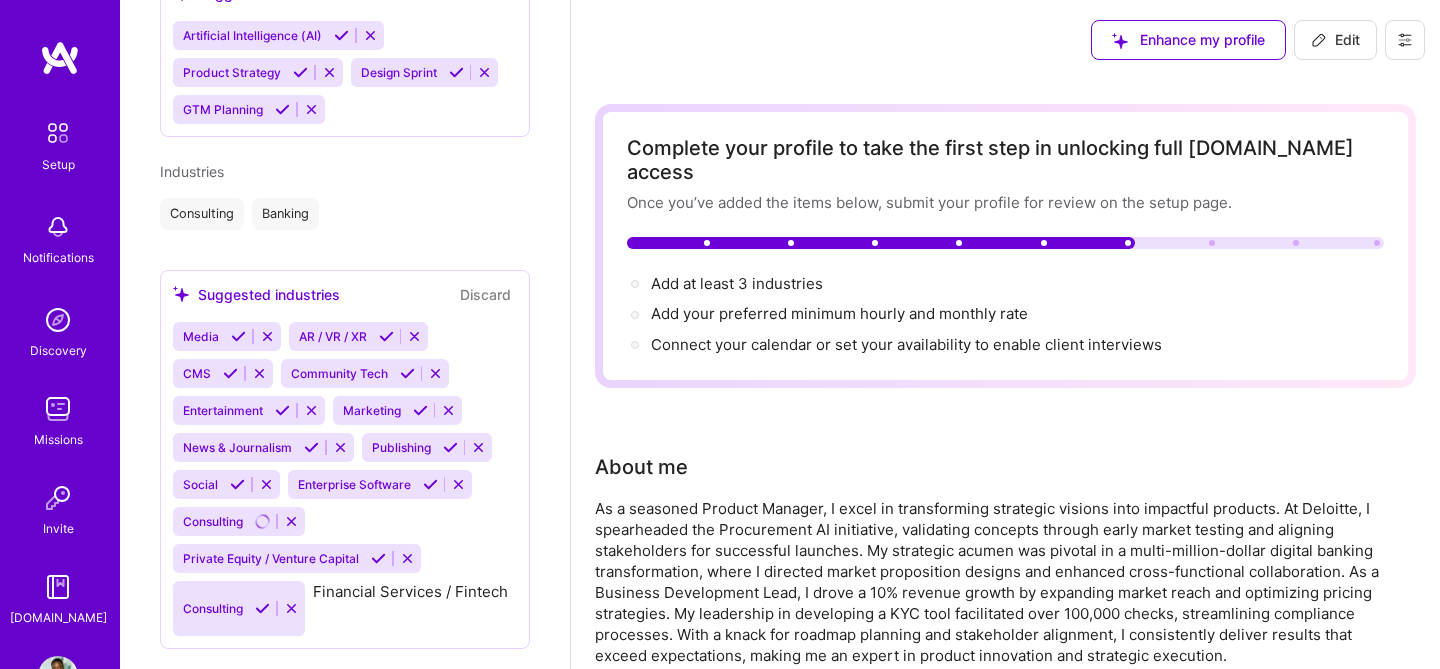 scroll, scrollTop: 1182, scrollLeft: 0, axis: vertical 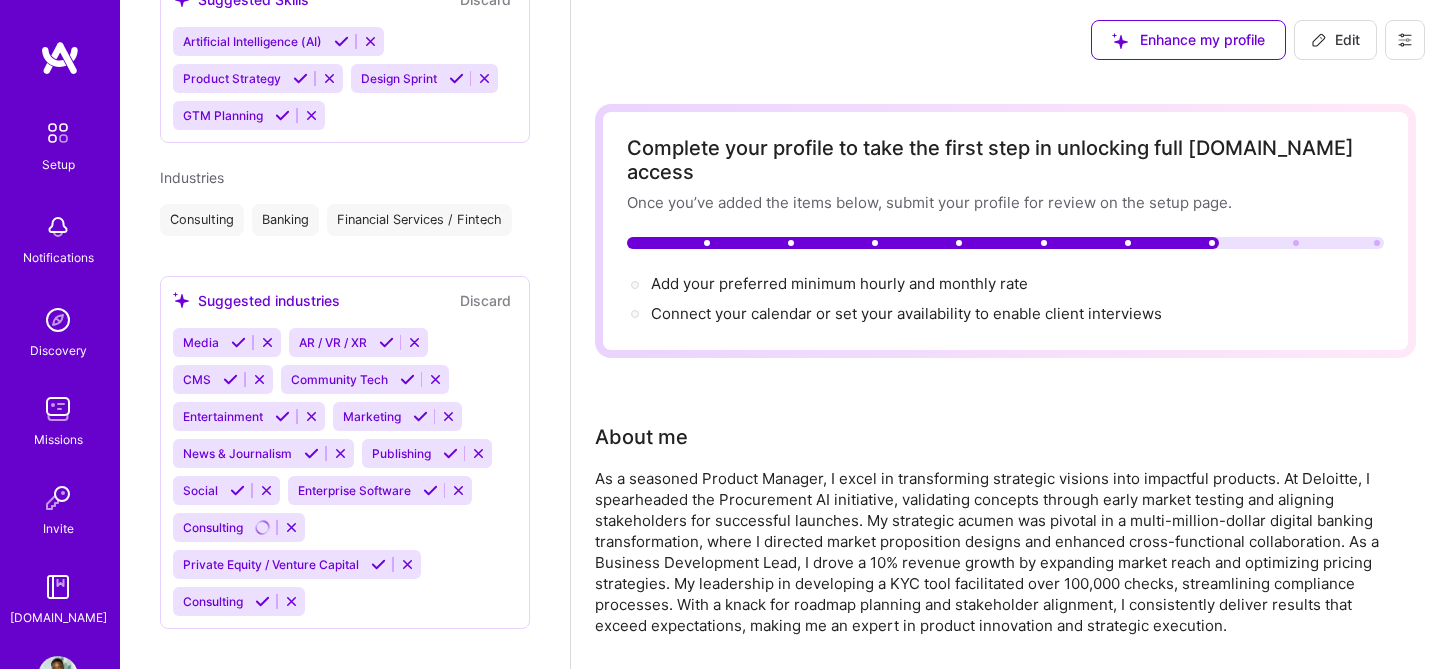 click at bounding box center [430, 490] 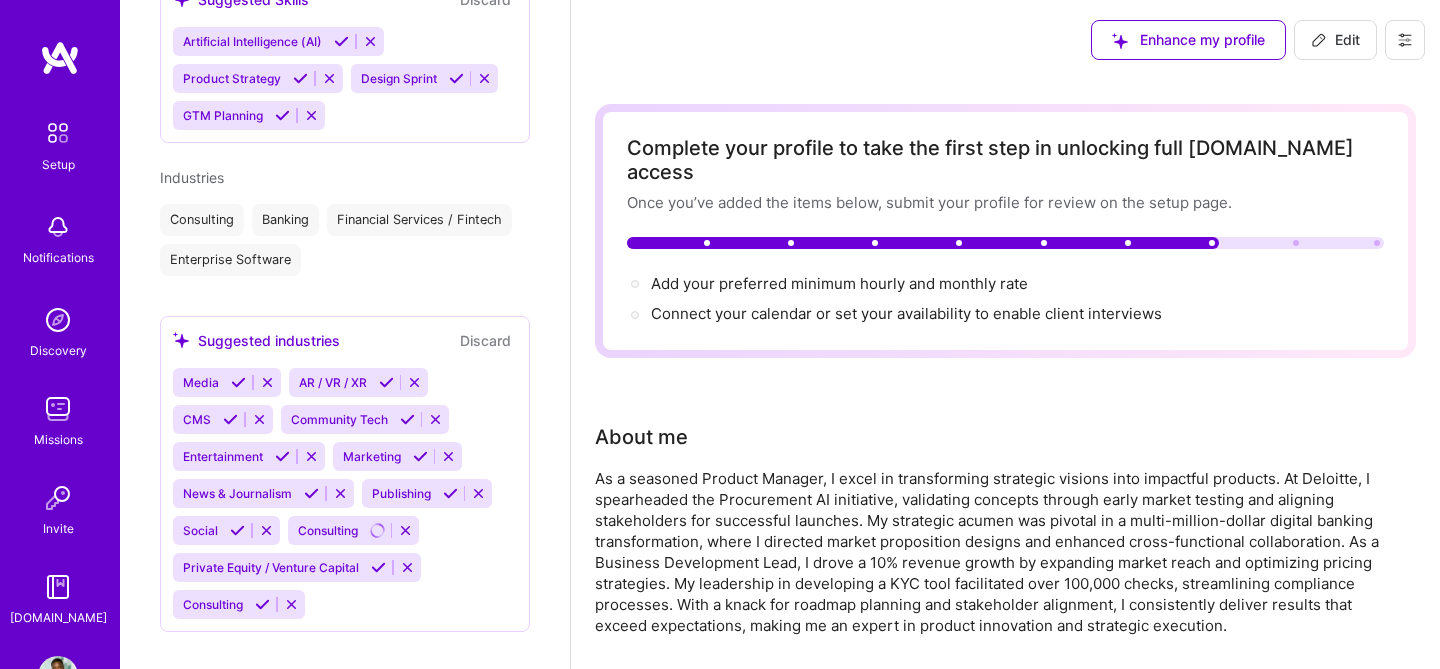 scroll, scrollTop: 1185, scrollLeft: 0, axis: vertical 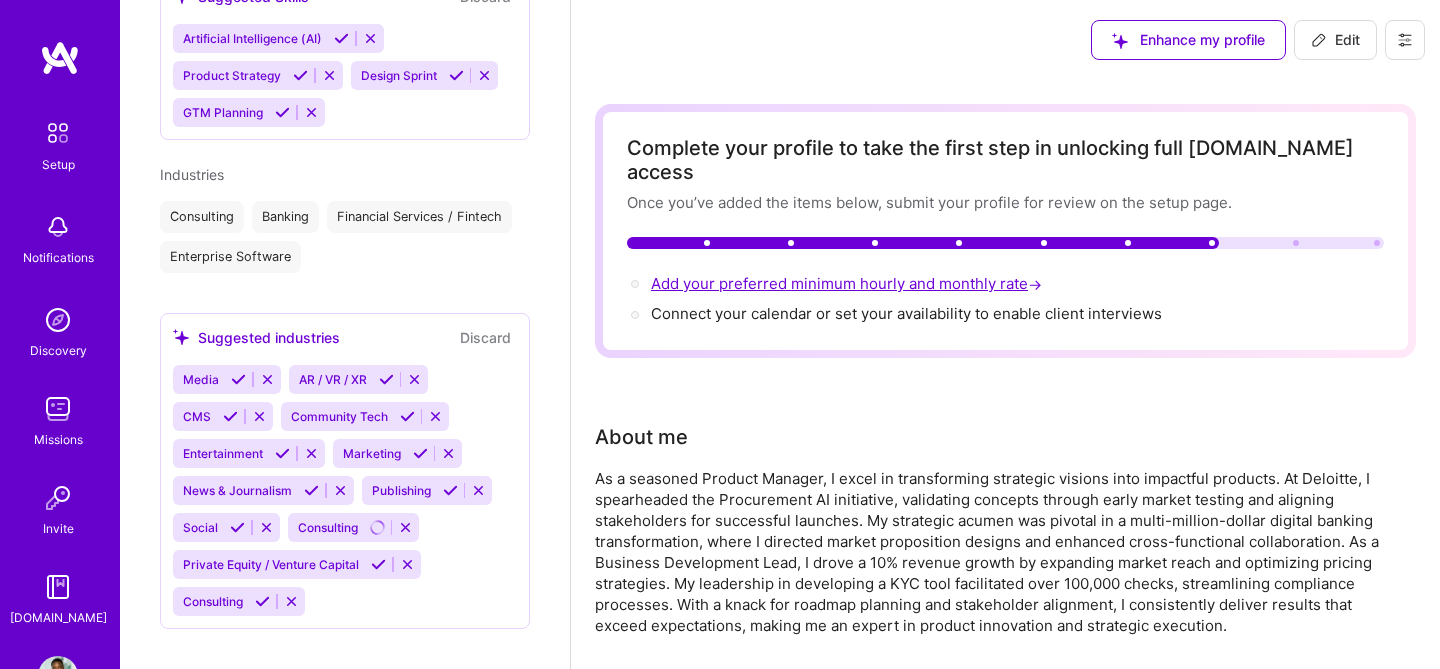 click on "Add your preferred minimum hourly and monthly rate  →" at bounding box center (848, 283) 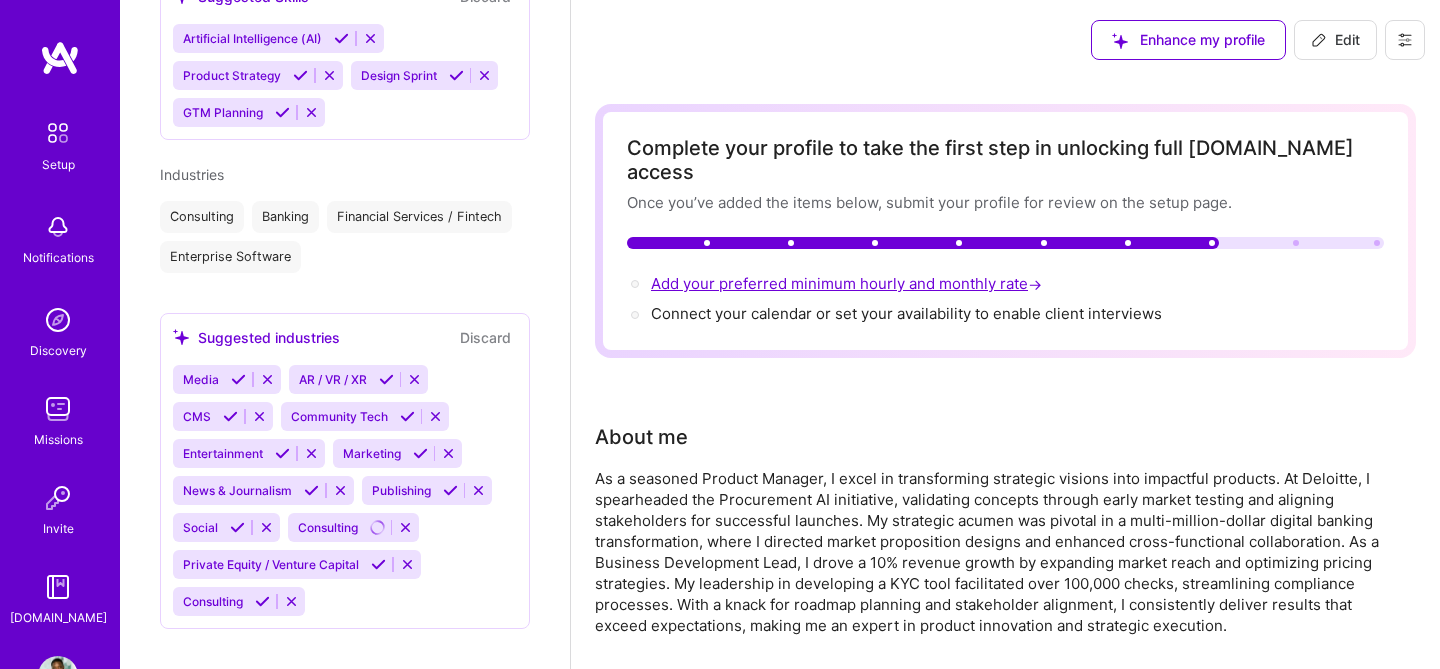 scroll, scrollTop: 954, scrollLeft: 0, axis: vertical 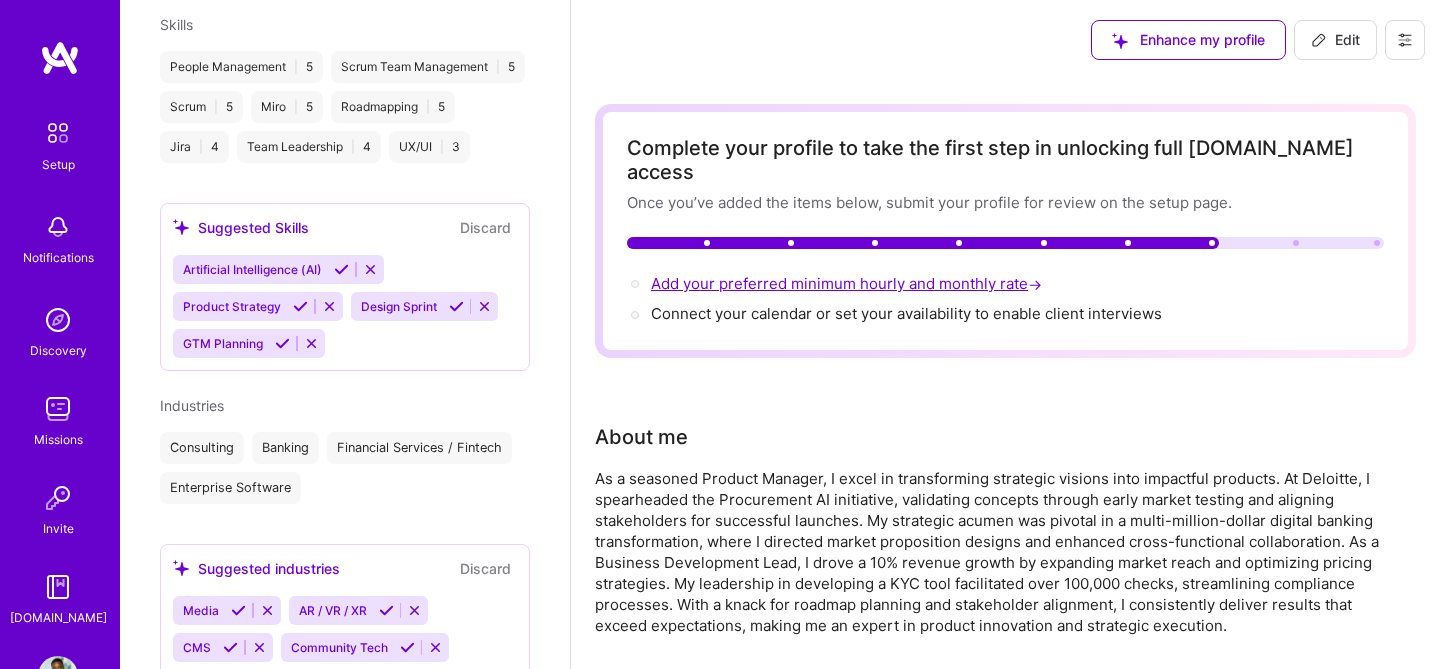 select on "US" 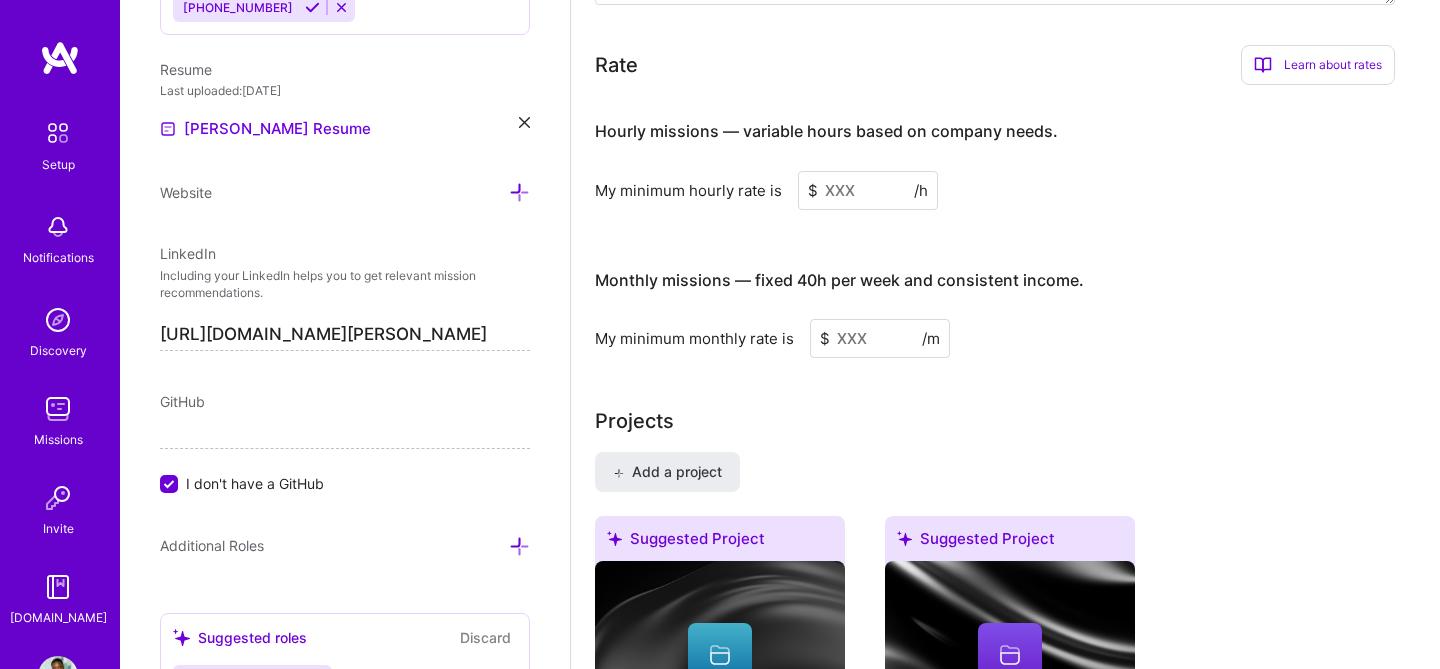scroll, scrollTop: 1172, scrollLeft: 0, axis: vertical 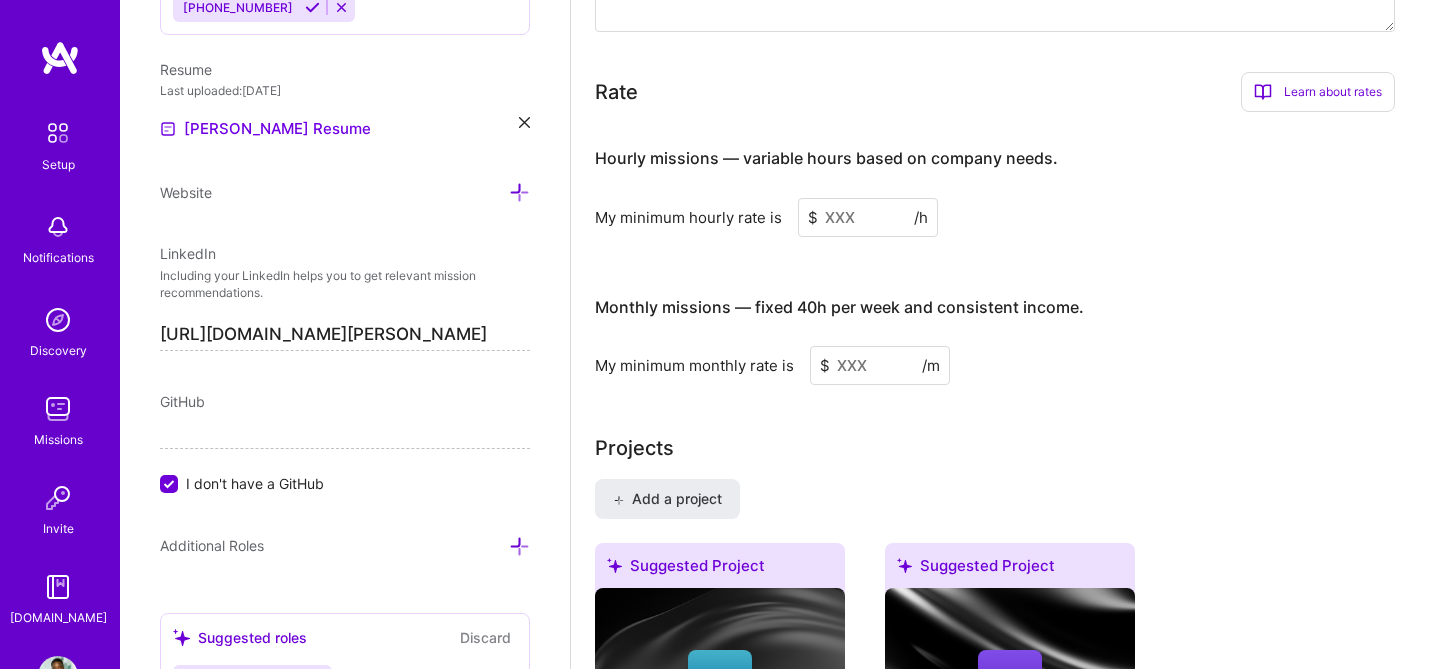 click at bounding box center [868, 217] 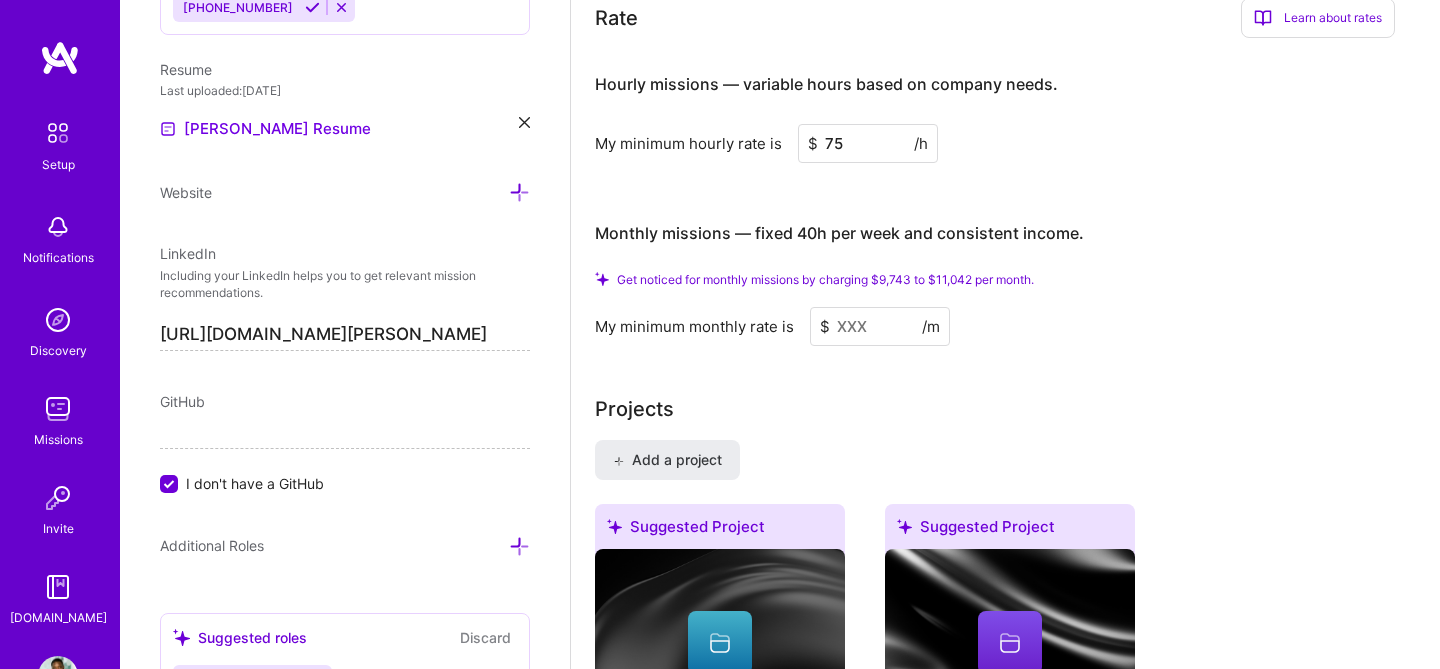 scroll, scrollTop: 1255, scrollLeft: 0, axis: vertical 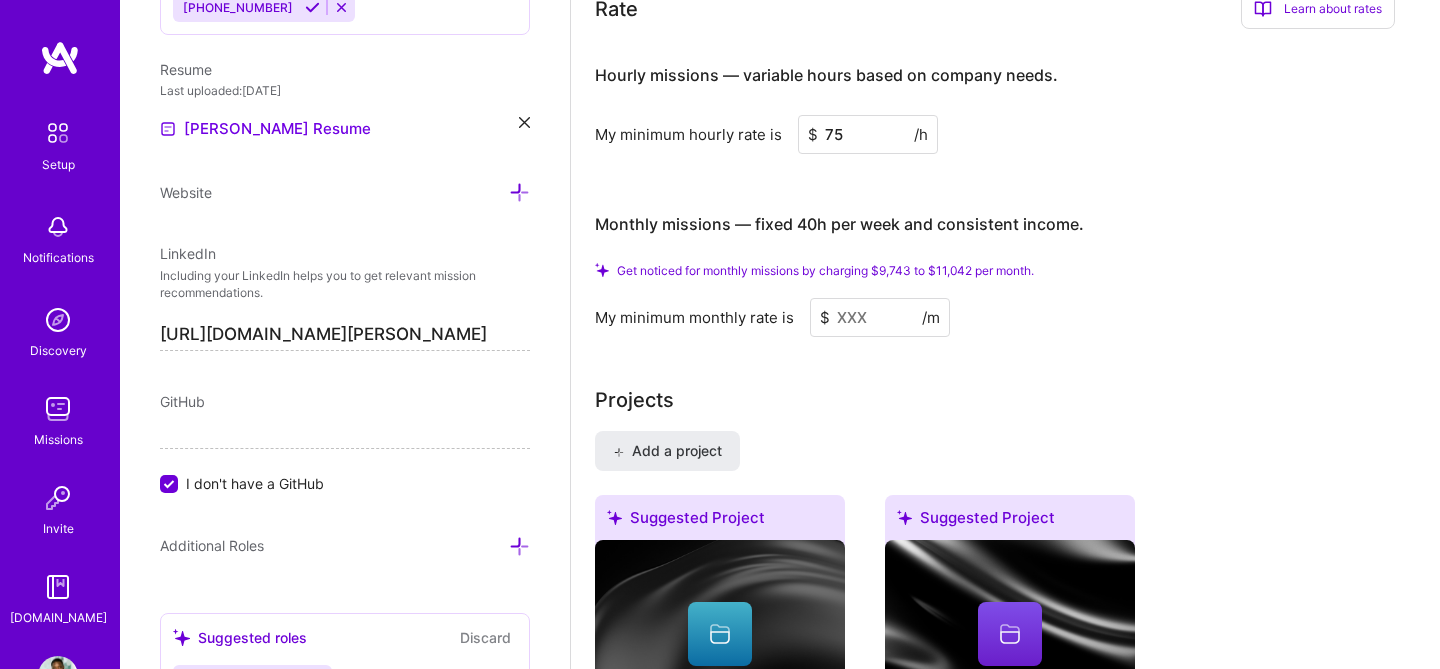 type on "75" 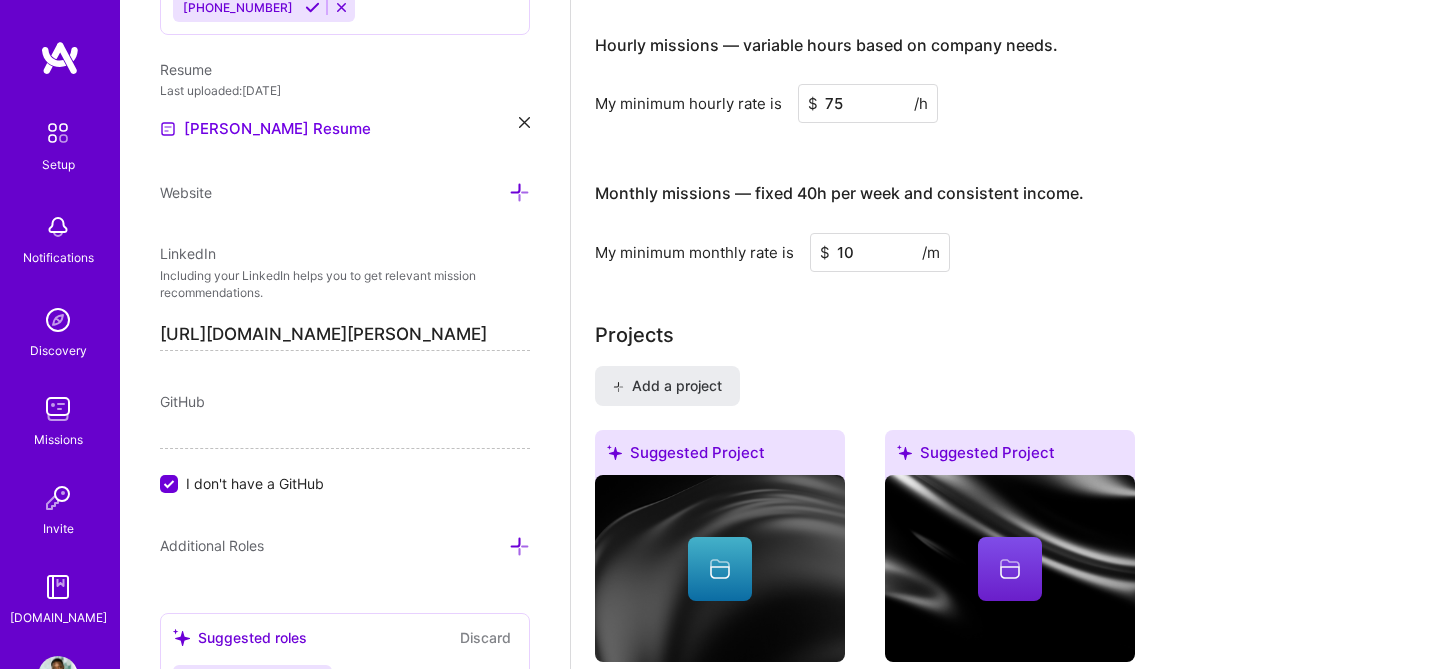 type on "1" 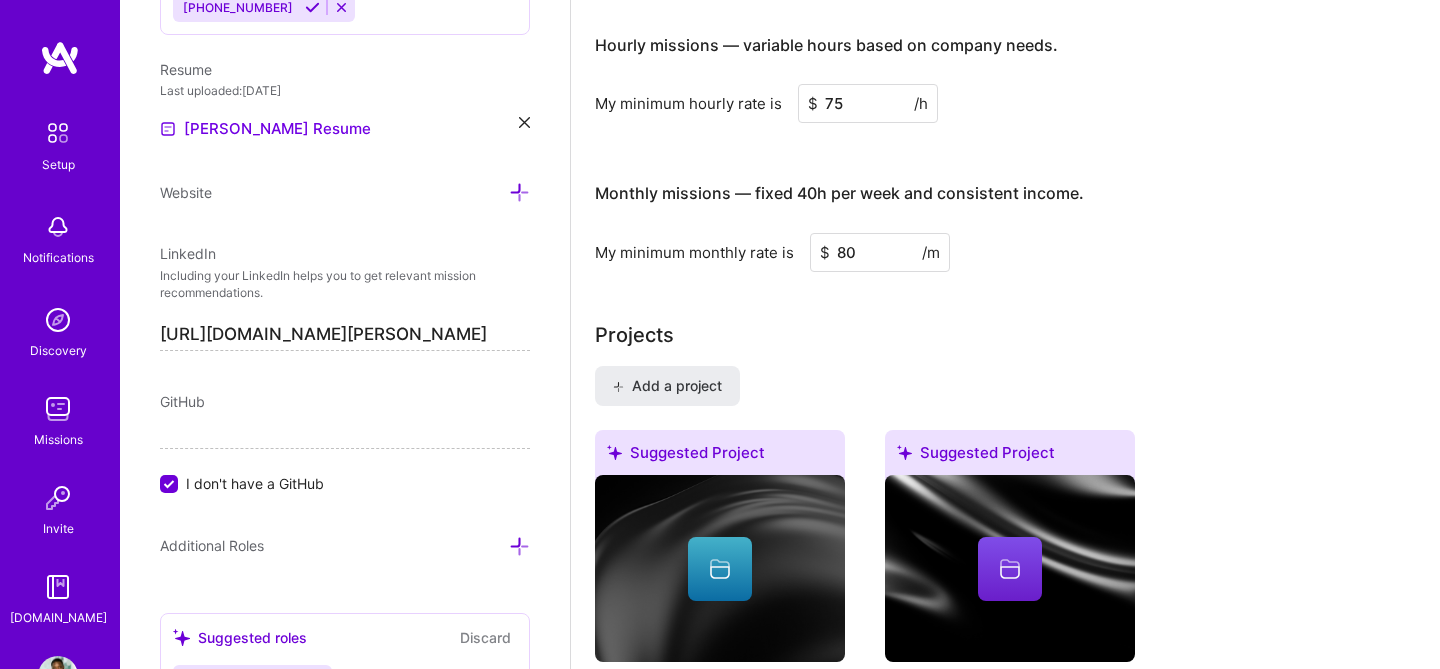 type on "8" 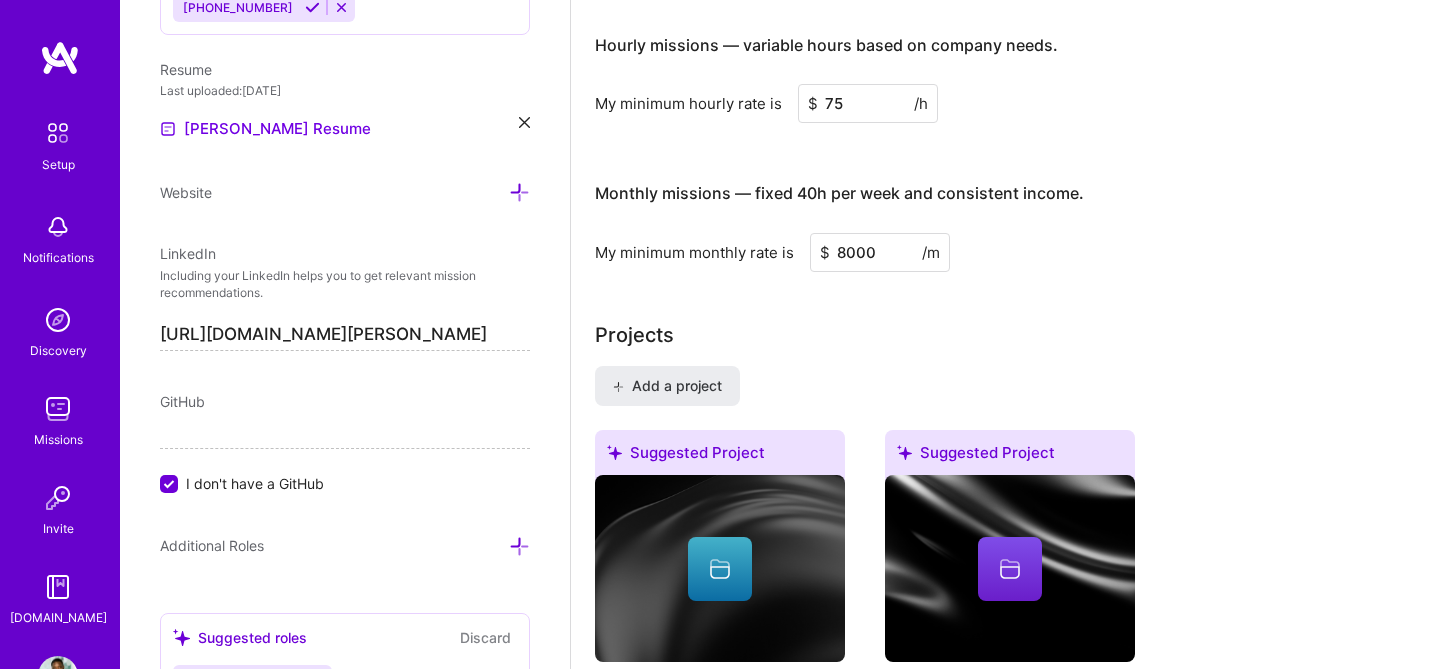 type on "8000" 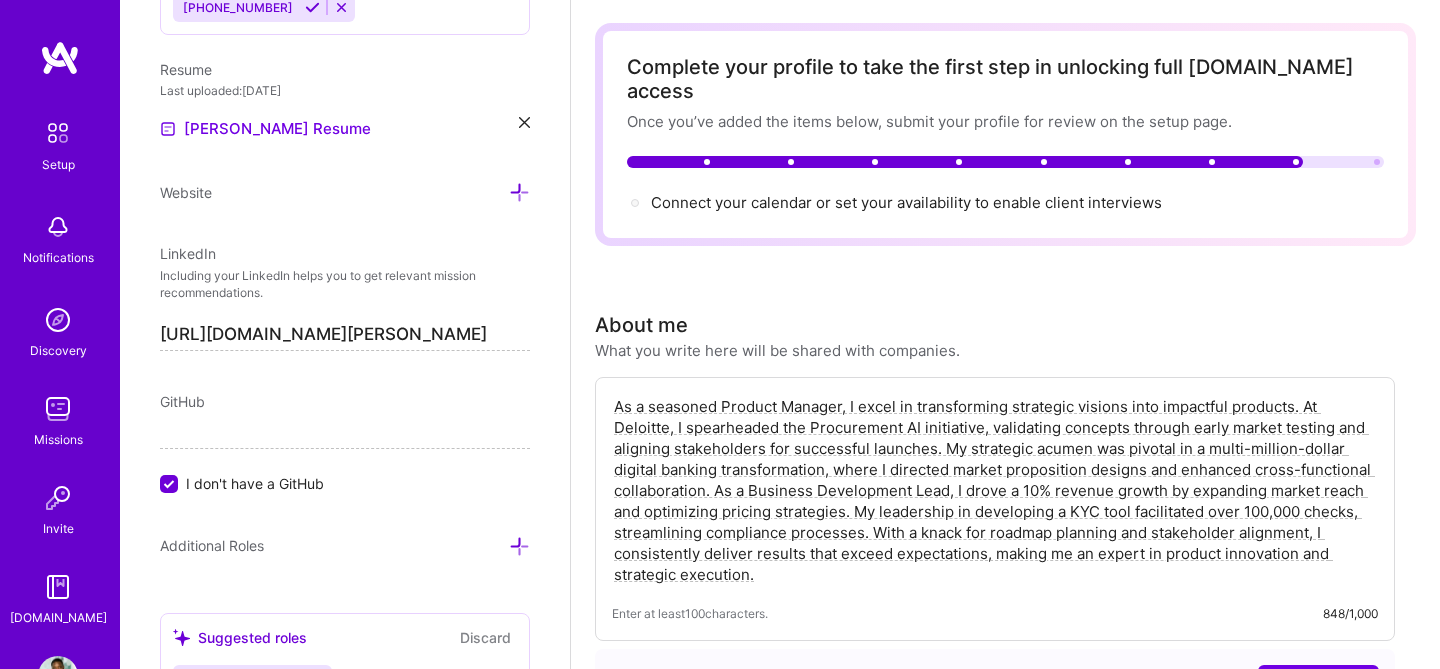 scroll, scrollTop: 0, scrollLeft: 0, axis: both 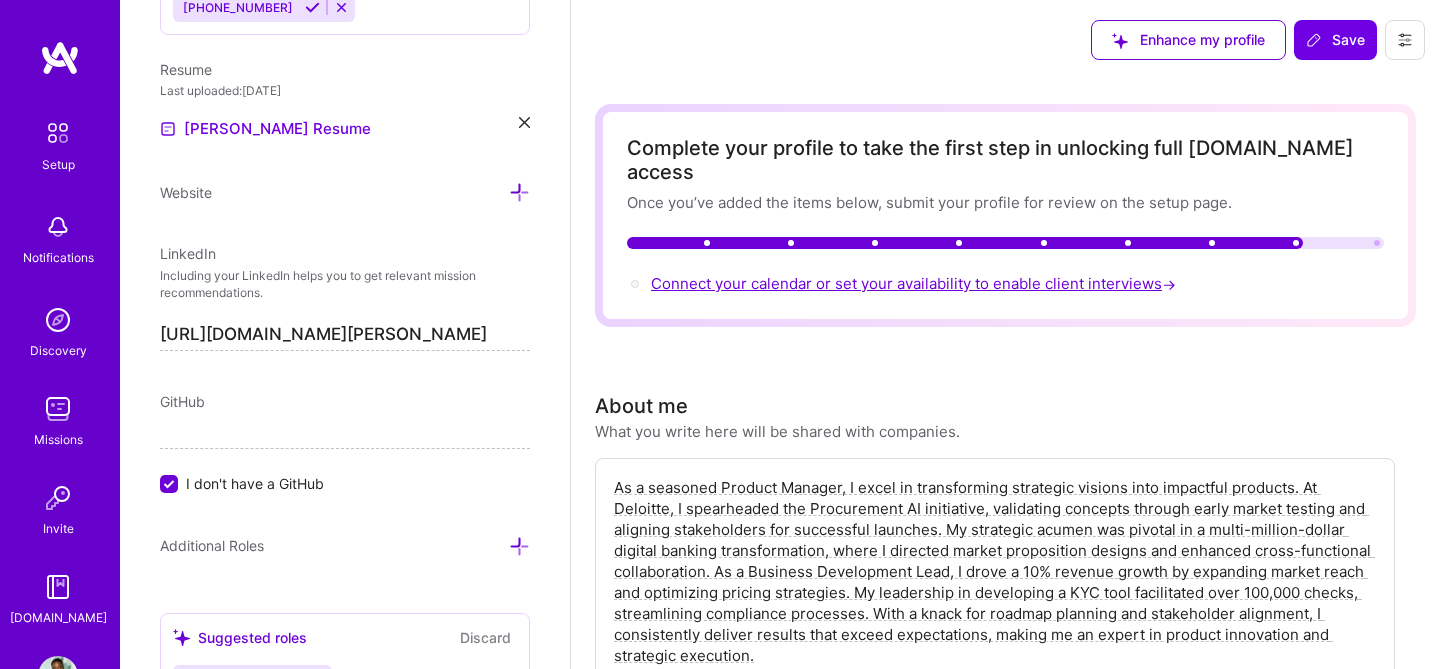 type on "120" 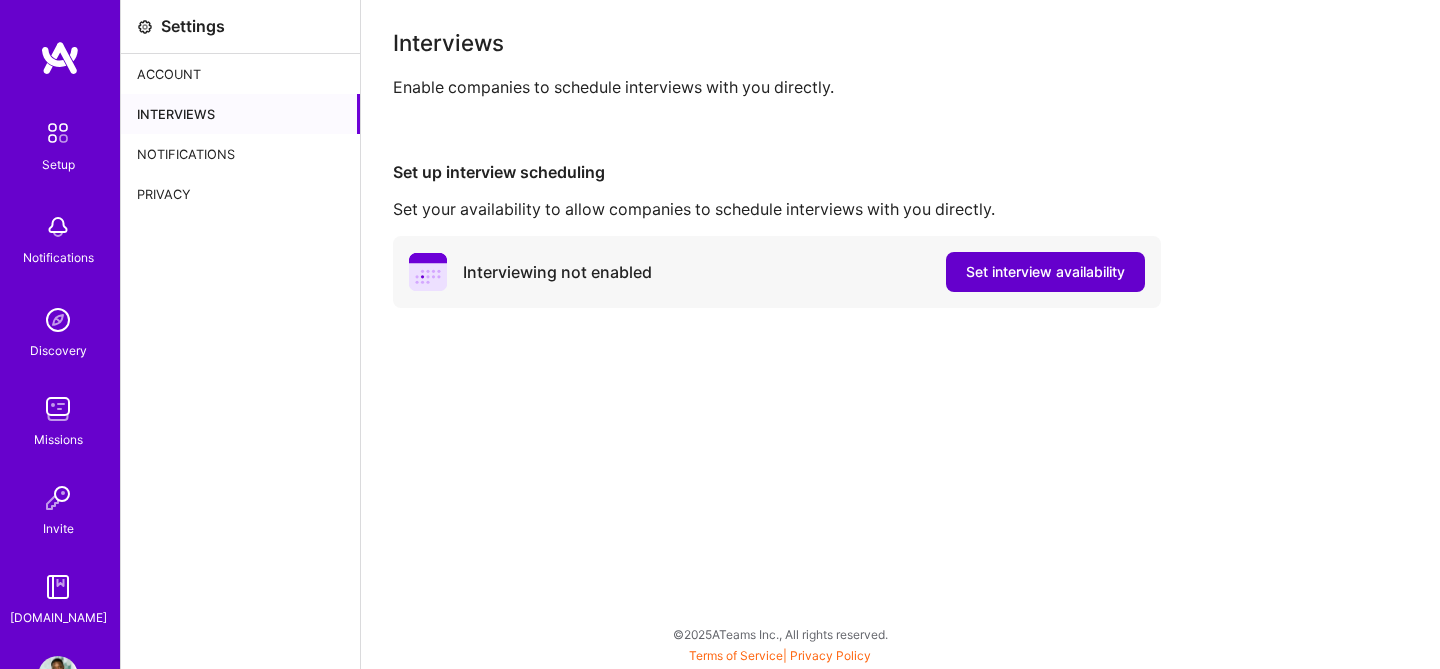 click on "Set interview availability" at bounding box center [1045, 272] 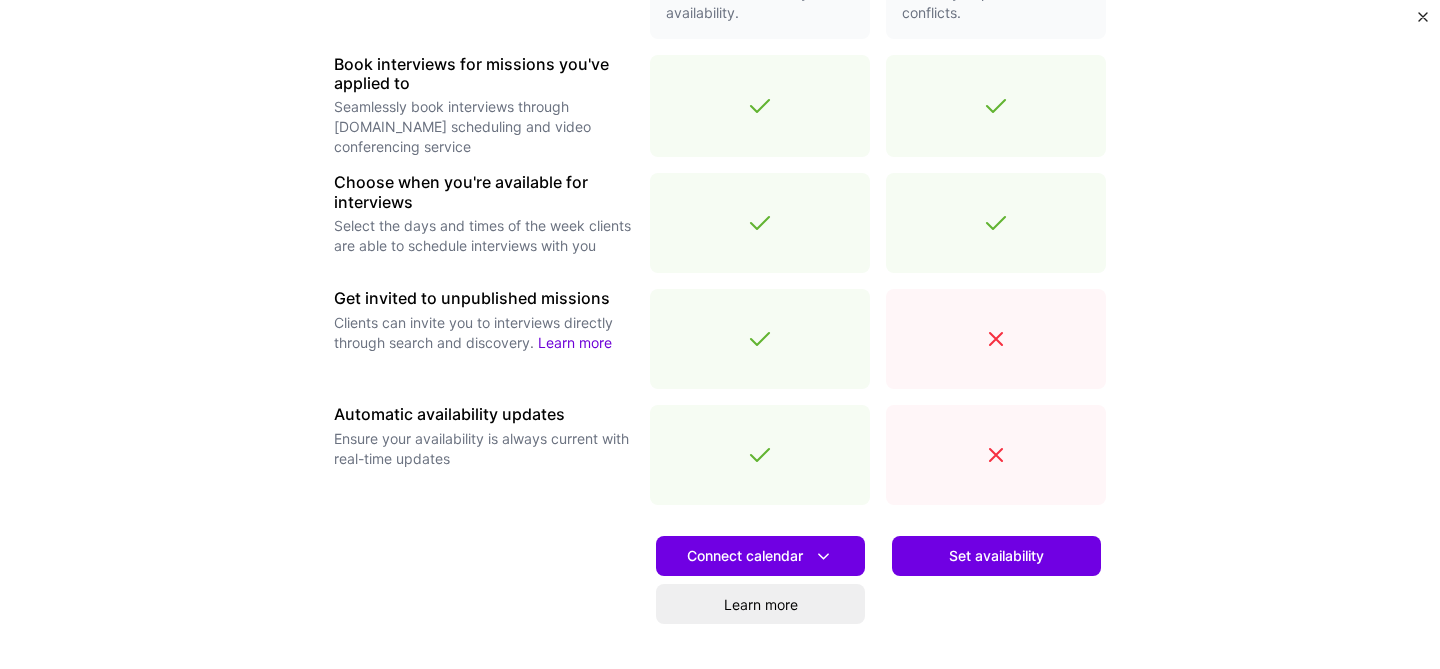 scroll, scrollTop: 581, scrollLeft: 0, axis: vertical 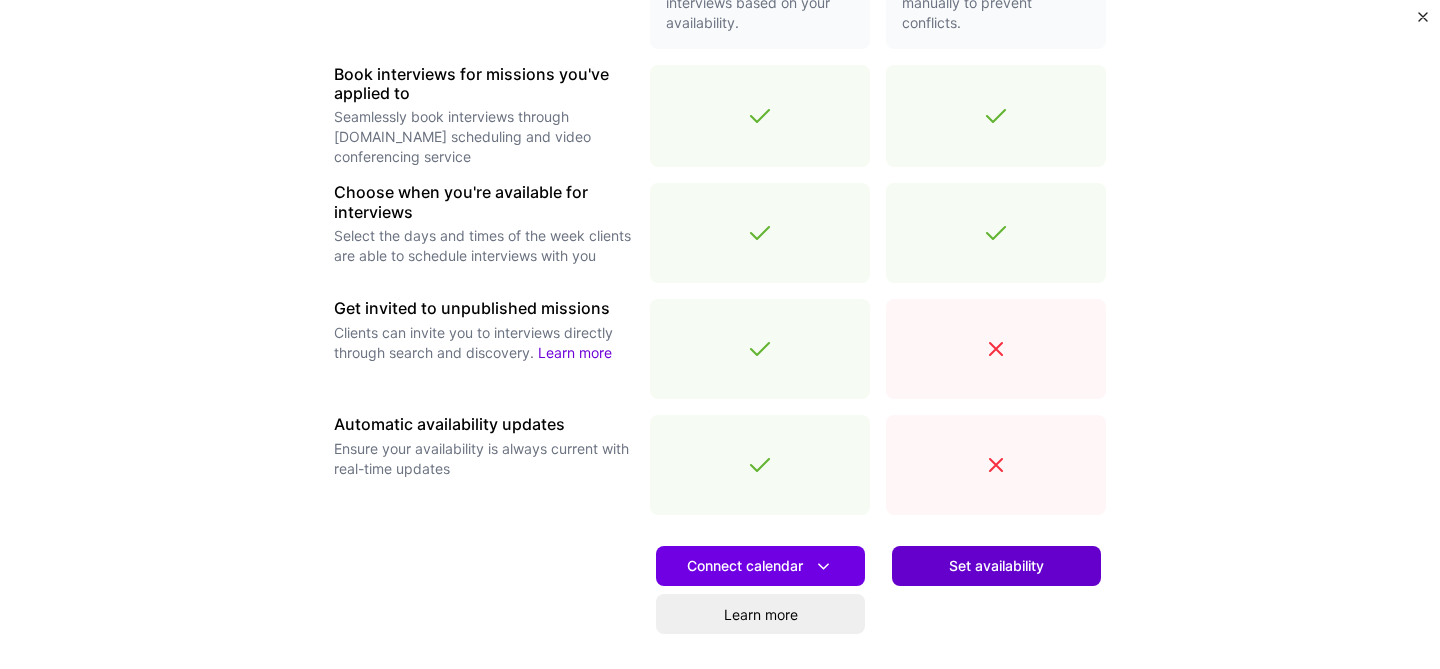click on "Set availability" at bounding box center (996, 566) 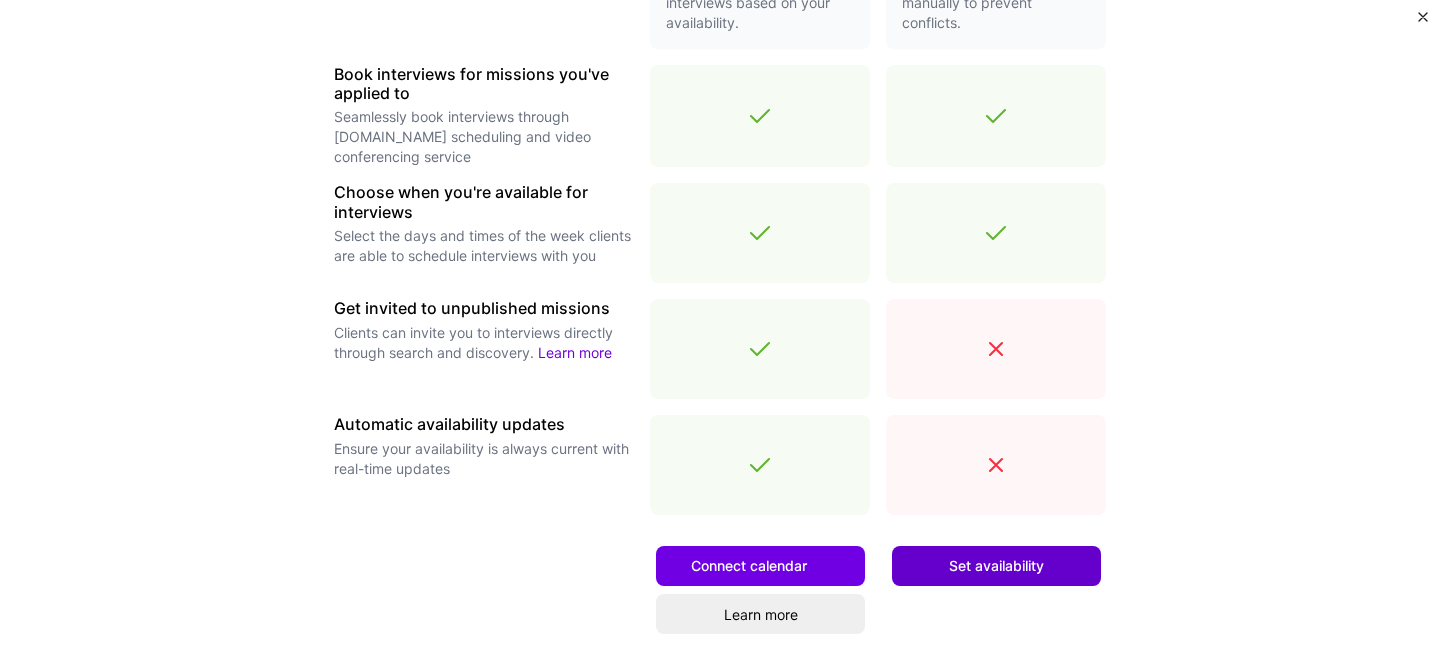 scroll, scrollTop: 0, scrollLeft: 0, axis: both 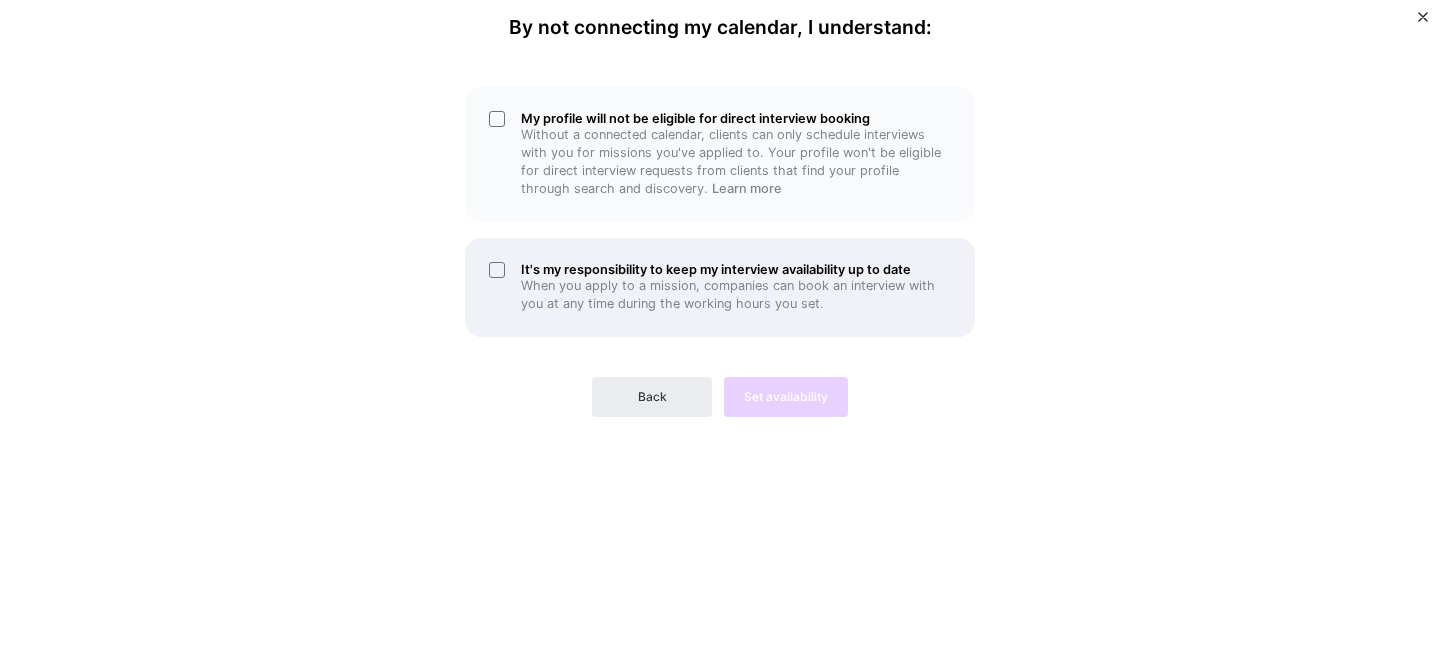 click on "It's my responsibility to keep my interview availability up to date When you apply to a mission, companies can book an interview with you at any time during the working hours you set." at bounding box center (720, 287) 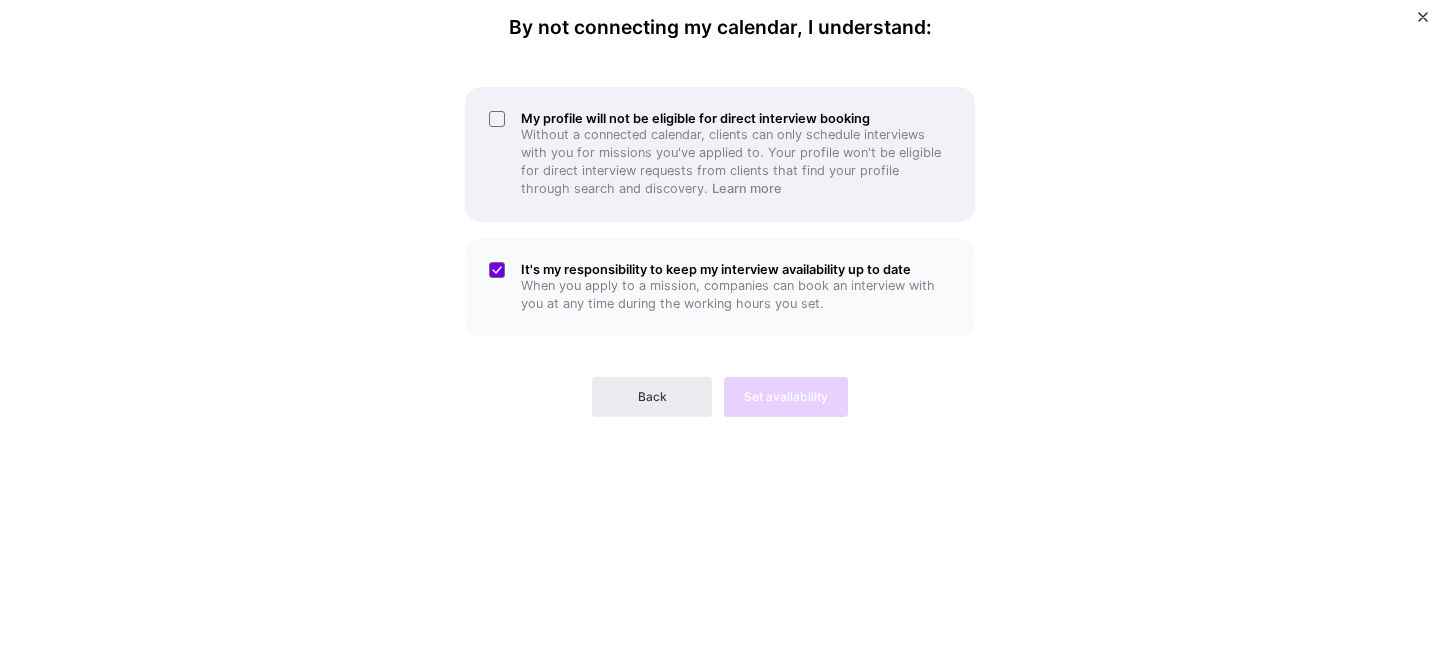 click on "Without a connected calendar, clients can only schedule interviews with you for missions you've applied to. Your profile won't be eligible for direct interview requests from clients that find your profile through search and discovery.   Learn more" at bounding box center (736, 162) 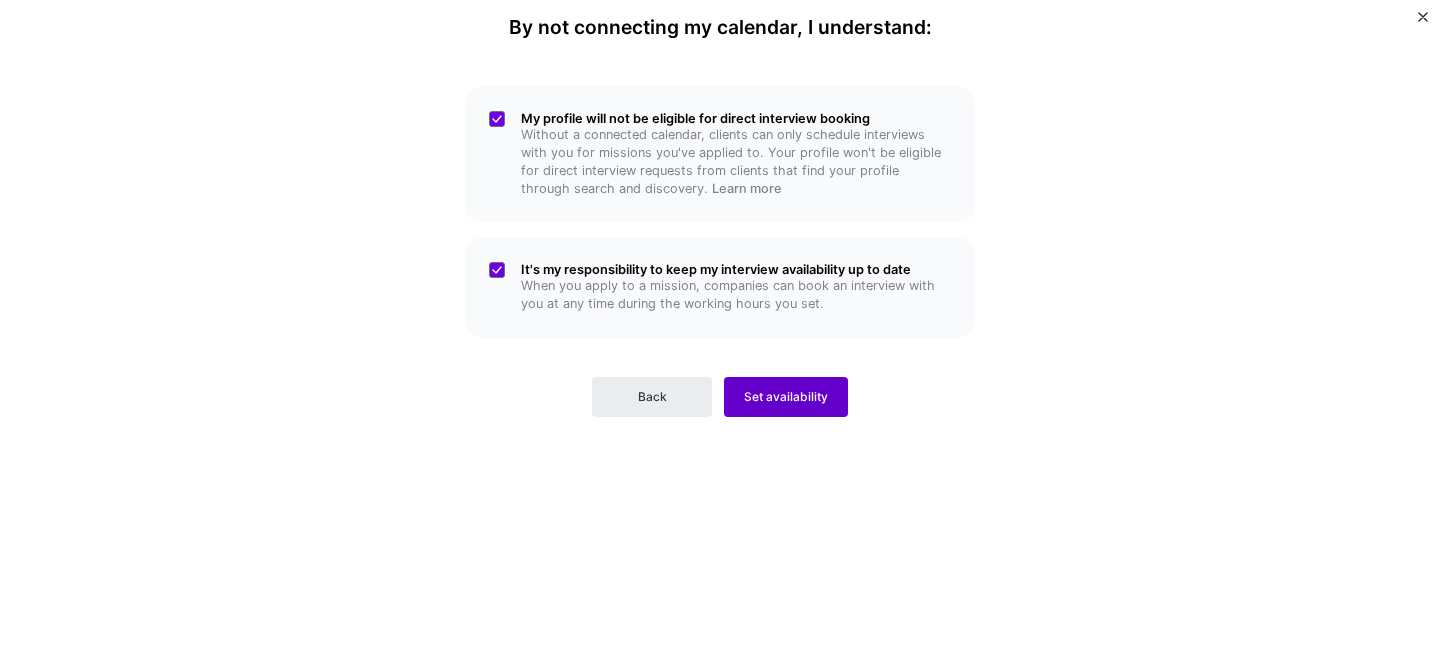 click on "Set availability" at bounding box center (786, 397) 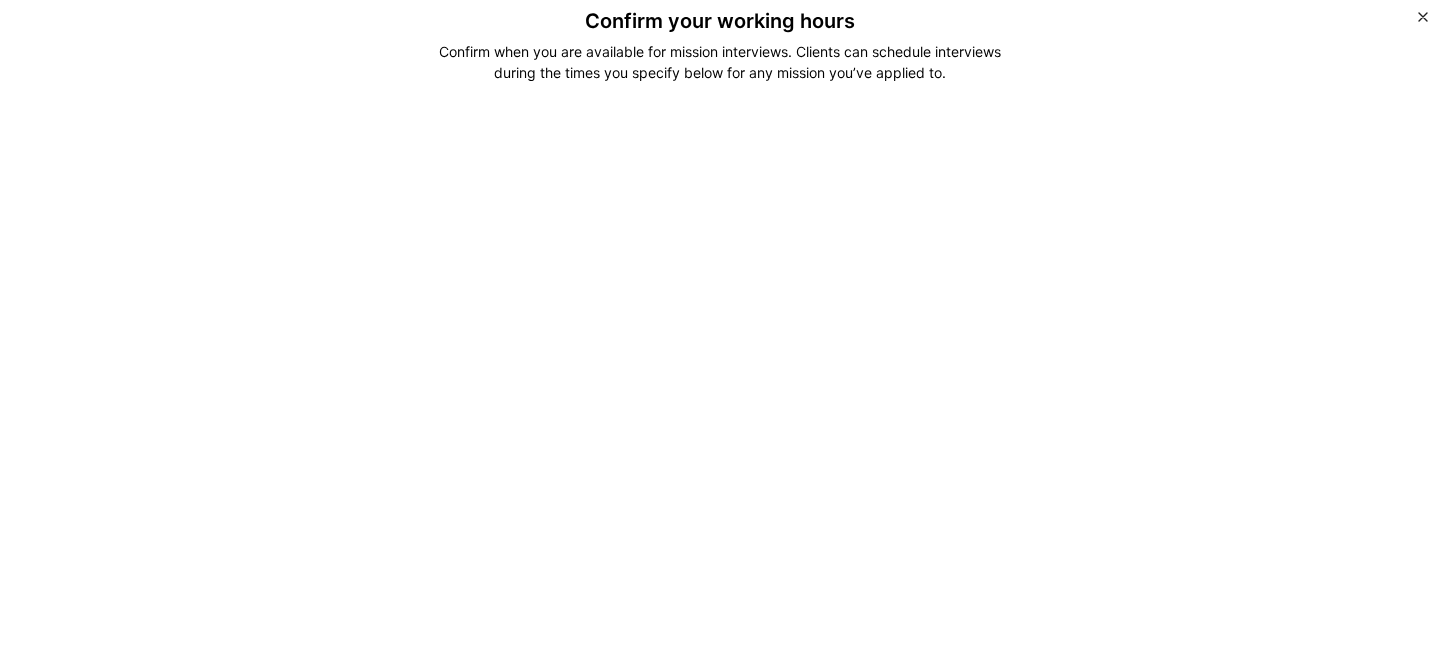 scroll, scrollTop: 0, scrollLeft: 0, axis: both 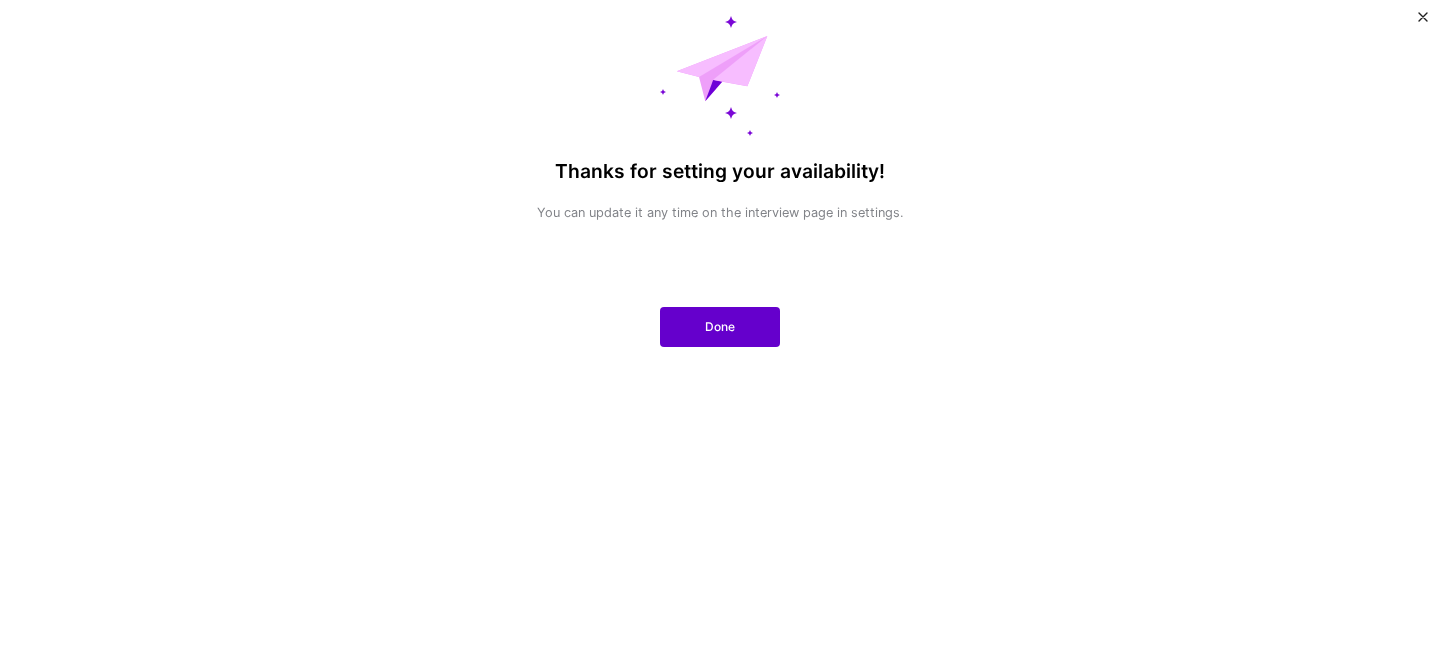 click on "Done" at bounding box center [720, 327] 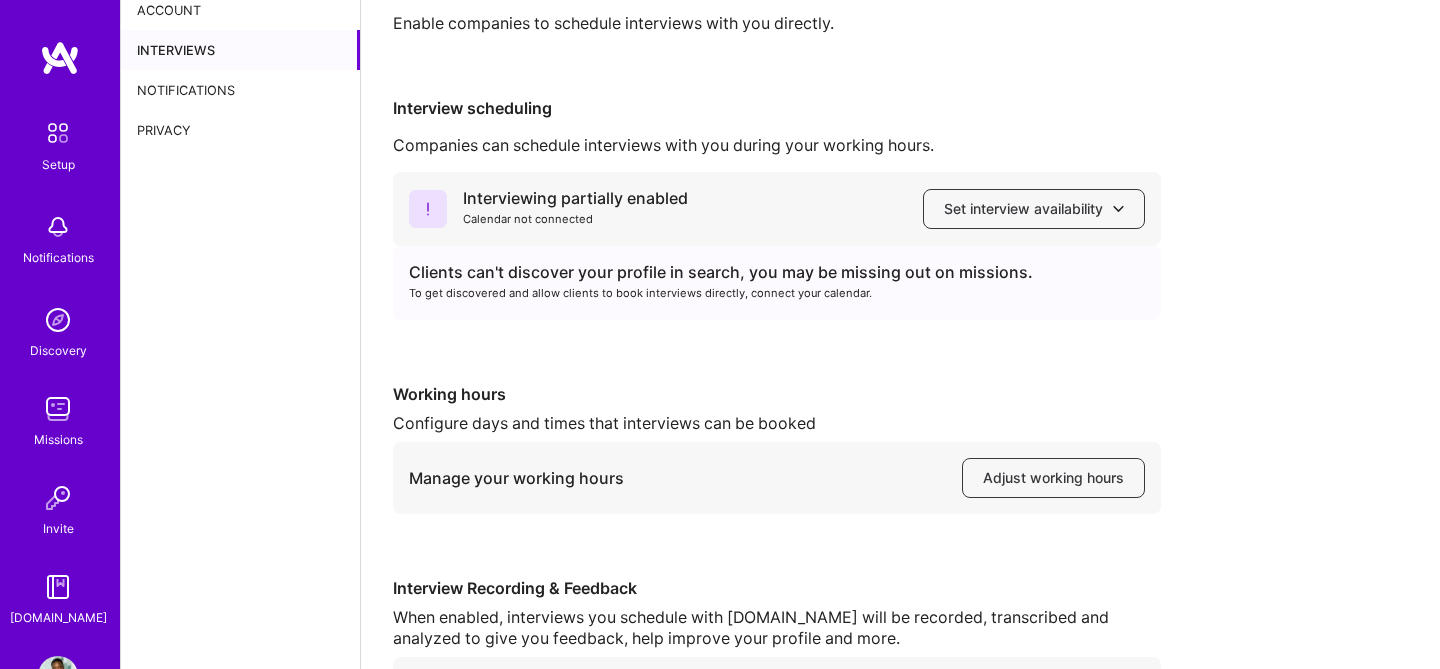 scroll, scrollTop: 81, scrollLeft: 0, axis: vertical 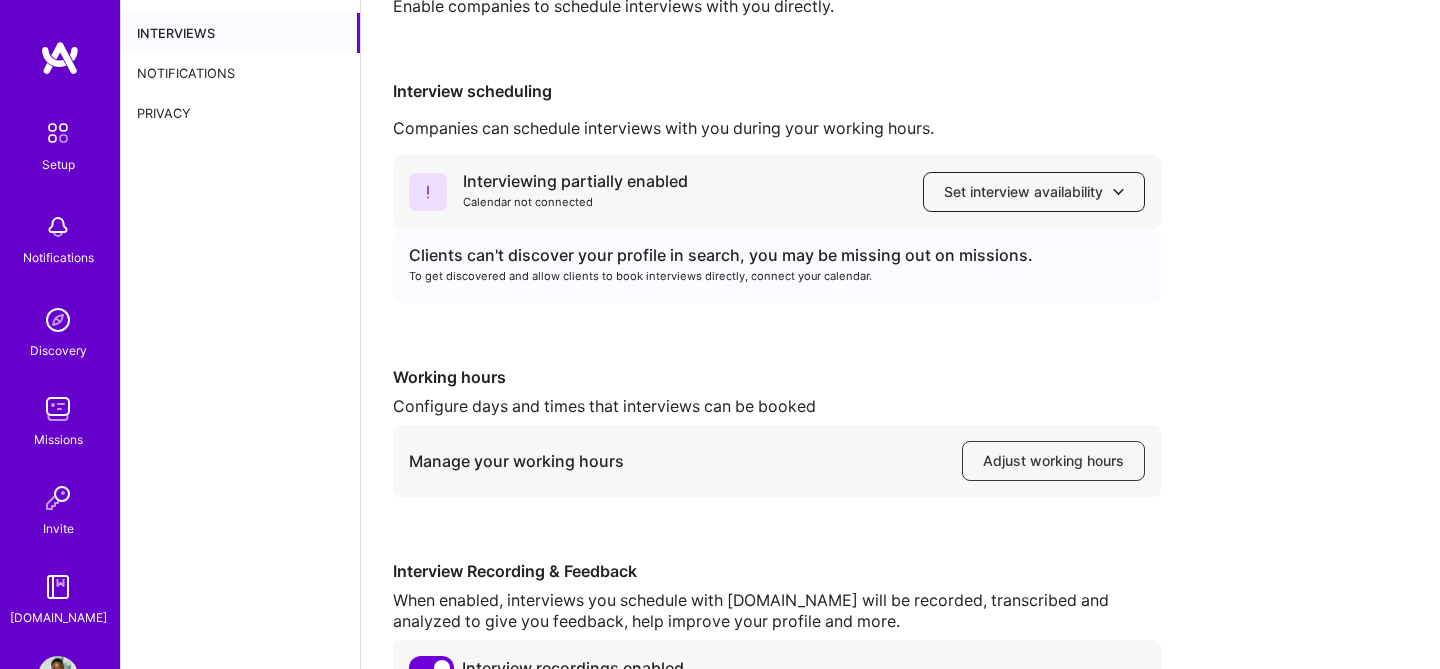 click on "Set interview availability" at bounding box center (1034, 192) 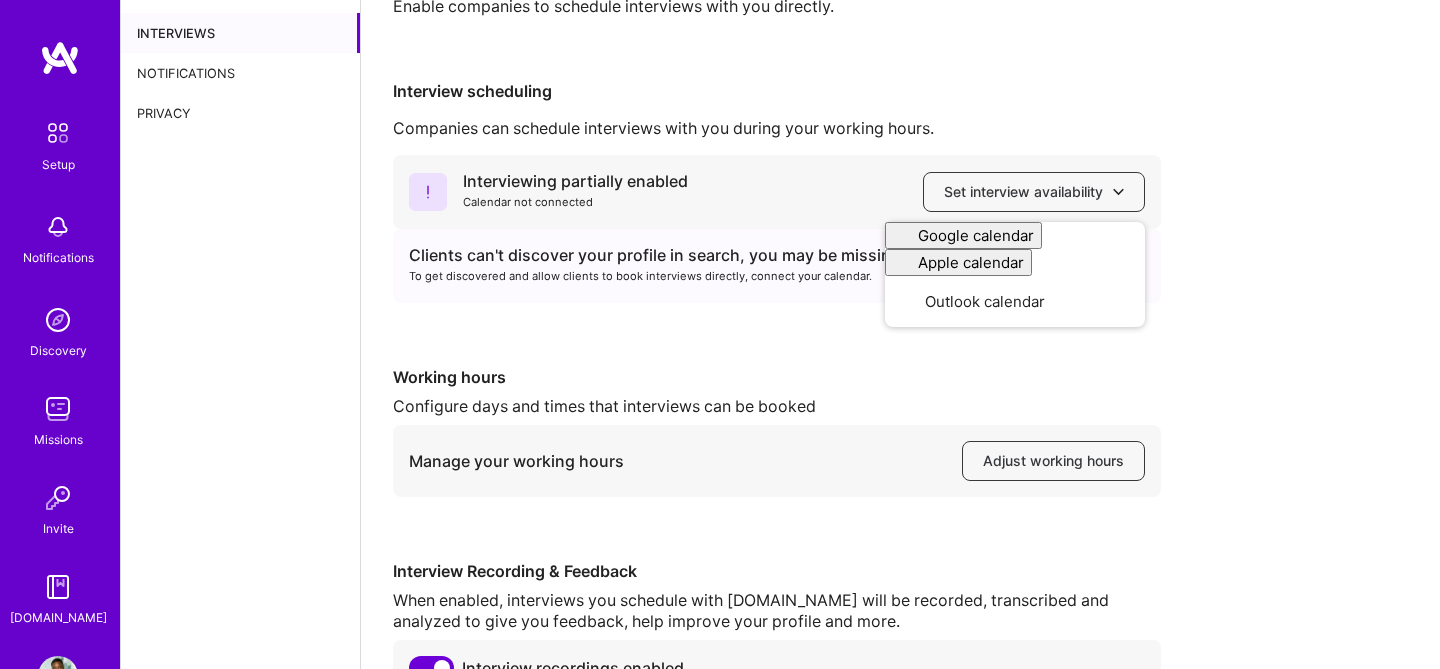 click on "Working hours" at bounding box center [777, 377] 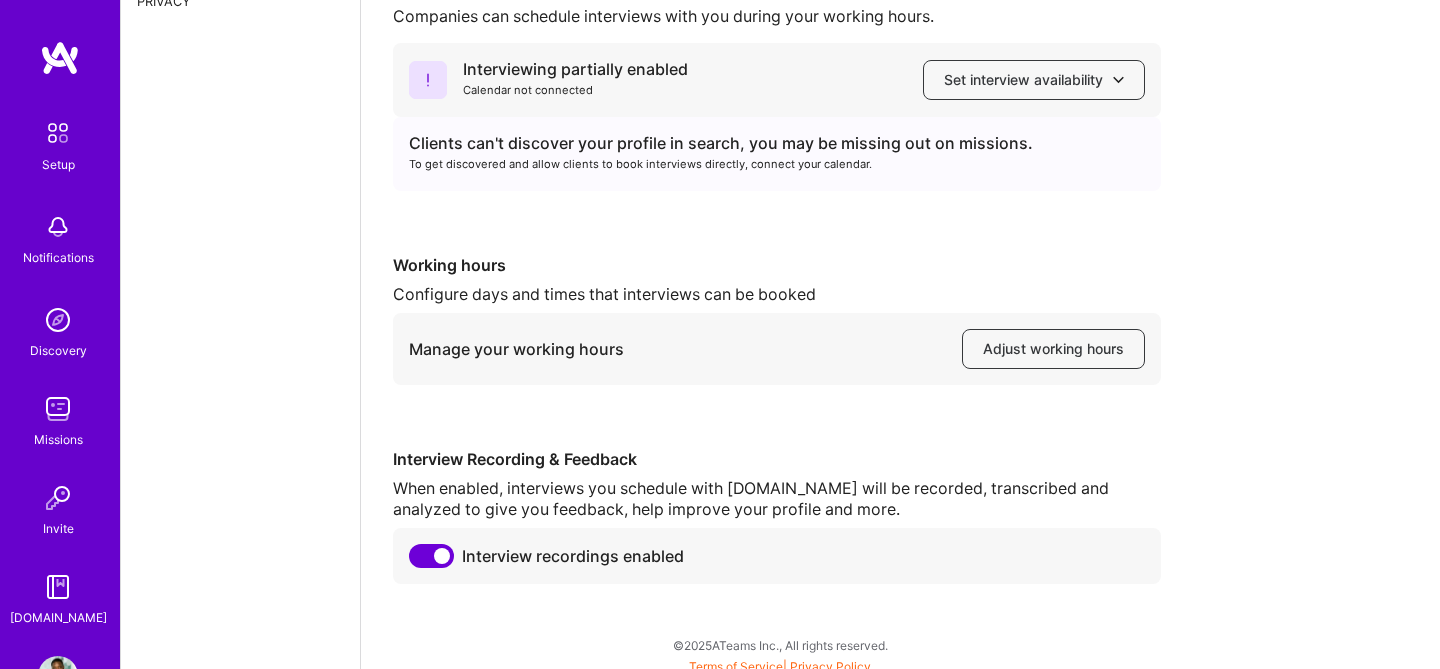 scroll, scrollTop: 196, scrollLeft: 0, axis: vertical 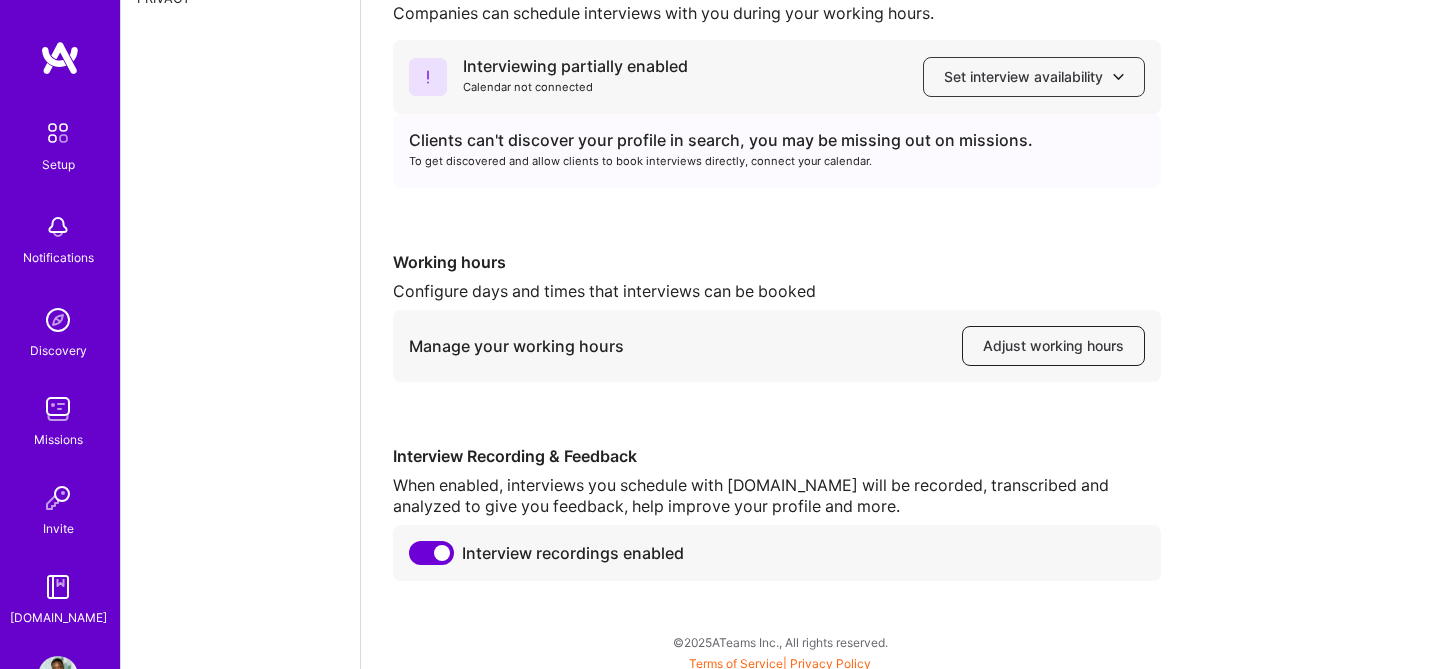 click on "Adjust working hours" at bounding box center [1053, 346] 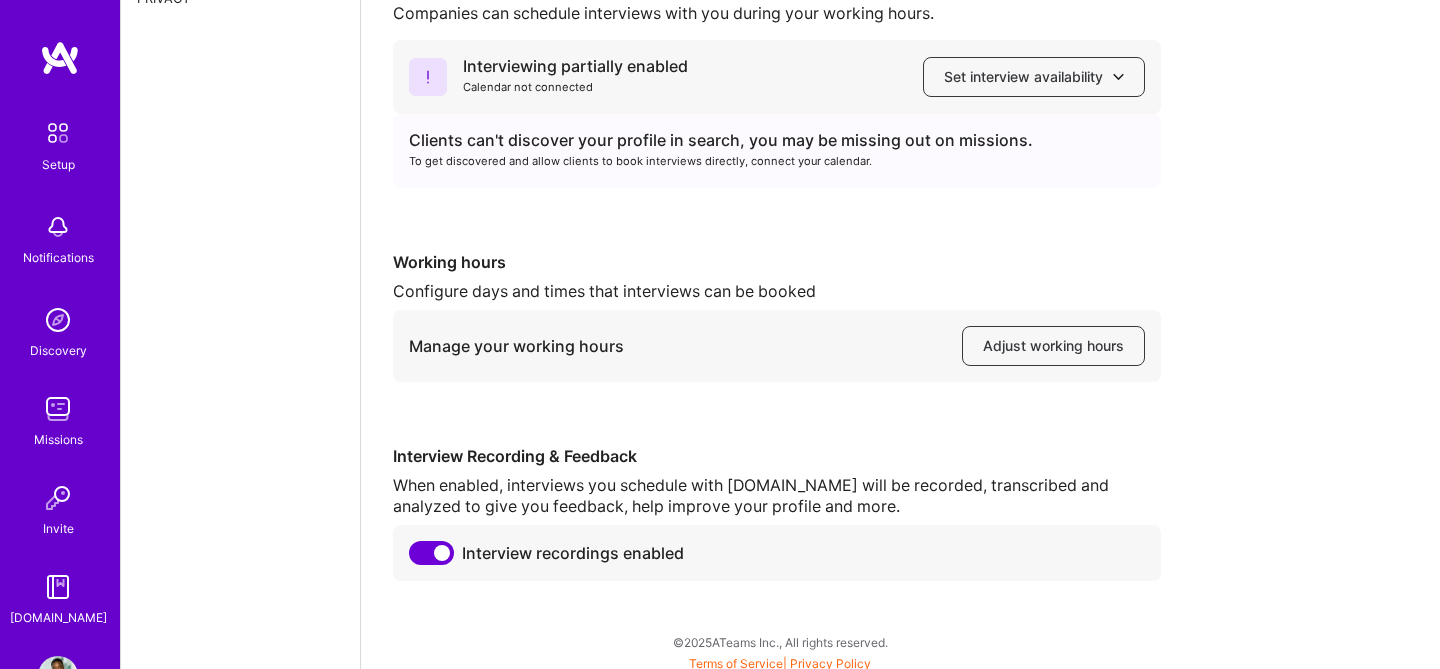 scroll, scrollTop: 0, scrollLeft: 0, axis: both 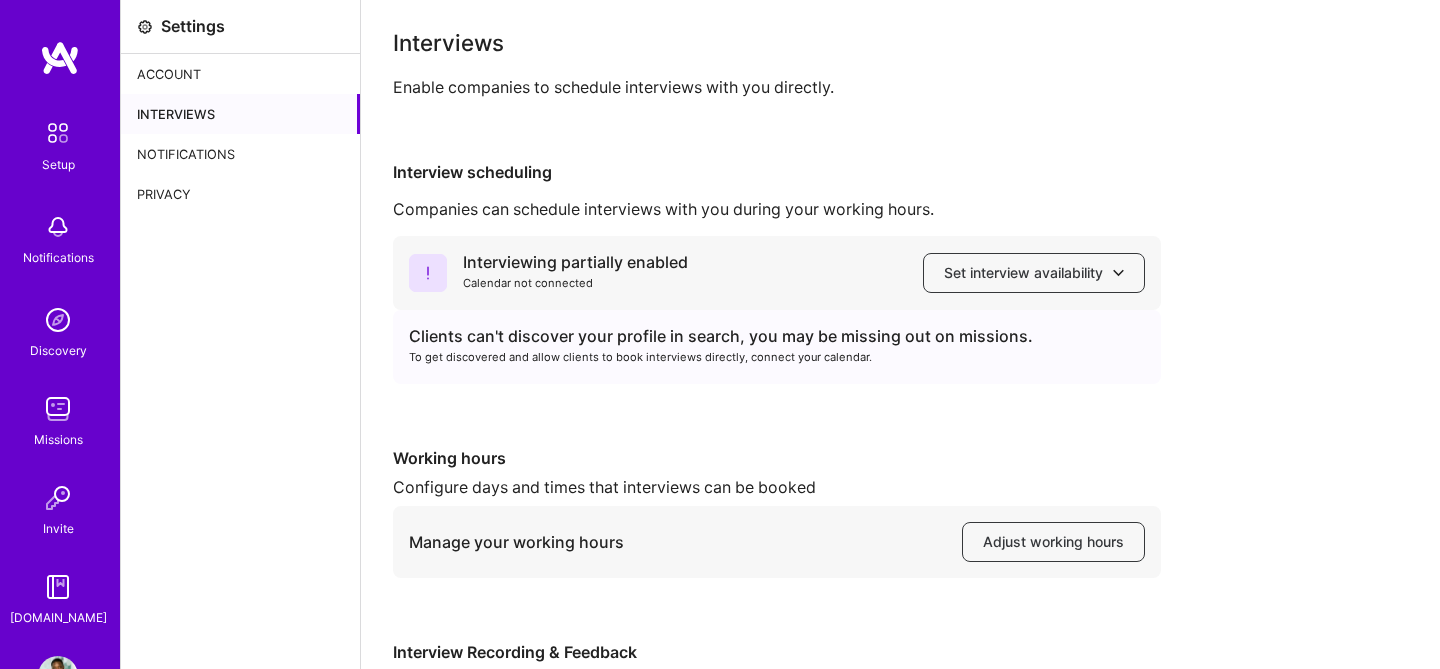 click at bounding box center [58, 133] 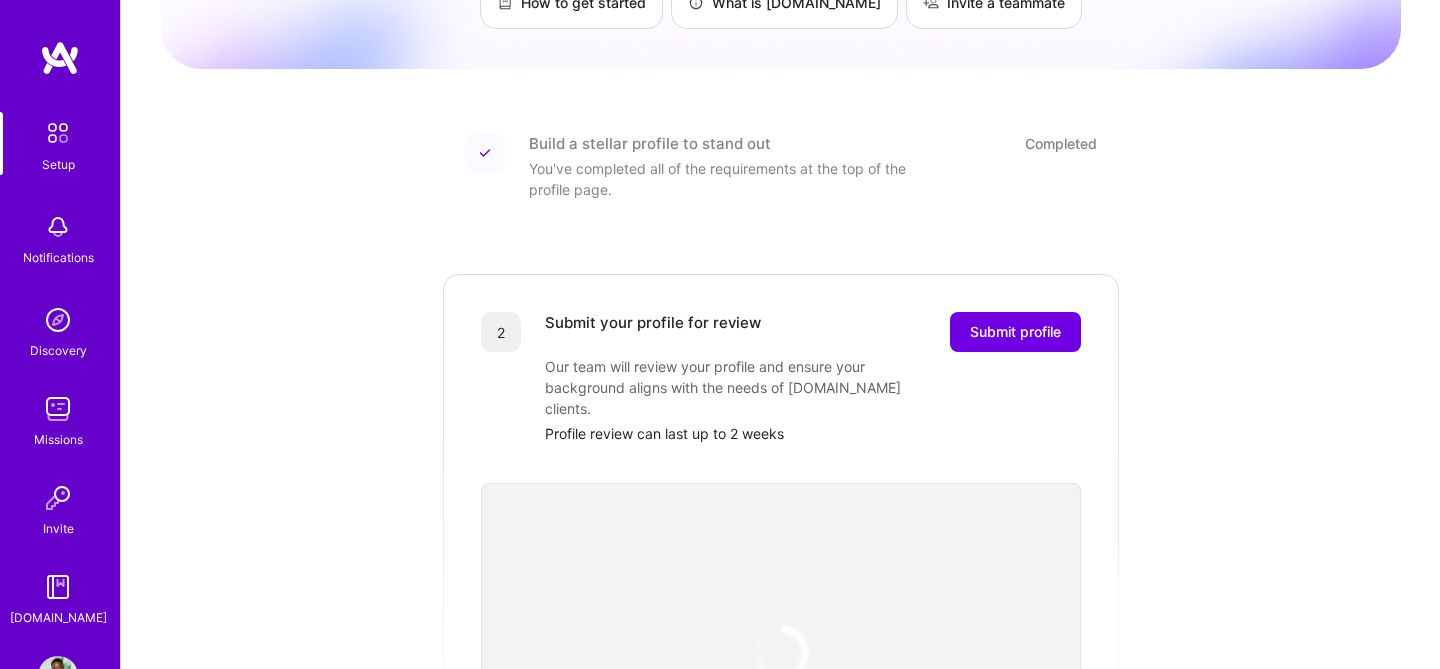 scroll, scrollTop: 212, scrollLeft: 0, axis: vertical 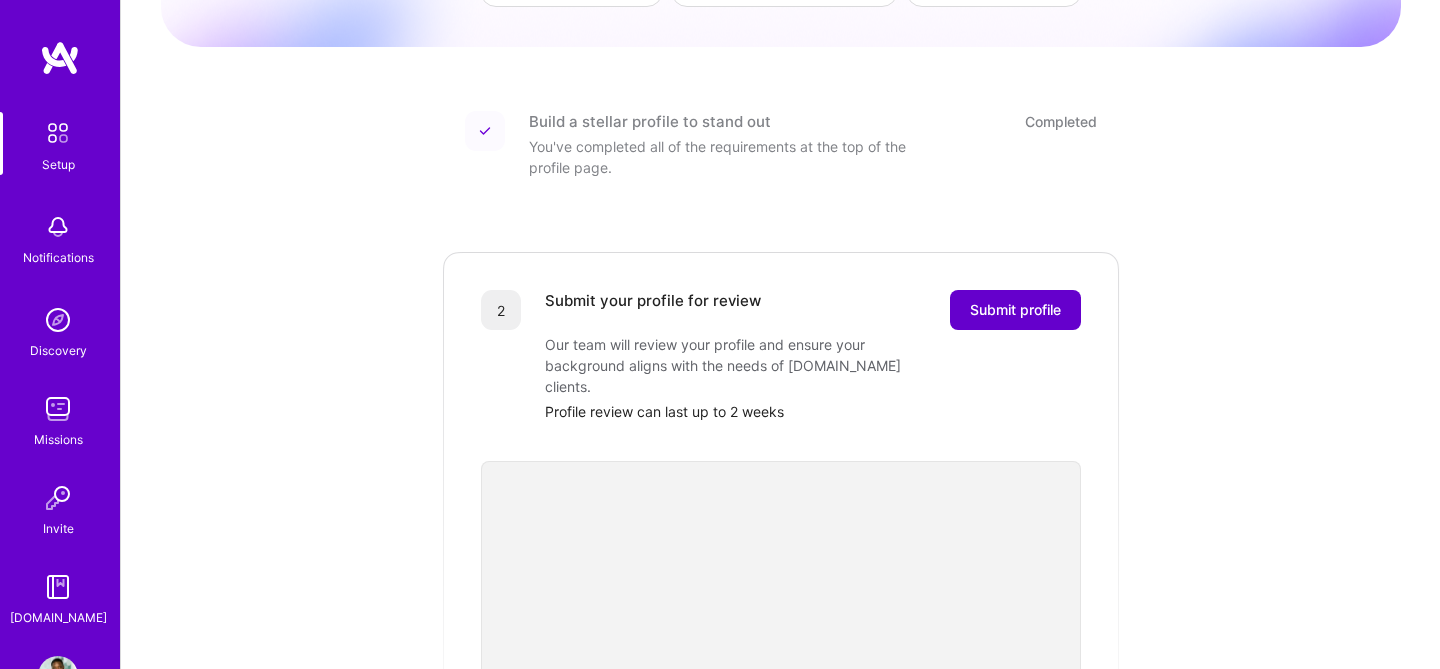 click on "Submit profile" at bounding box center (1015, 310) 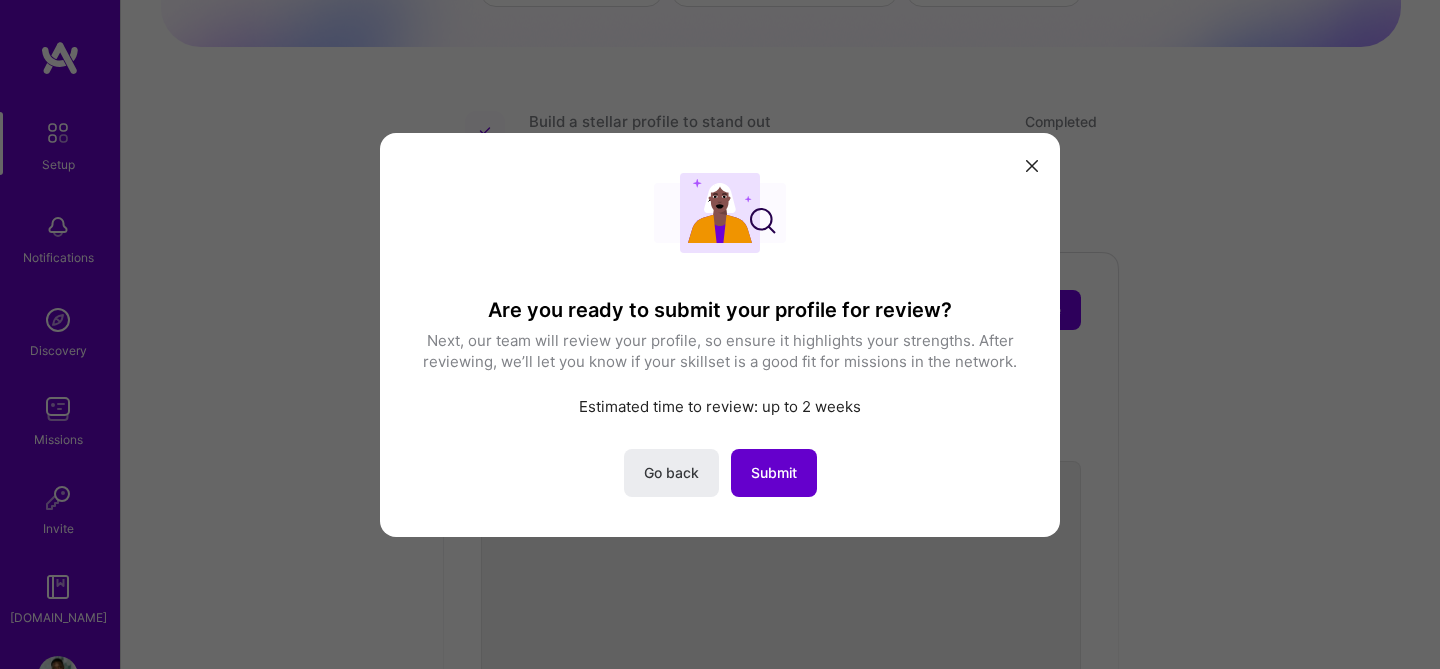 click on "Submit" at bounding box center [774, 472] 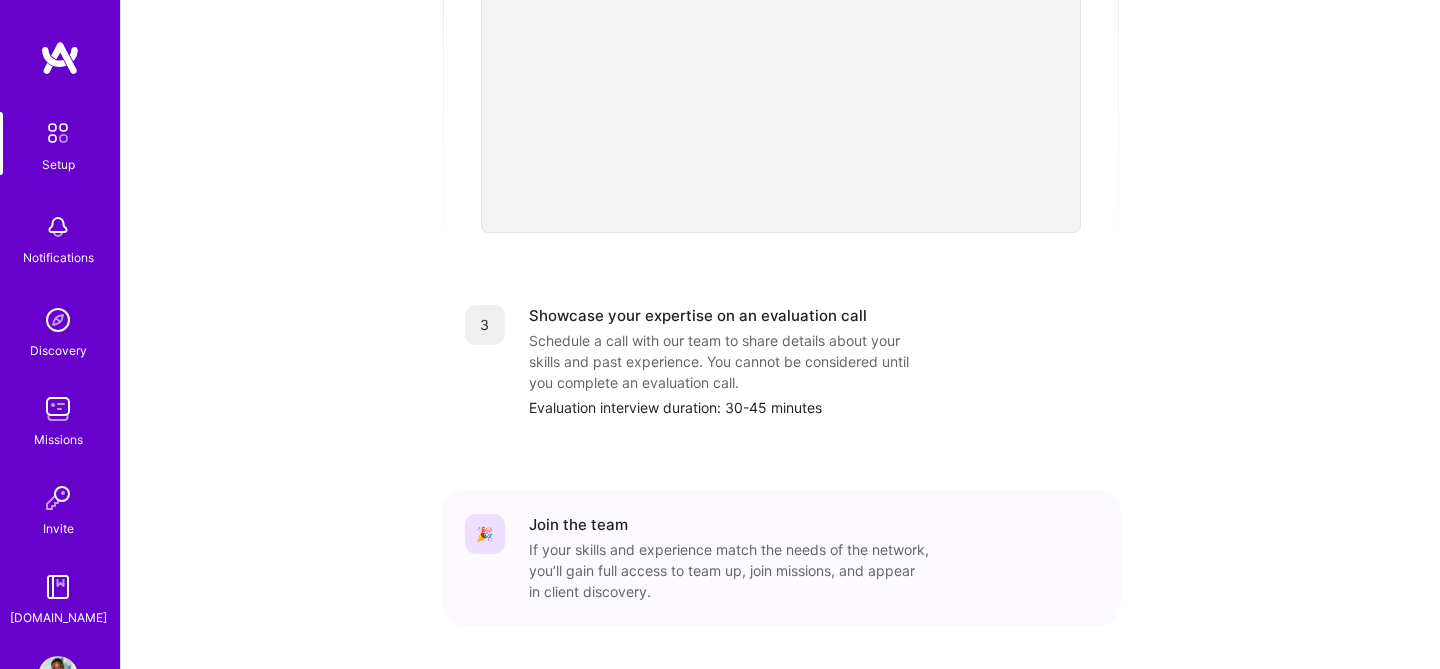 scroll, scrollTop: 722, scrollLeft: 0, axis: vertical 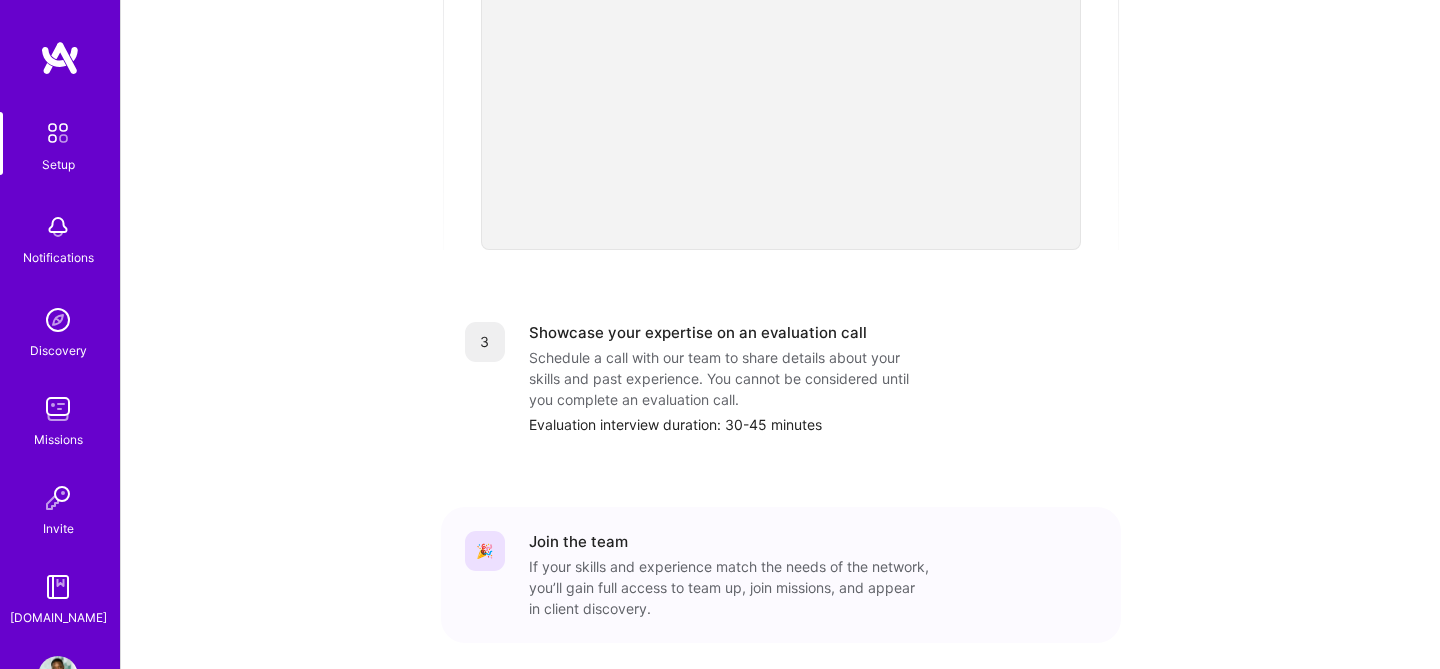 click on "Schedule a call with our team to share details about your skills and past experience. You cannot be considered until you complete an evaluation call." at bounding box center (729, 378) 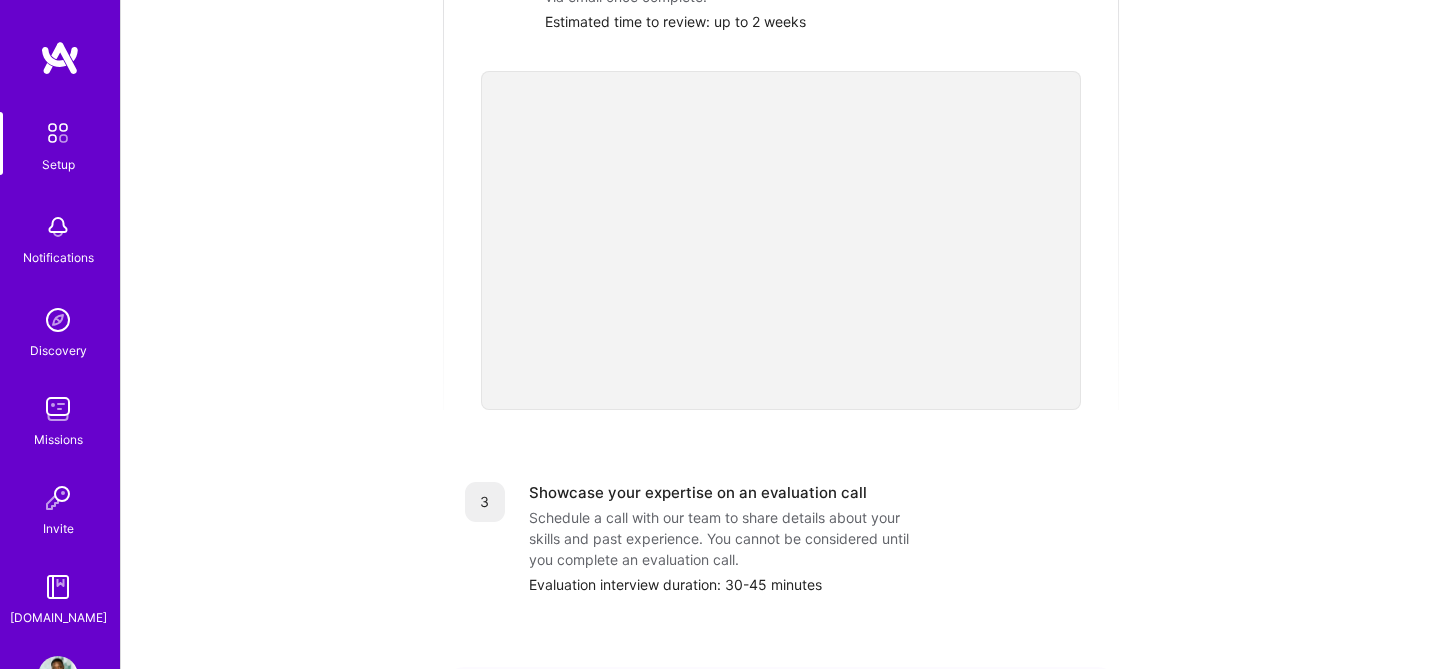 scroll, scrollTop: 559, scrollLeft: 0, axis: vertical 